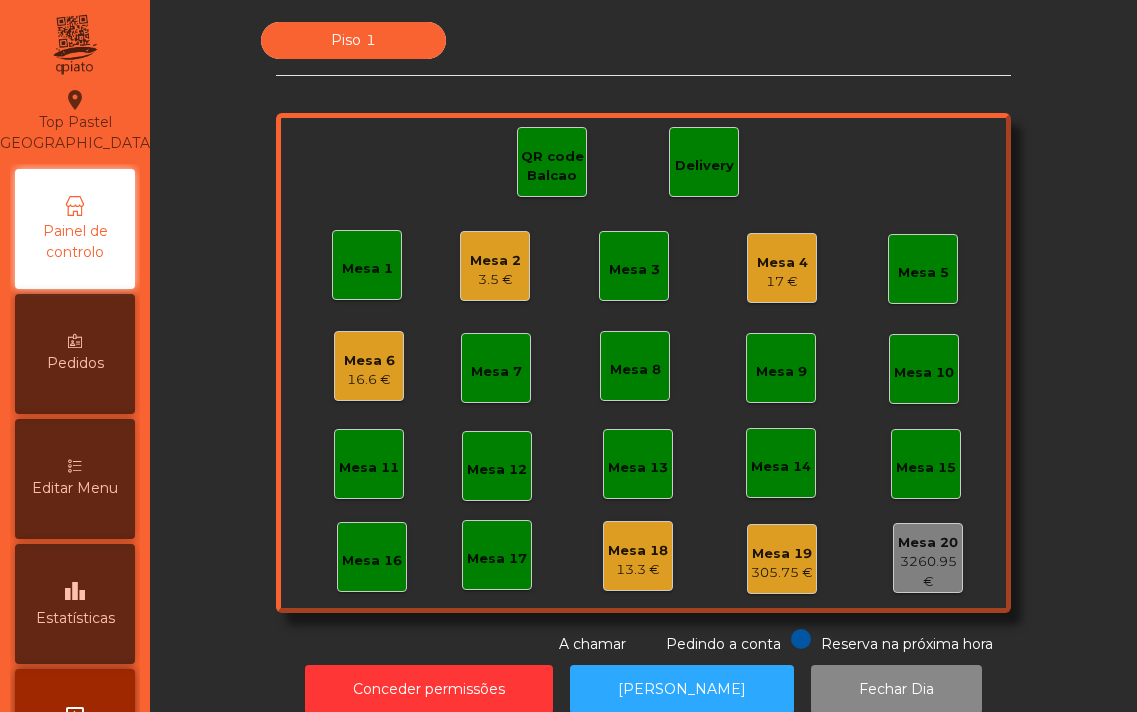 scroll, scrollTop: 0, scrollLeft: 0, axis: both 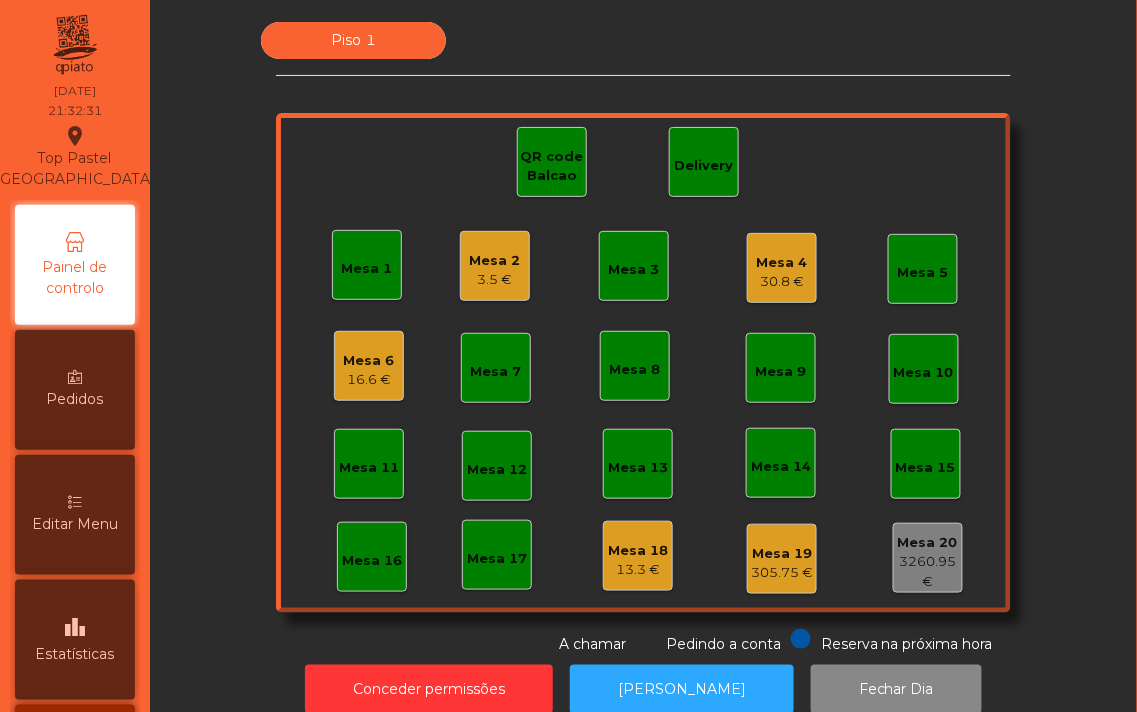 click on "Mesa 4" 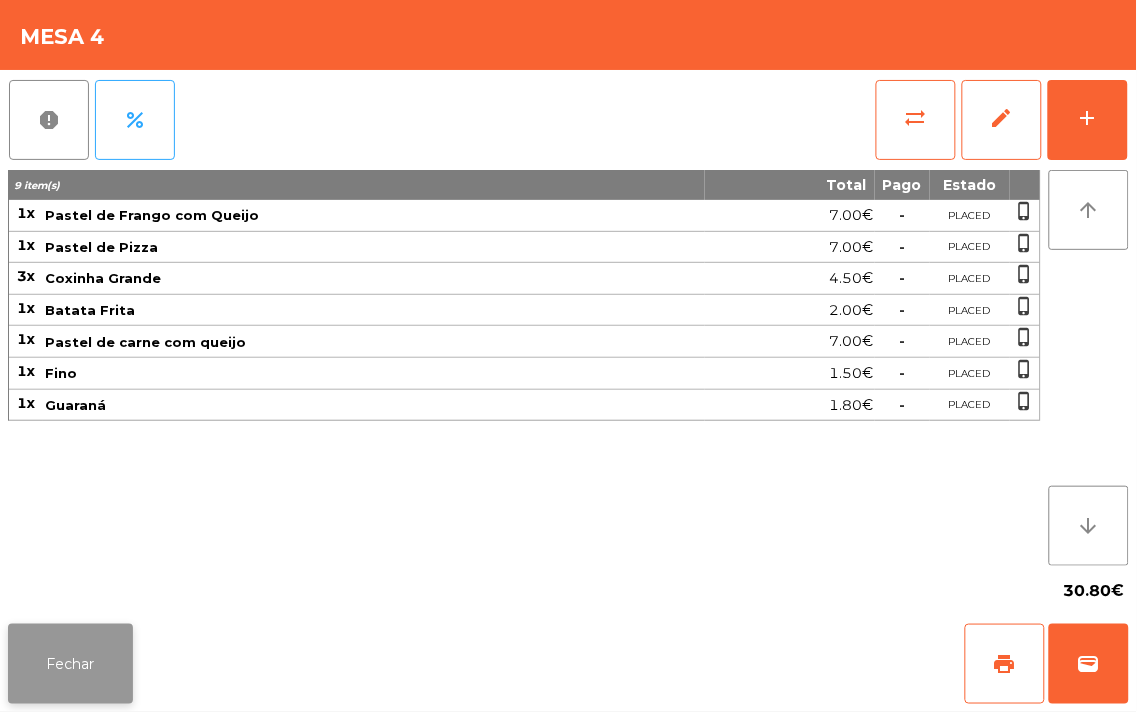 click on "Fechar" 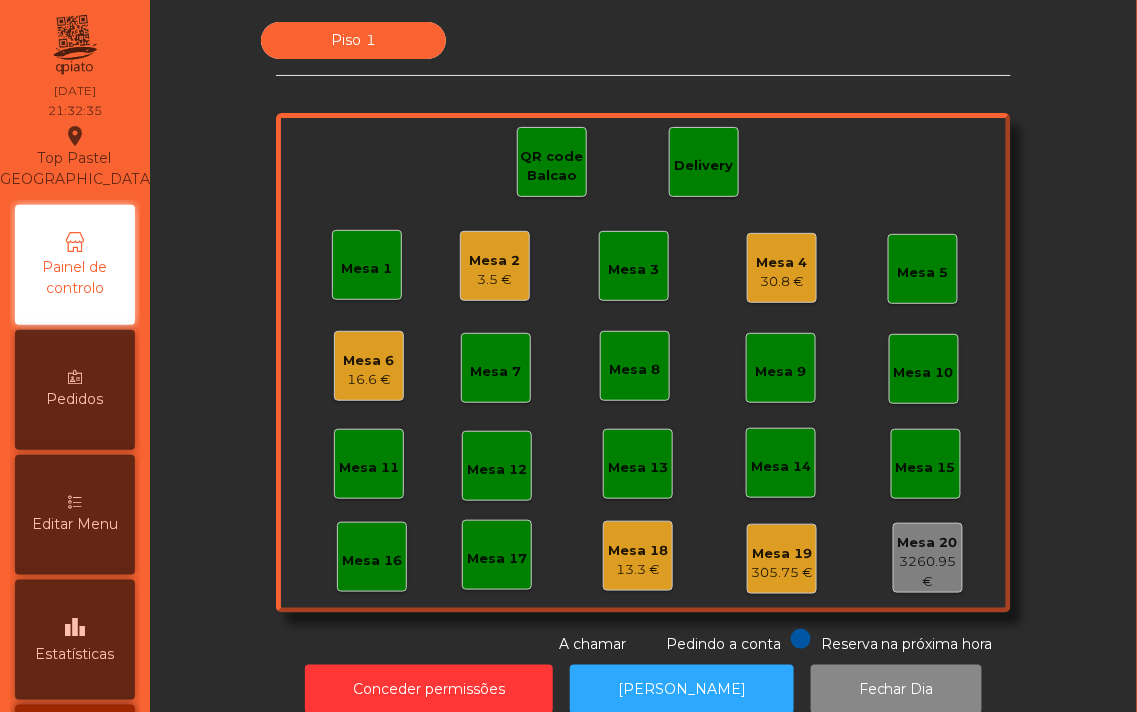 click on "Mesa 2" 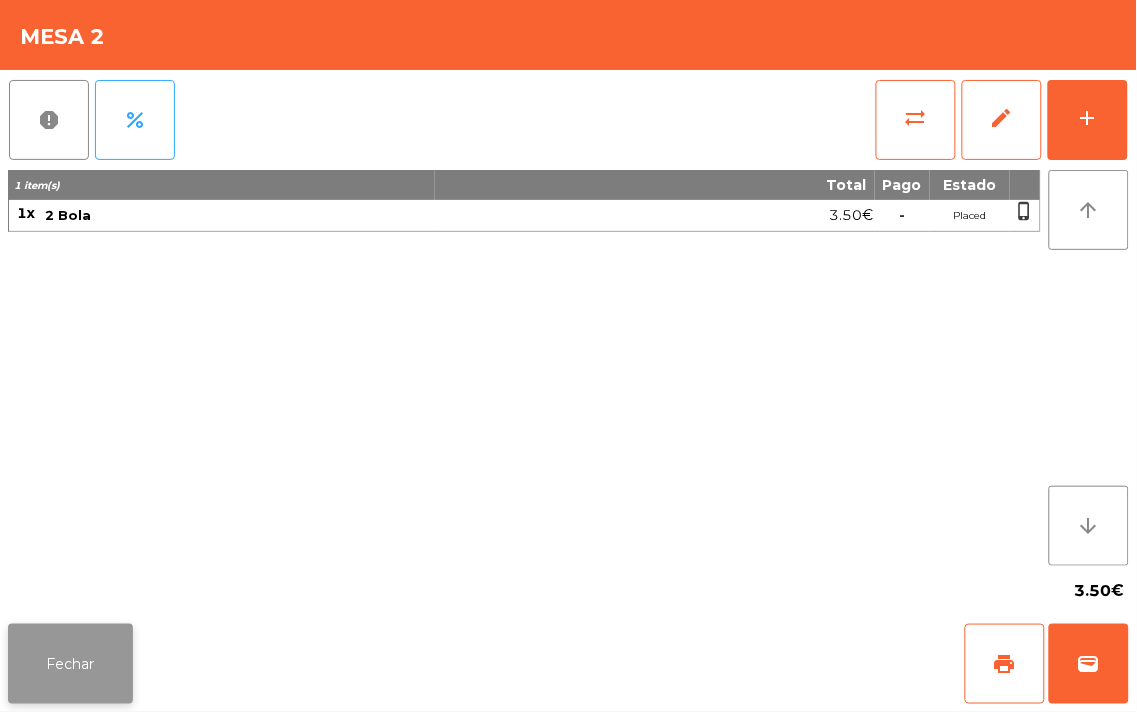 click on "Fechar" 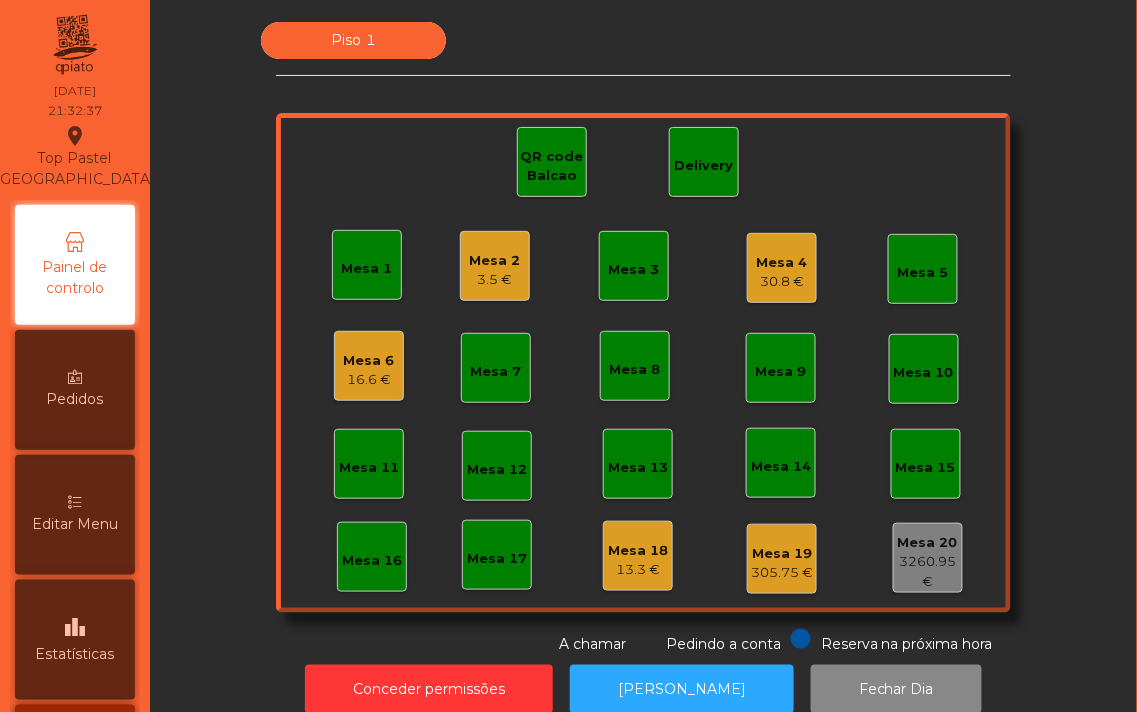 click on "Mesa 6   16.6 €" 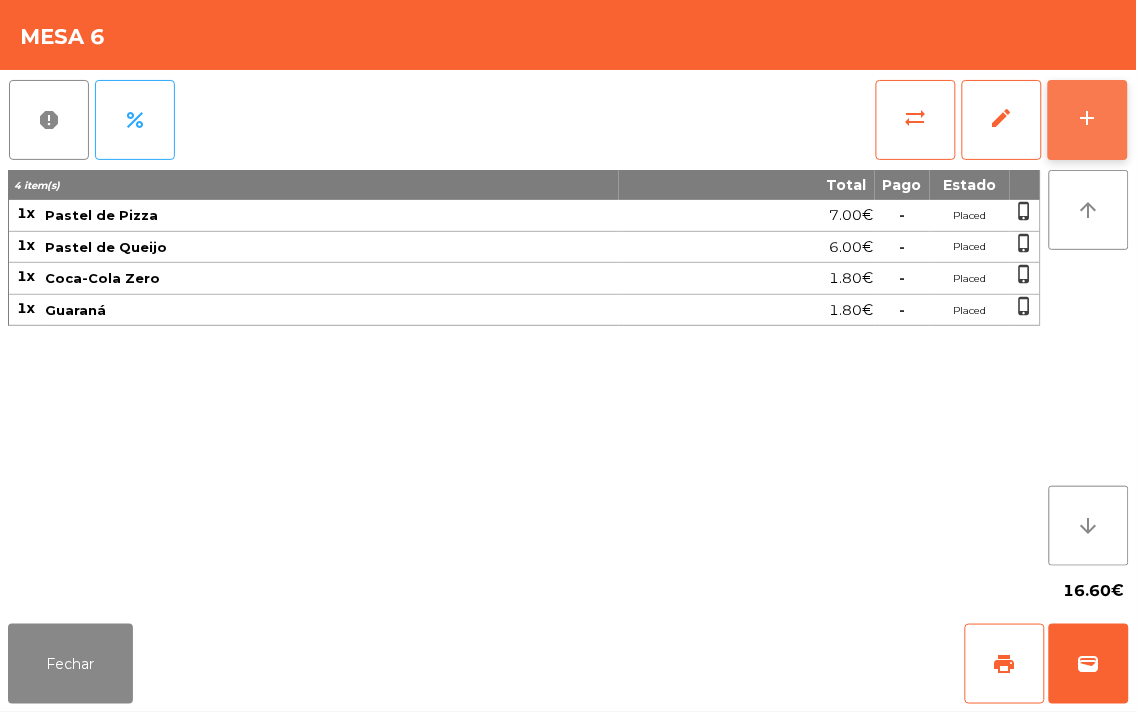 click on "add" 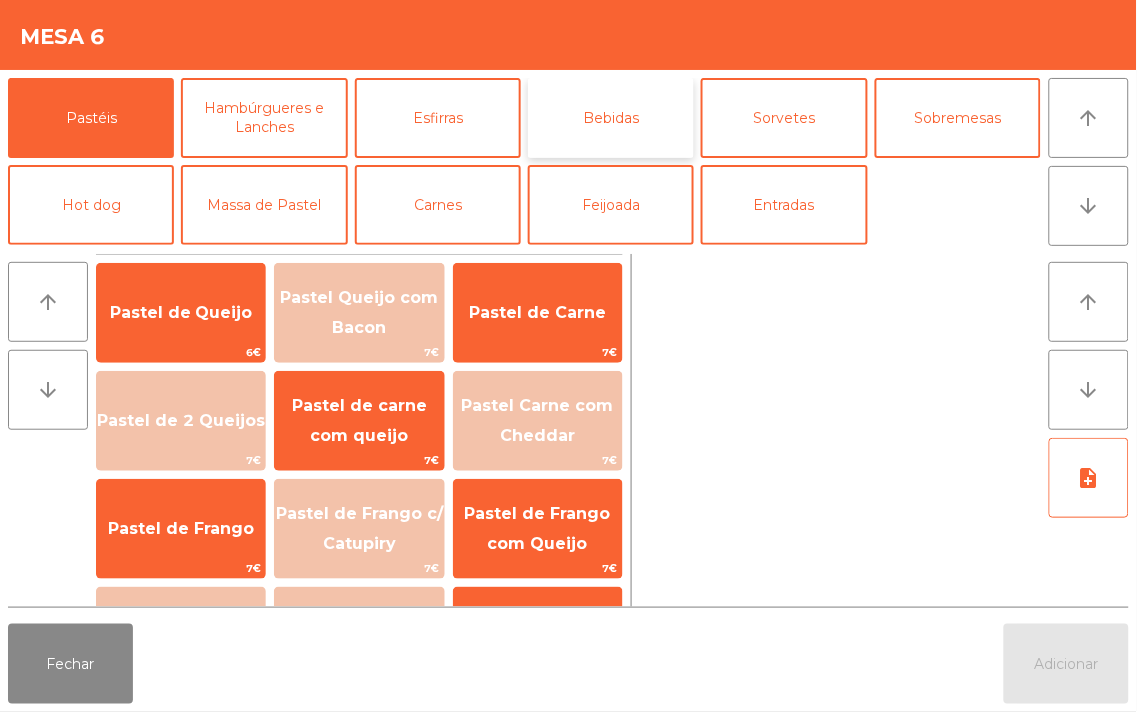 click on "Bebidas" 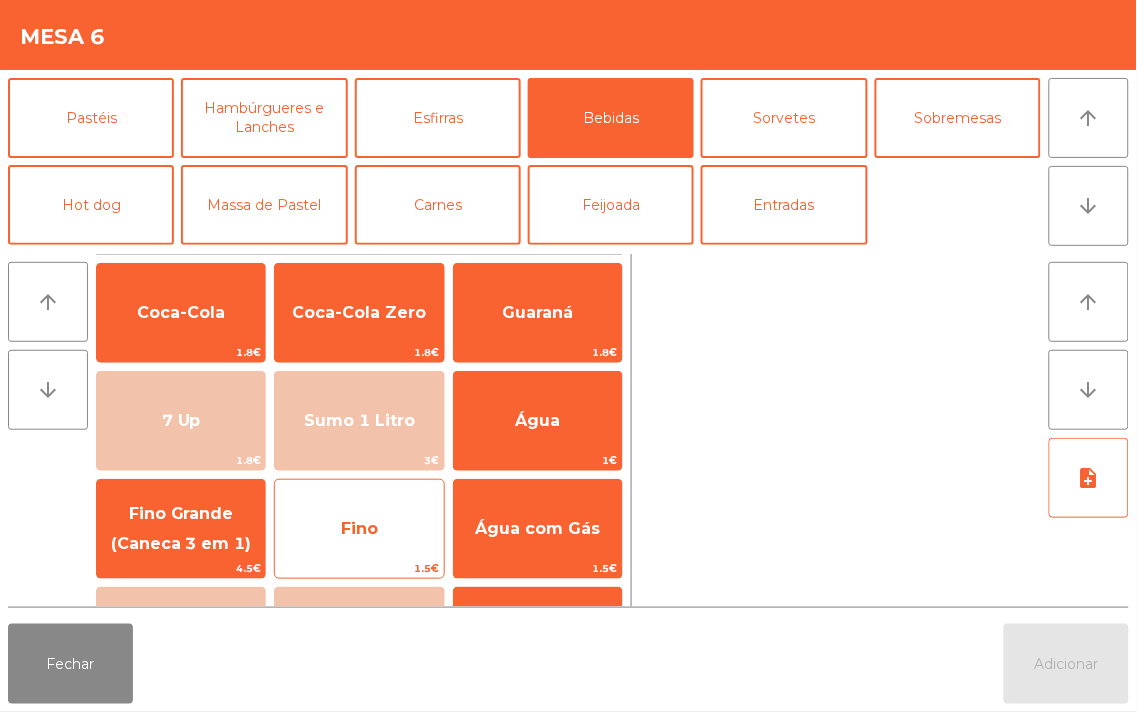 click on "Fino" 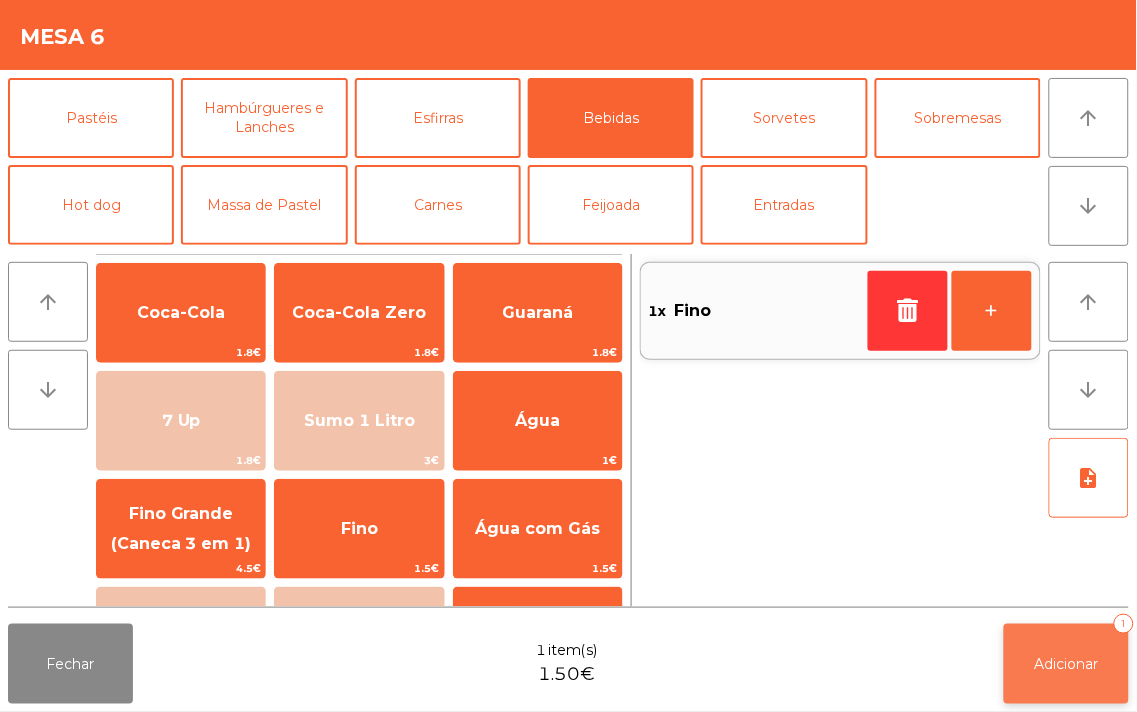 click on "Adicionar   1" 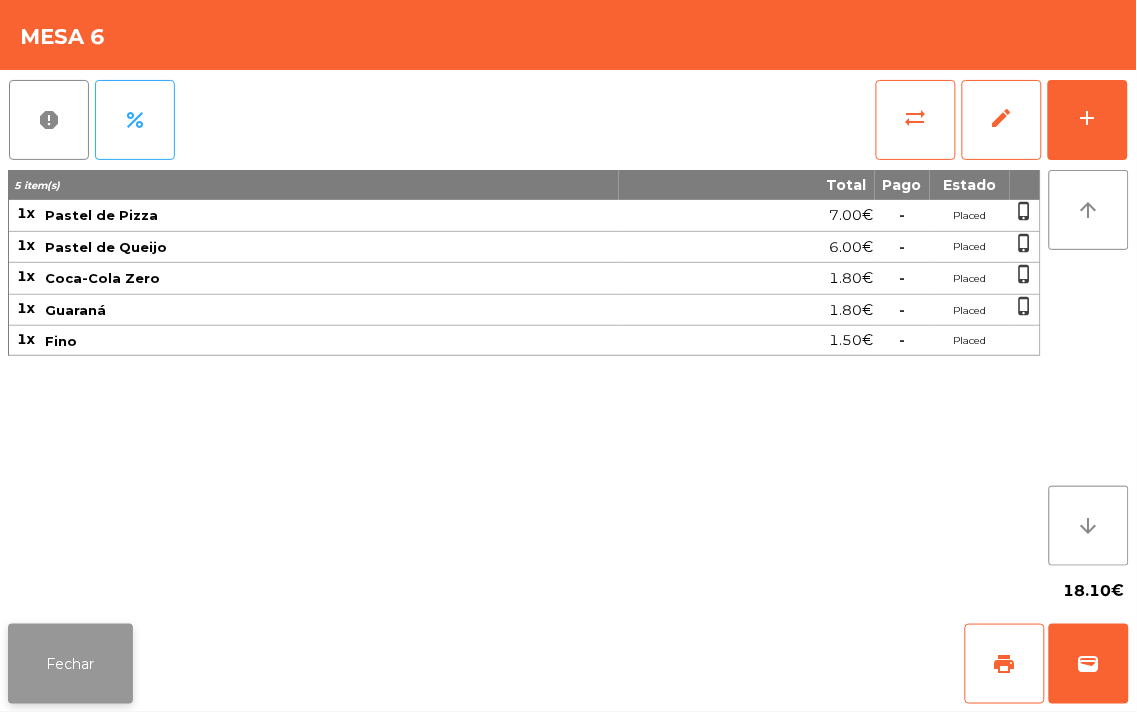 click on "Fechar" 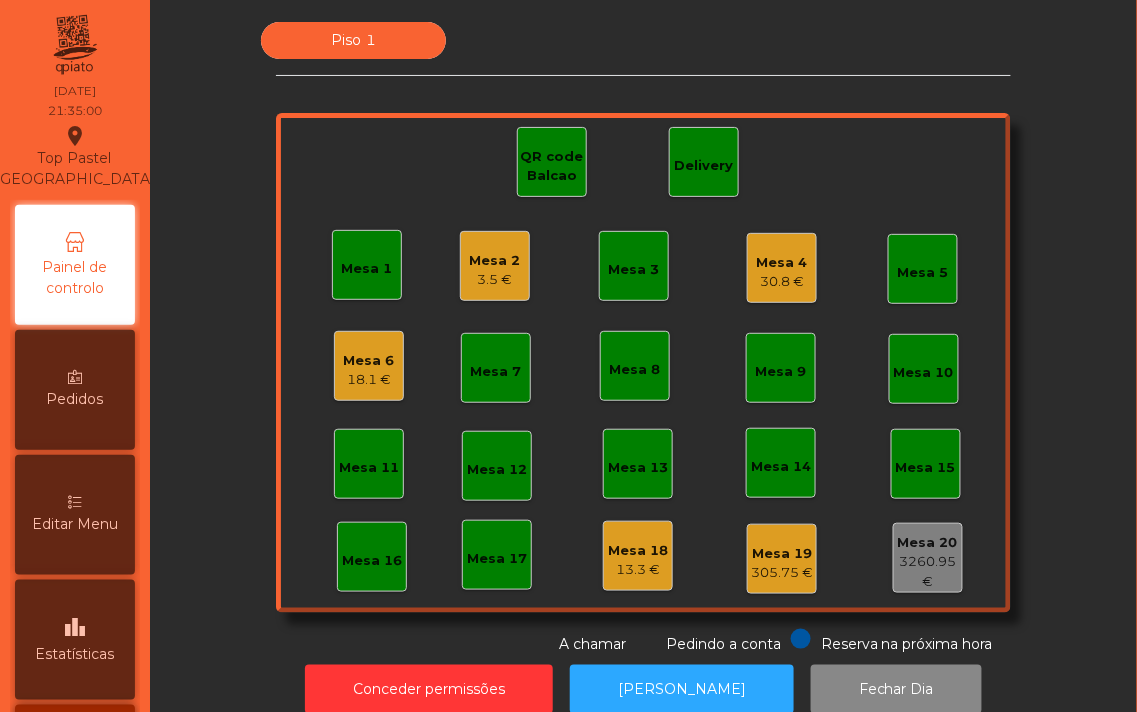 click on "Delivery" 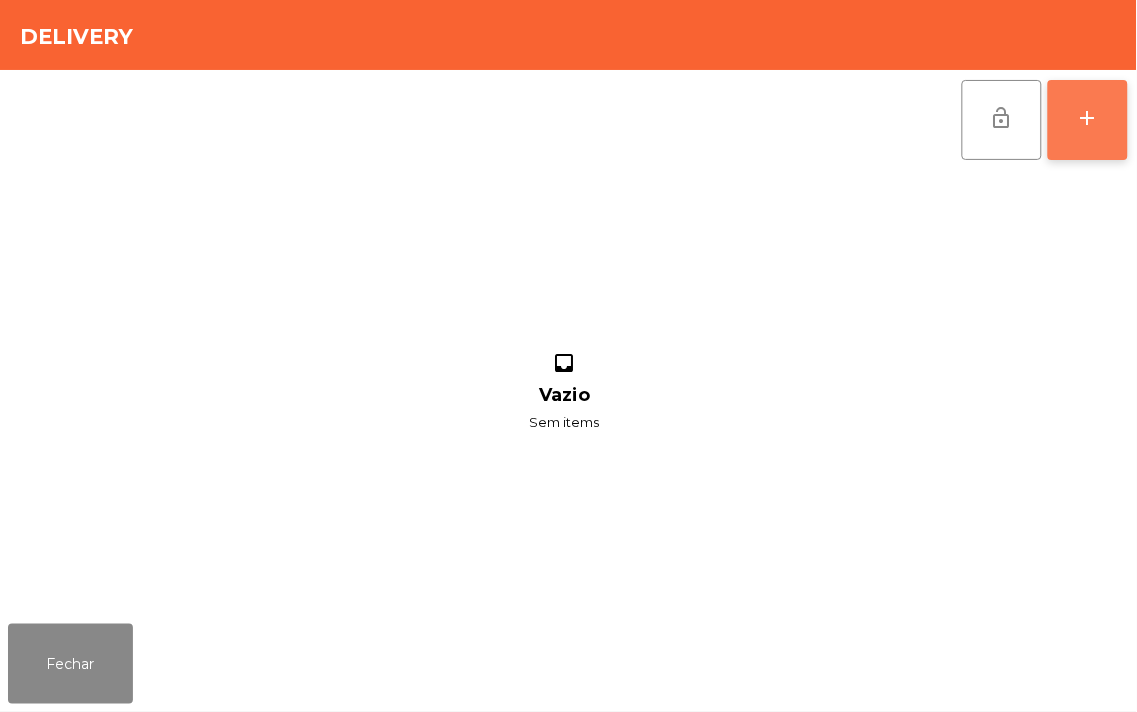 click on "add" 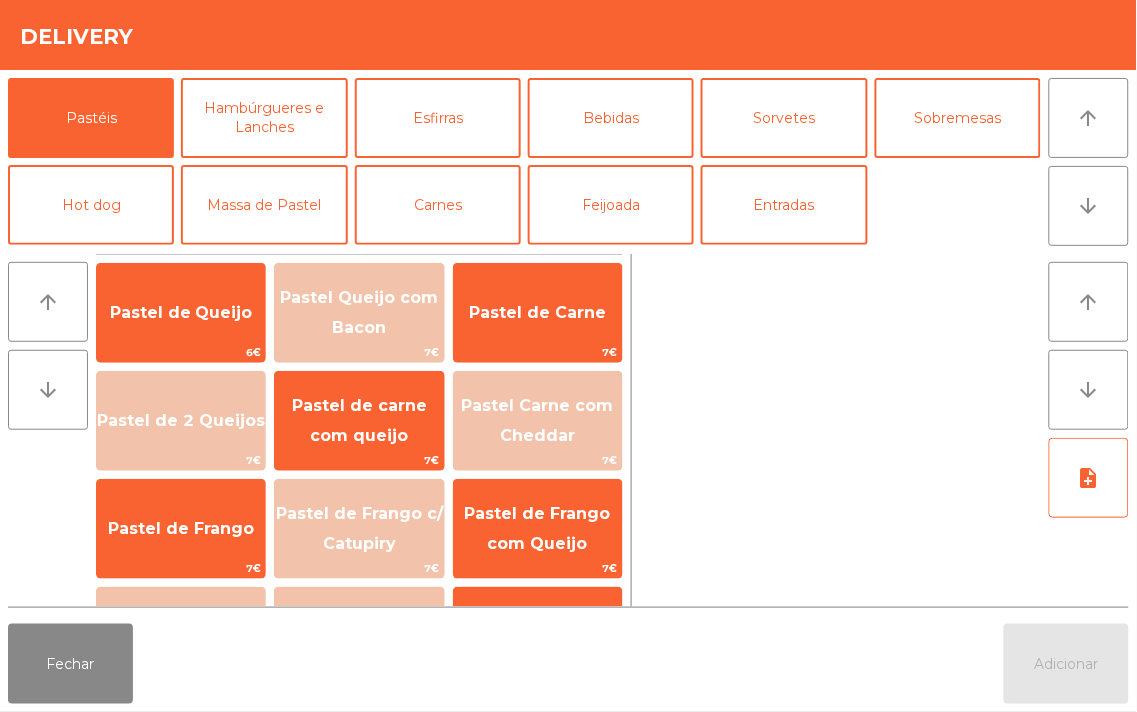 click 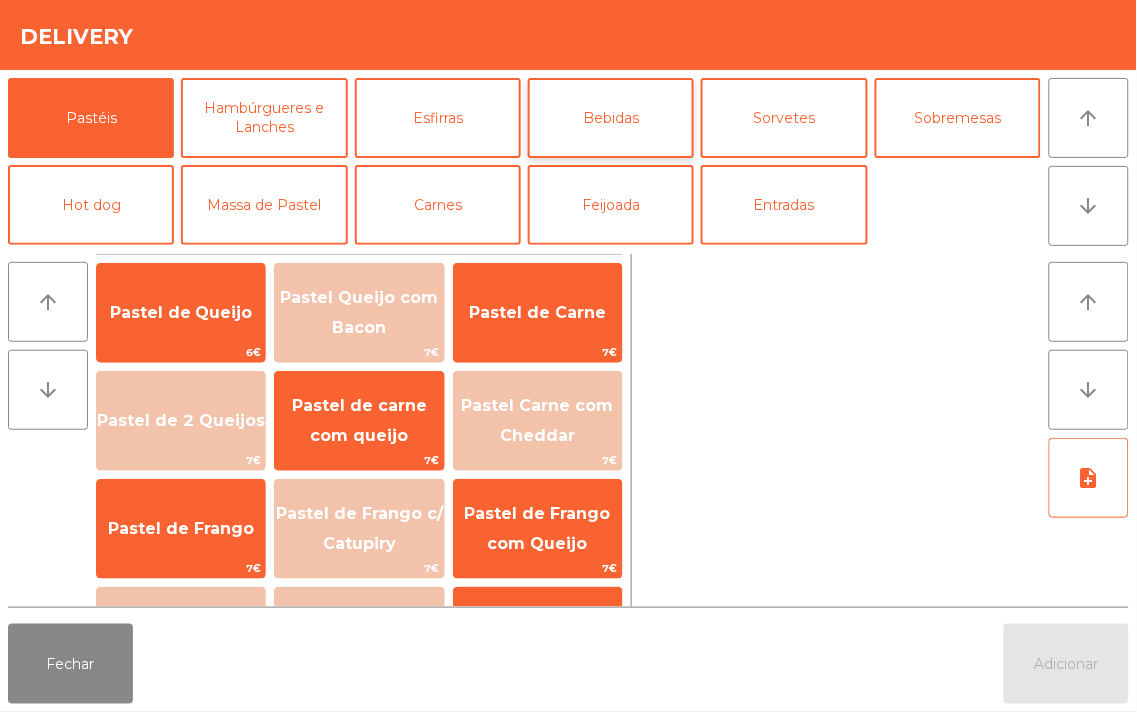 click on "Bebidas" 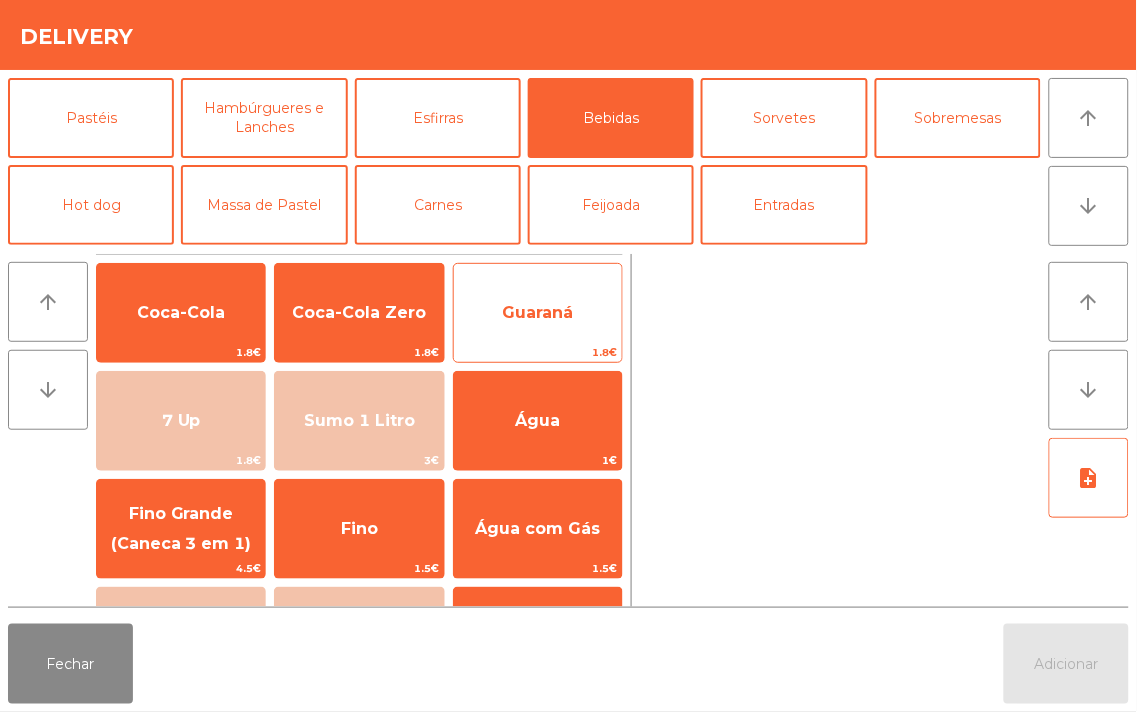 click on "Guaraná" 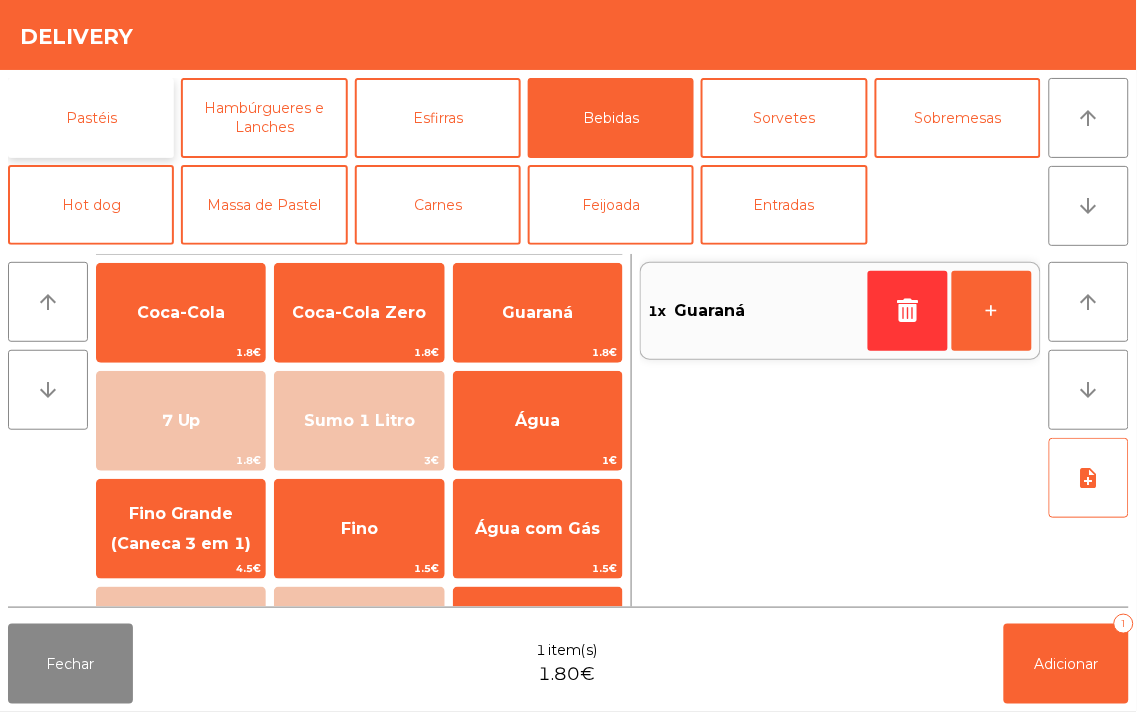 click on "Pastéis" 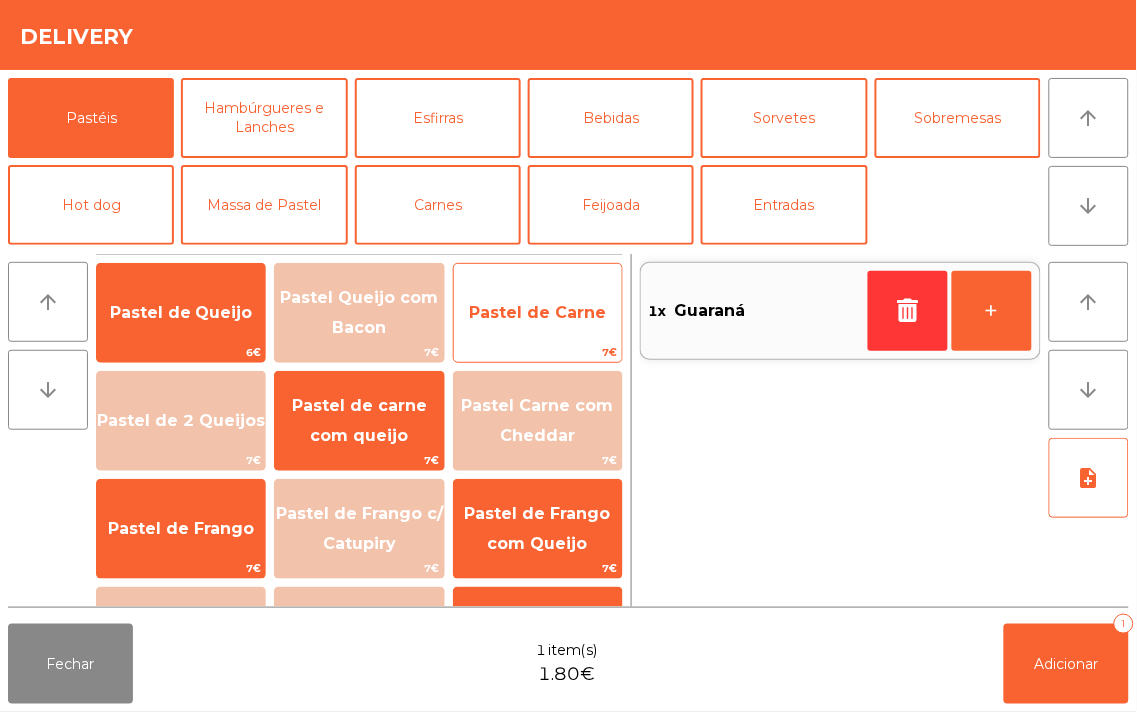 click on "Pastel de Carne" 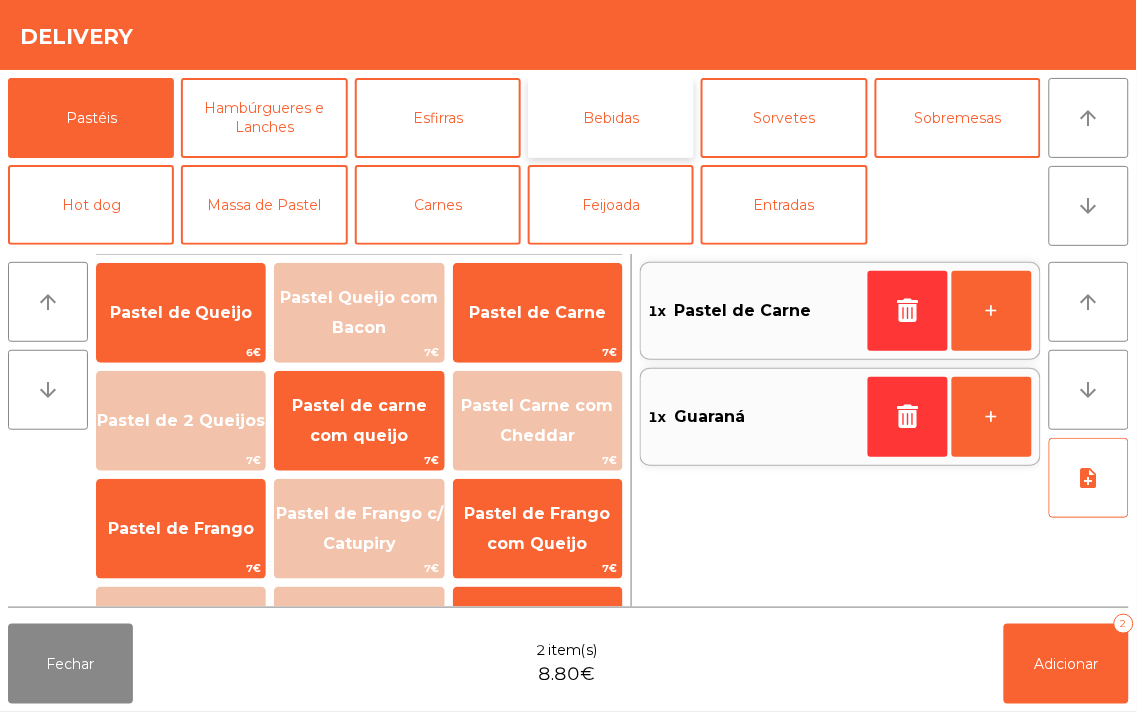 click on "Bebidas" 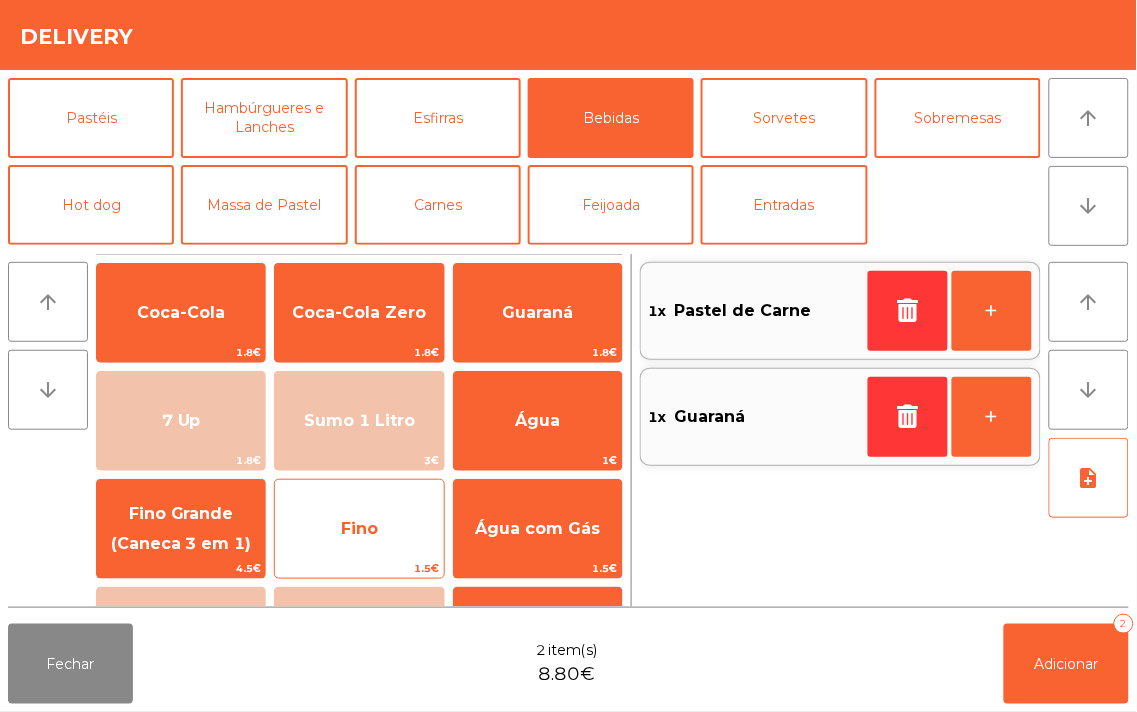 click on "Fino" 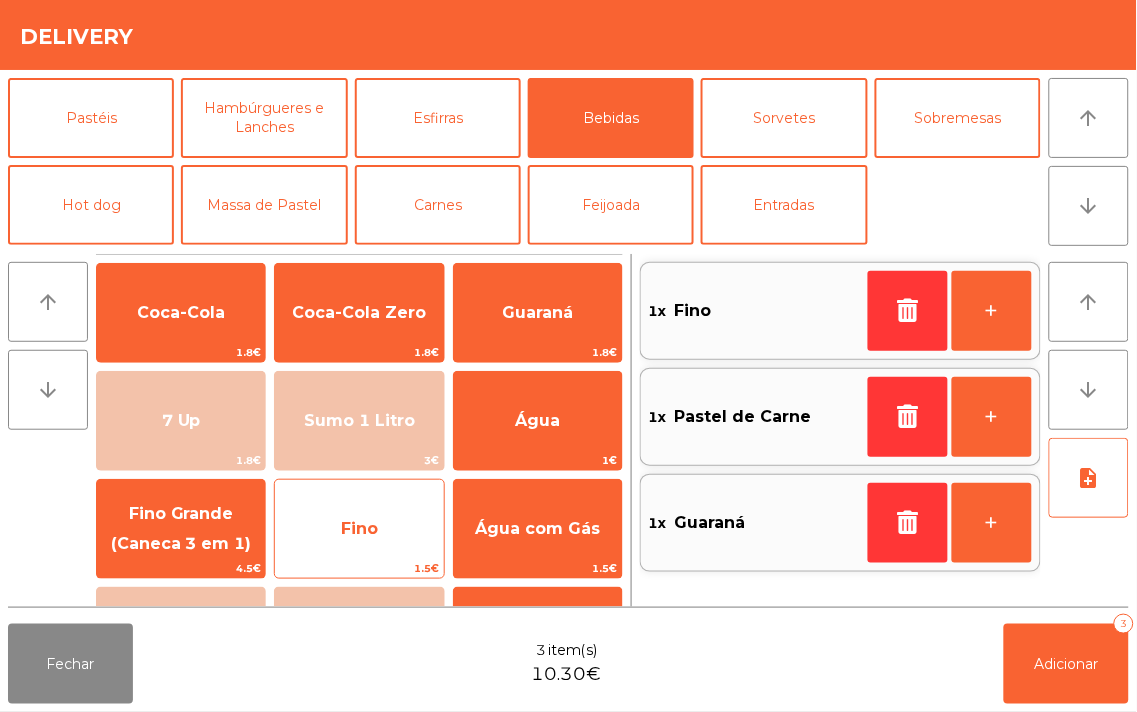 click on "Fino" 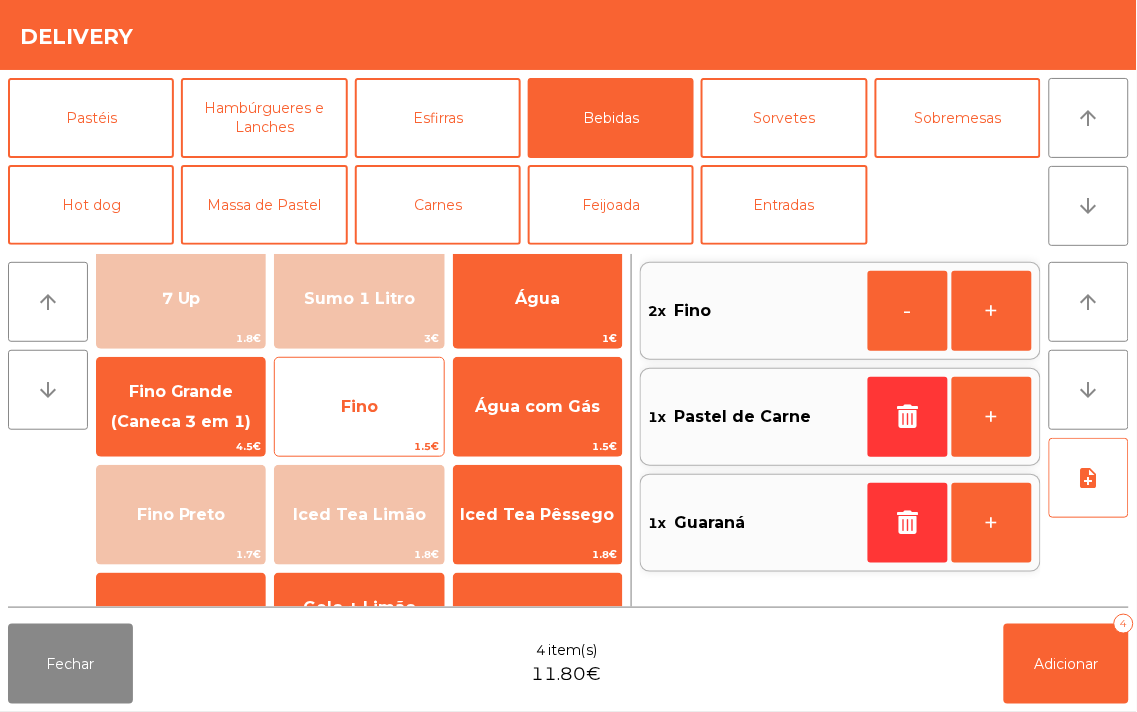 scroll, scrollTop: 123, scrollLeft: 0, axis: vertical 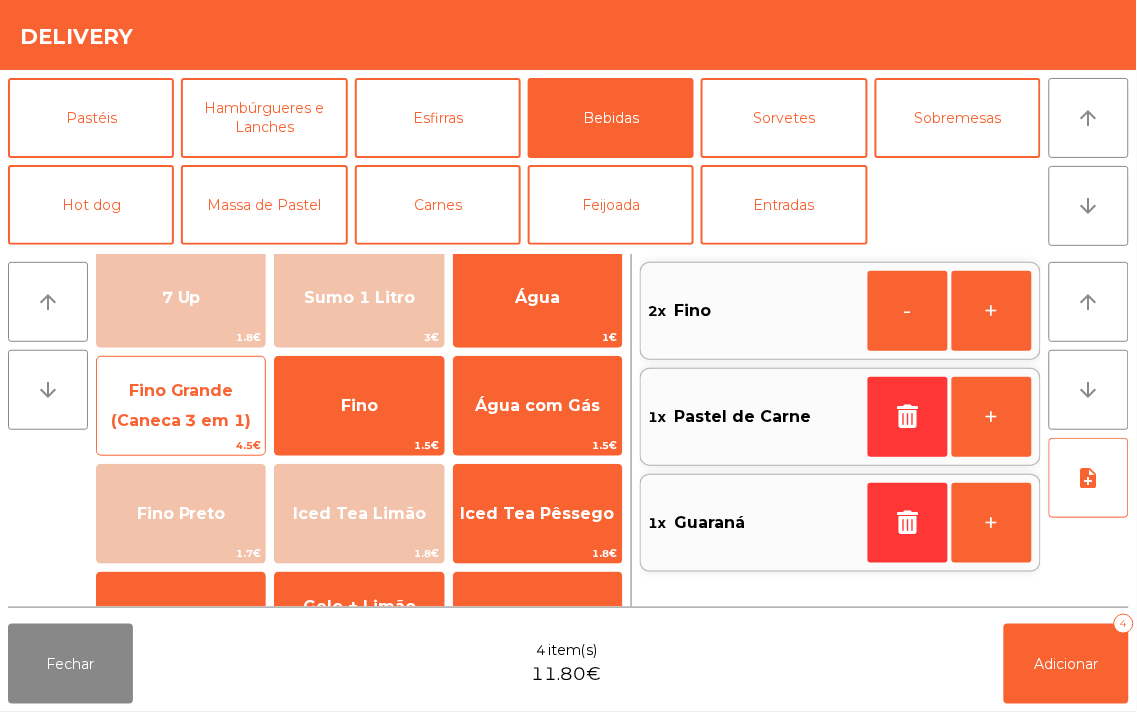 click on "Fino Grande (Caneca 3 em 1)" 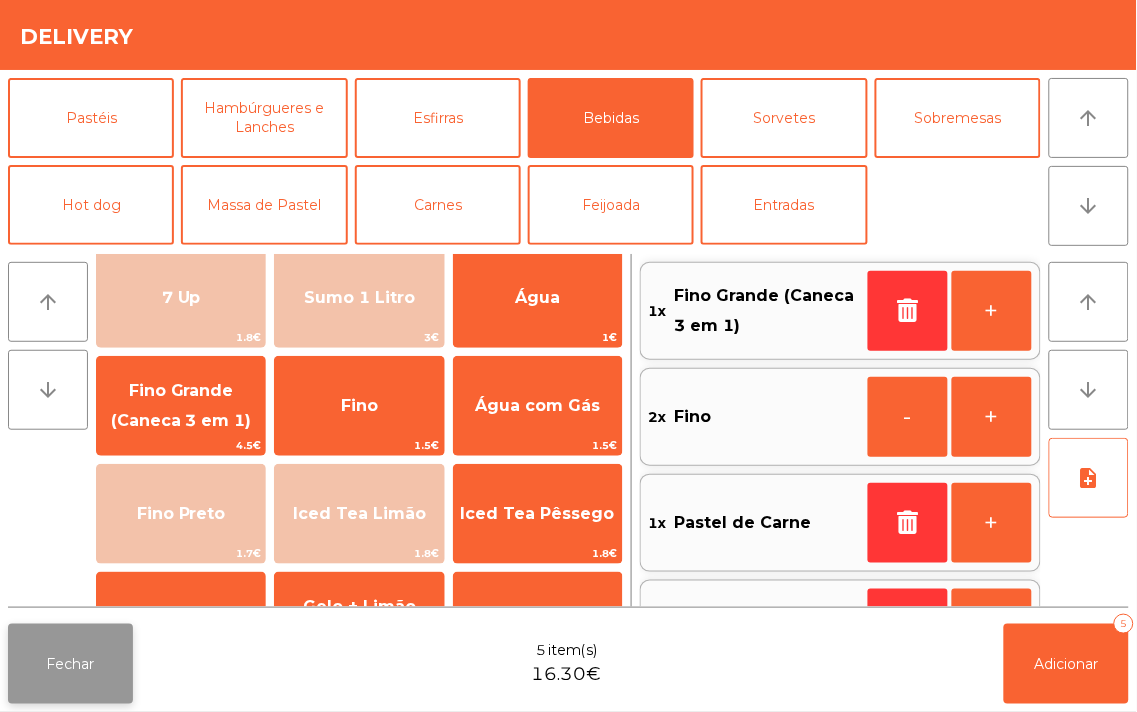 click on "Fechar" 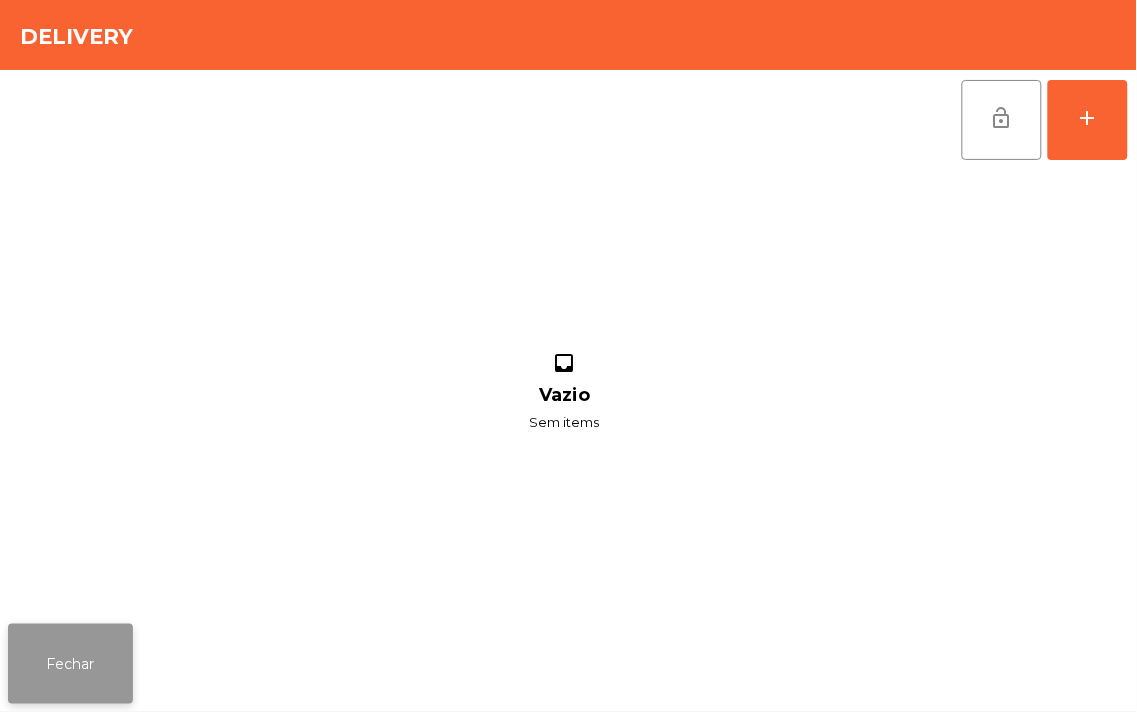 click on "Fechar" 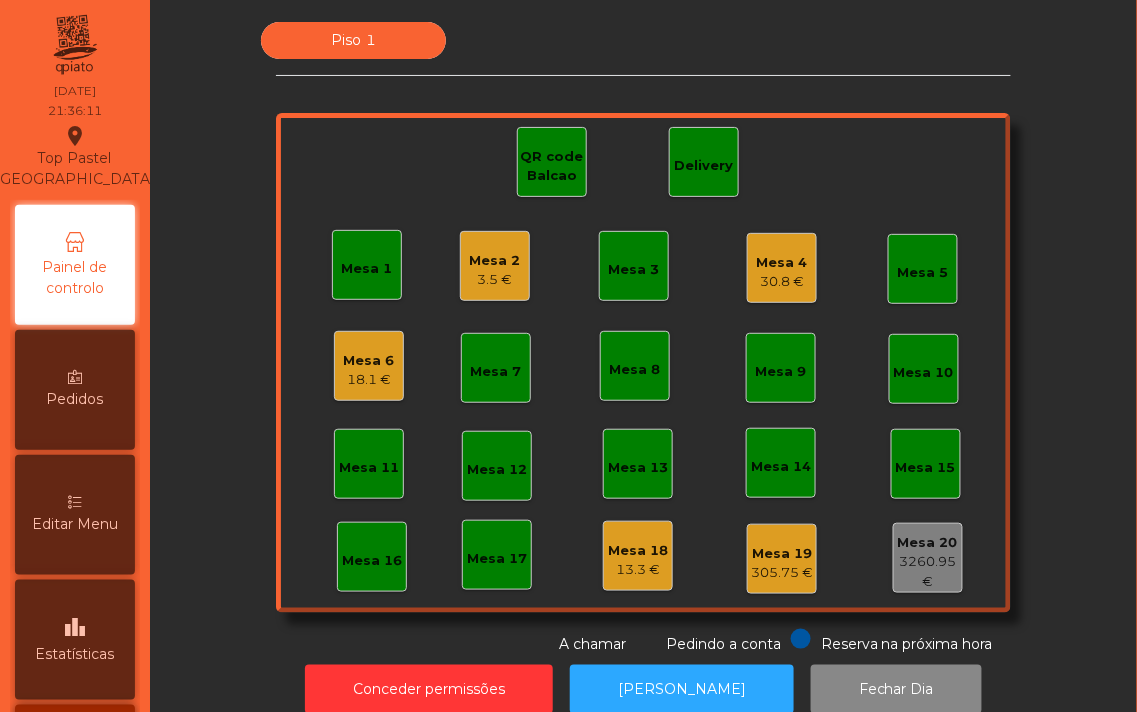 click on "Delivery" 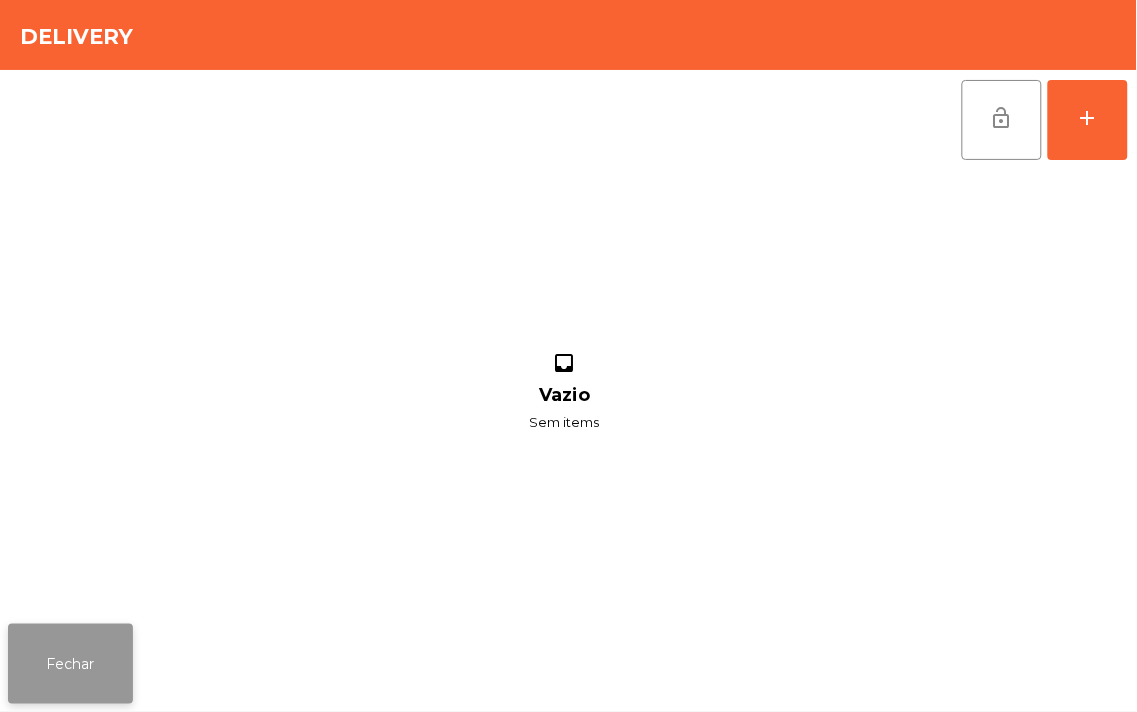 click on "Fechar" 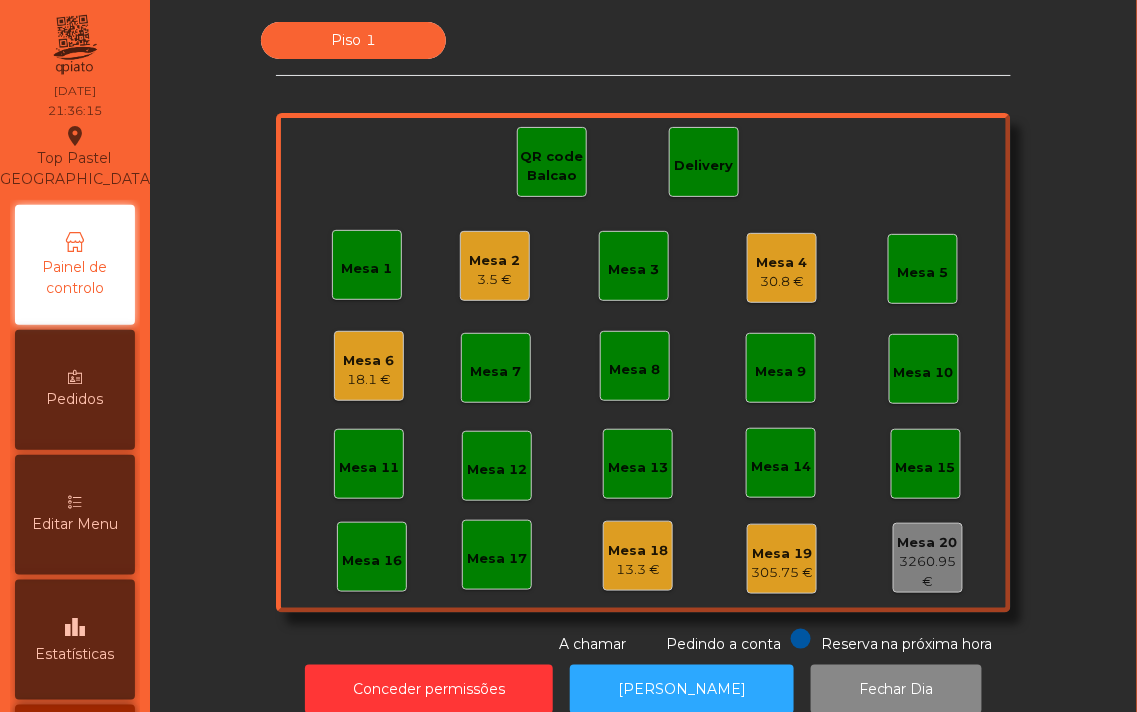 click on "Delivery" 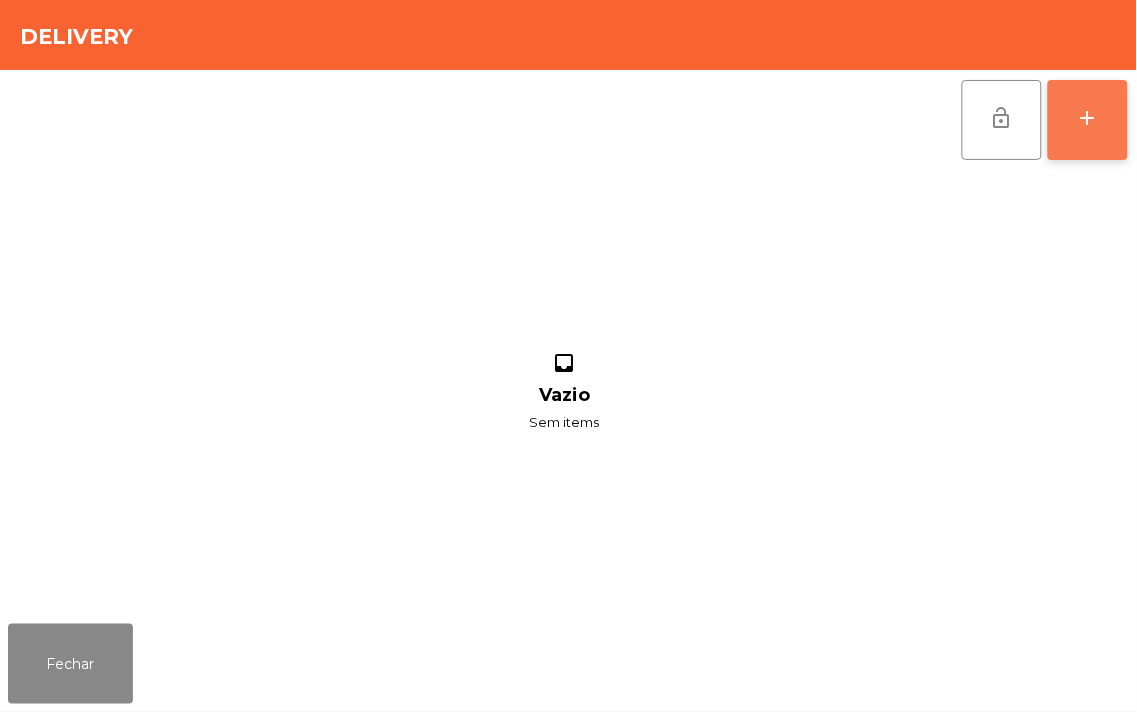 click on "add" 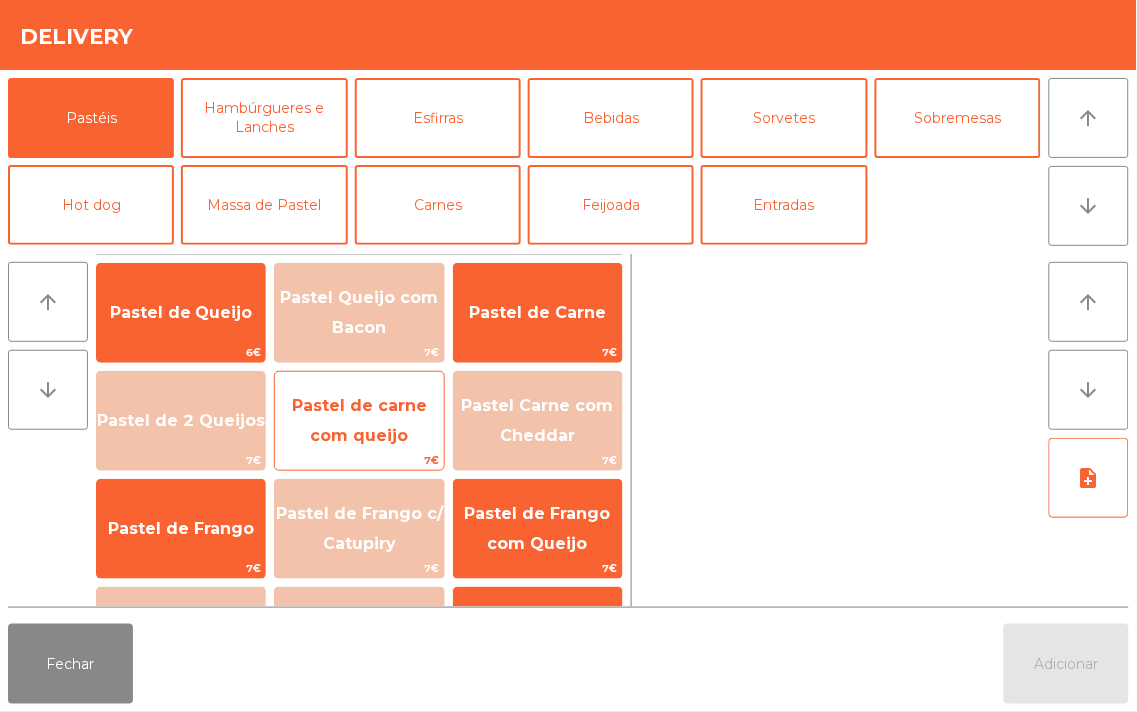click on "Pastel de carne com queijo" 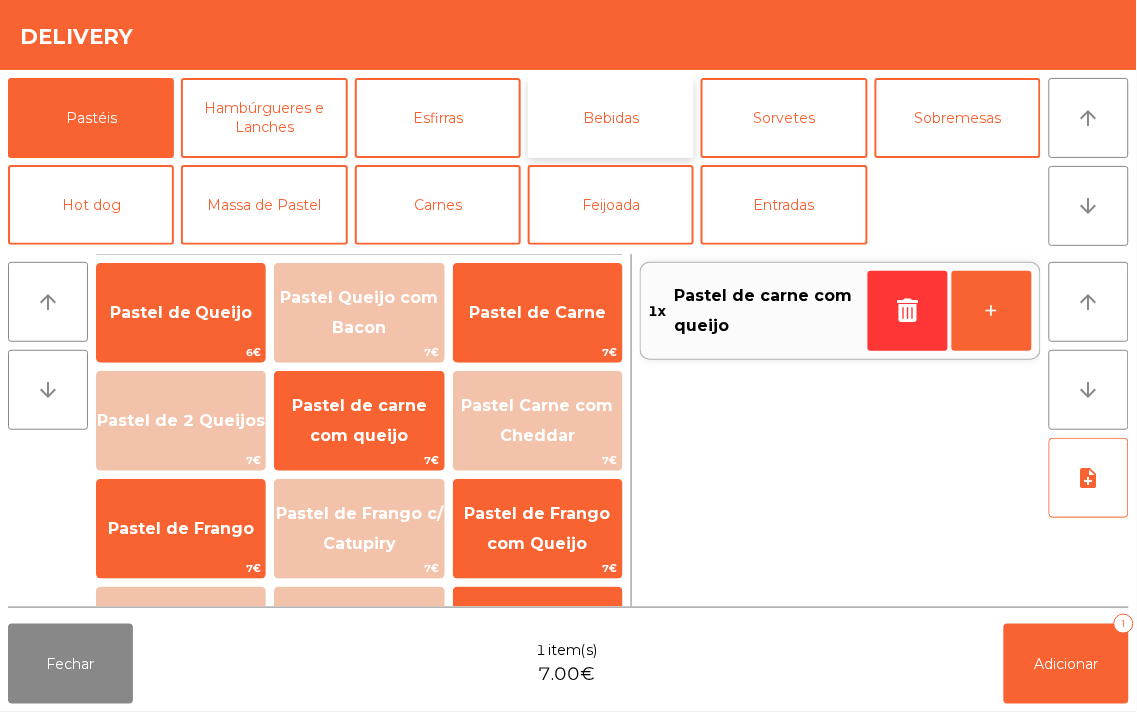 click on "Bebidas" 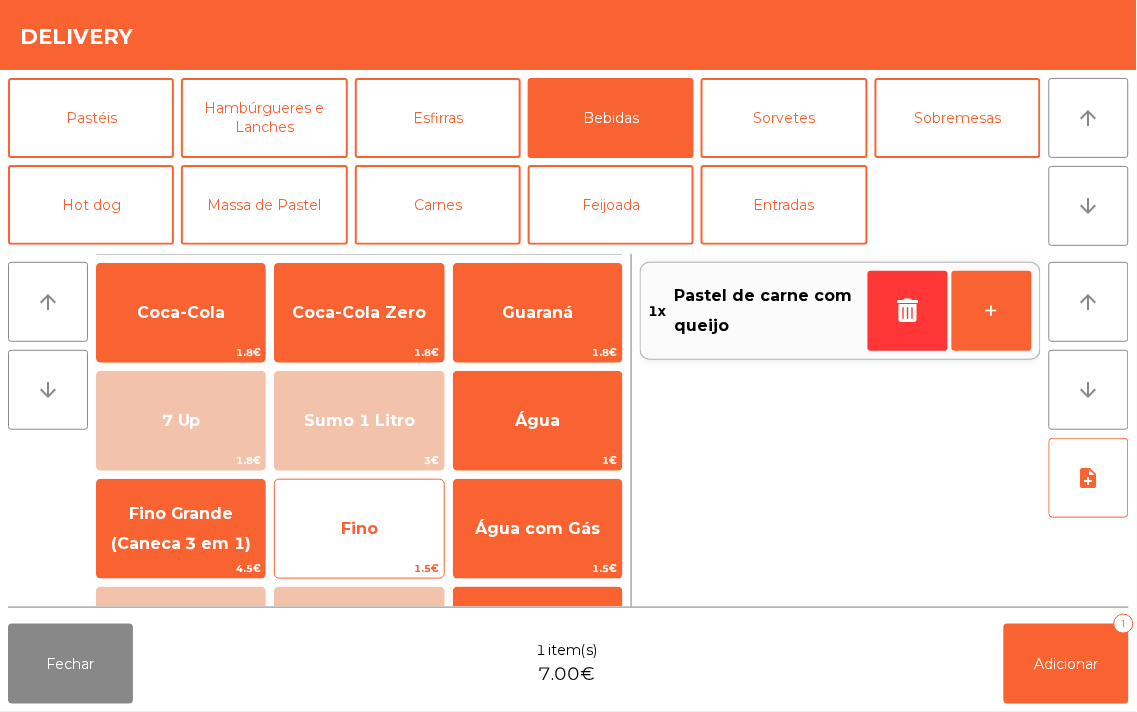 click on "Fino" 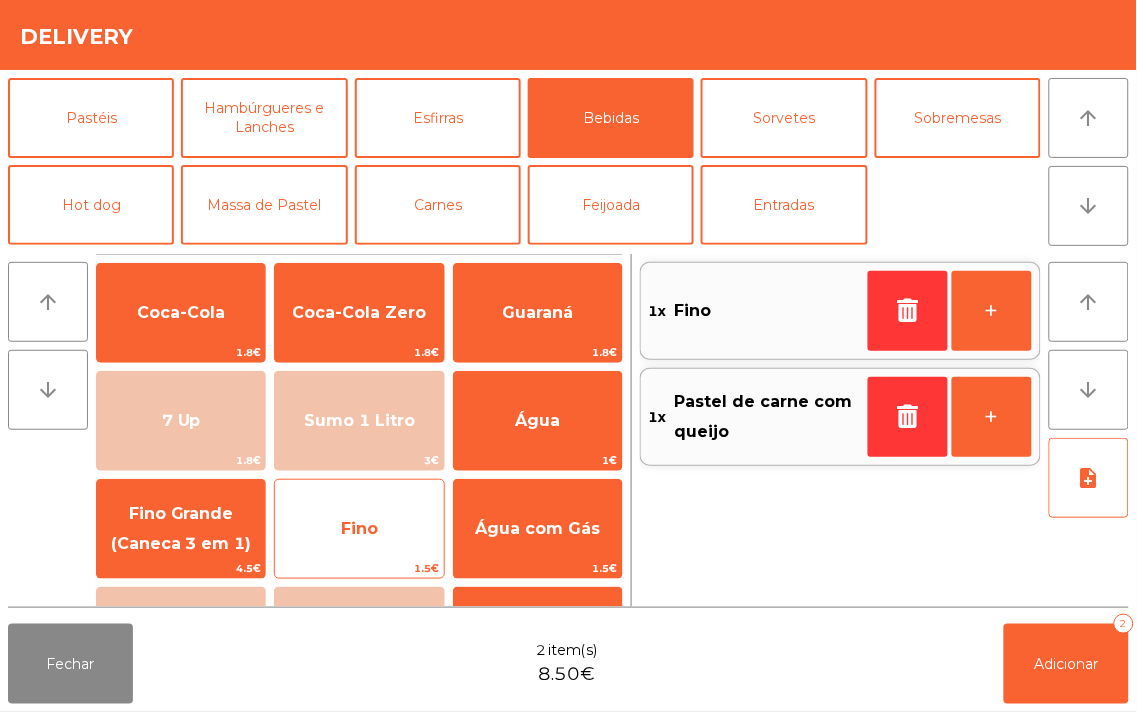 click on "Fino" 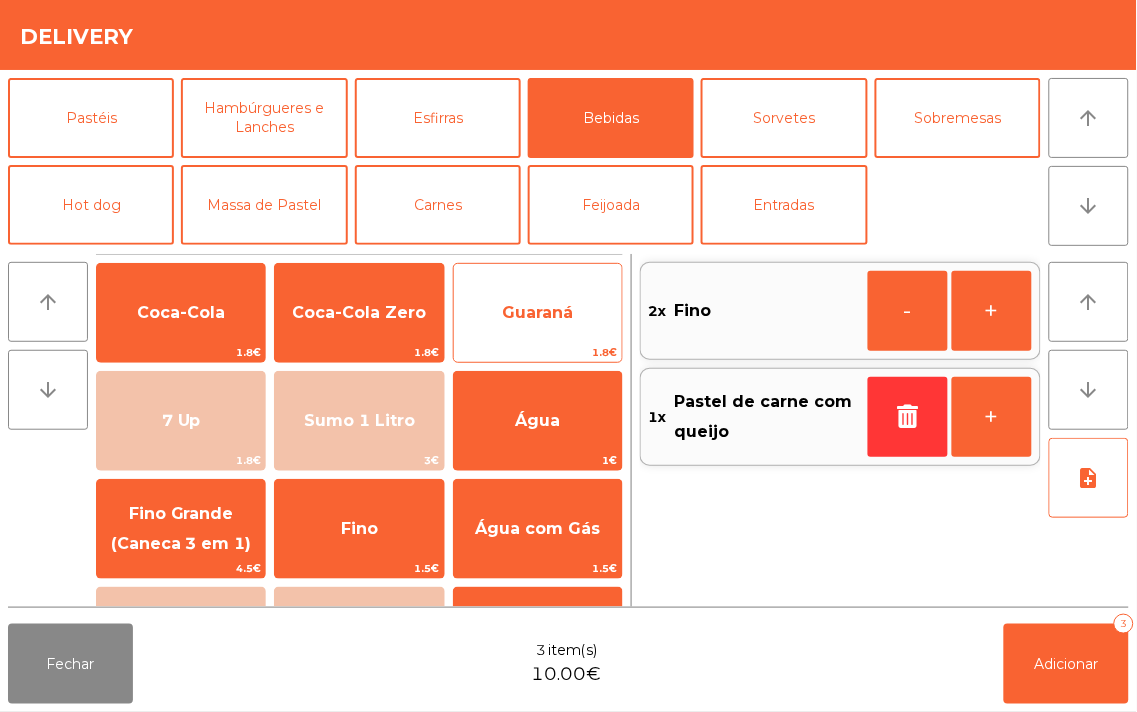 click on "Guaraná" 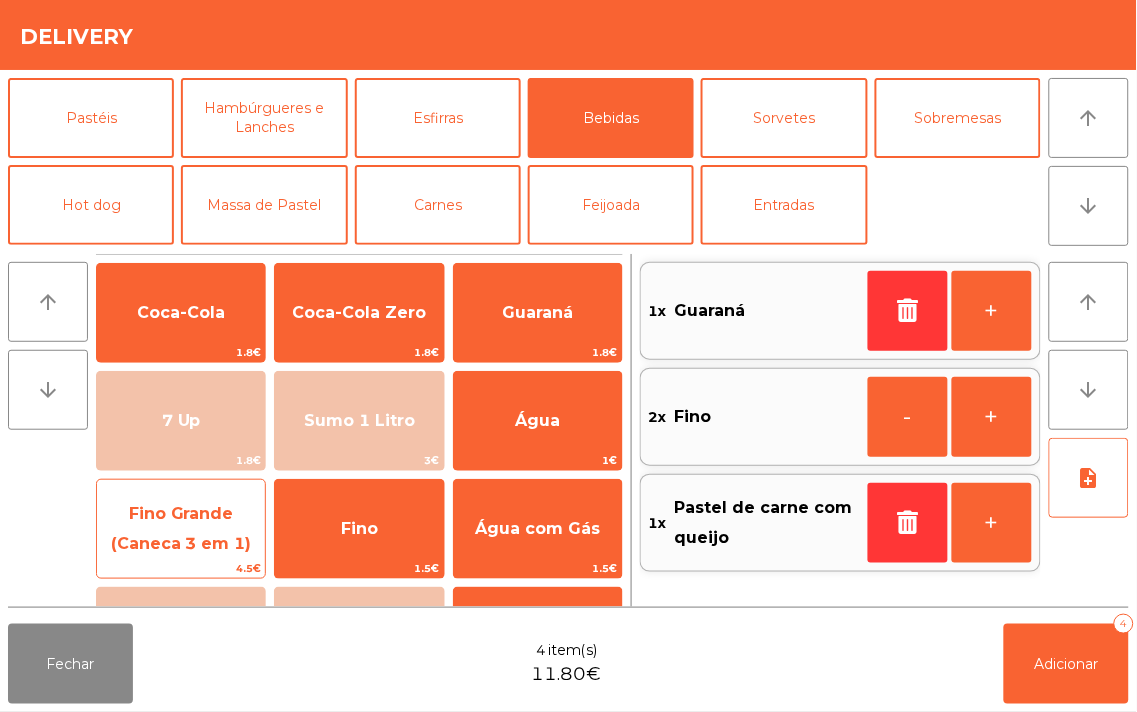 click on "Fino Grande (Caneca 3 em 1)" 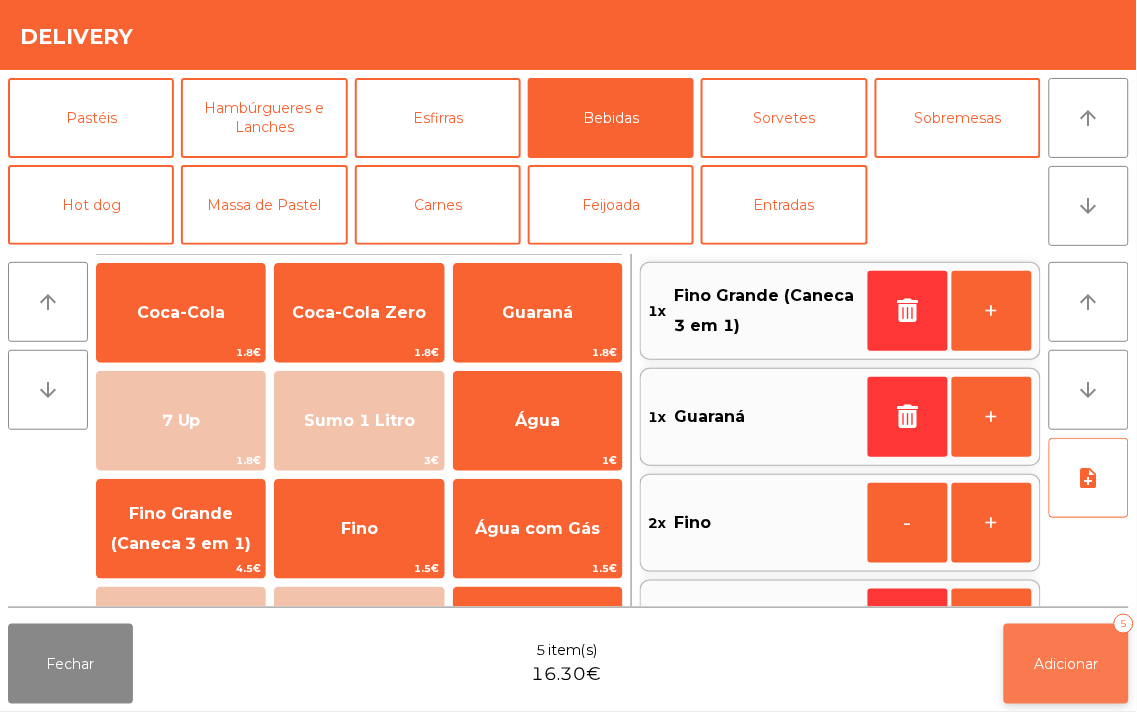 click on "Adicionar   5" 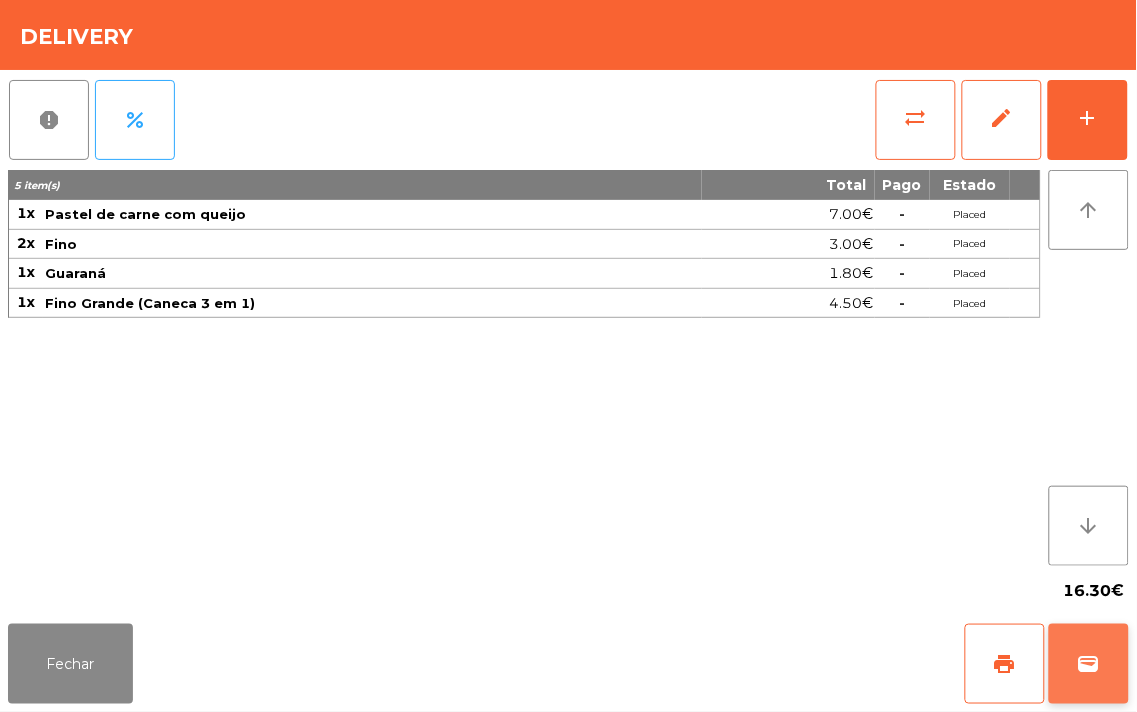 click on "wallet" 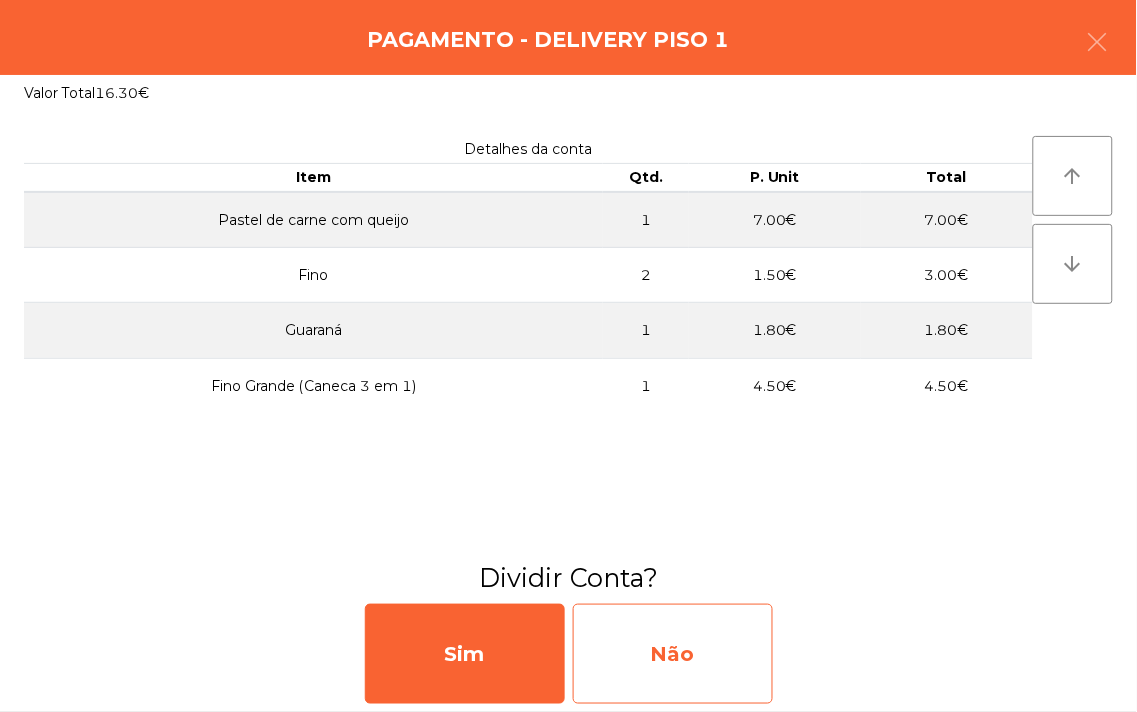 click on "Não" 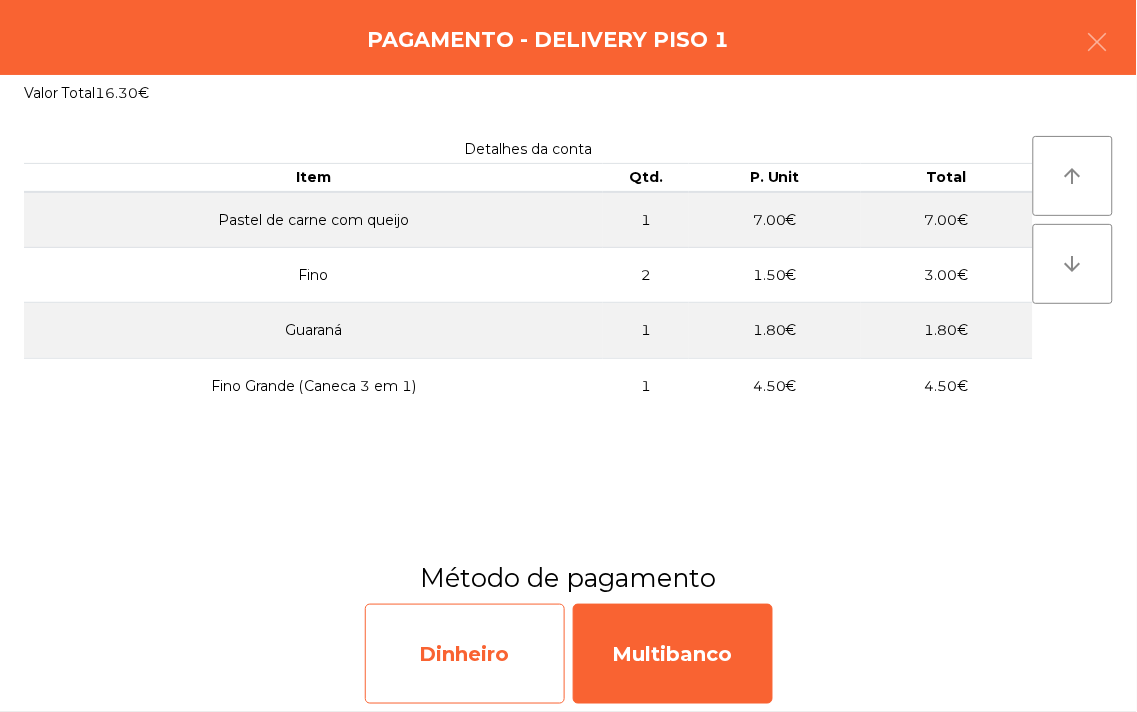 click on "Dinheiro" 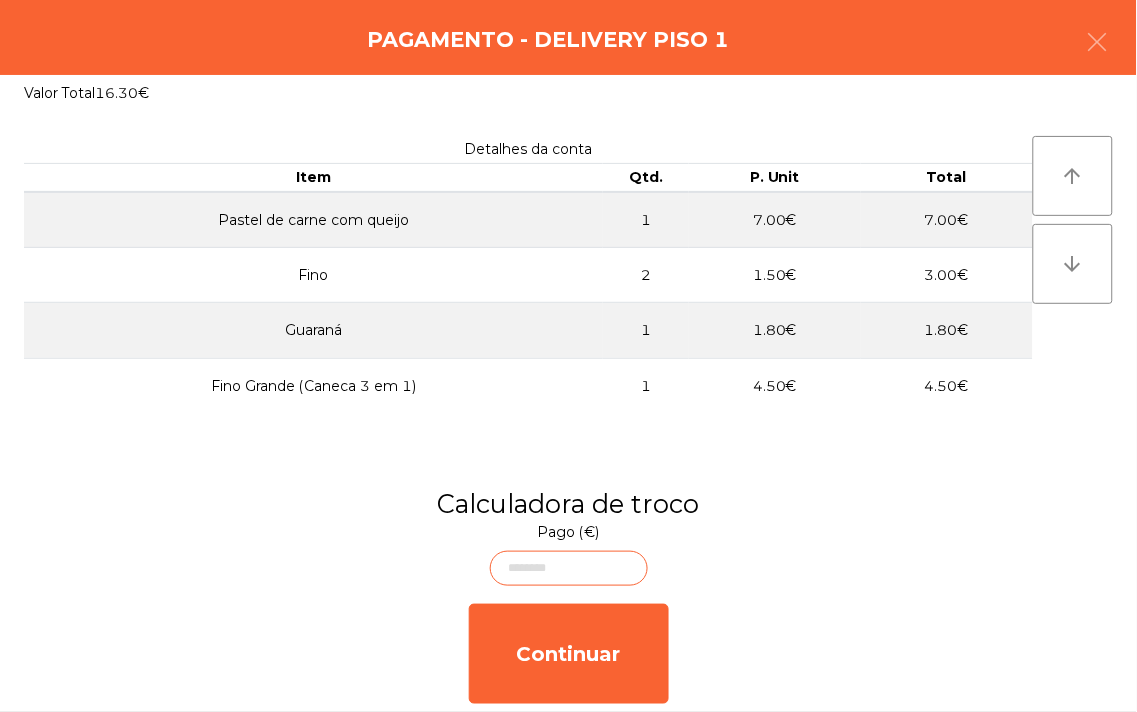 click on "Top Pastel Brasil  location_on  26/07/2025   21:36:39   Painel de controlo   Pedidos   Editar Menu  leaderboard  Estatísticas  exit_to_app  Sair   Piso 1   Mesa 1   Mesa 2   3.5 €   Mesa 3   Mesa 4   30.8 €   Mesa 5   Mesa 6   18.1 €   Mesa 7   Mesa 8   Mesa 9   Mesa 10   Mesa 11   Mesa 12   Mesa 13   Mesa 14   Mesa 15   Mesa 16   Mesa 17   Mesa 18   13.3 €   Mesa 19   305.75 €   Mesa 20   3260.95 €   QR code Balcao   Delivery   16.3 €  Reserva na próxima hora Pedindo a conta A chamar  Conceder permissões   Abrir Gaveta   Fechar Dia
Delivery   report   percent   sync_alt   edit   add  5 item(s) Total Pago Estado 1x Pastel de carne com queijo 7.00€  -  Placed 2x Fino 3.00€  -  Placed 1x Guaraná 1.80€  -  Placed 1x Fino Grande (Caneca 3 em 1) 4.50€  -  Placed arrow_upward arrow_downward  16.30€   Fechar   print   wallet  Pagamento - Delivery Piso 1   Valor Total  16.30€ Detalhes da conta Item Qtd. P. Unit Total  Pastel de carne com queijo   1   7.00€   7.00€" at bounding box center [568, 356] 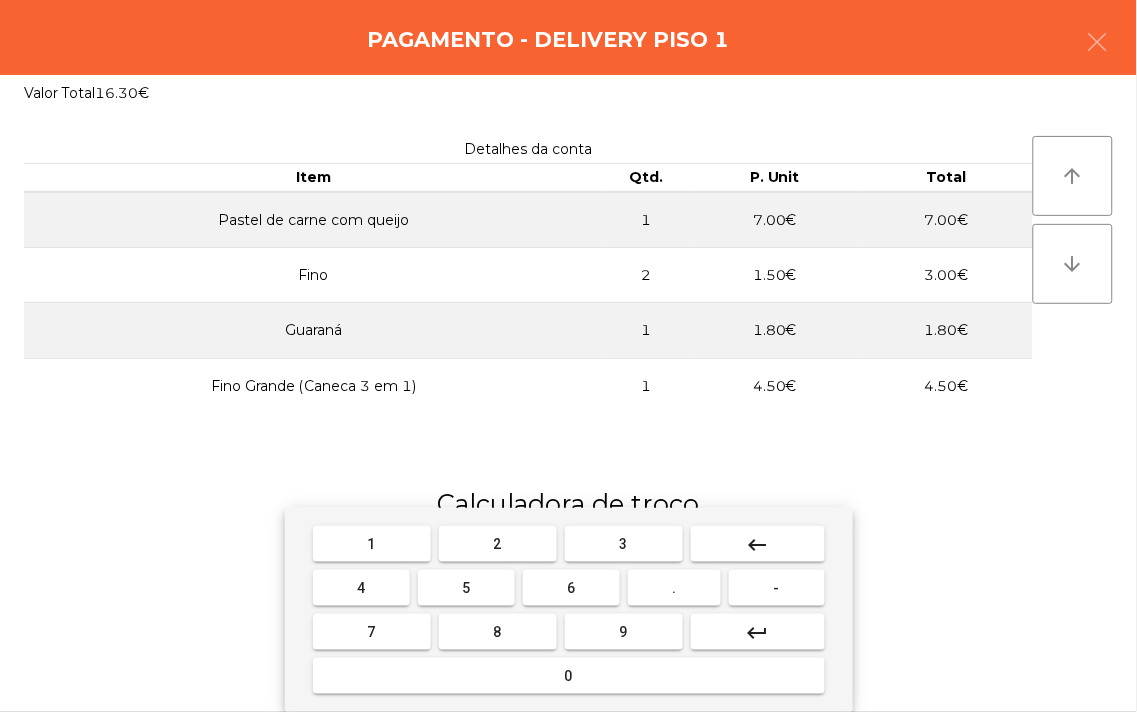 click on "2" at bounding box center [498, 544] 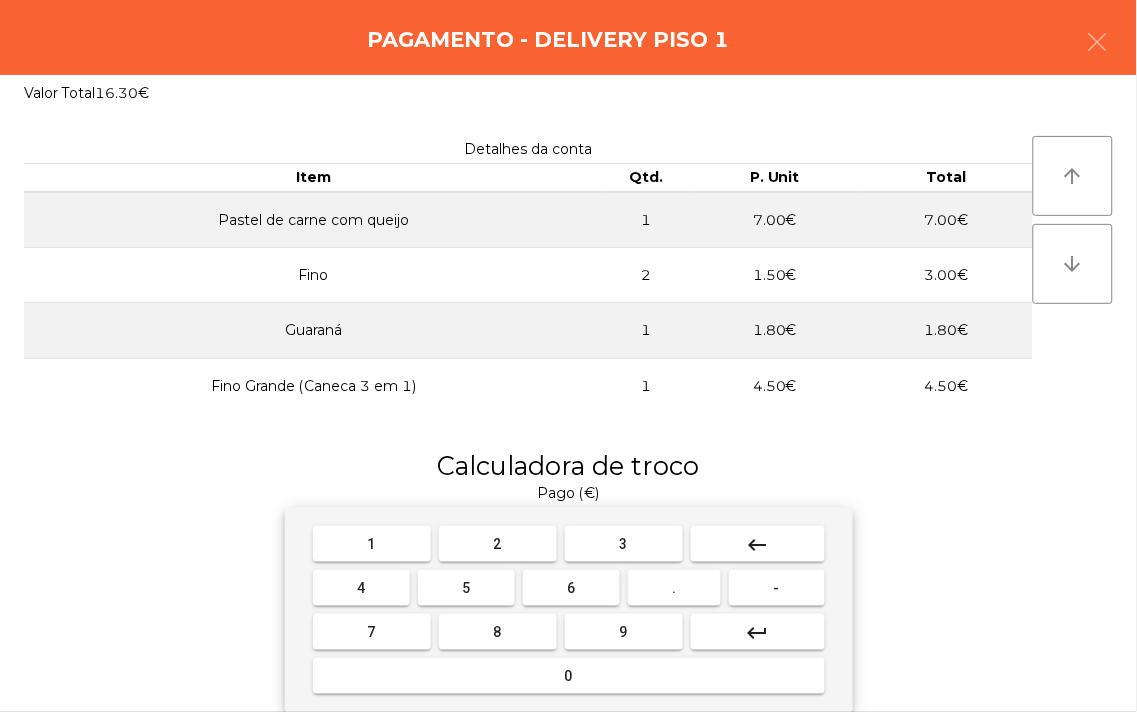 click on "keyboard_return" at bounding box center [758, 633] 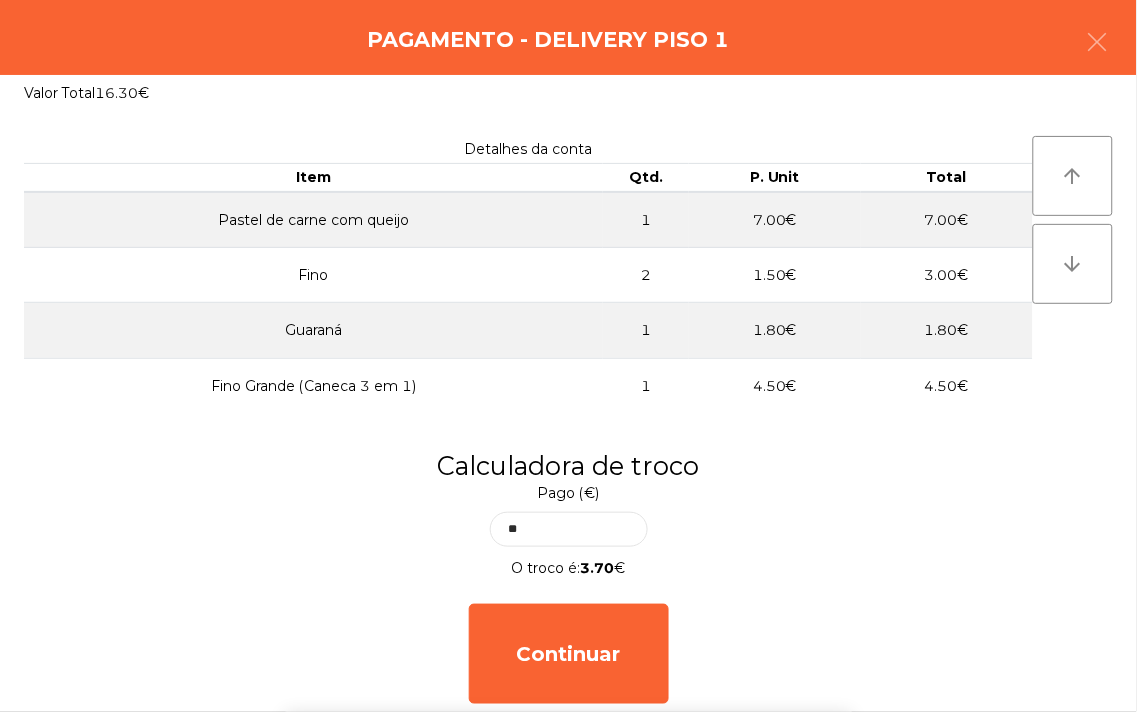 click on "1 2 3 keyboard_backspace 4 5 6 . - 7 8 9 keyboard_return 0" at bounding box center [568, 610] 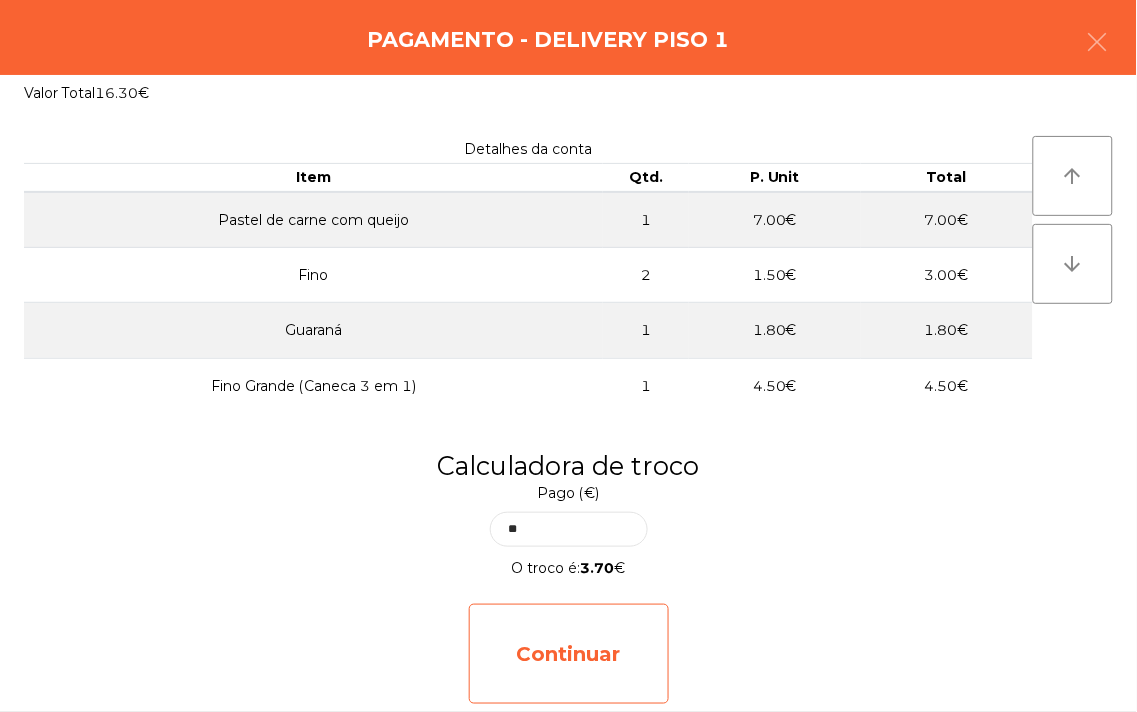 click on "Continuar" 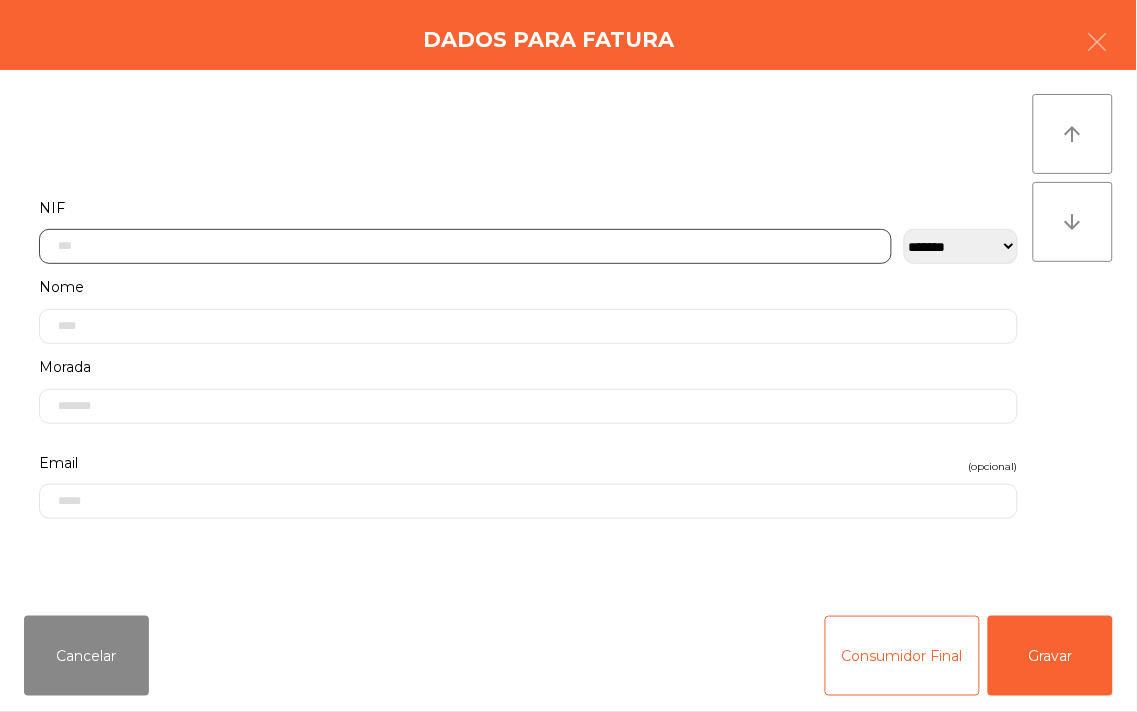 click 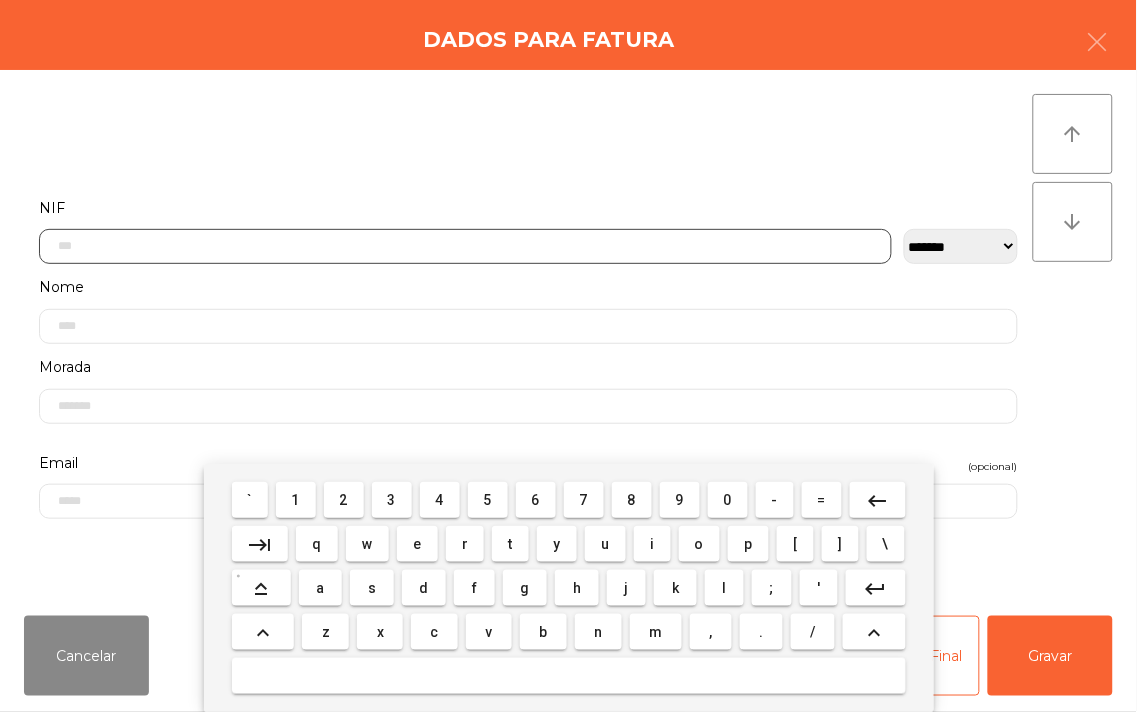 scroll, scrollTop: 98, scrollLeft: 0, axis: vertical 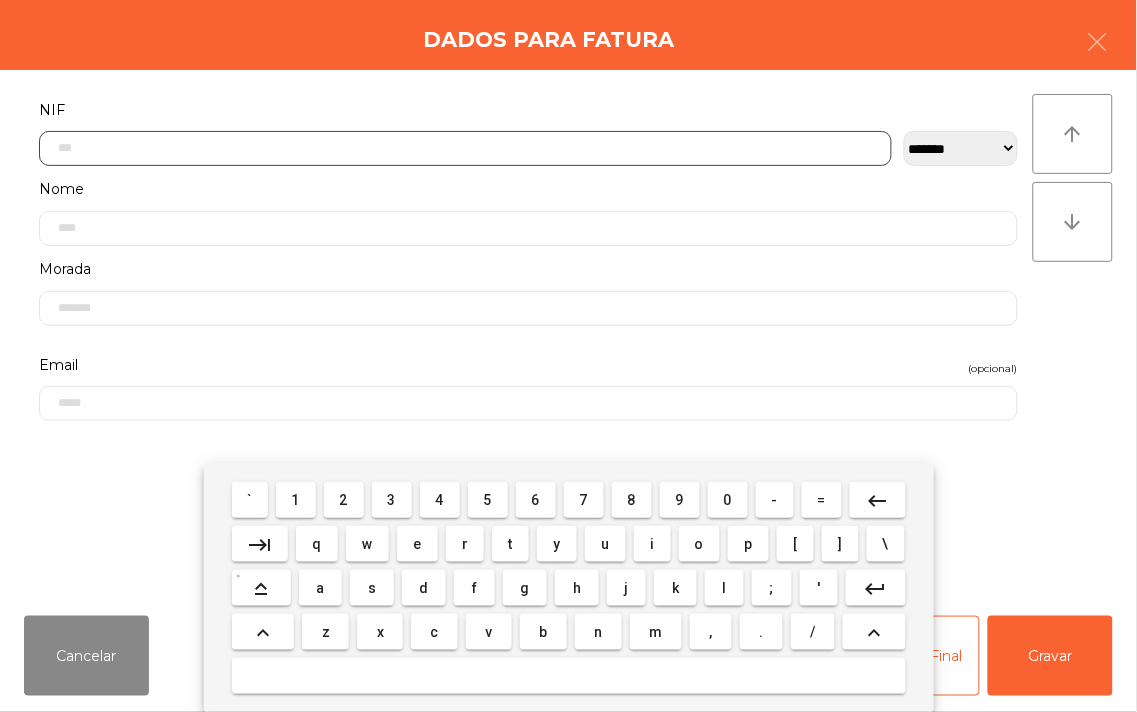 click on "1" at bounding box center (296, 500) 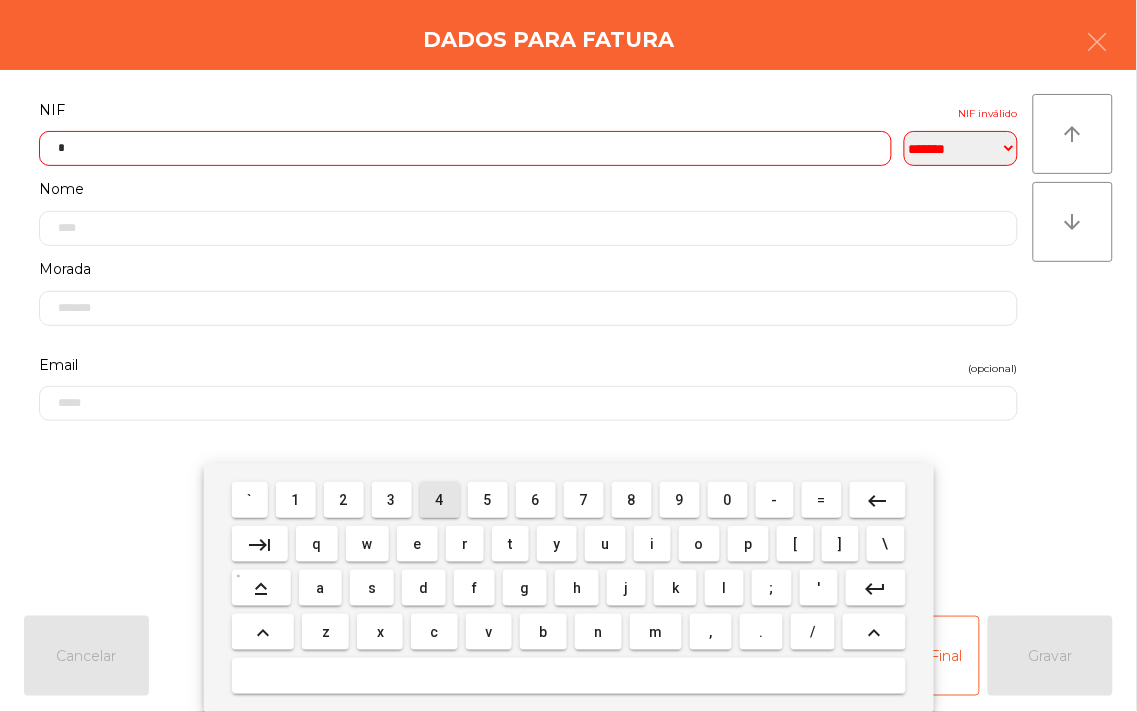 click on "4" at bounding box center (440, 500) 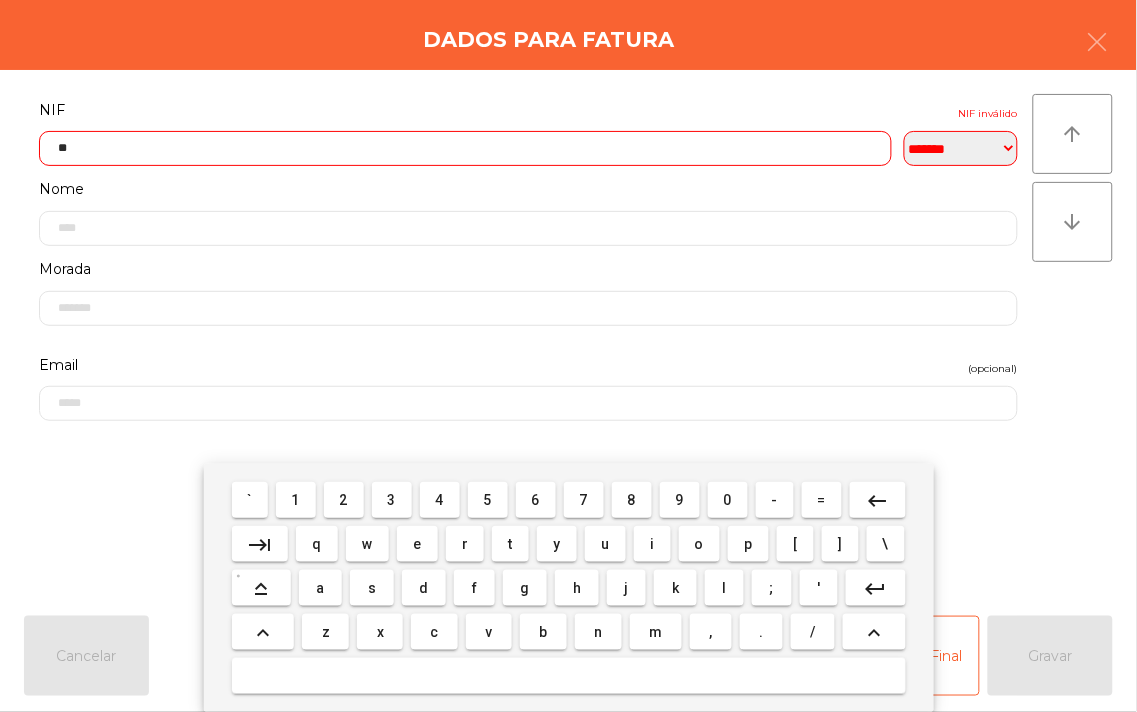 click on "0" at bounding box center [728, 500] 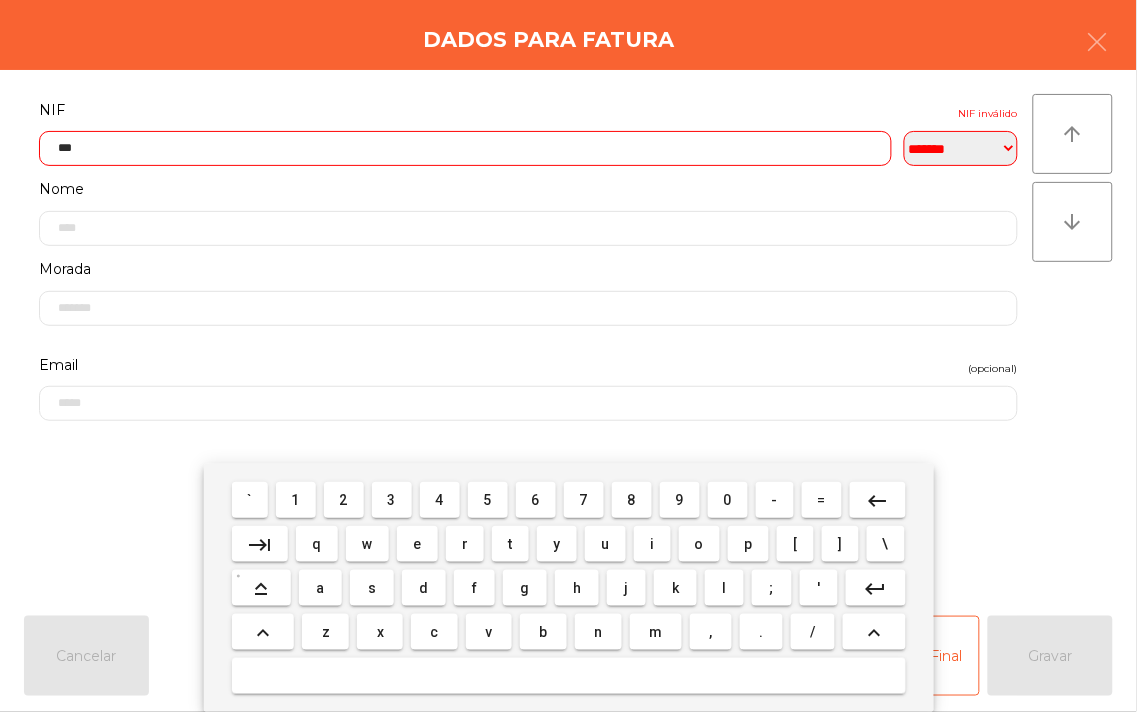 click on "7" at bounding box center (584, 500) 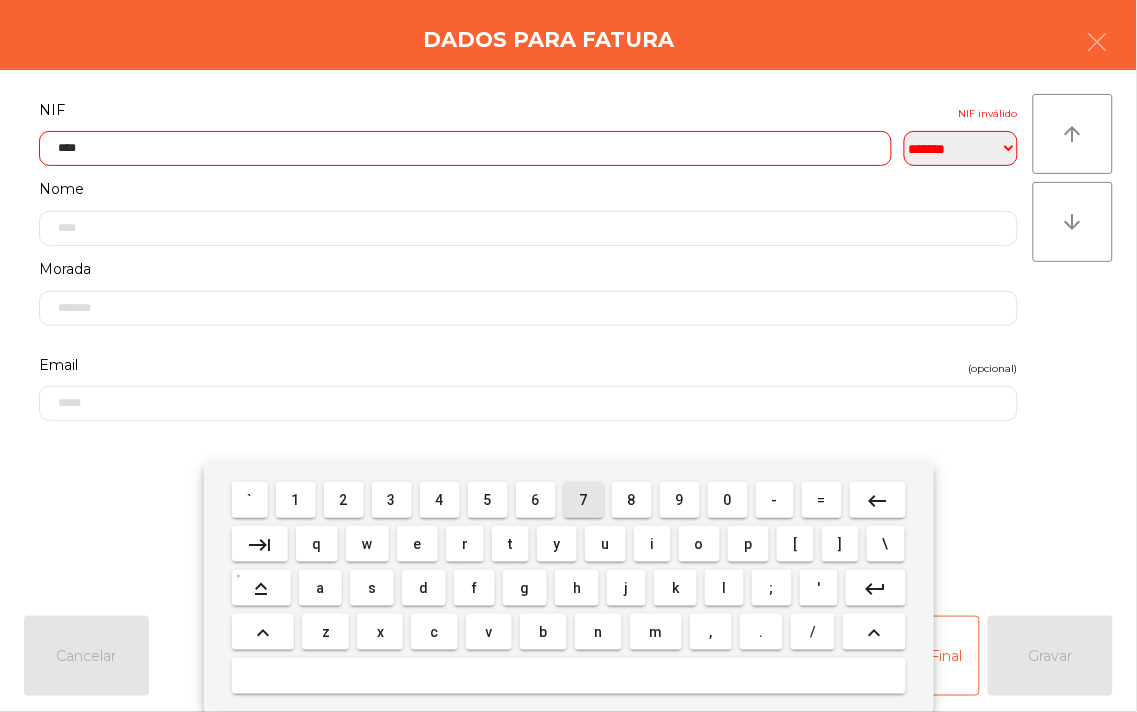 click on "7" at bounding box center (584, 500) 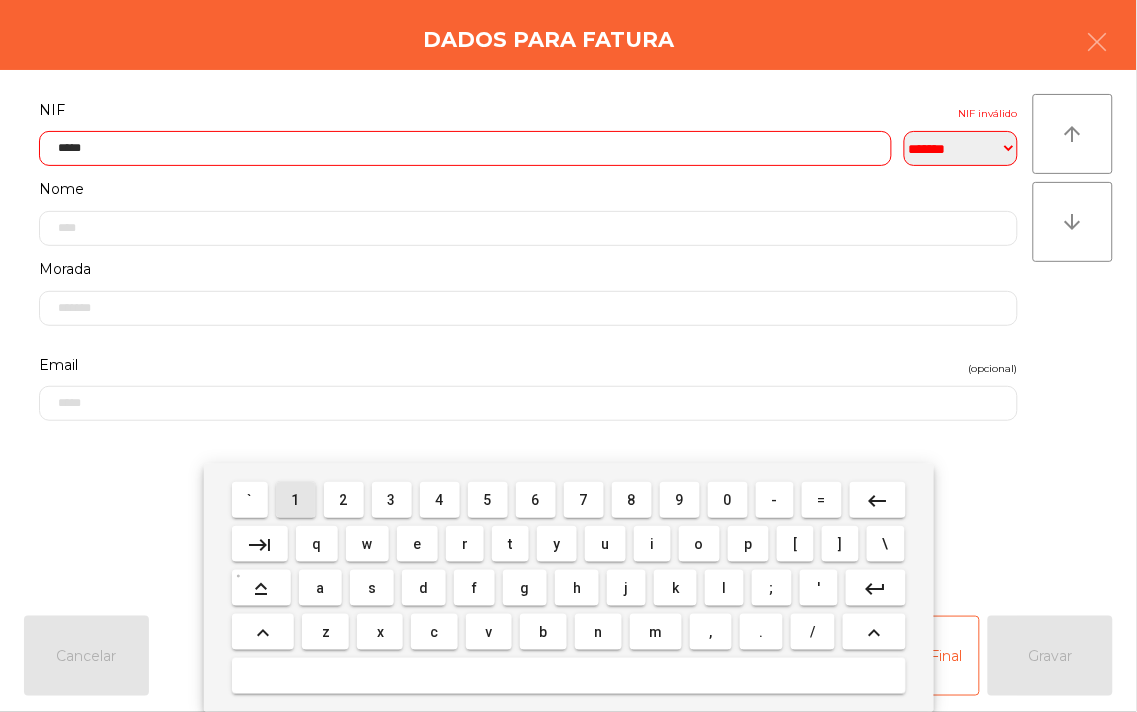 click on "1" at bounding box center [296, 500] 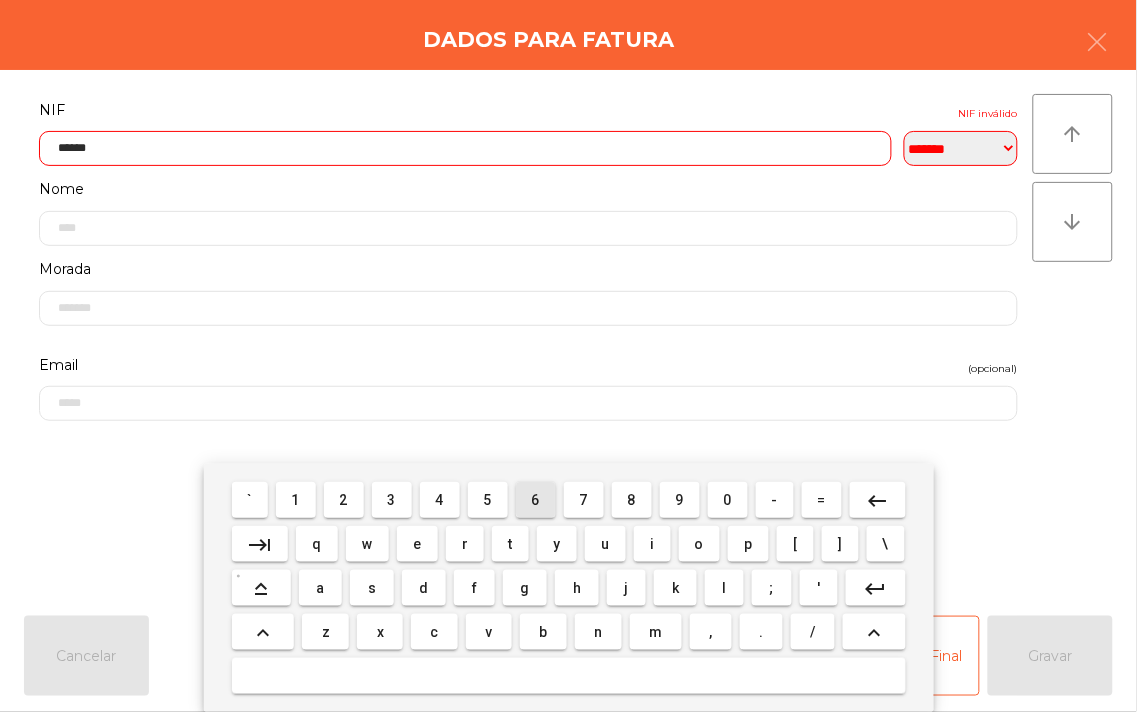 click on "6" at bounding box center [536, 500] 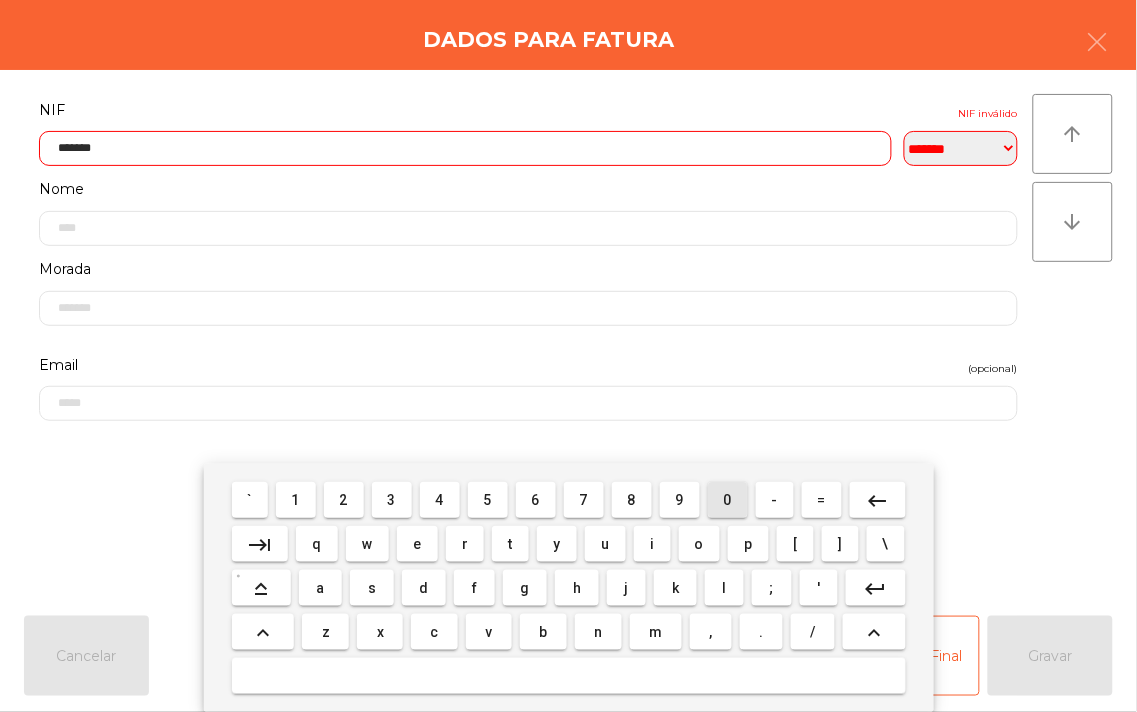 click on "0" at bounding box center (728, 500) 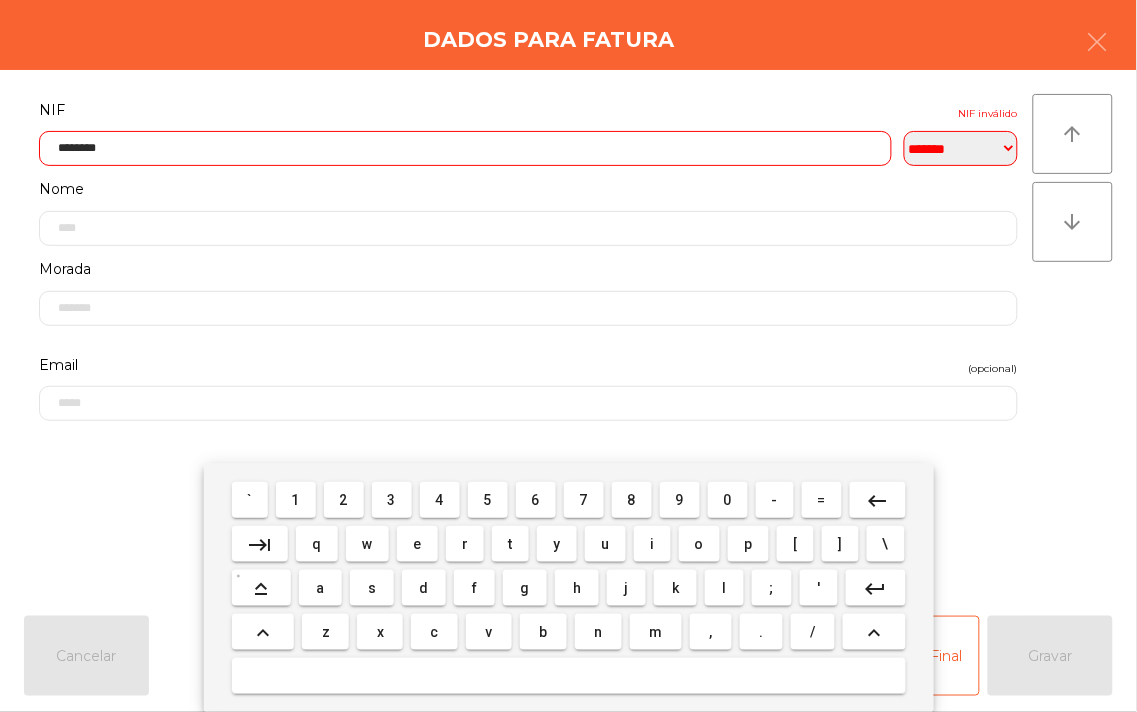 click on "keyboard_return" at bounding box center [876, 589] 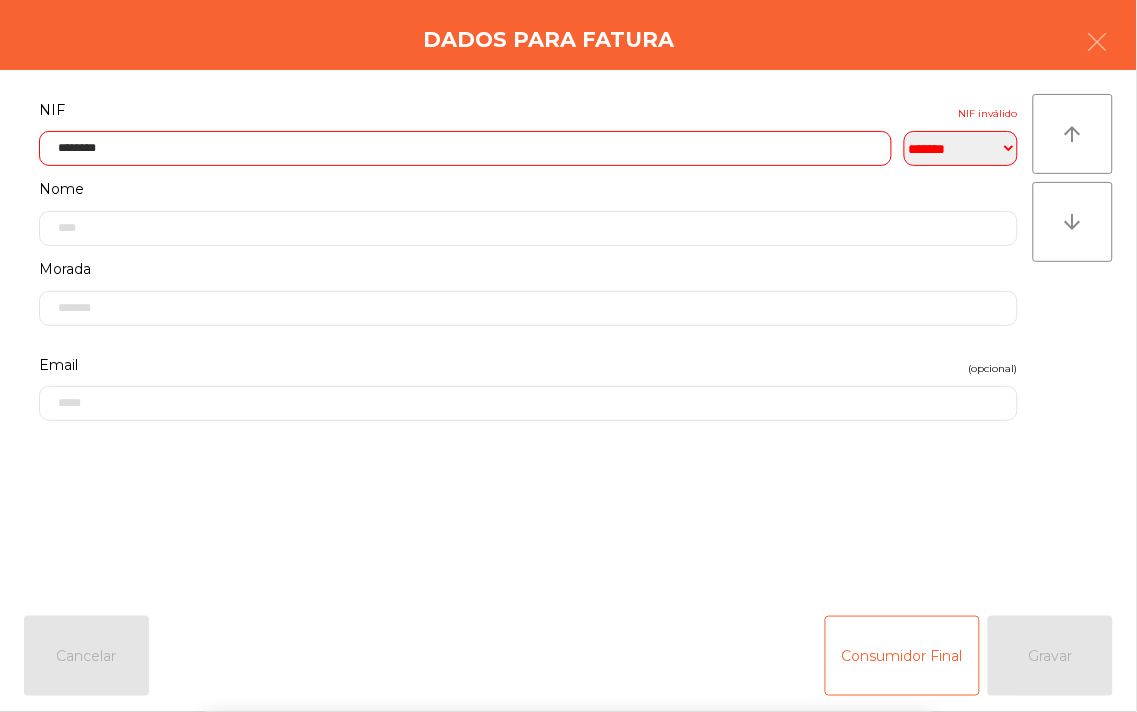 click on "` 1 2 3 4 5 6 7 8 9 0 - = keyboard_backspace keyboard_tab q w e r t y u i o p [ ] \ keyboard_capslock a s d f g h j k l ; ' keyboard_return keyboard_arrow_up z x c v b n m , . / keyboard_arrow_up" at bounding box center [568, 588] 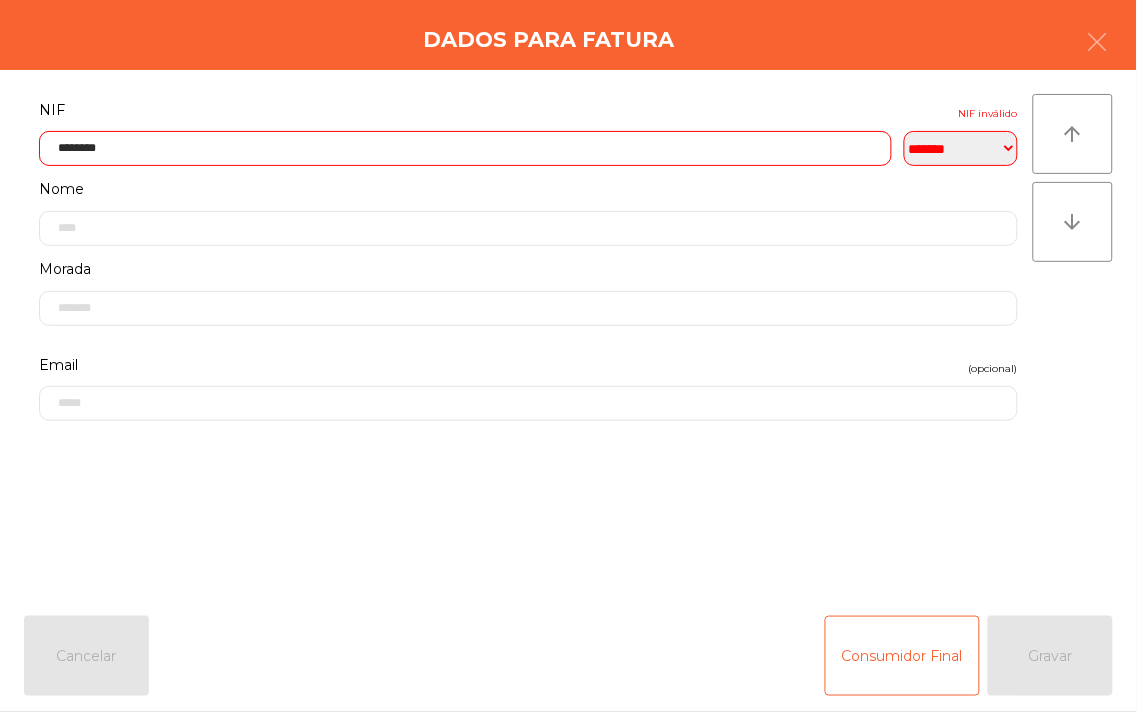 click on "********" 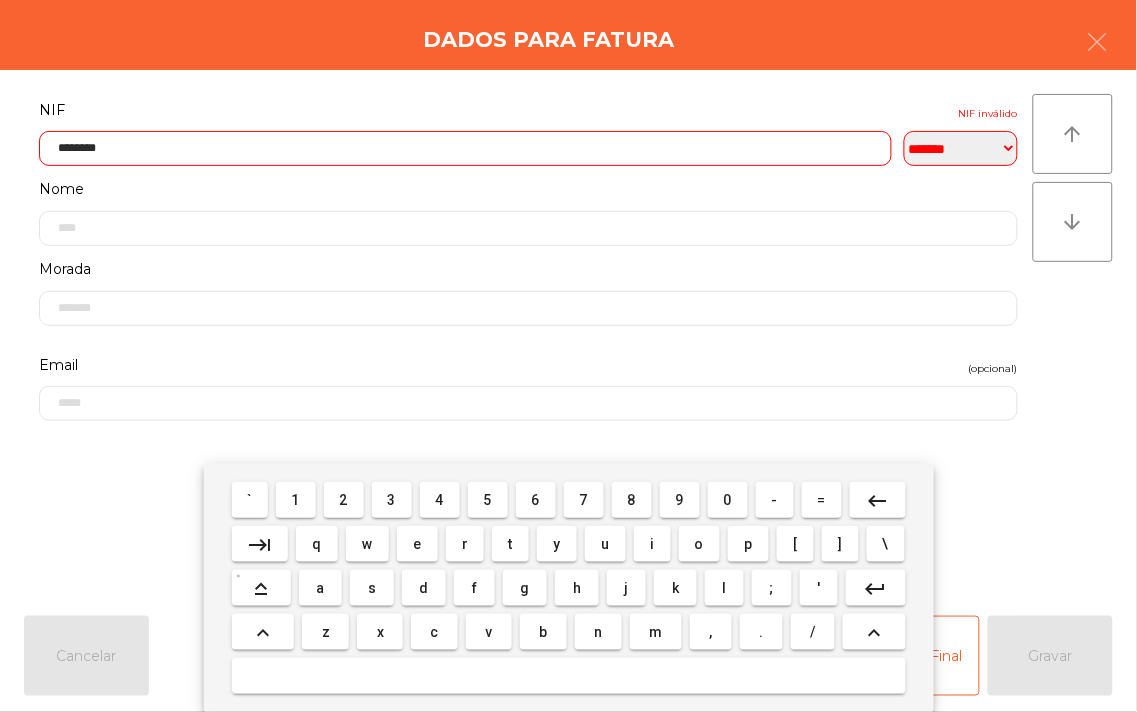 click on "5" at bounding box center (488, 500) 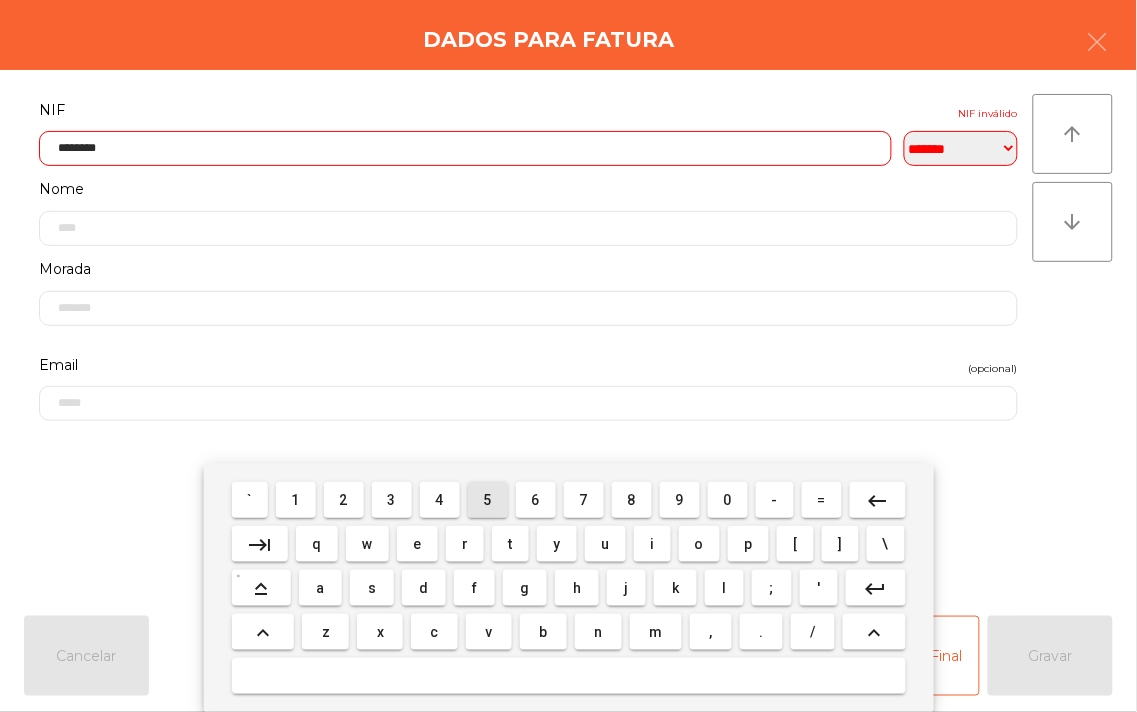 click on "5" at bounding box center [488, 500] 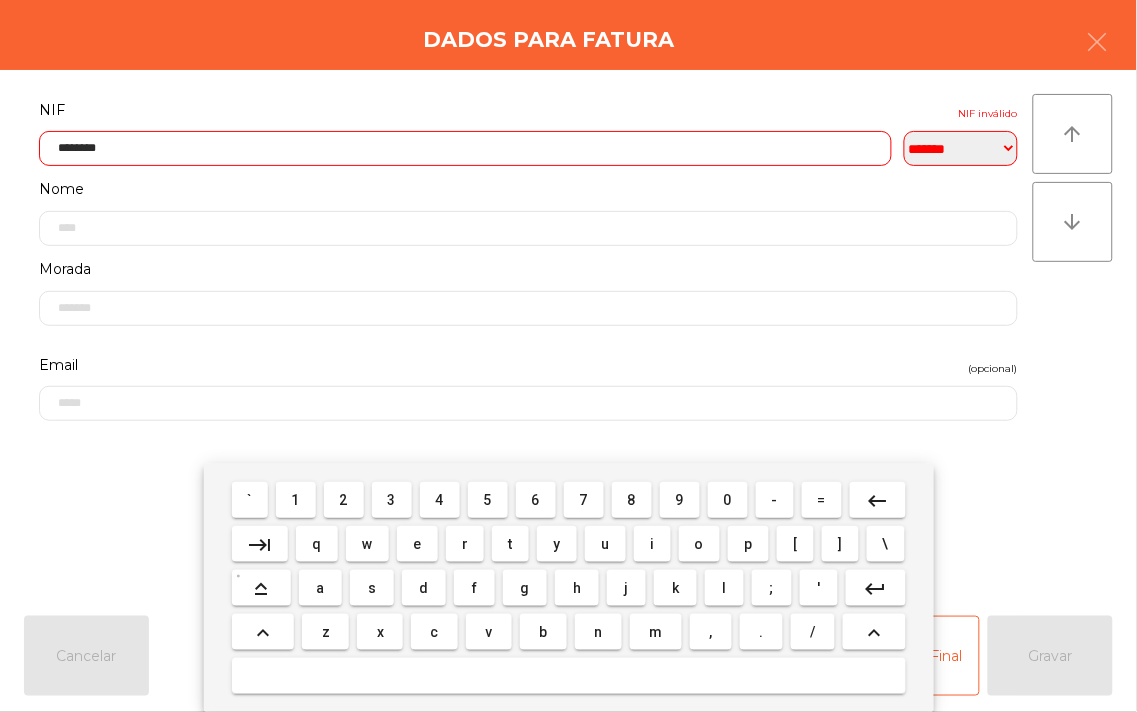 click on "5" at bounding box center [488, 500] 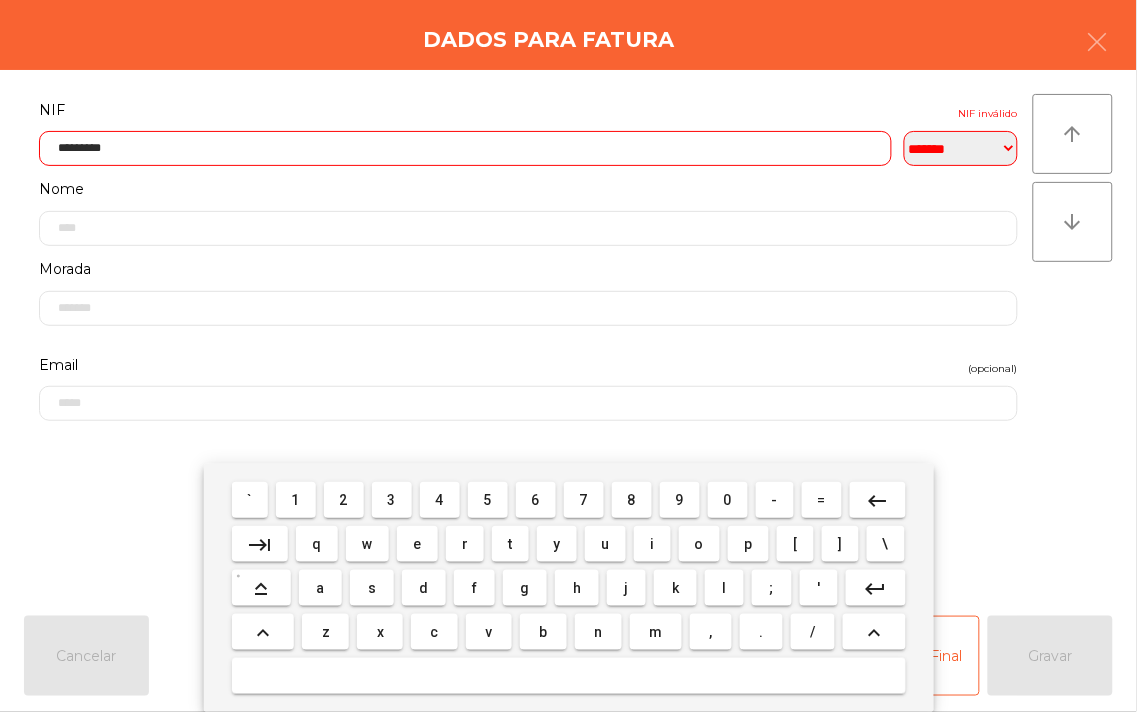 click on "5" at bounding box center [488, 500] 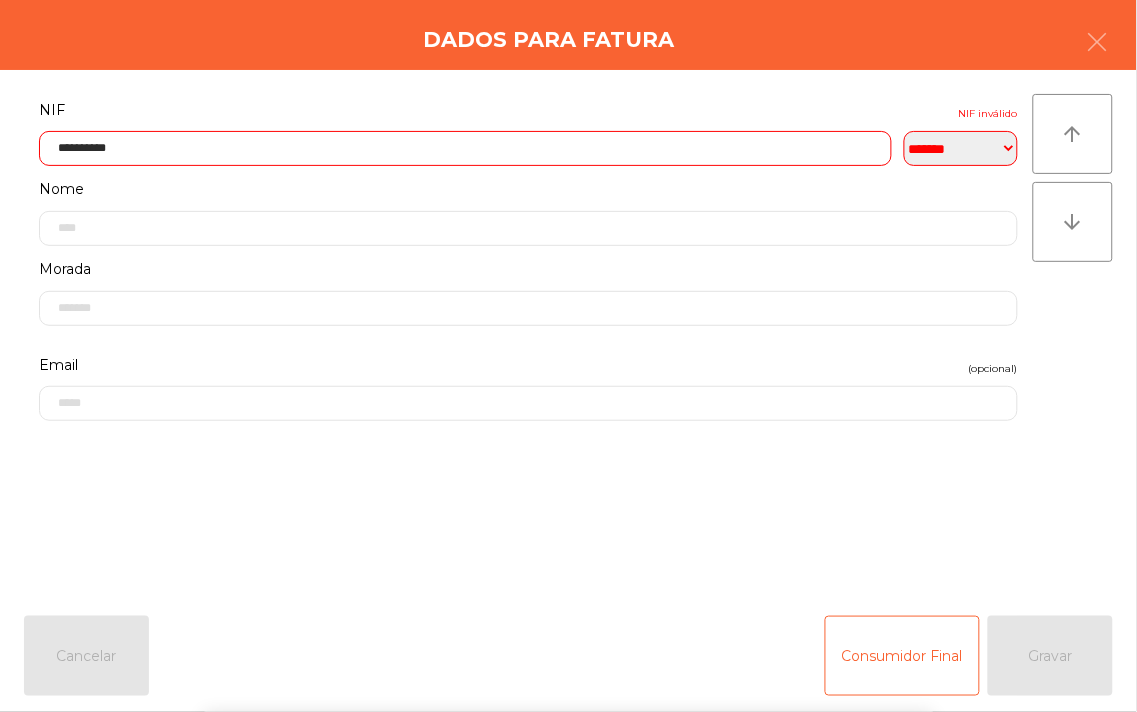 click on "` 1 2 3 4 5 6 7 8 9 0 - = keyboard_backspace keyboard_tab q w e r t y u i o p [ ] \ keyboard_capslock a s d f g h j k l ; ' keyboard_return keyboard_arrow_up z x c v b n m , . / keyboard_arrow_up" at bounding box center (568, 588) 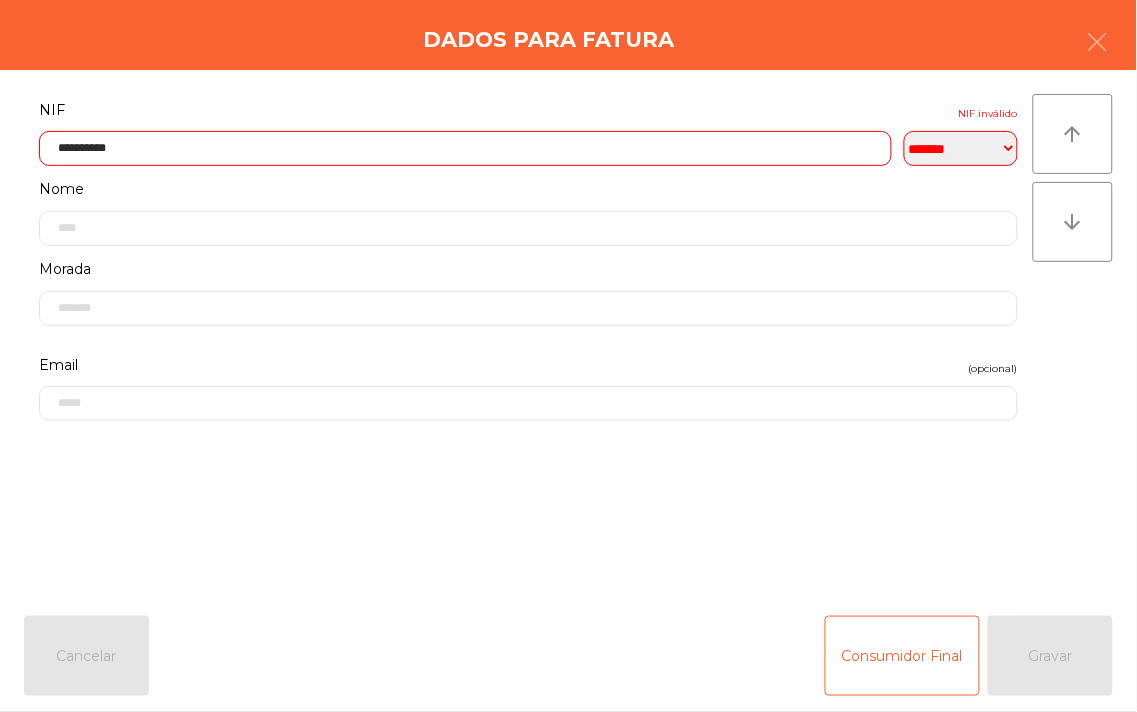 click on "**********" 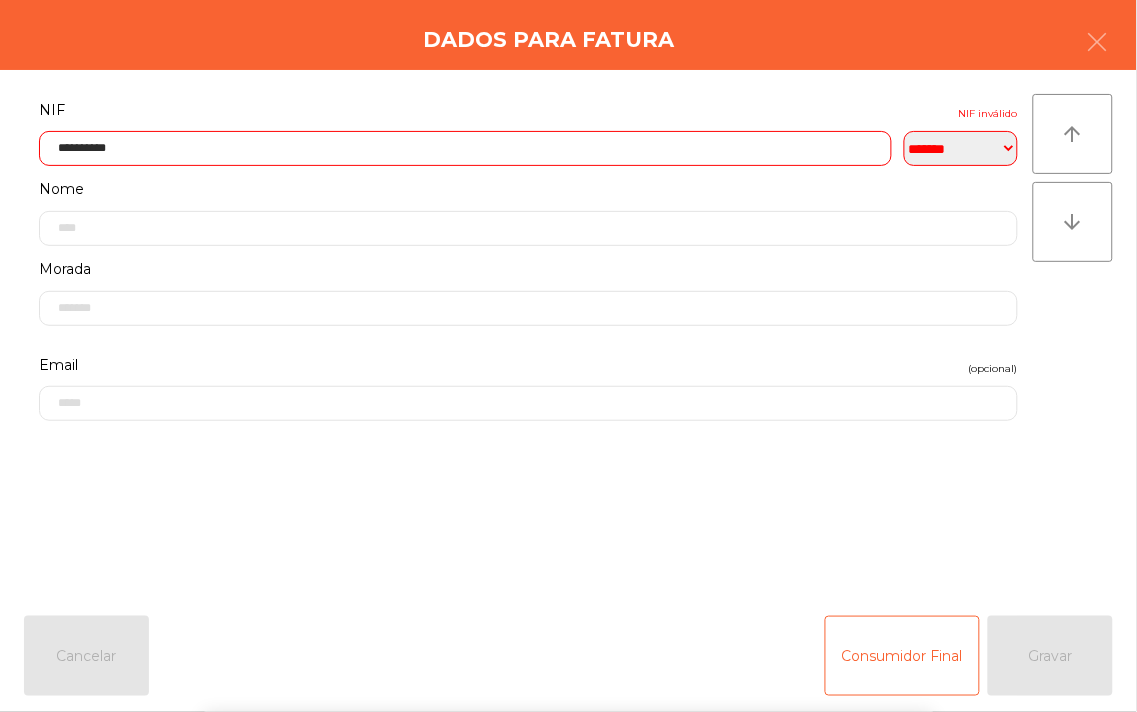 click on "` 1 2 3 4 5 6 7 8 9 0 - = keyboard_backspace keyboard_tab q w e r t y u i o p [ ] \ keyboard_capslock a s d f g h j k l ; ' keyboard_return keyboard_arrow_up z x c v b n m , . / keyboard_arrow_up" at bounding box center [568, 588] 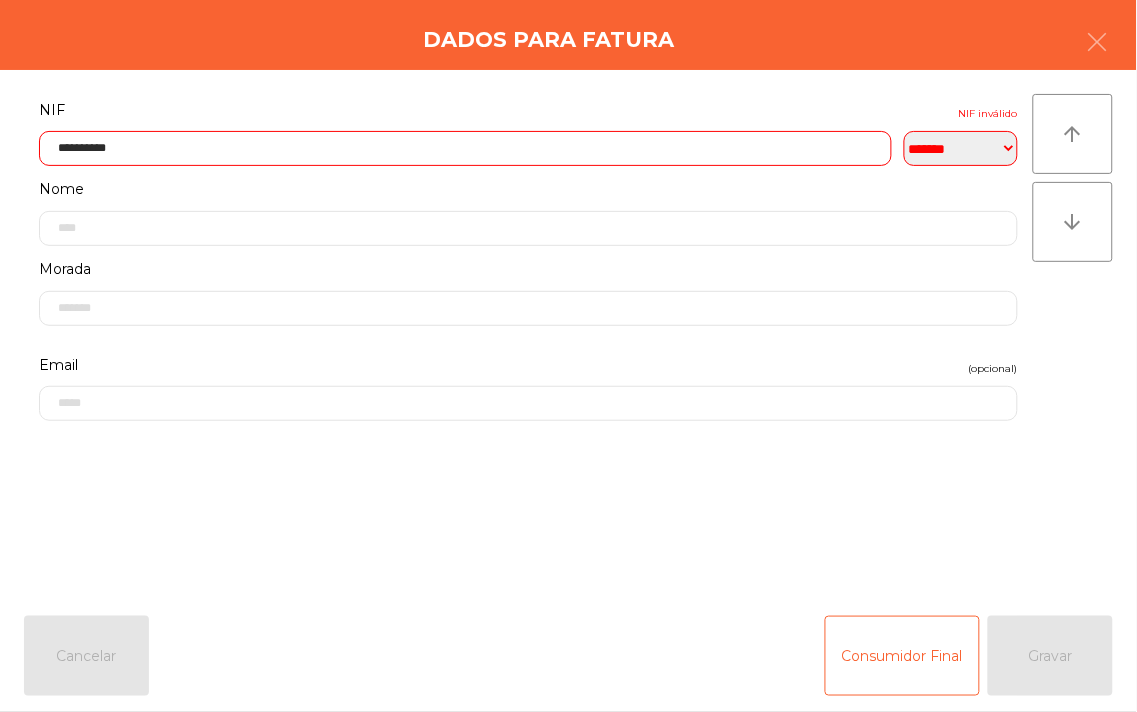 click on "**********" 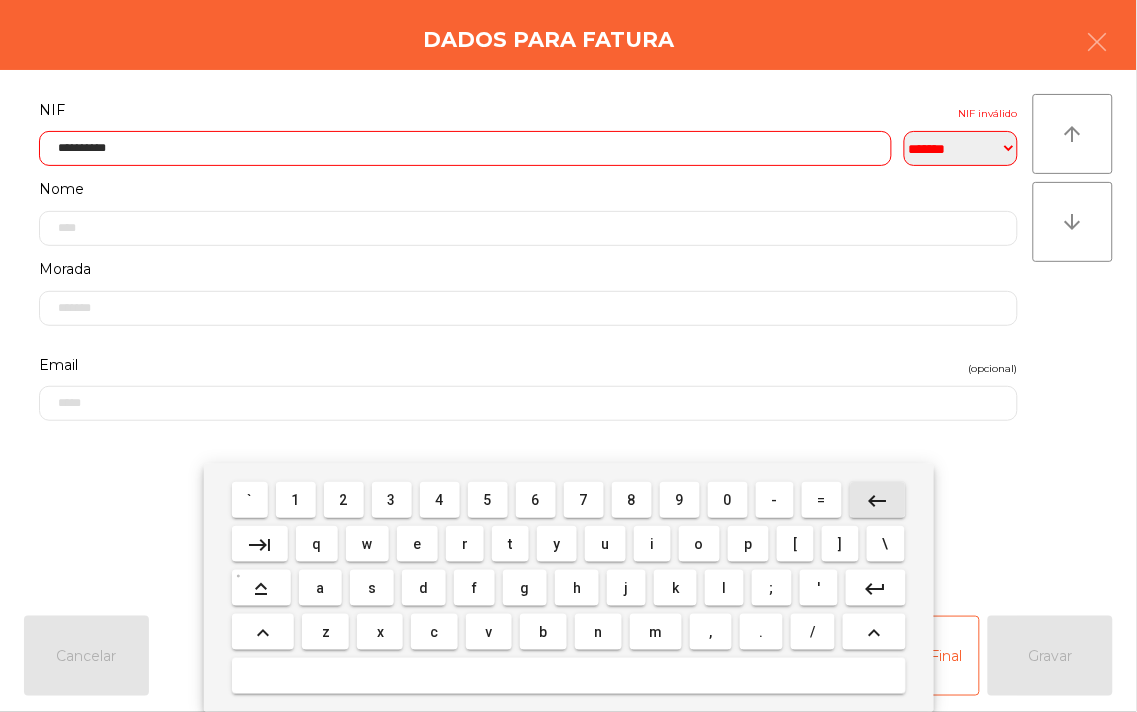 click on "keyboard_backspace" at bounding box center (878, 501) 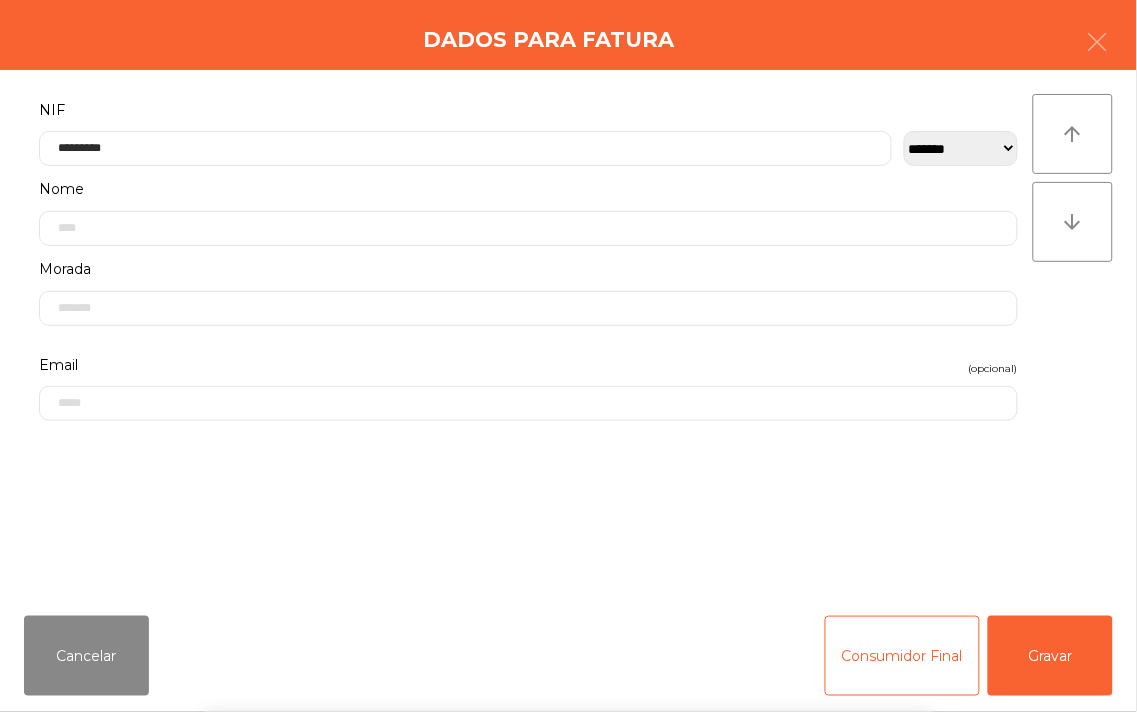 click on "` 1 2 3 4 5 6 7 8 9 0 - = keyboard_backspace keyboard_tab q w e r t y u i o p [ ] \ keyboard_capslock a s d f g h j k l ; ' keyboard_return keyboard_arrow_up z x c v b n m , . / keyboard_arrow_up" at bounding box center (568, 588) 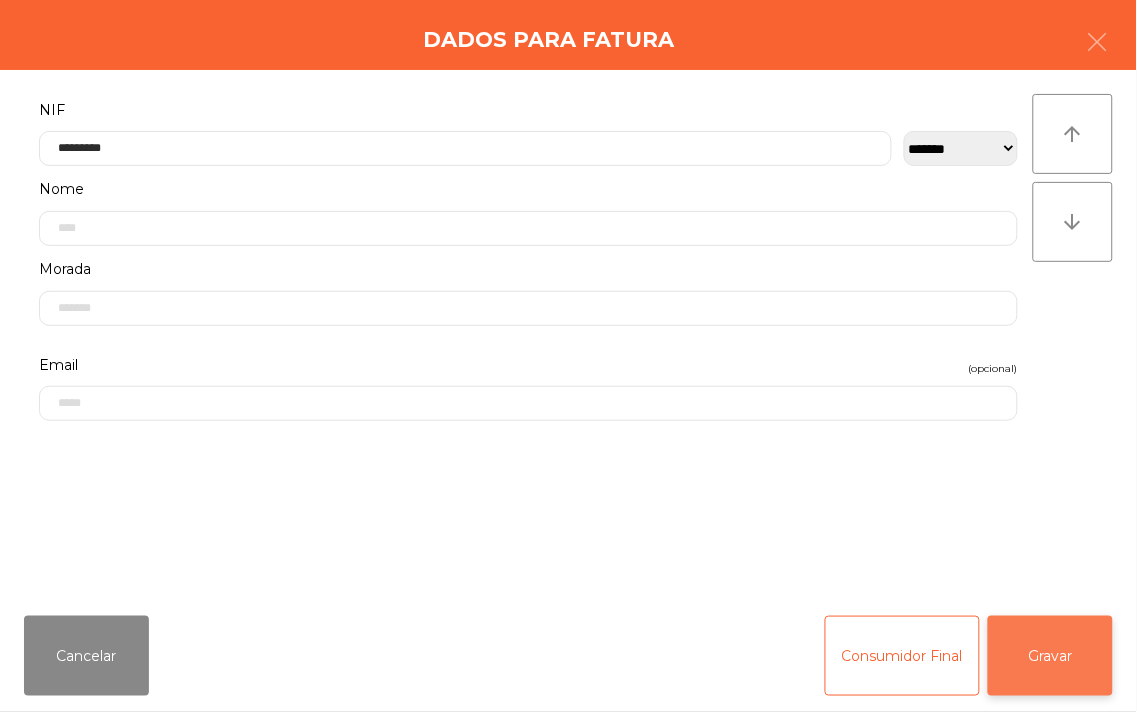 click on "Gravar" 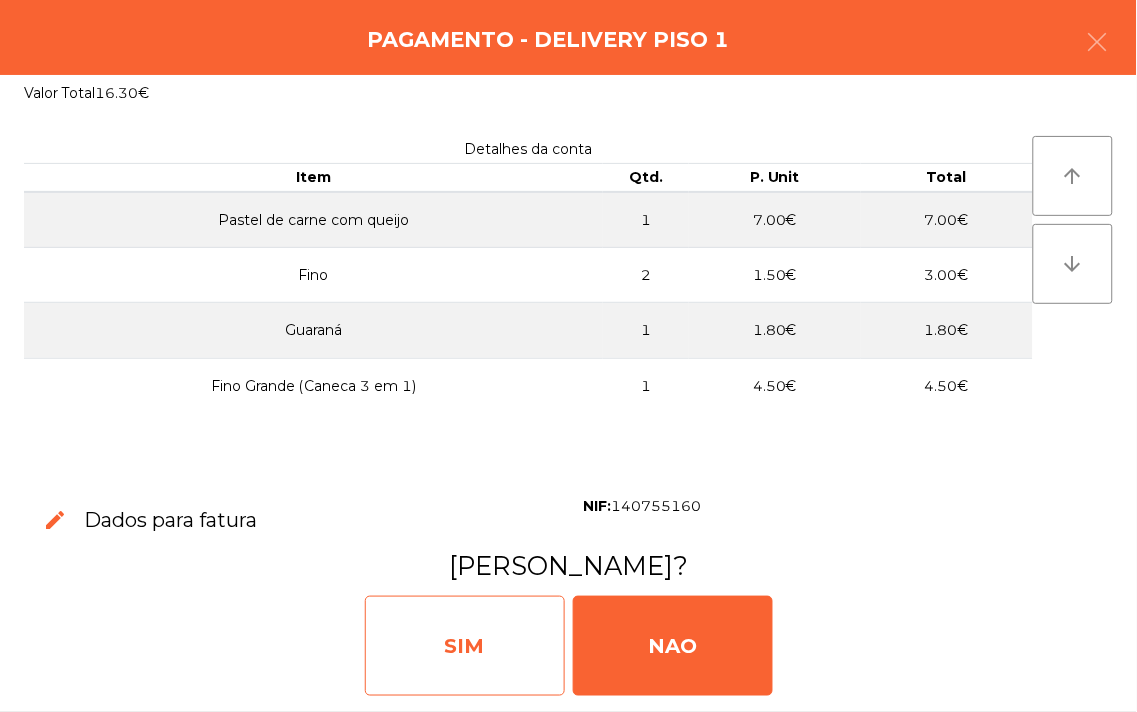 click on "SIM" 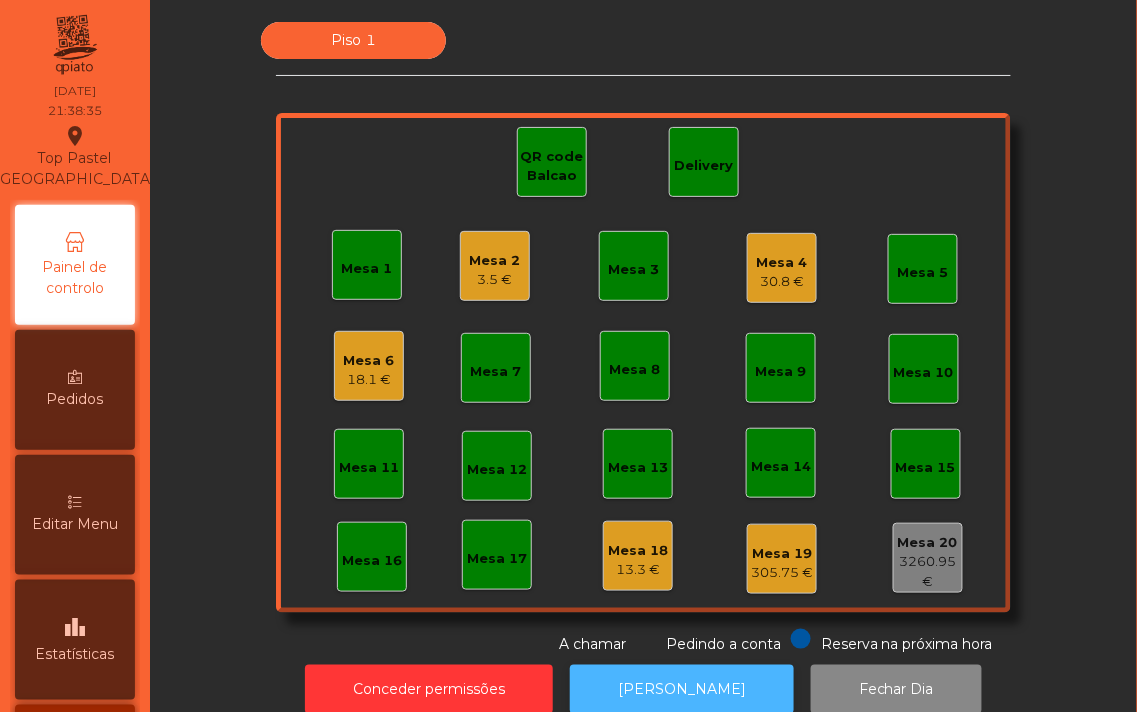 click on "[PERSON_NAME]" 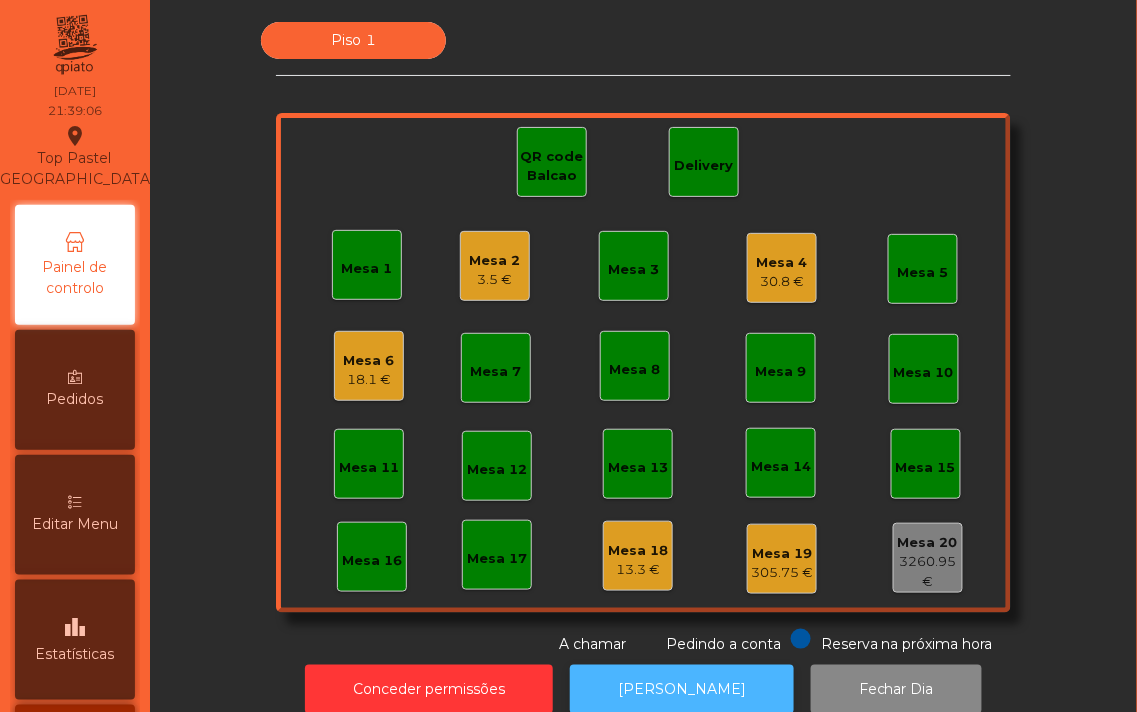 click on "[PERSON_NAME]" 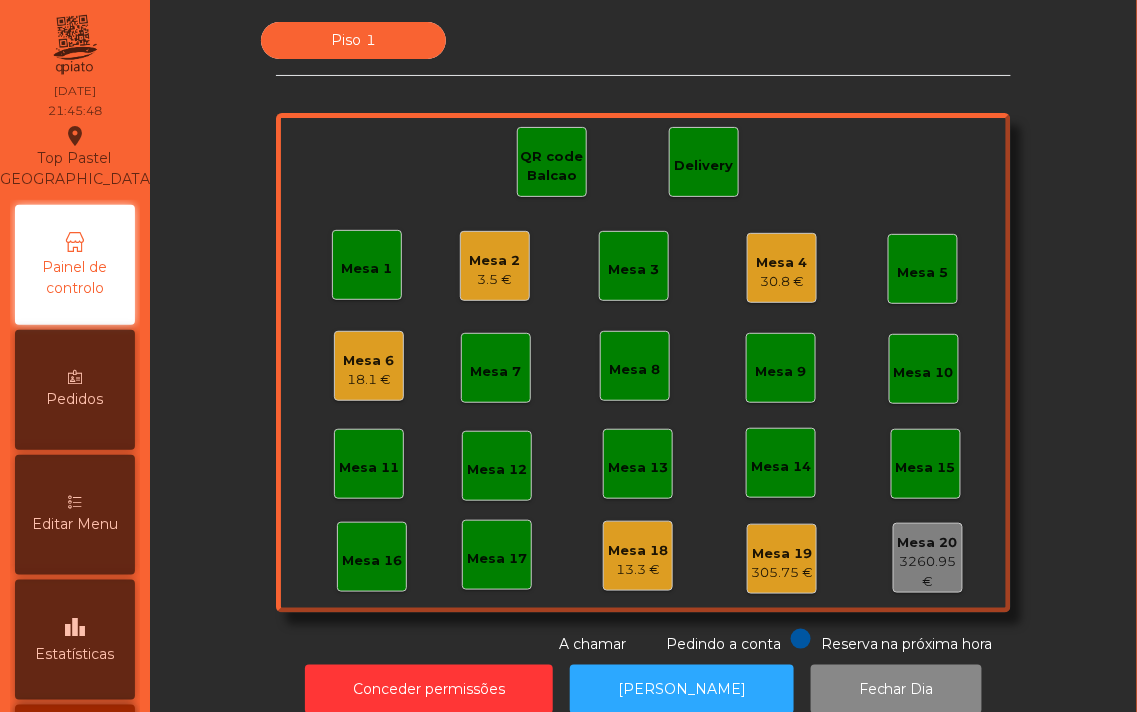 click on "QR code Balcao" 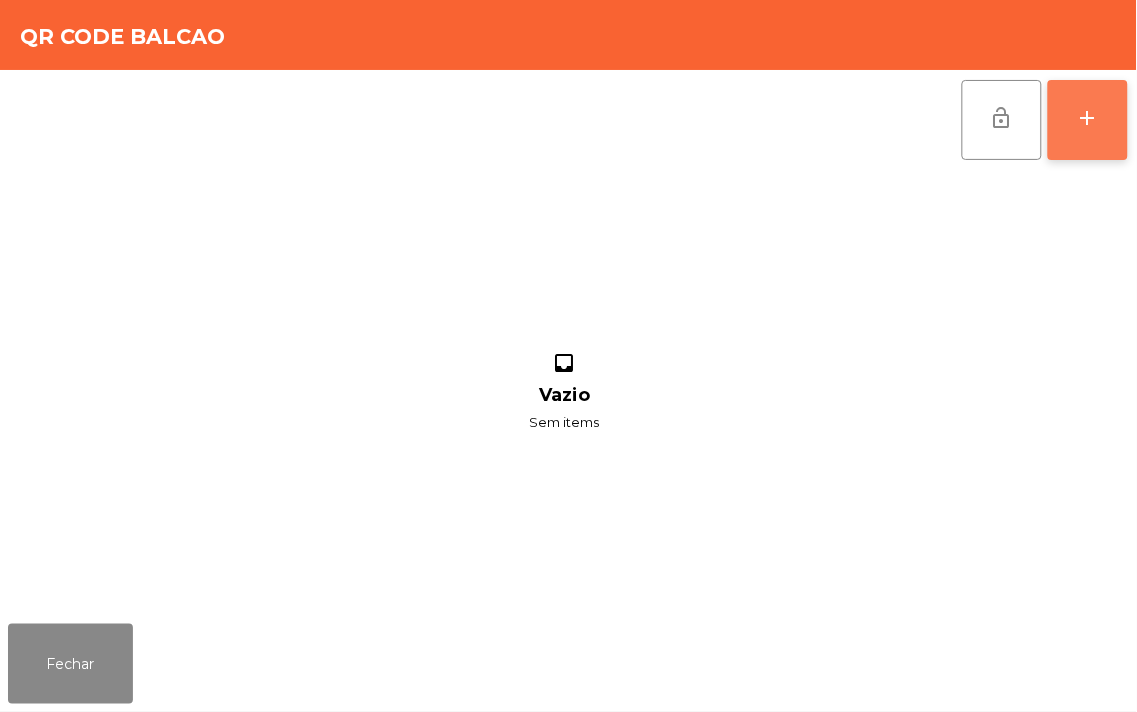 click on "add" 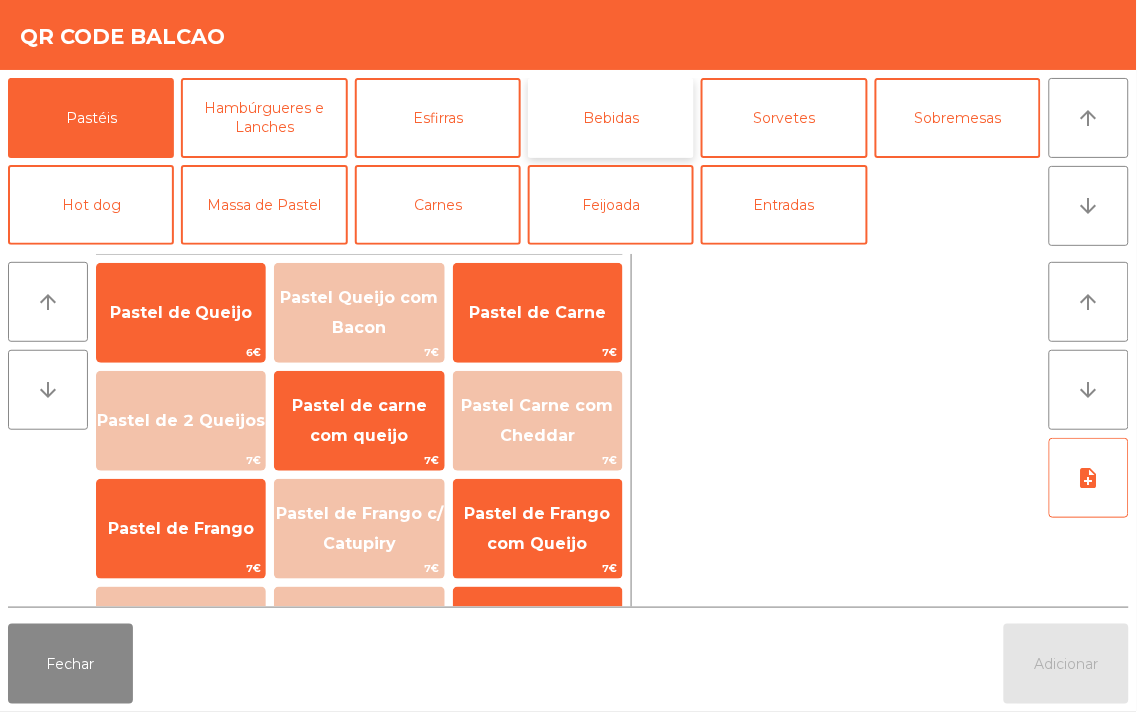 click on "Bebidas" 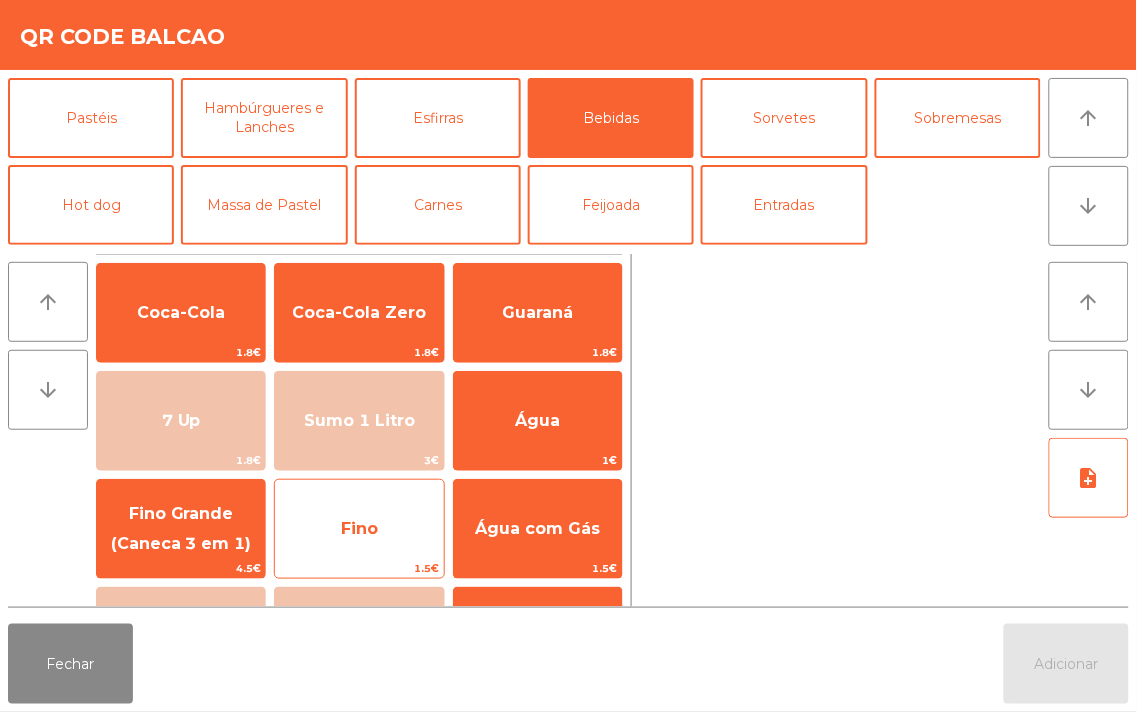 click on "Fino" 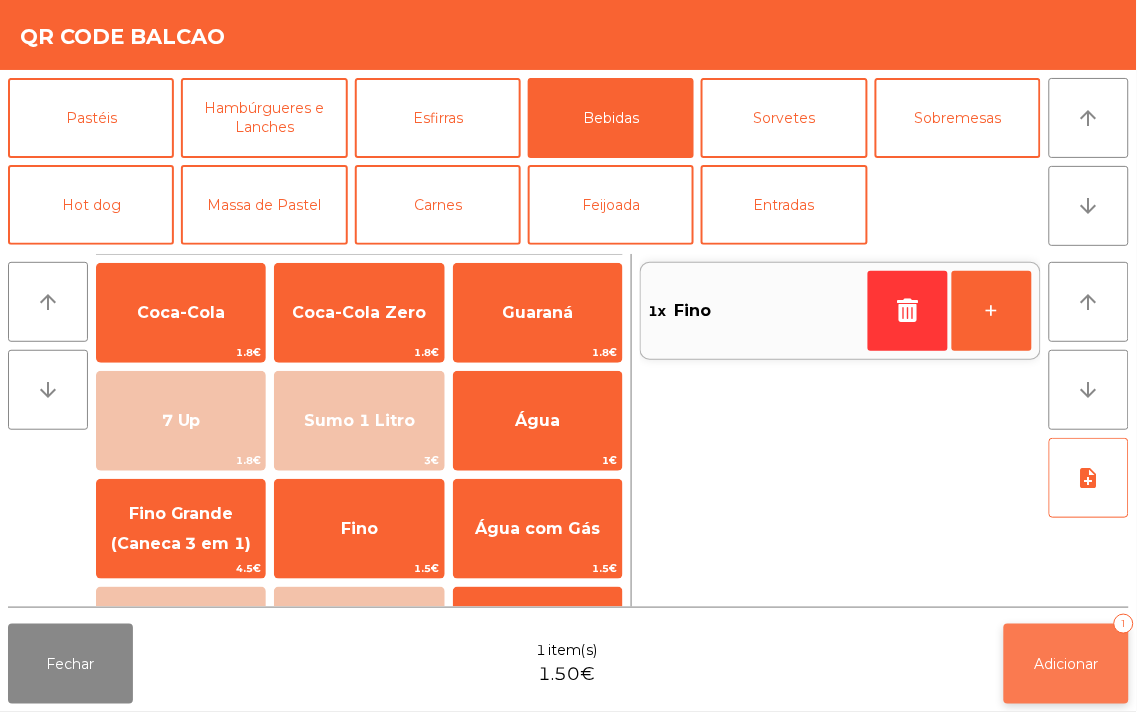 click on "Adicionar" 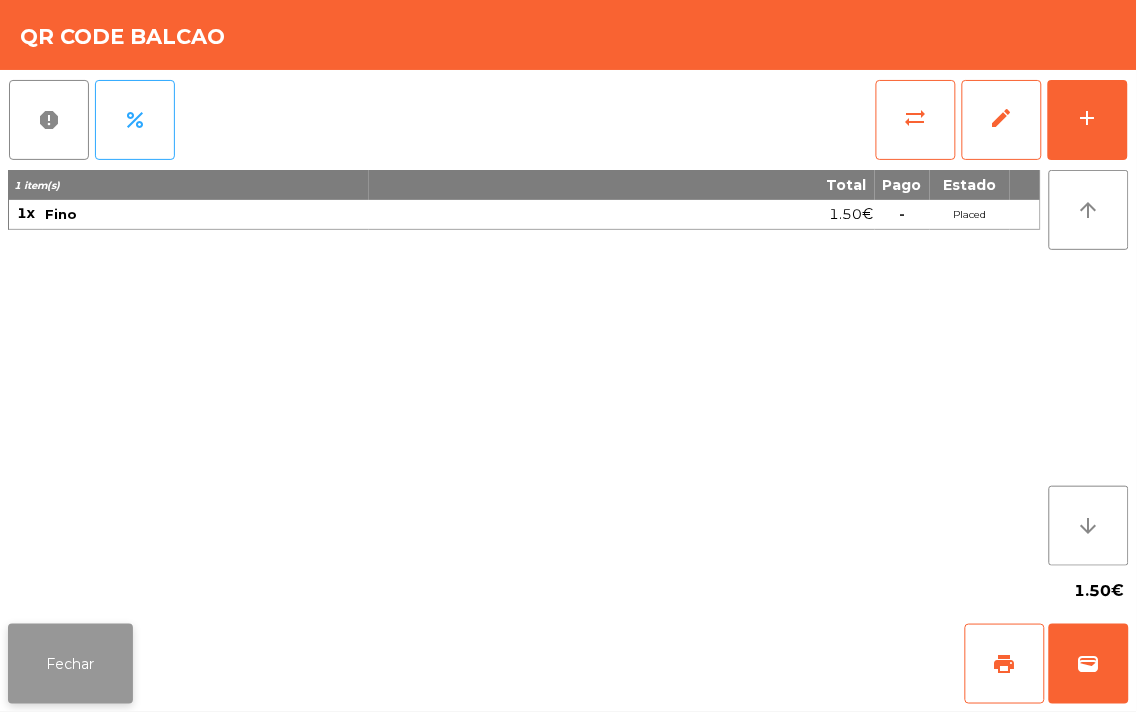 click on "Fechar" 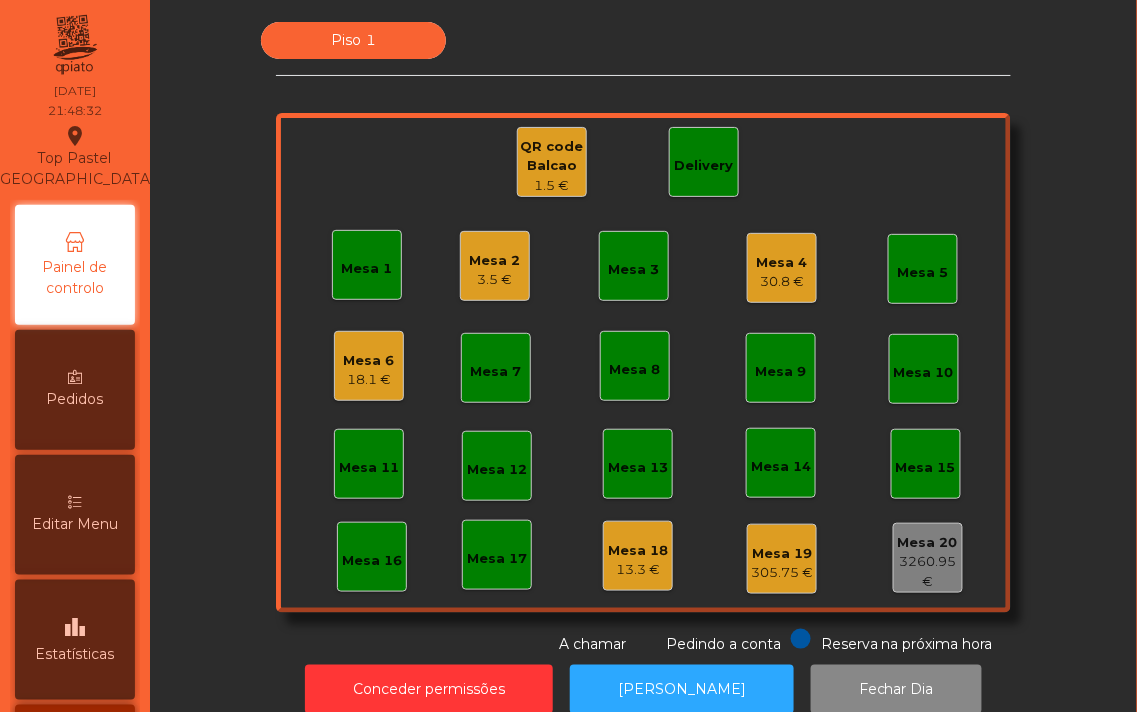 click on "Delivery" 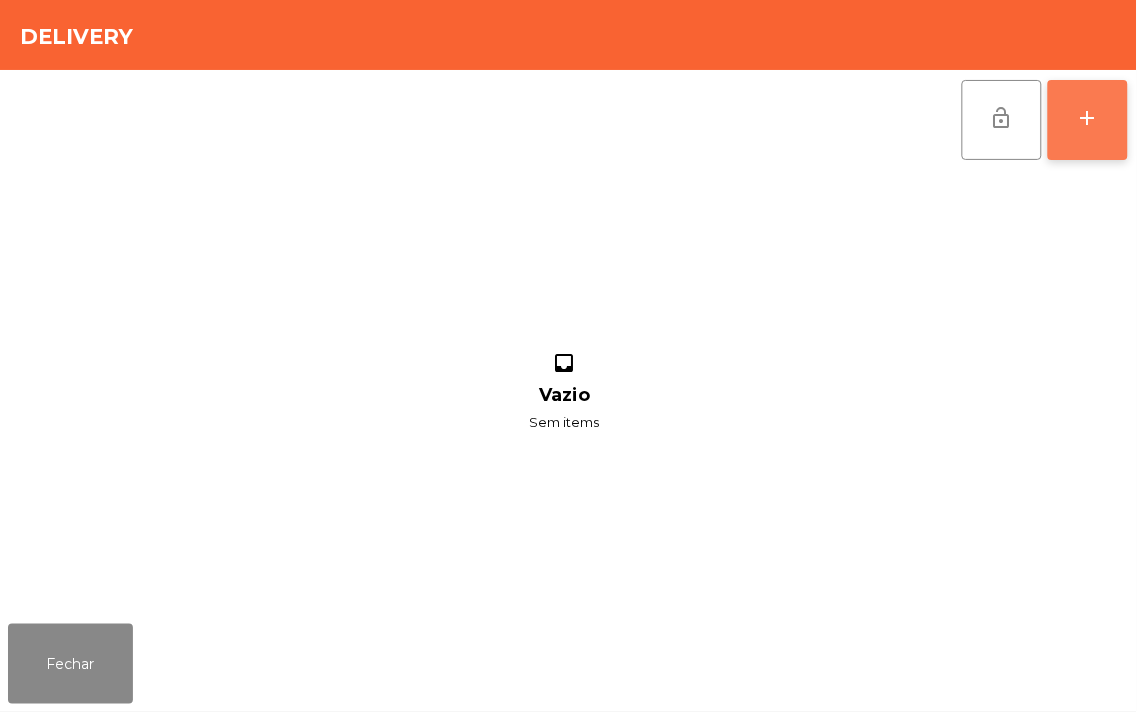 click on "add" 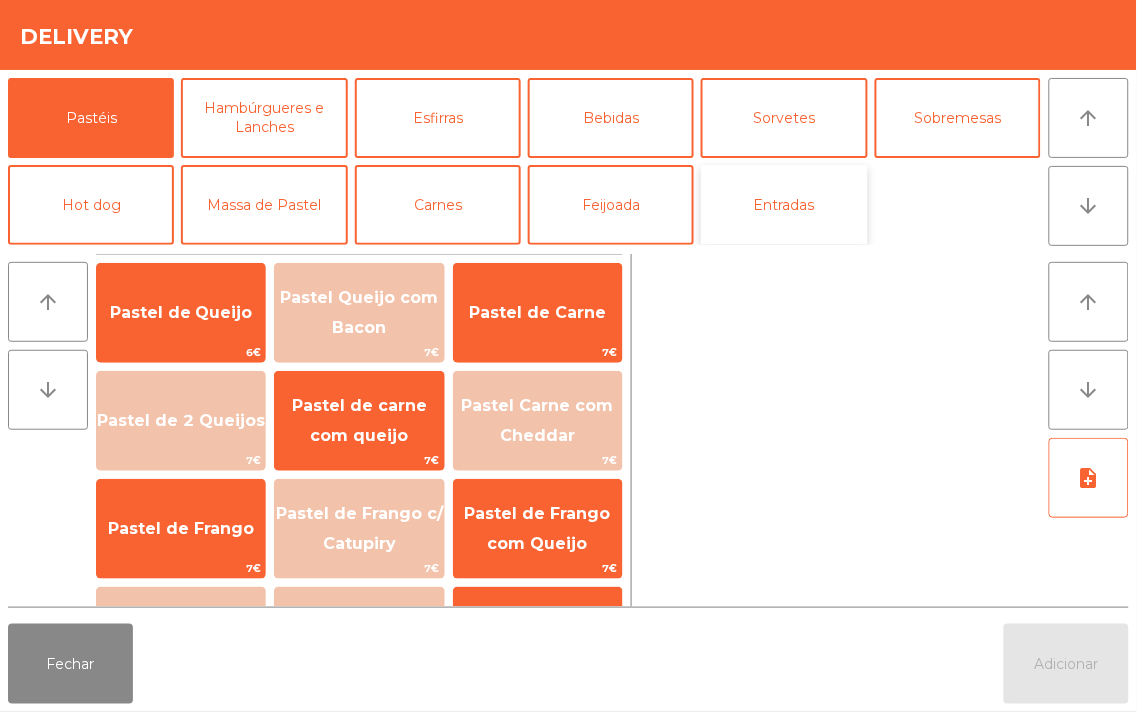 click on "Entradas" 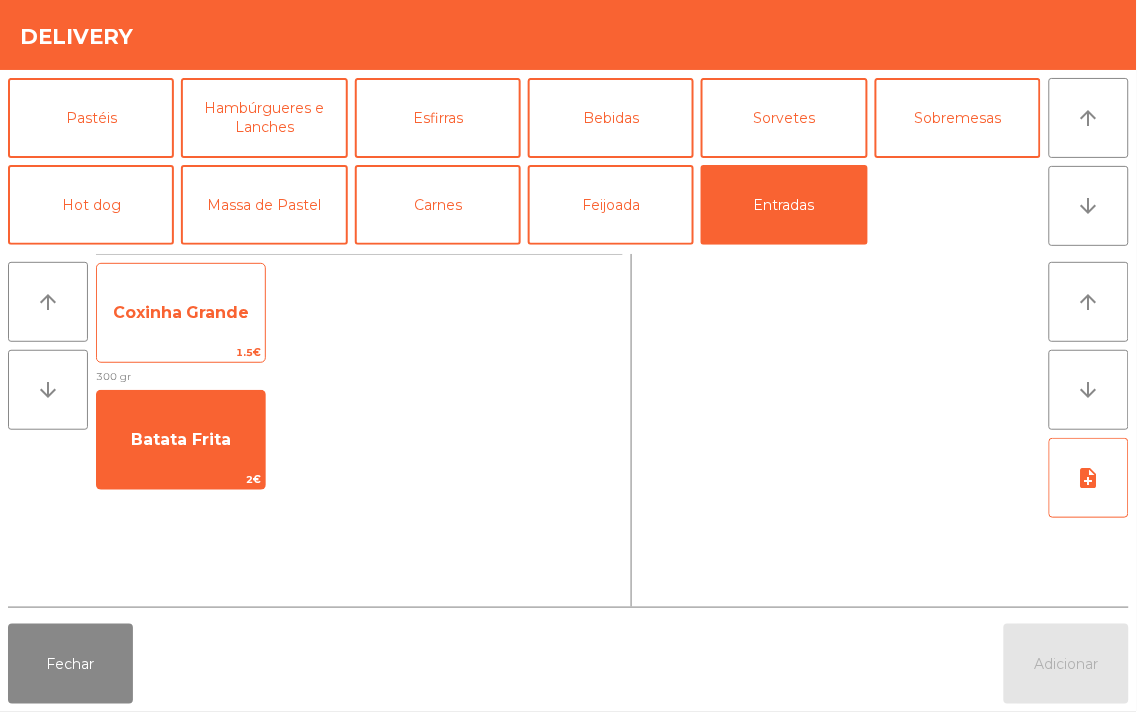 click on "Coxinha Grande" 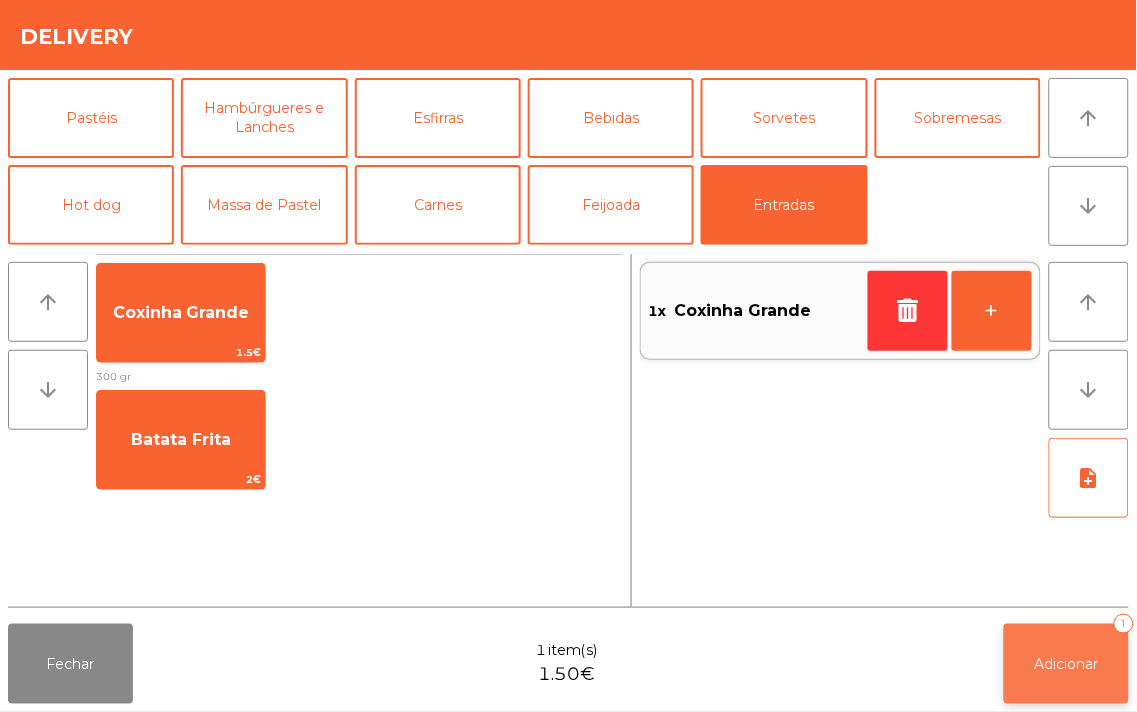 click on "Adicionar   1" 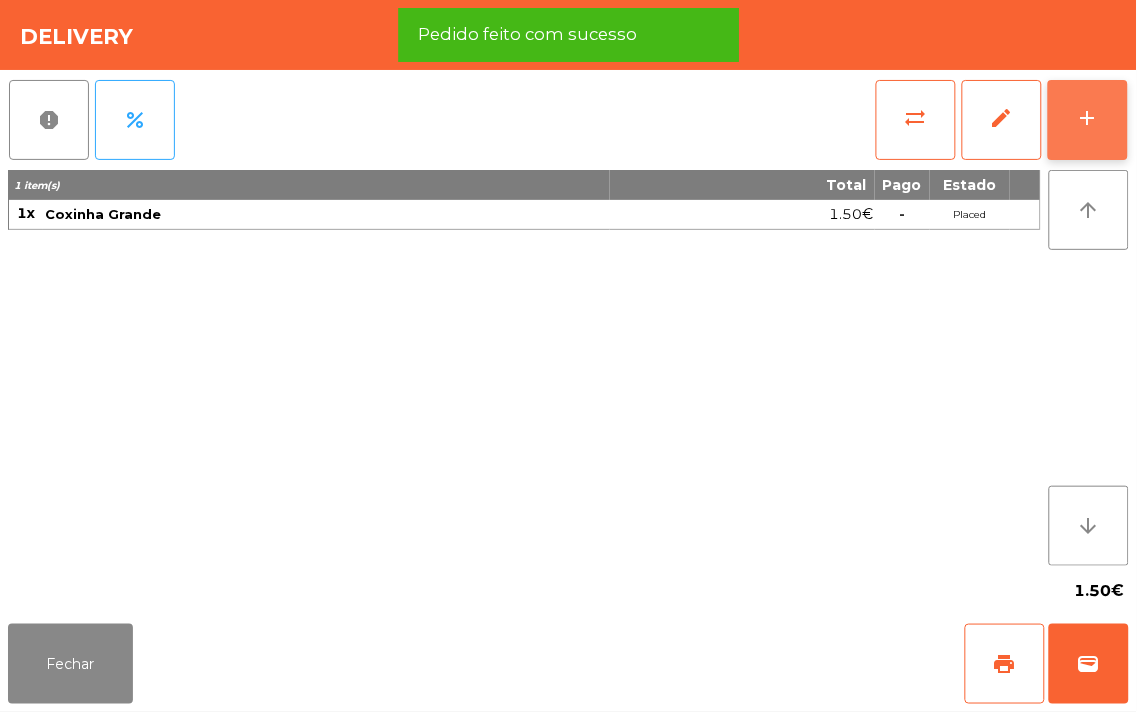 click on "add" 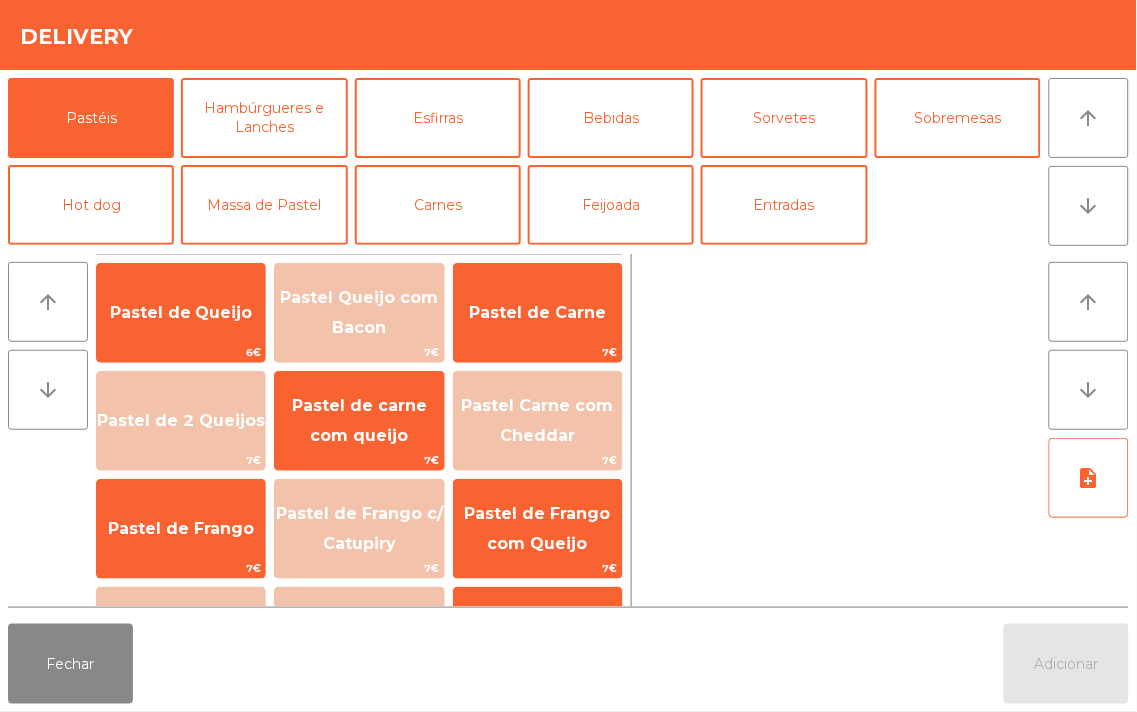 click 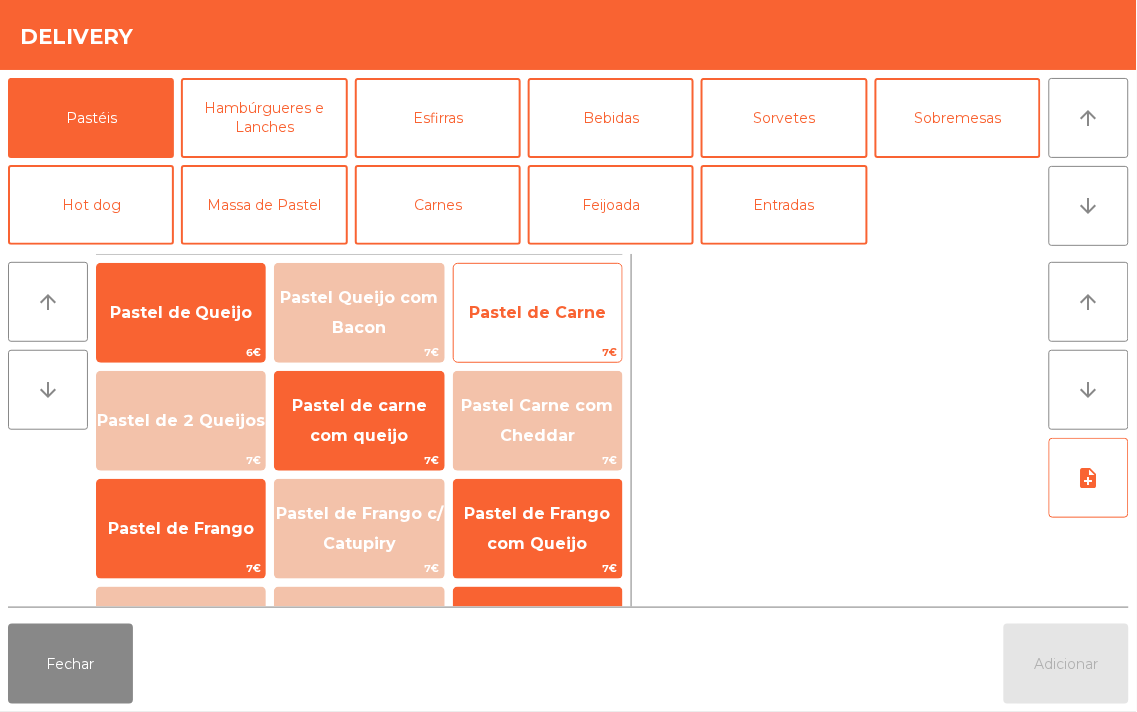 click on "Pastel de Carne" 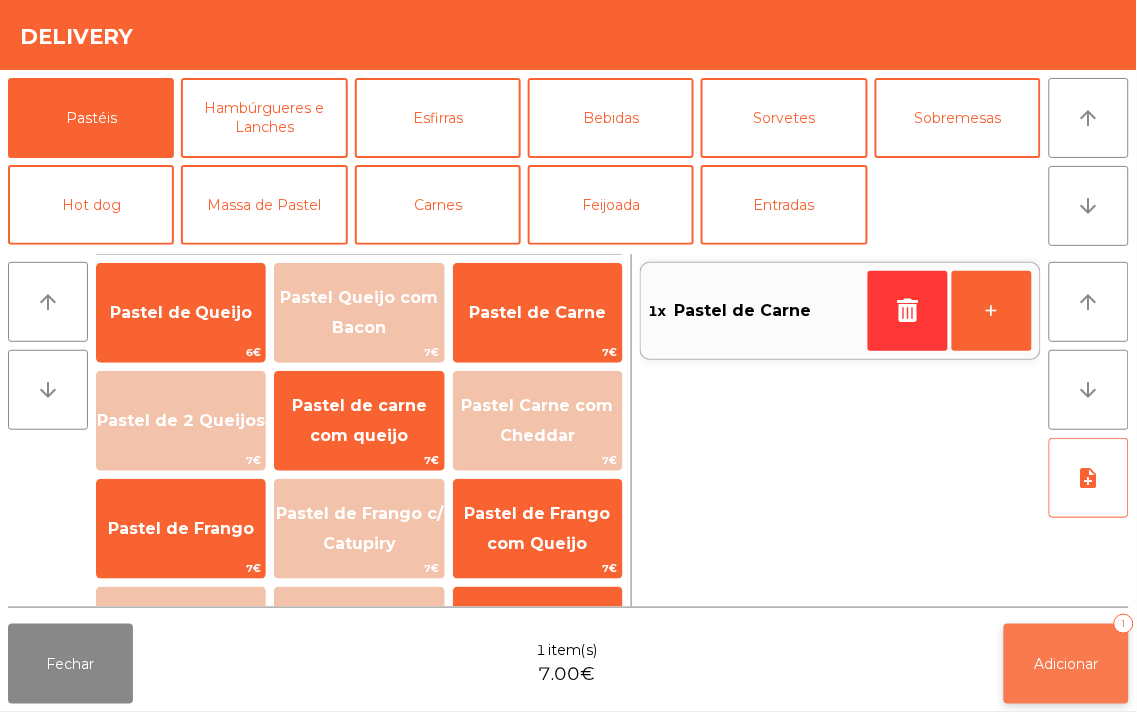 click on "Adicionar   1" 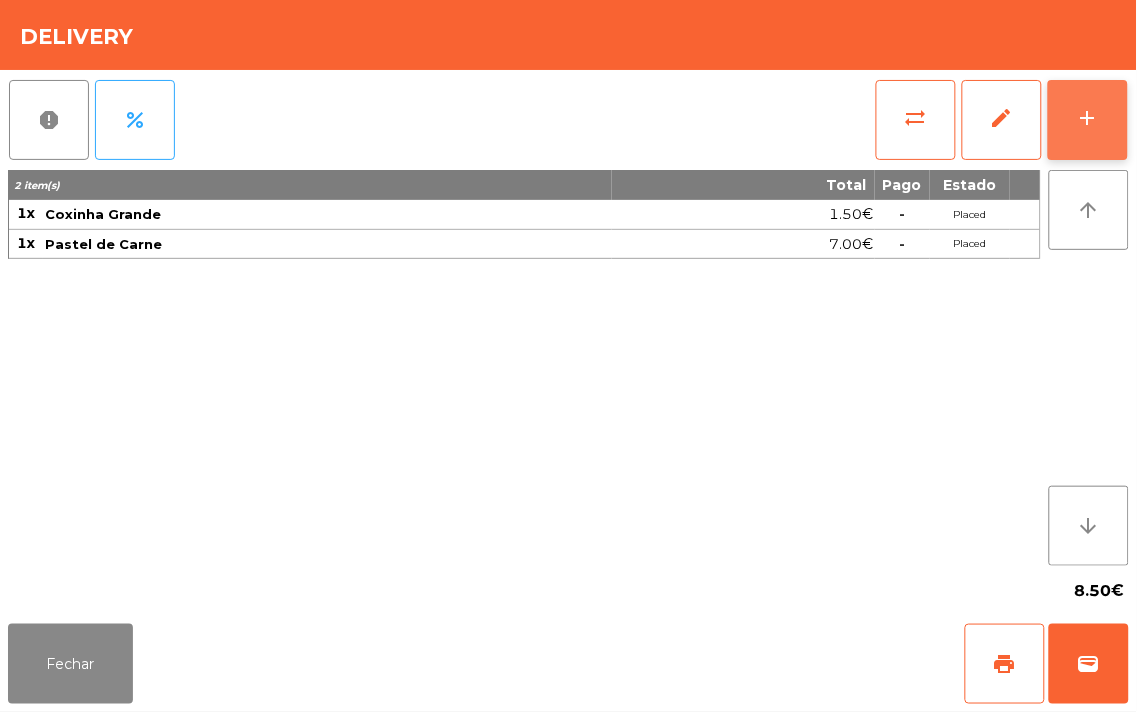 click on "add" 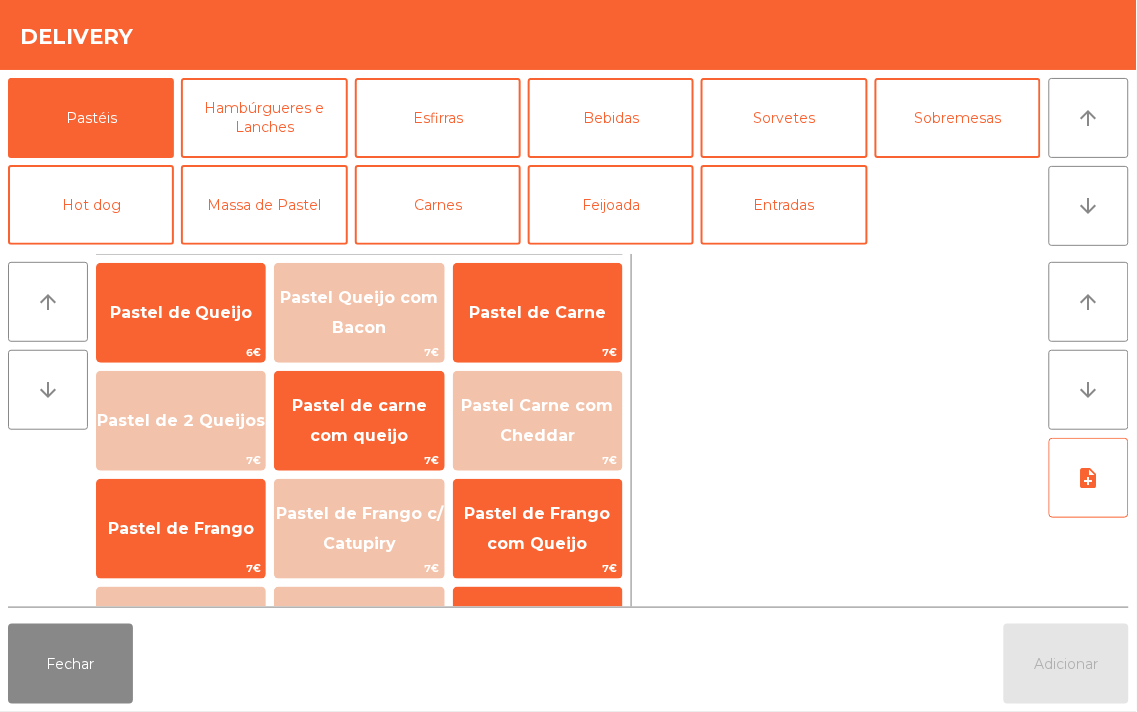 click 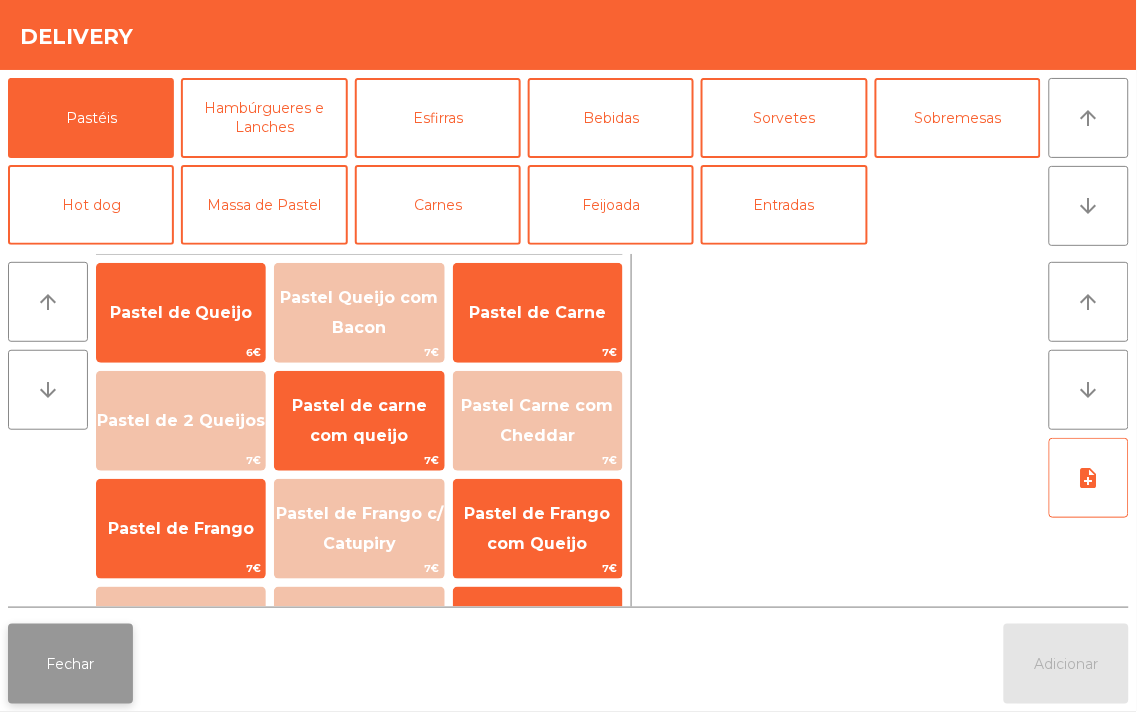 click on "Fechar" 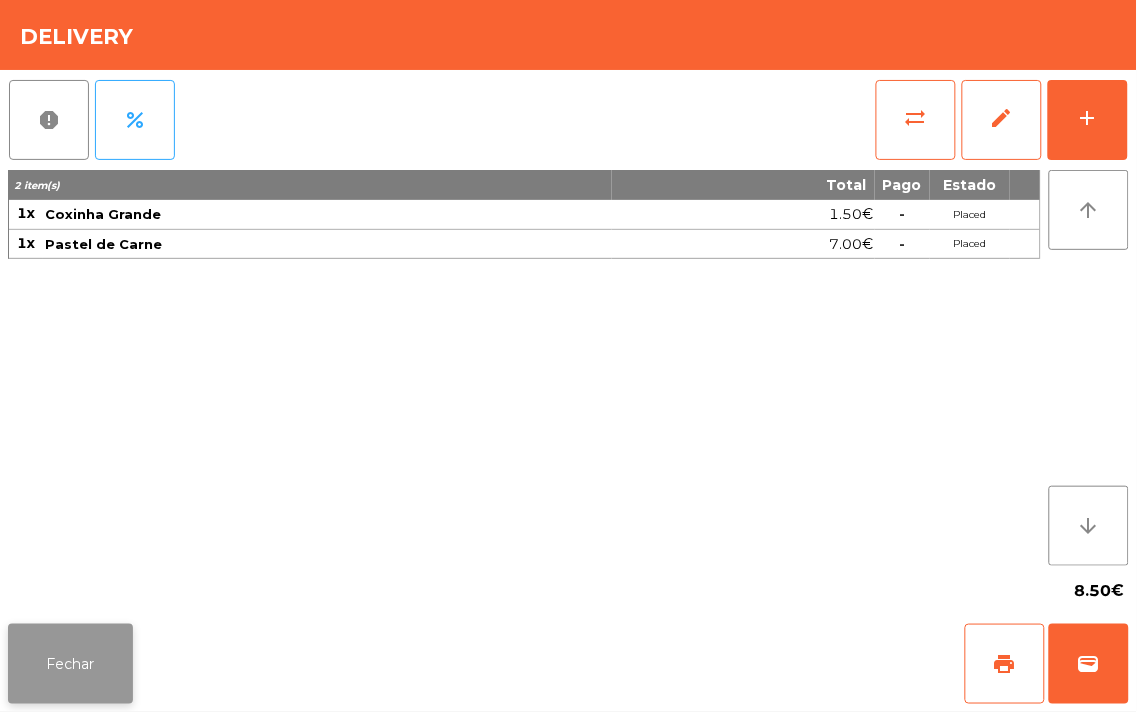 click on "Fechar" 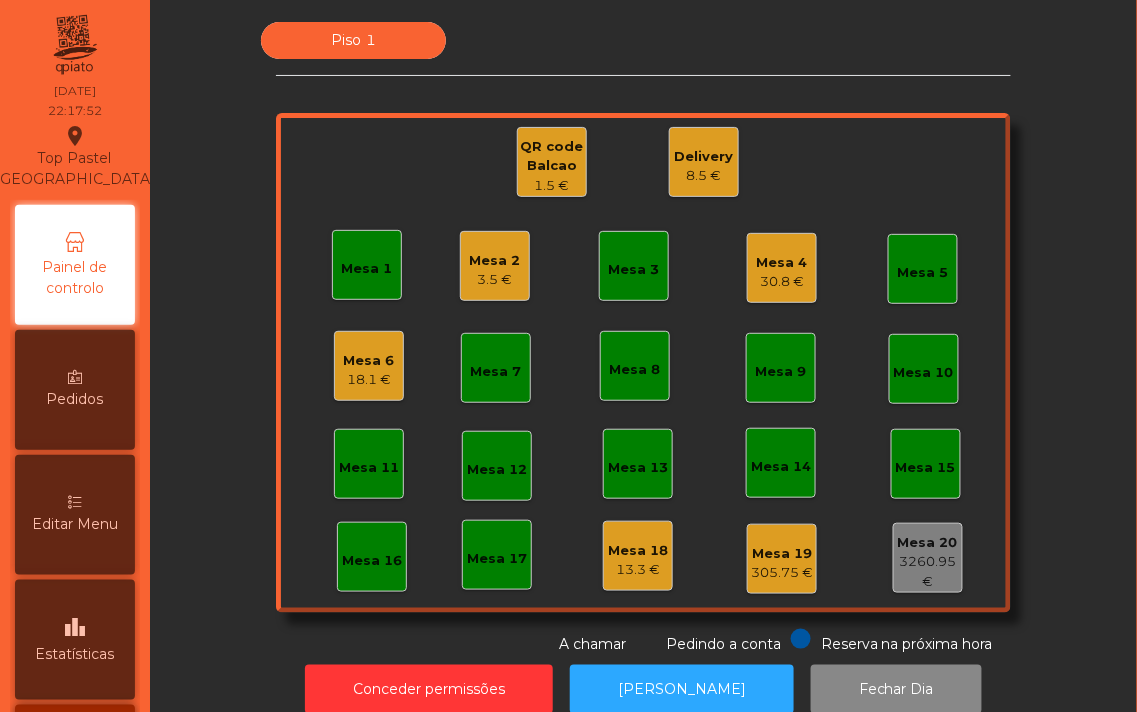 click on "Mesa 6" 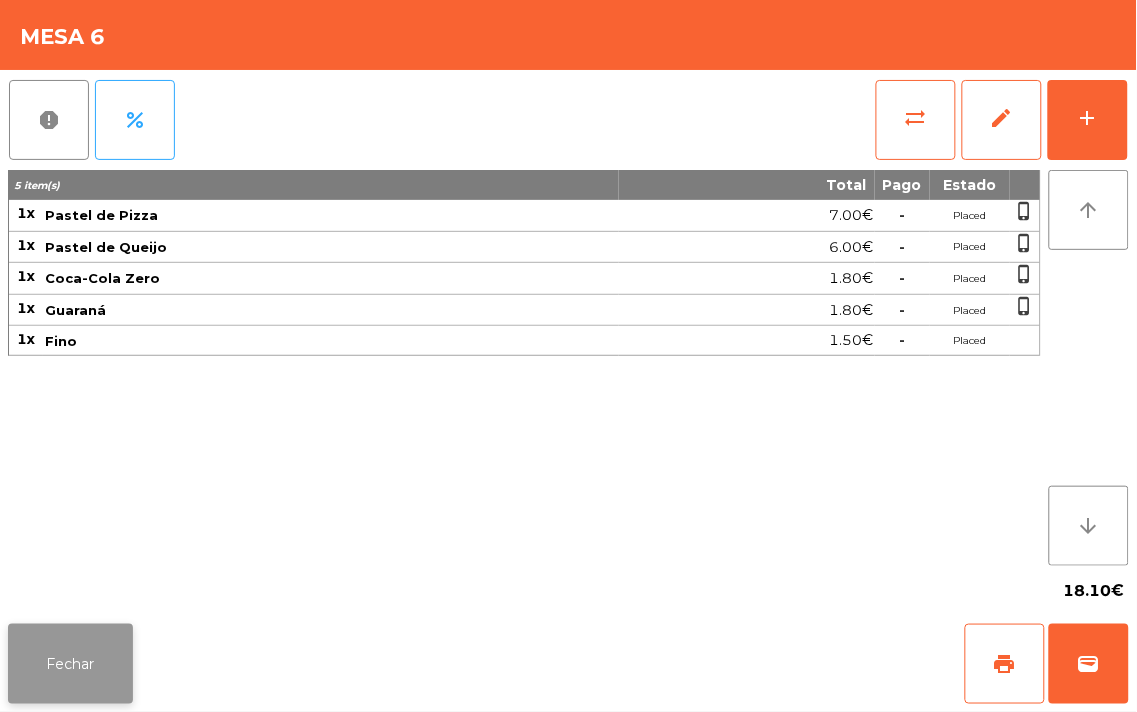 click on "Fechar" 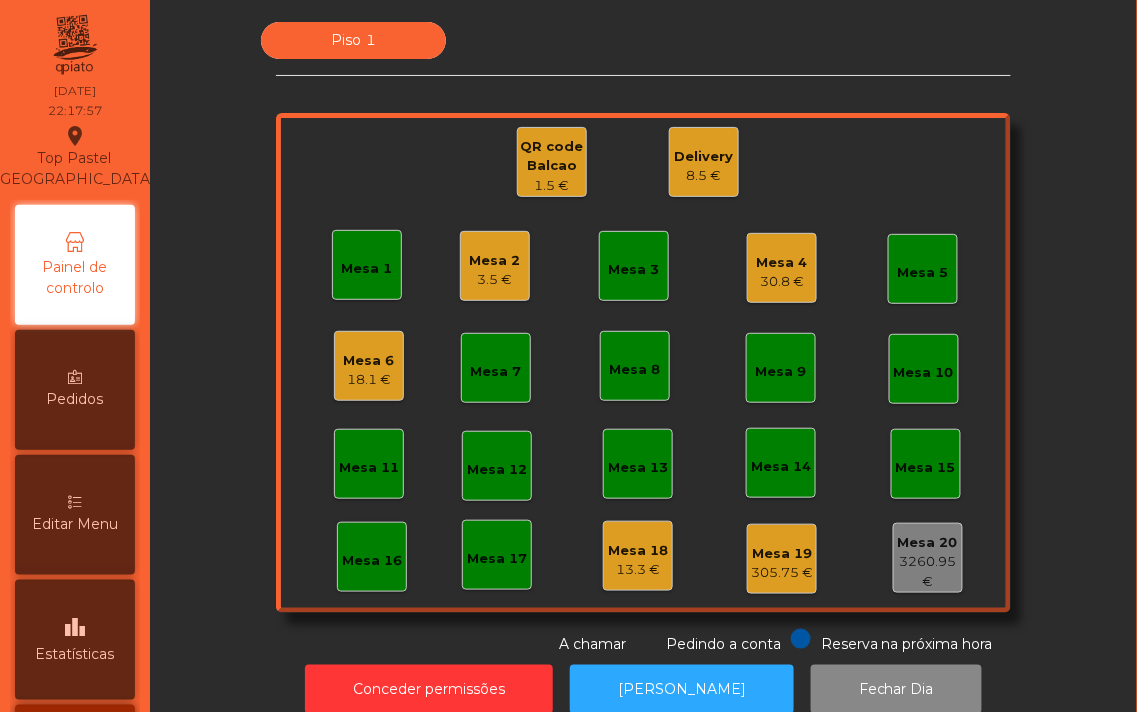 click on "30.8 €" 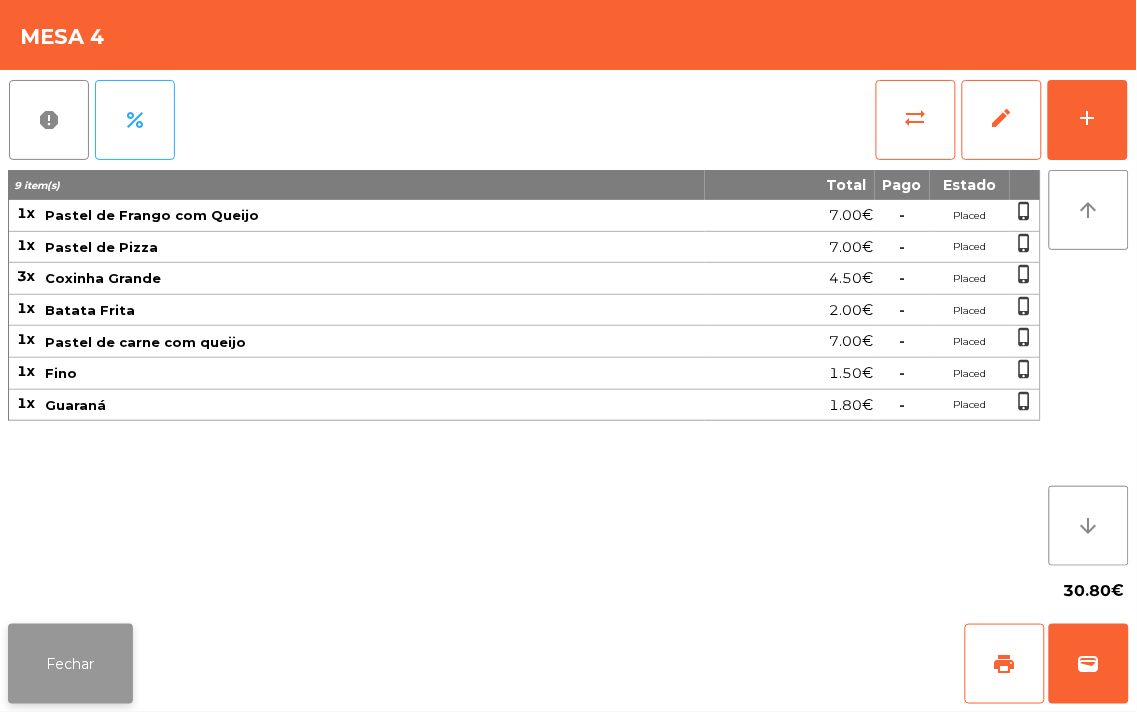 click on "Fechar" 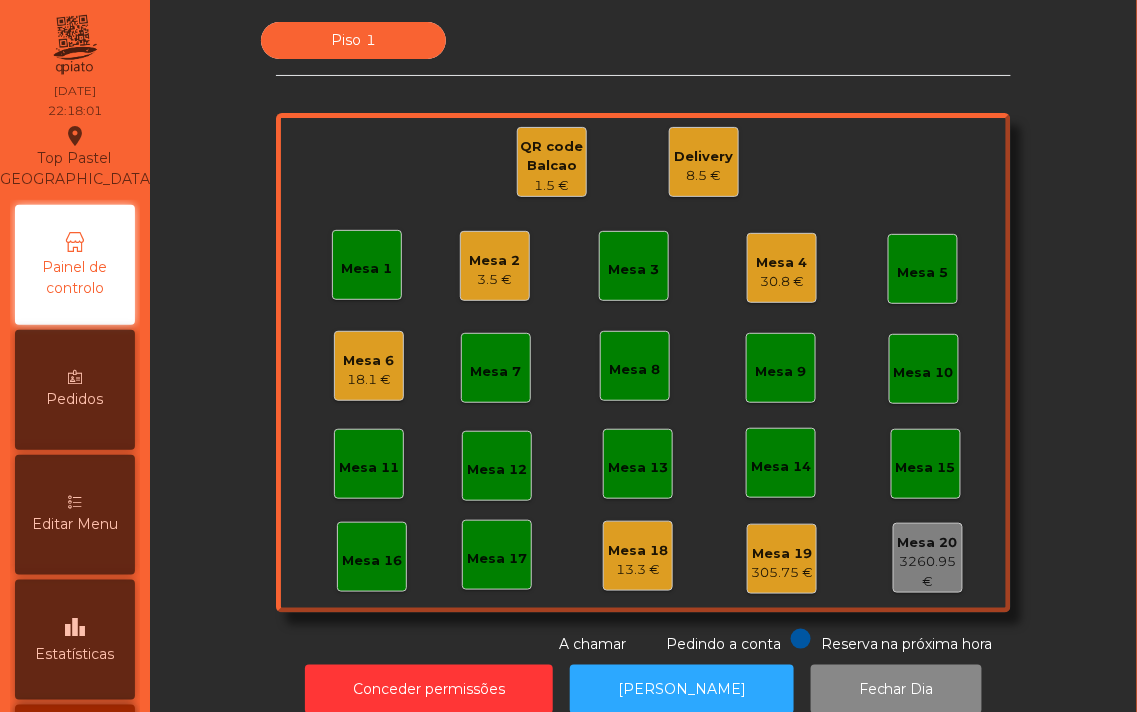 click on "30.8 €" 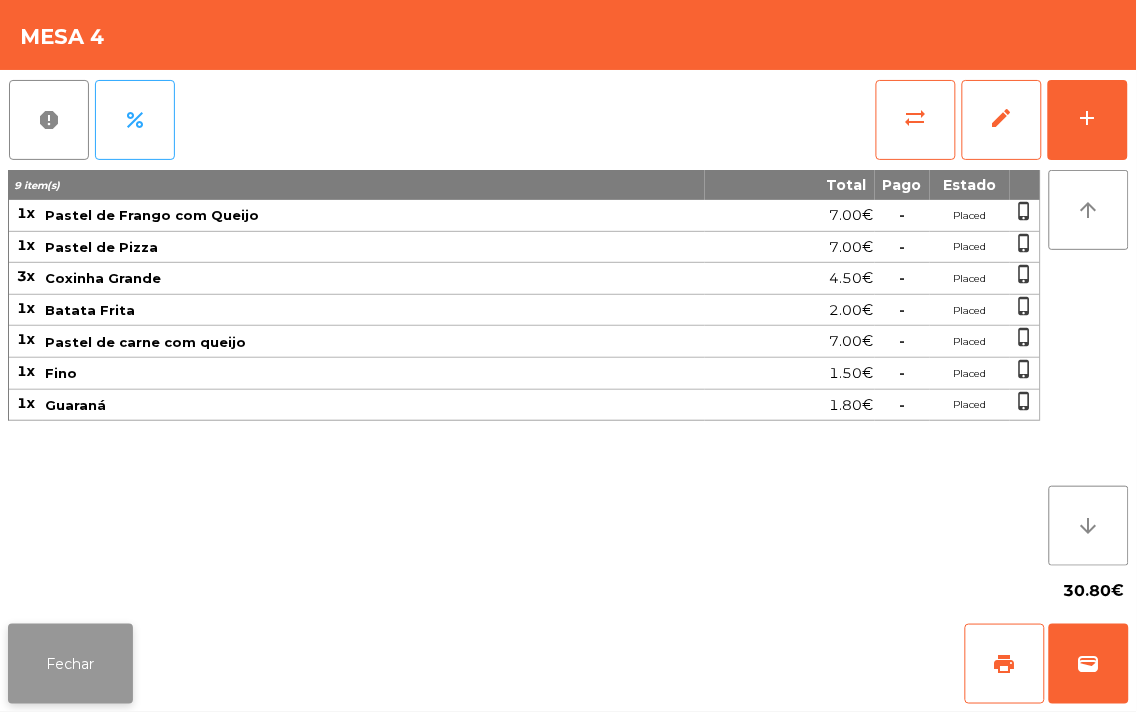 click on "Fechar" 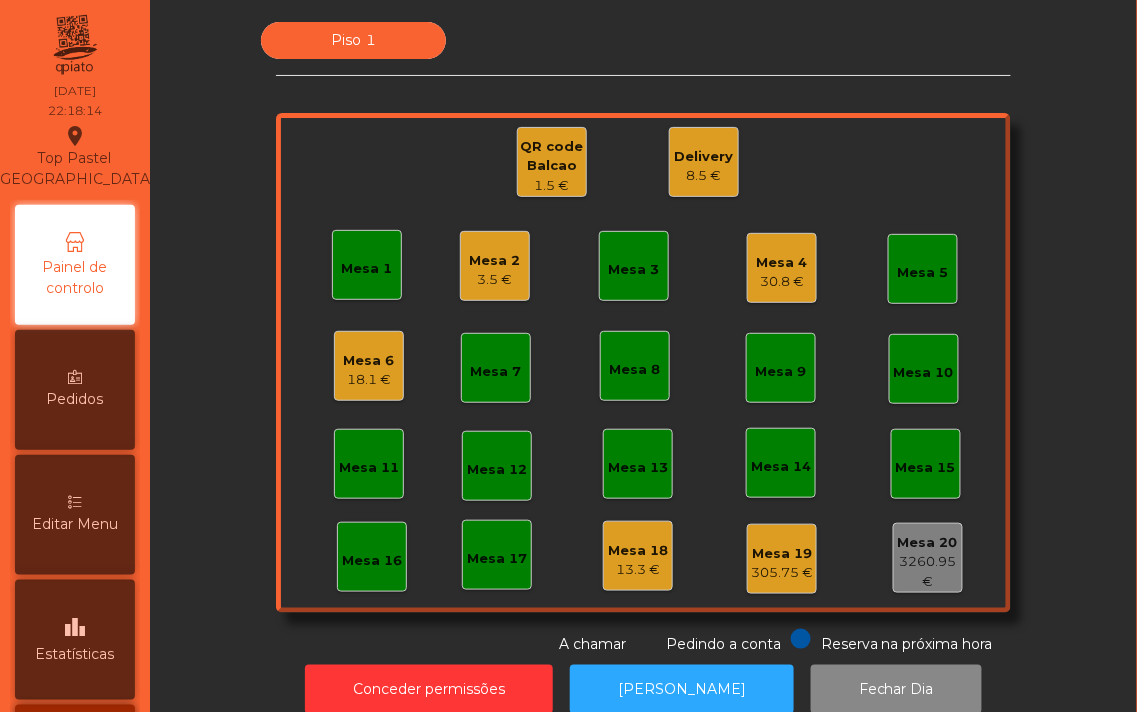 click on "Mesa 5" 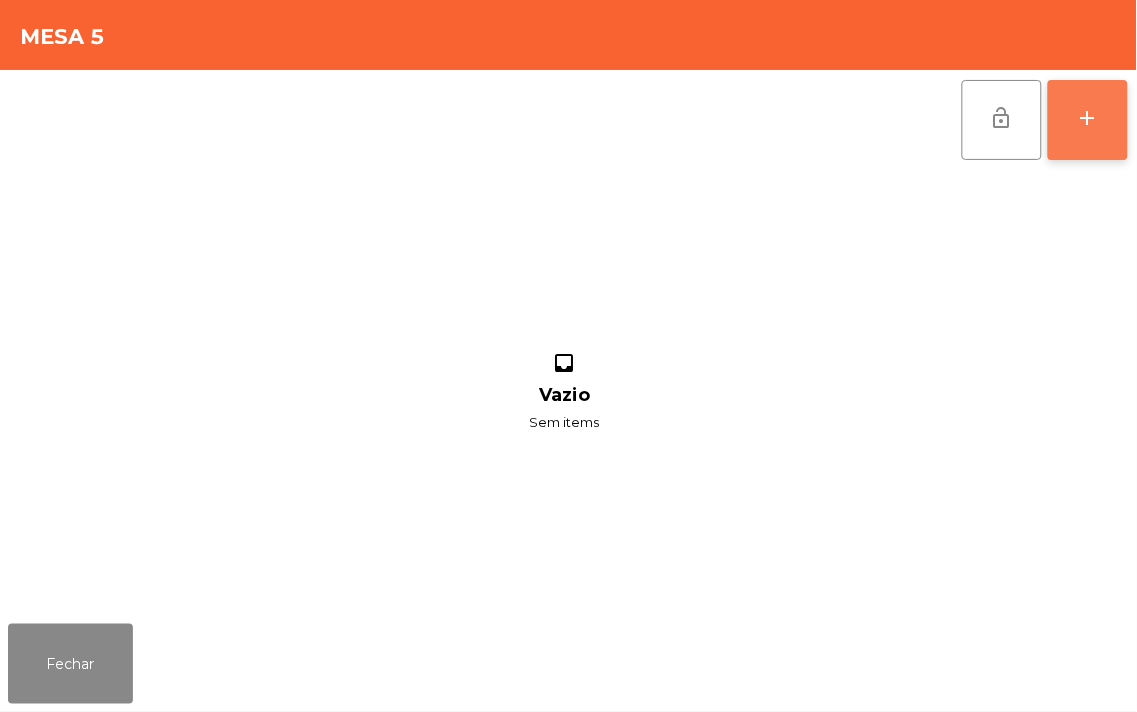 click on "add" 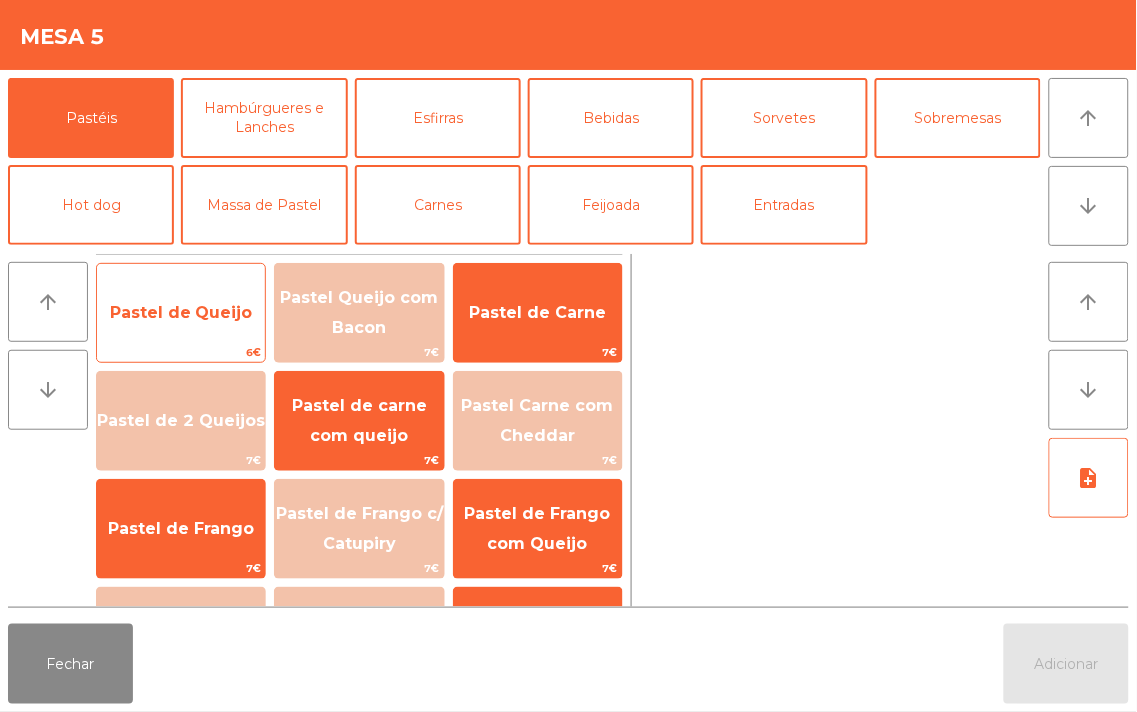 click on "Pastel de Queijo" 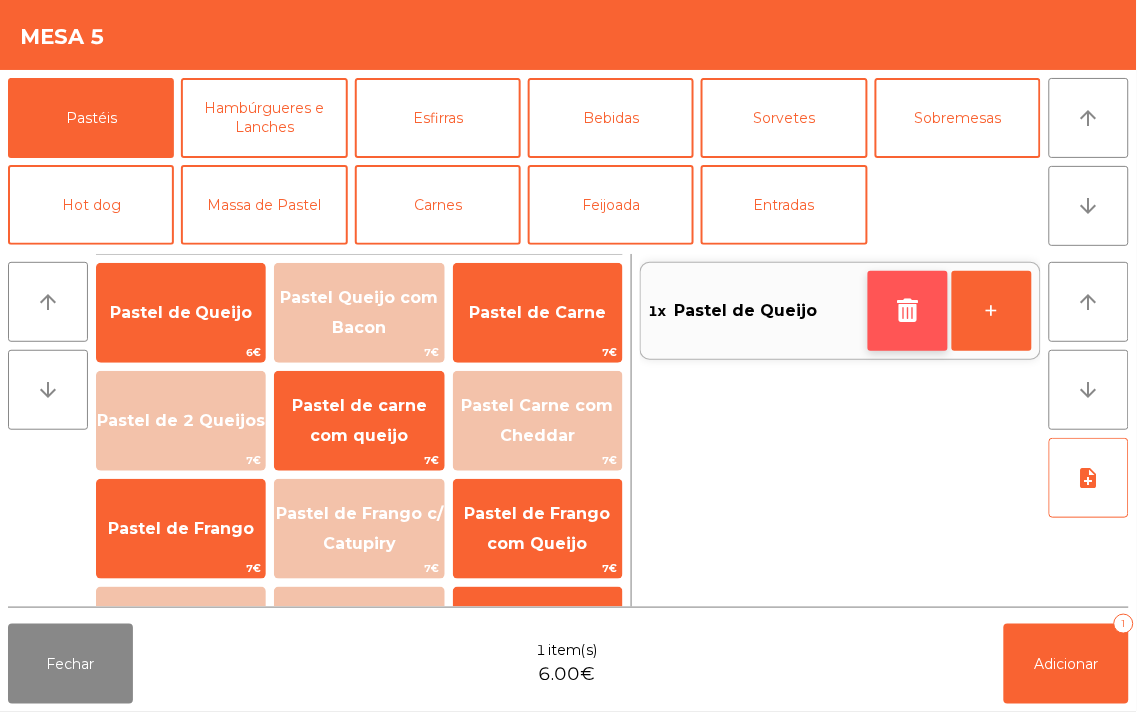 click 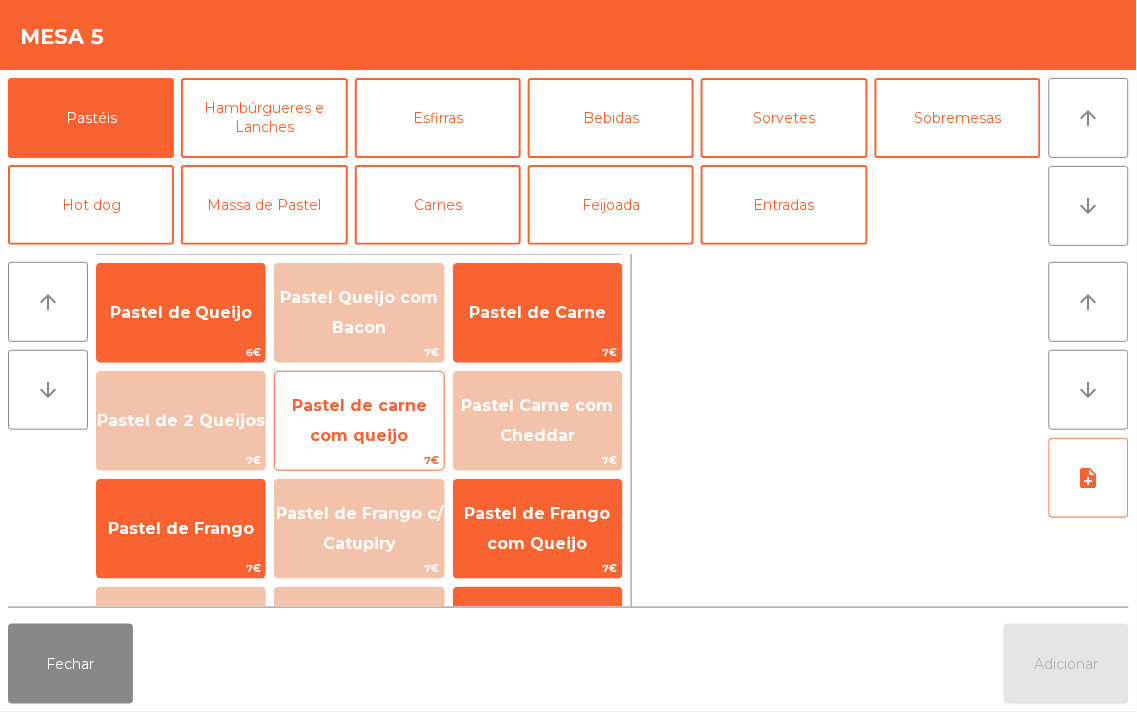 click on "Pastel de carne com queijo" 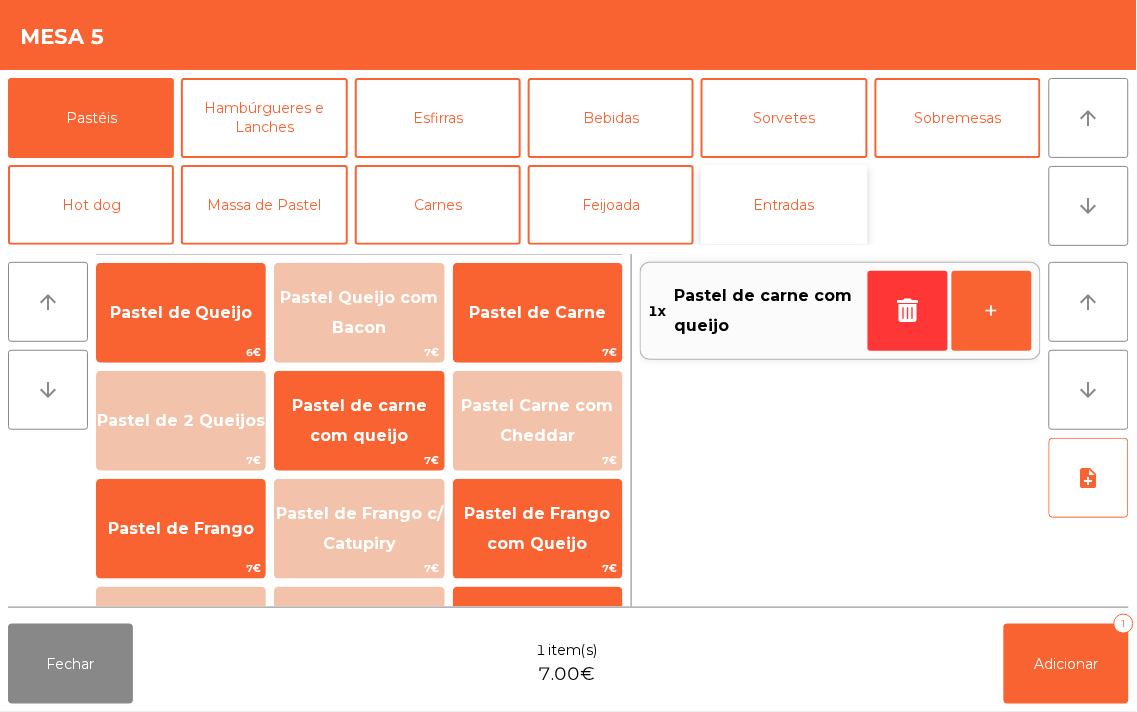 click on "Entradas" 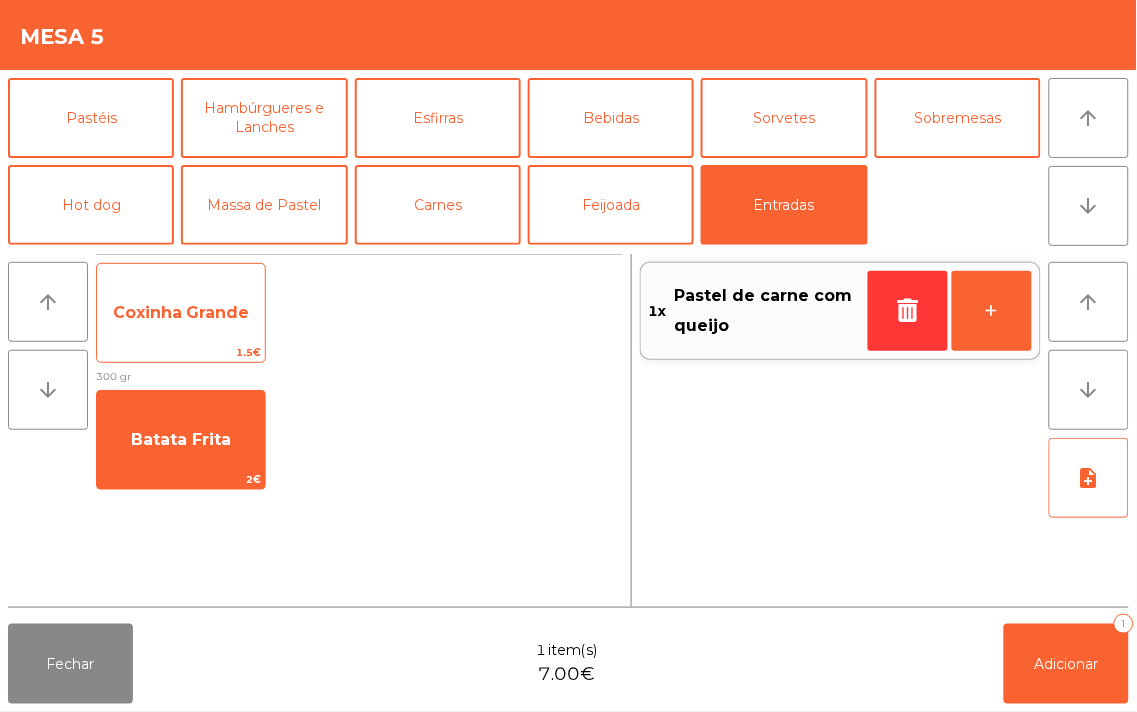 click on "Coxinha Grande" 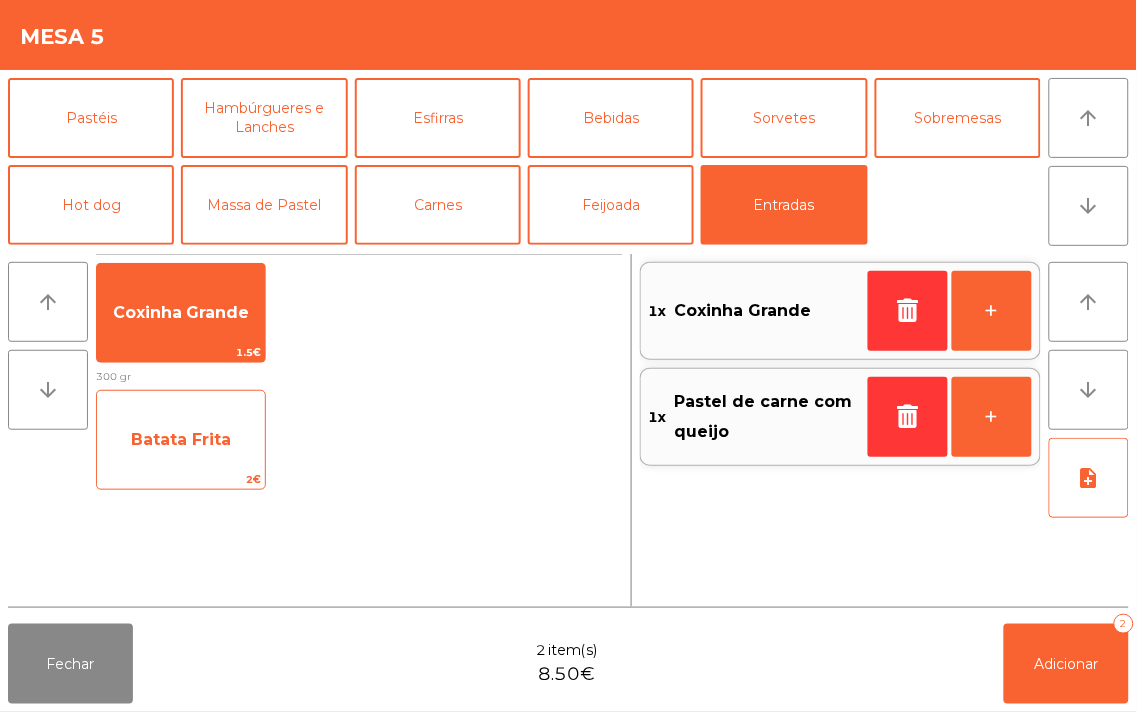 click on "Batata Frita" 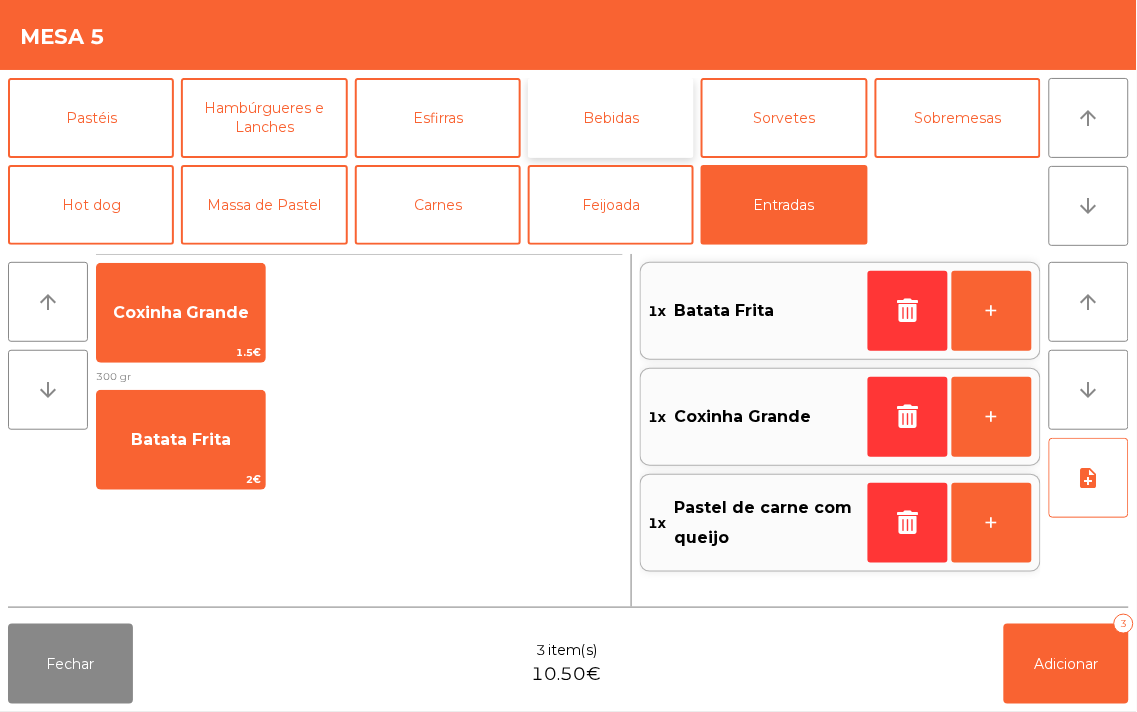 click on "Bebidas" 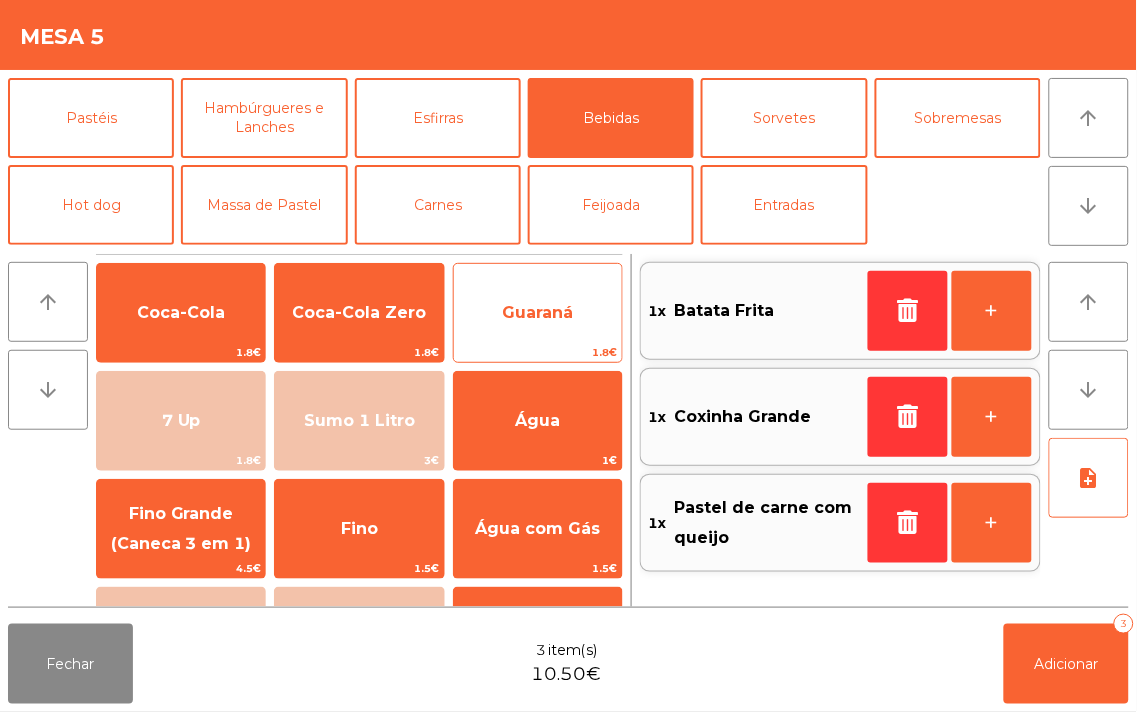 click on "Guaraná" 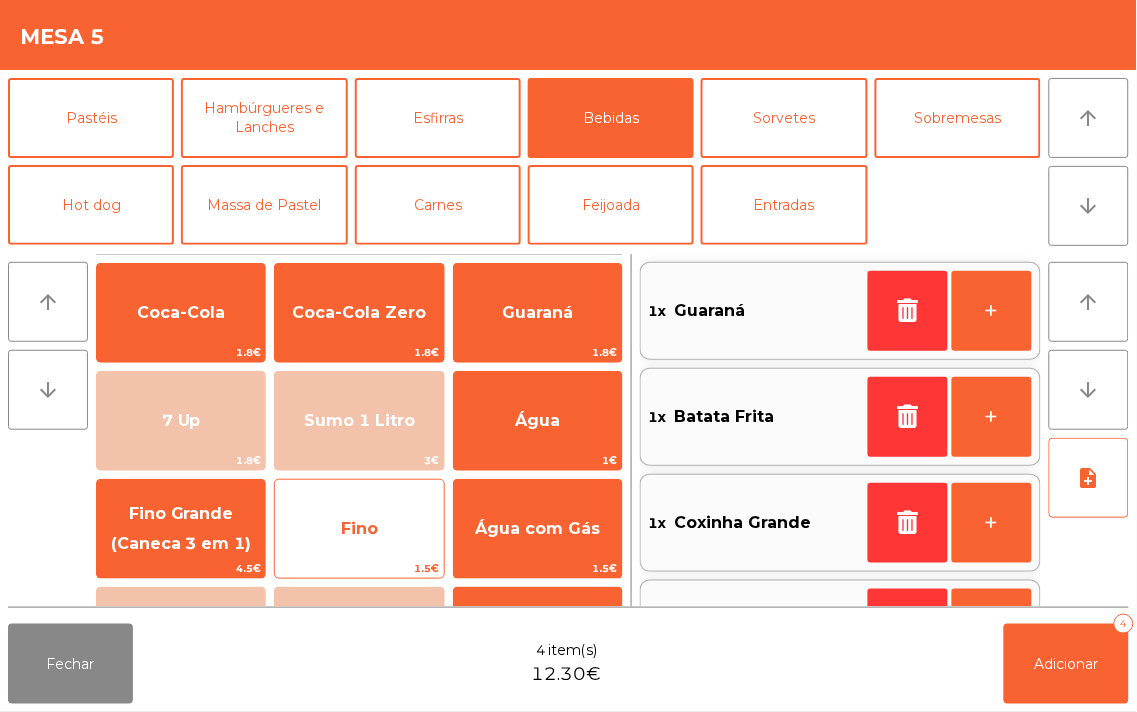 click on "Fino" 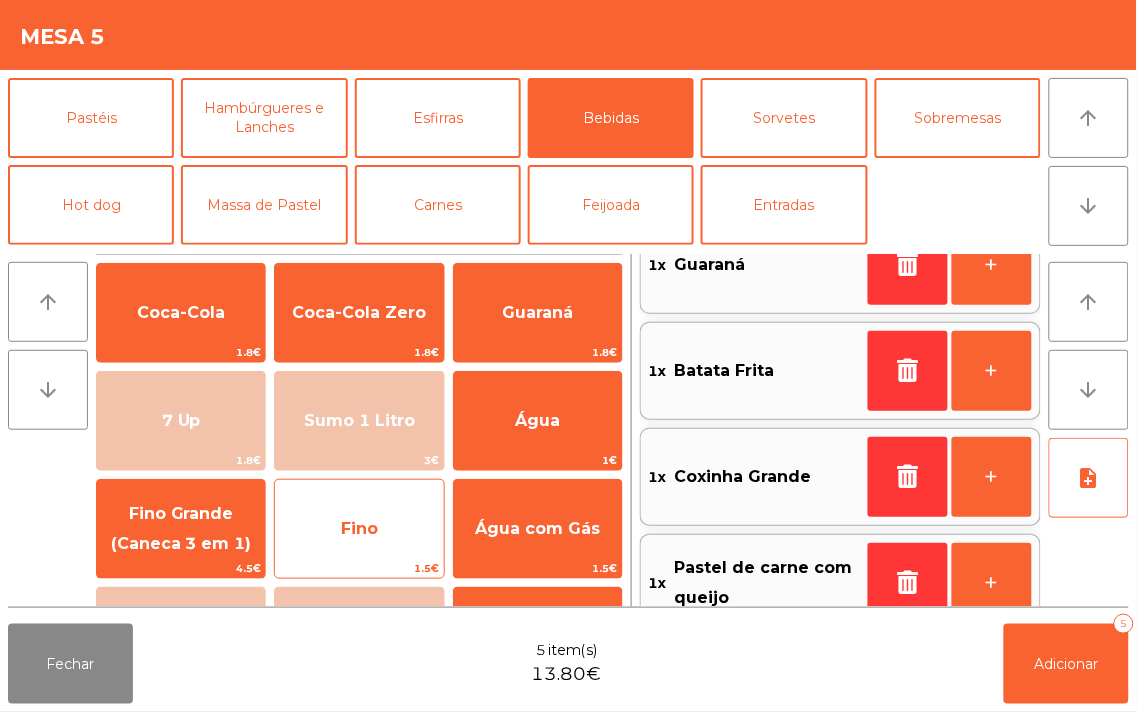 scroll, scrollTop: 185, scrollLeft: 0, axis: vertical 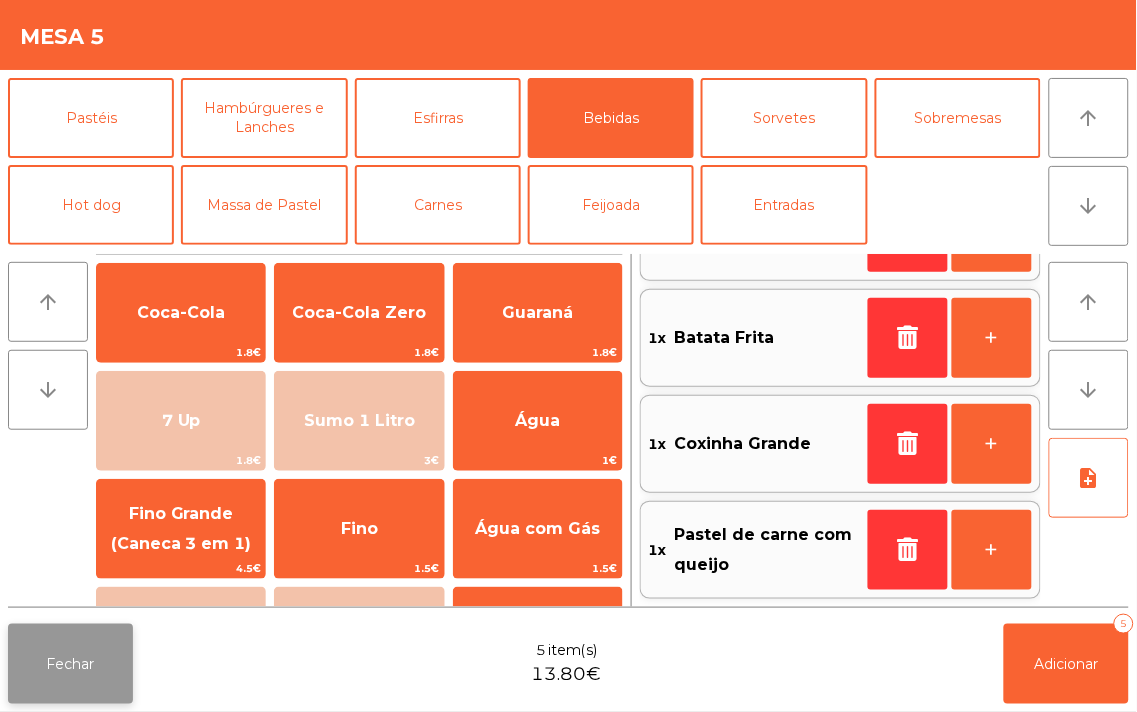 click on "Fechar" 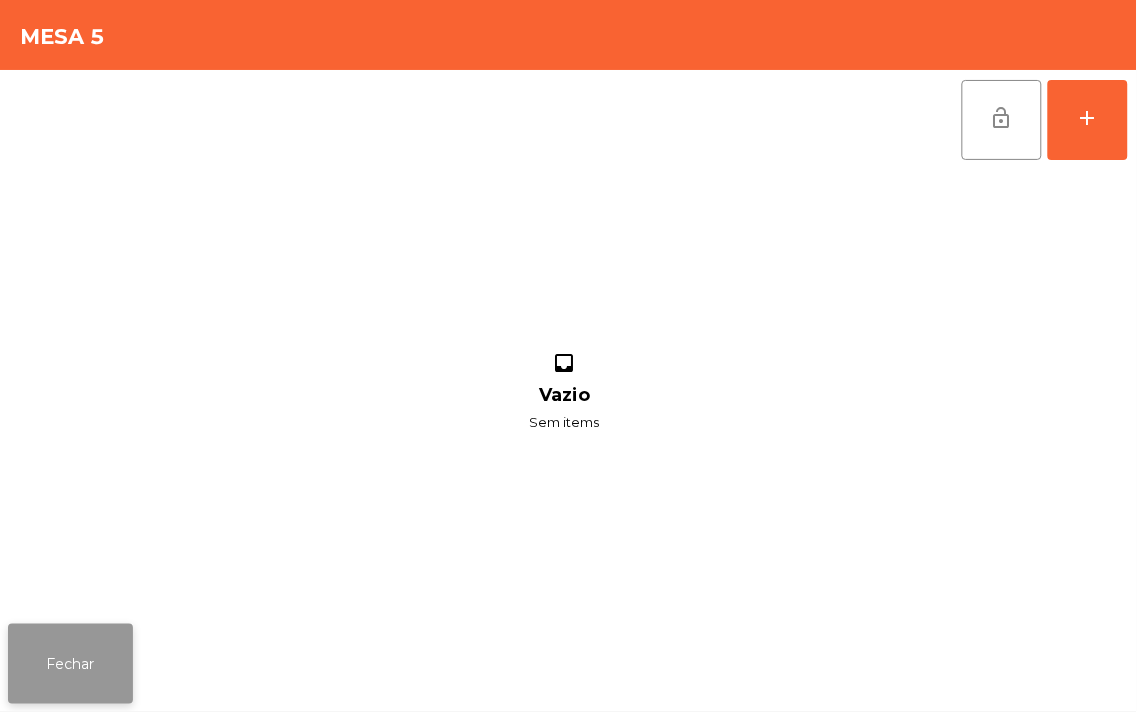click on "Fechar" 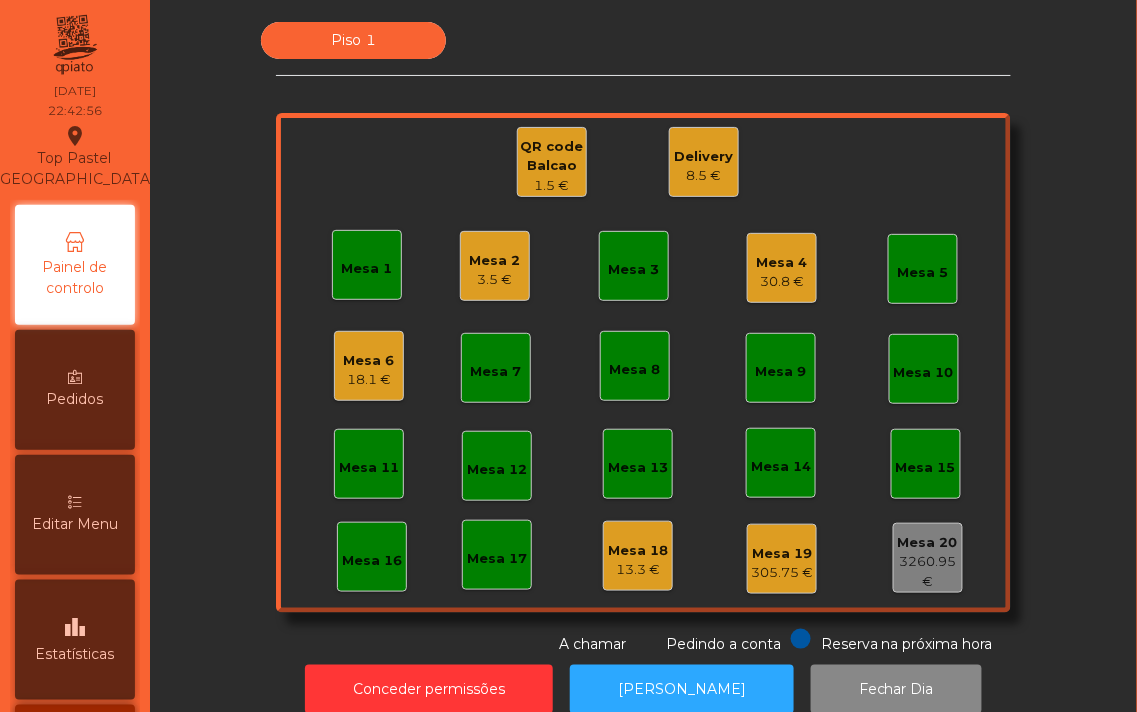 click on "Mesa 1" 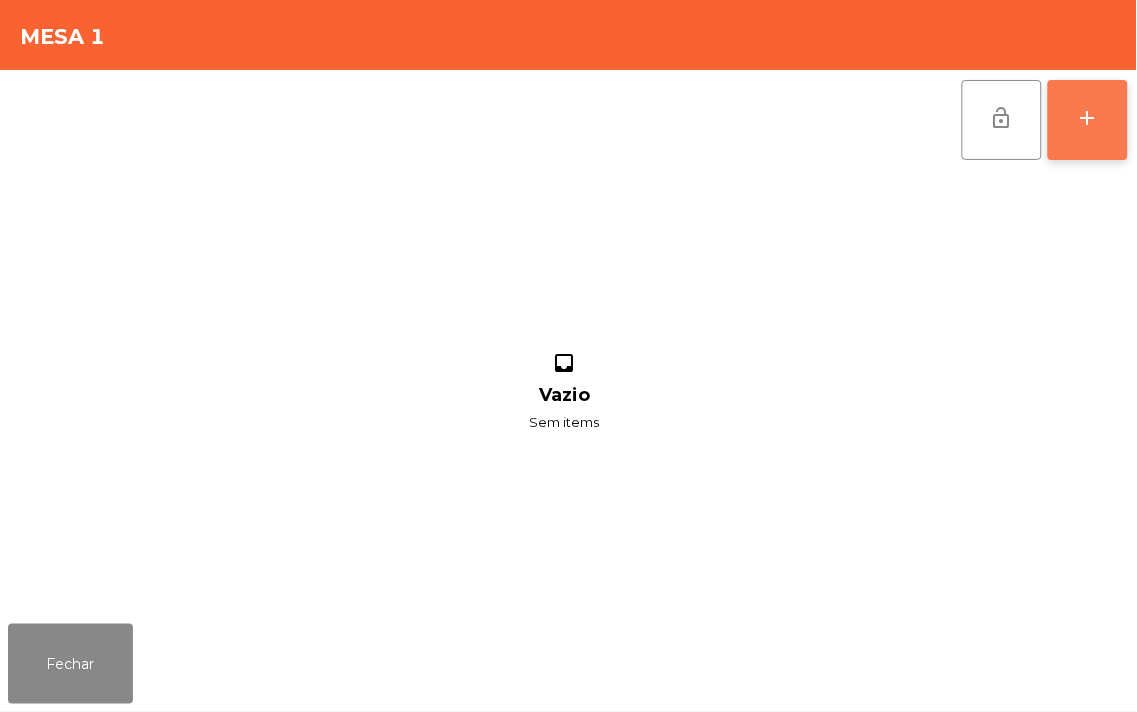 click on "add" 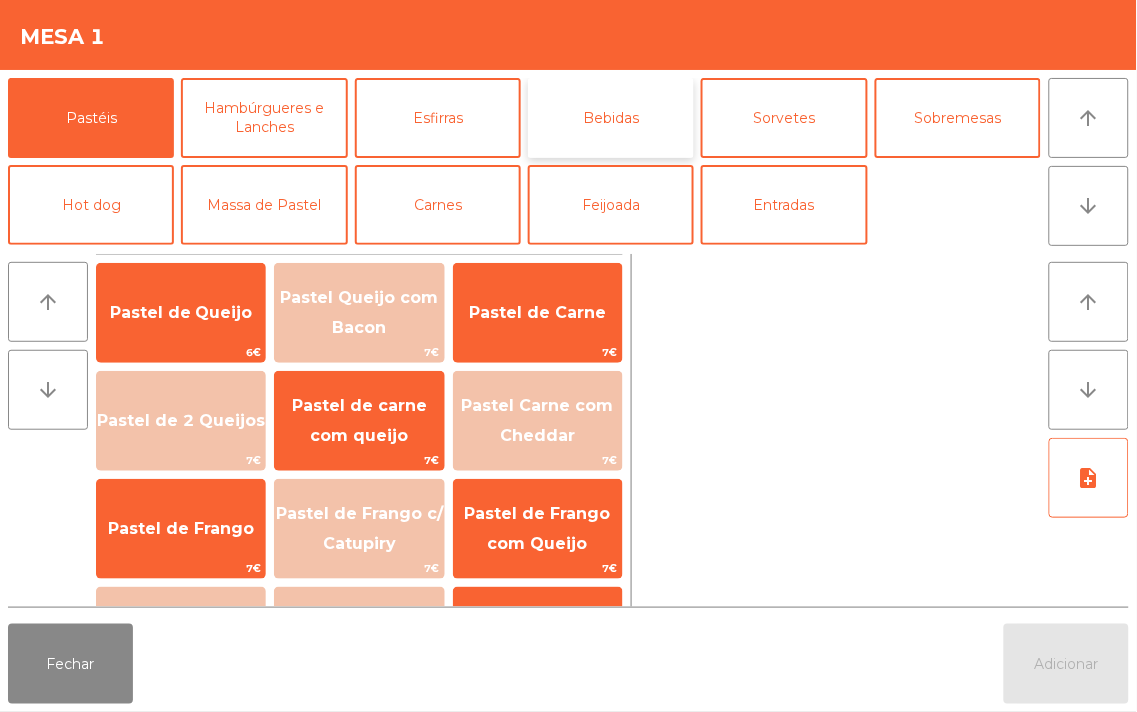 click on "Bebidas" 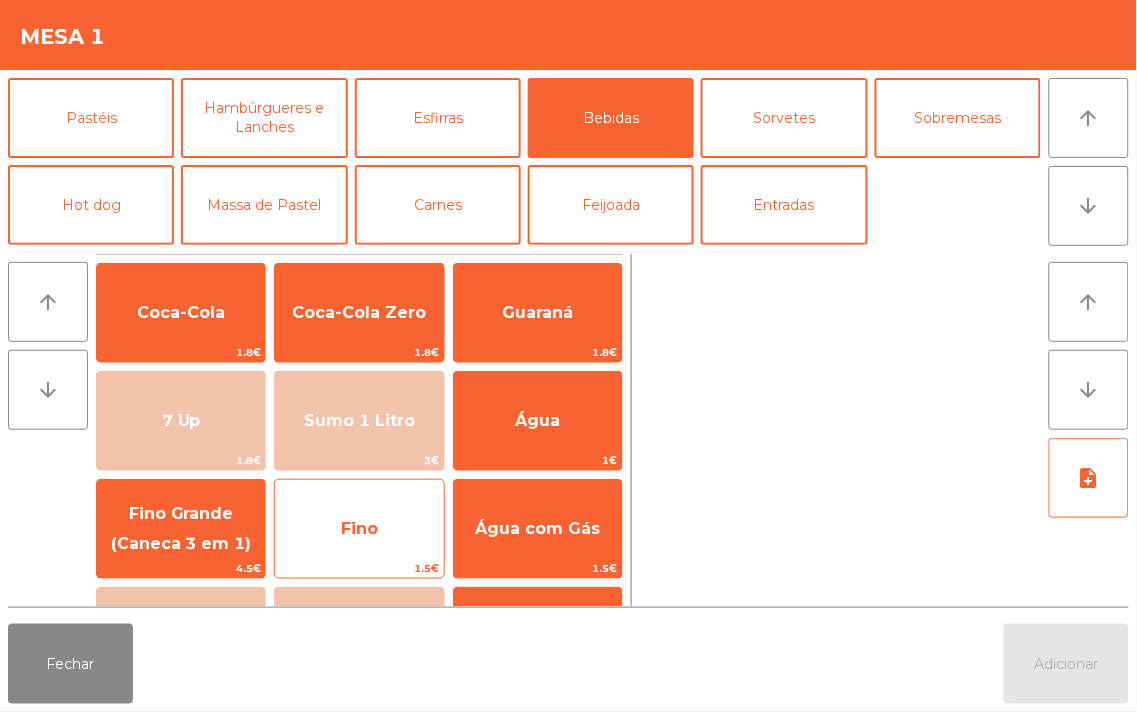 click on "Fino" 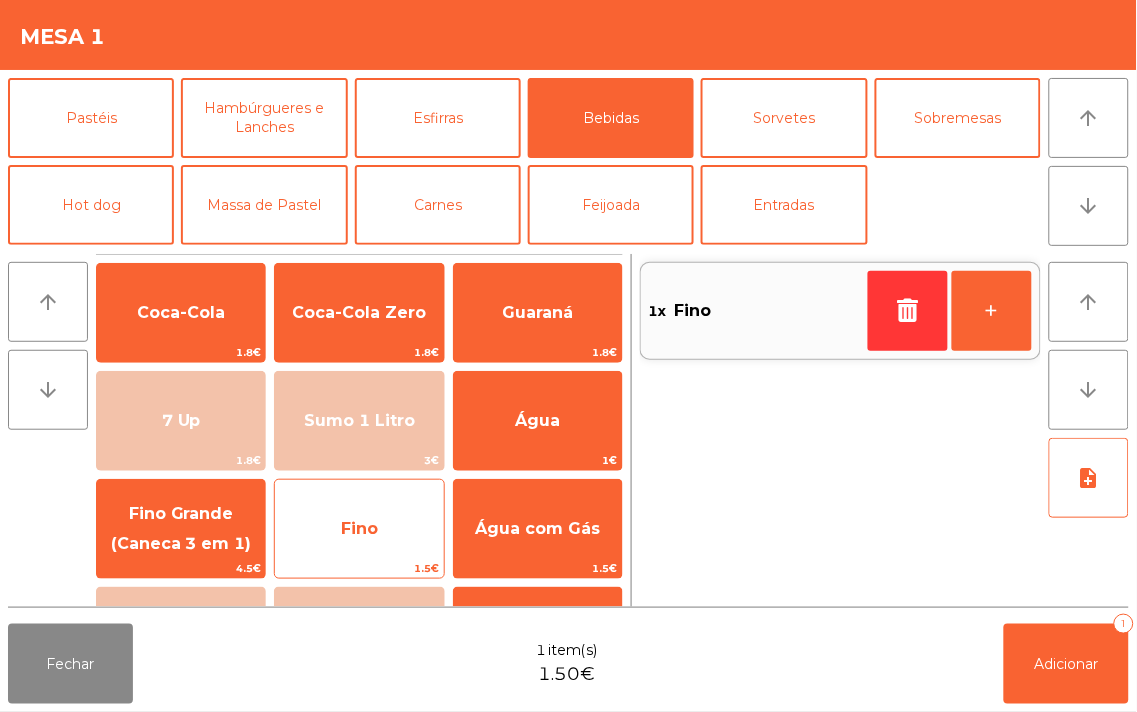 click on "Fino" 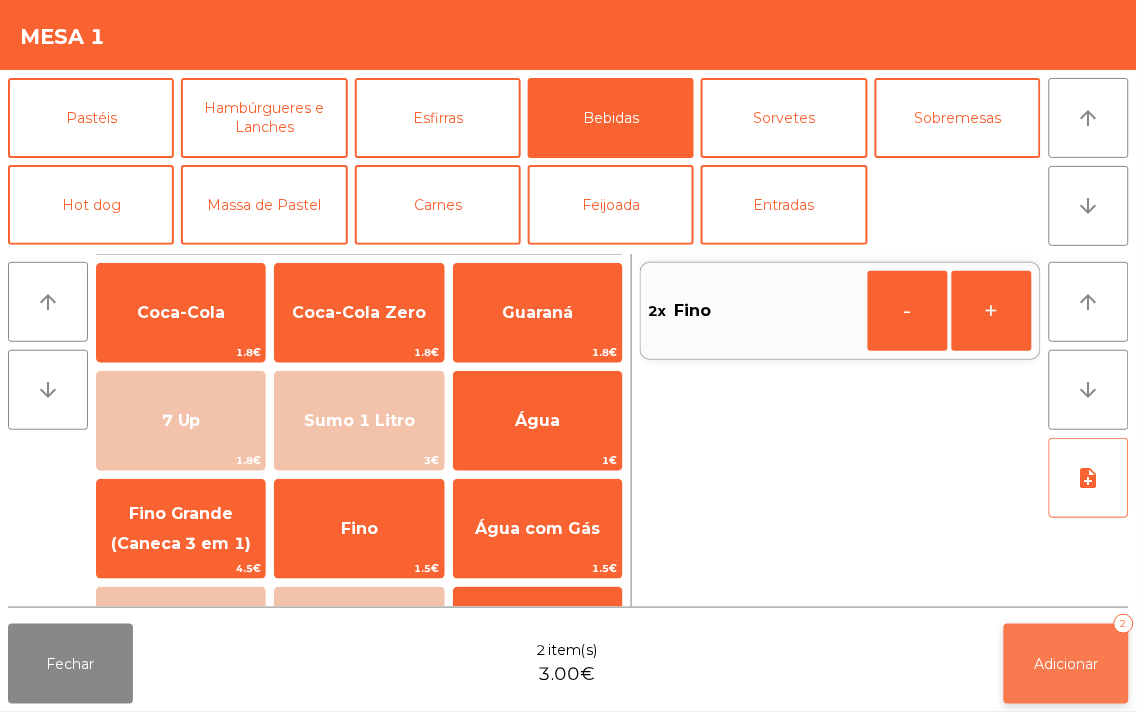 click on "Adicionar   2" 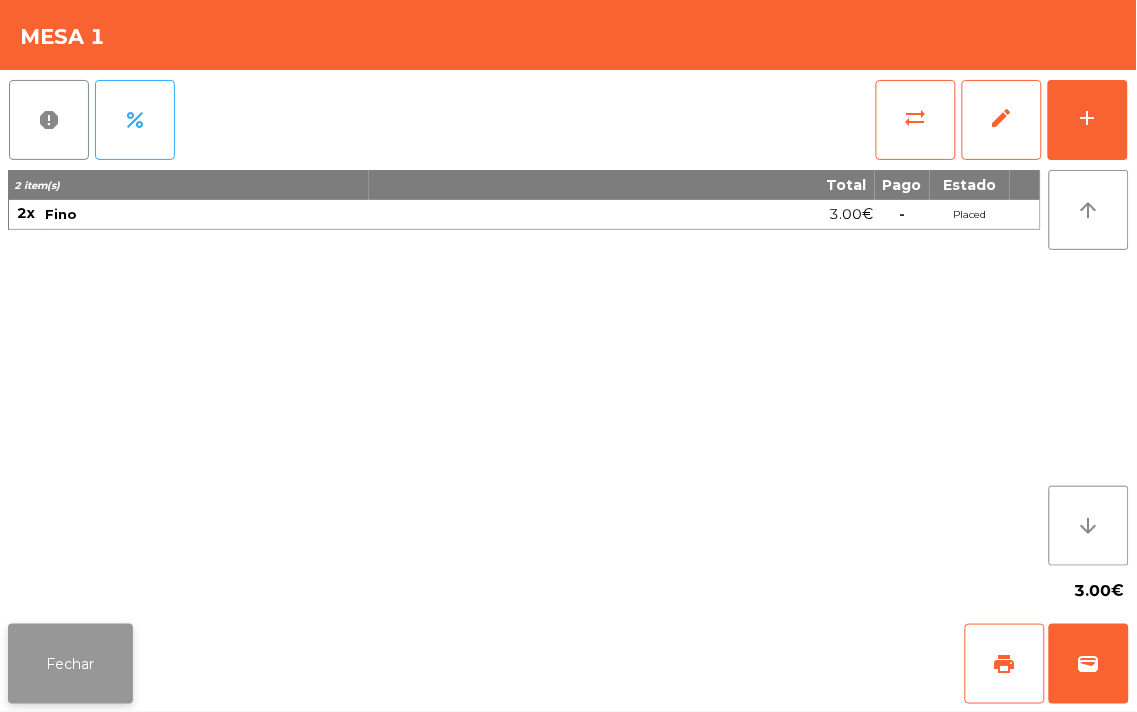 click on "Fechar" 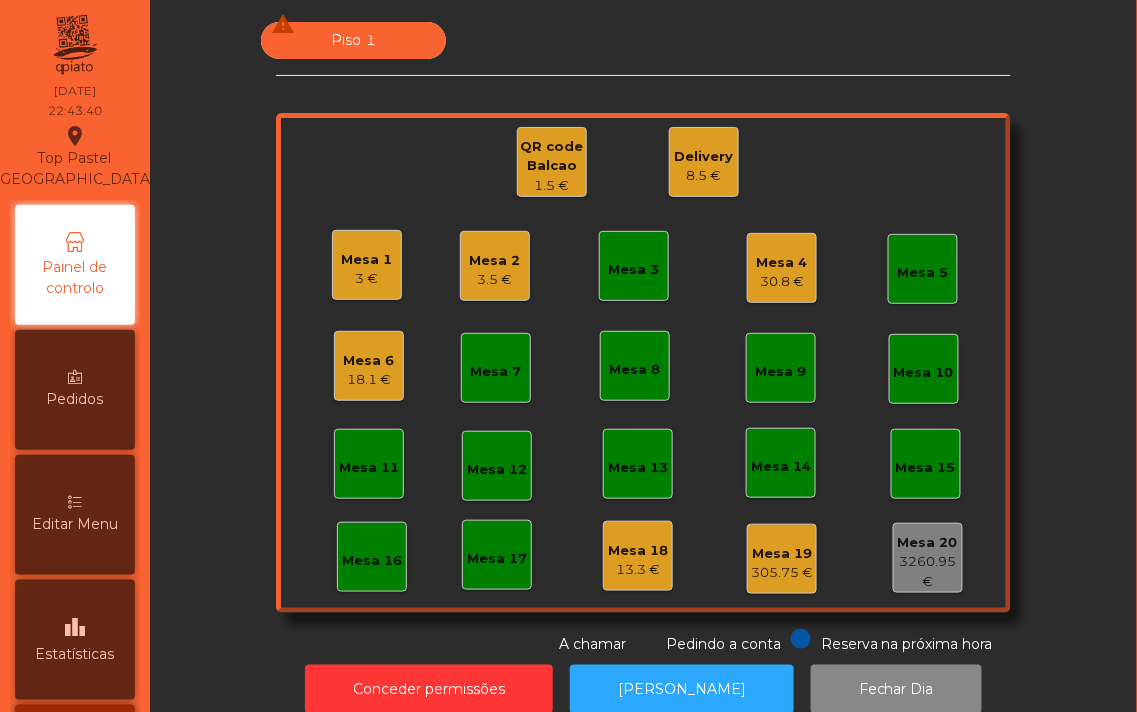 click on "Mesa 16" 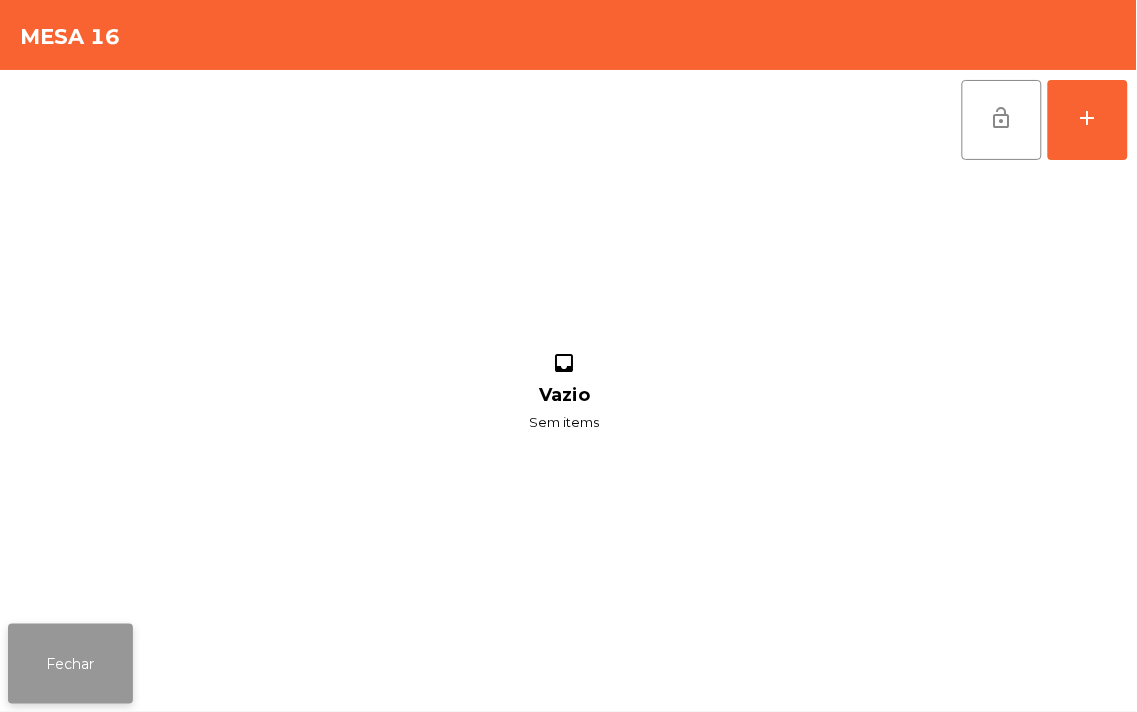 click on "Fechar" 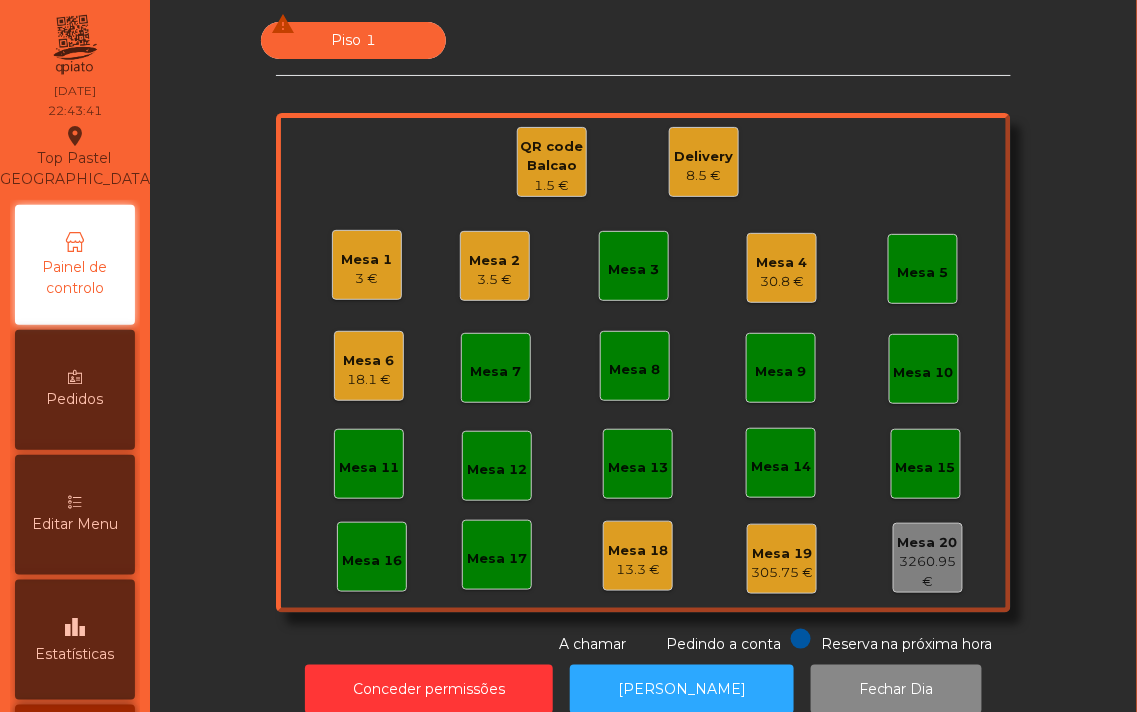 click on "18.1 €" 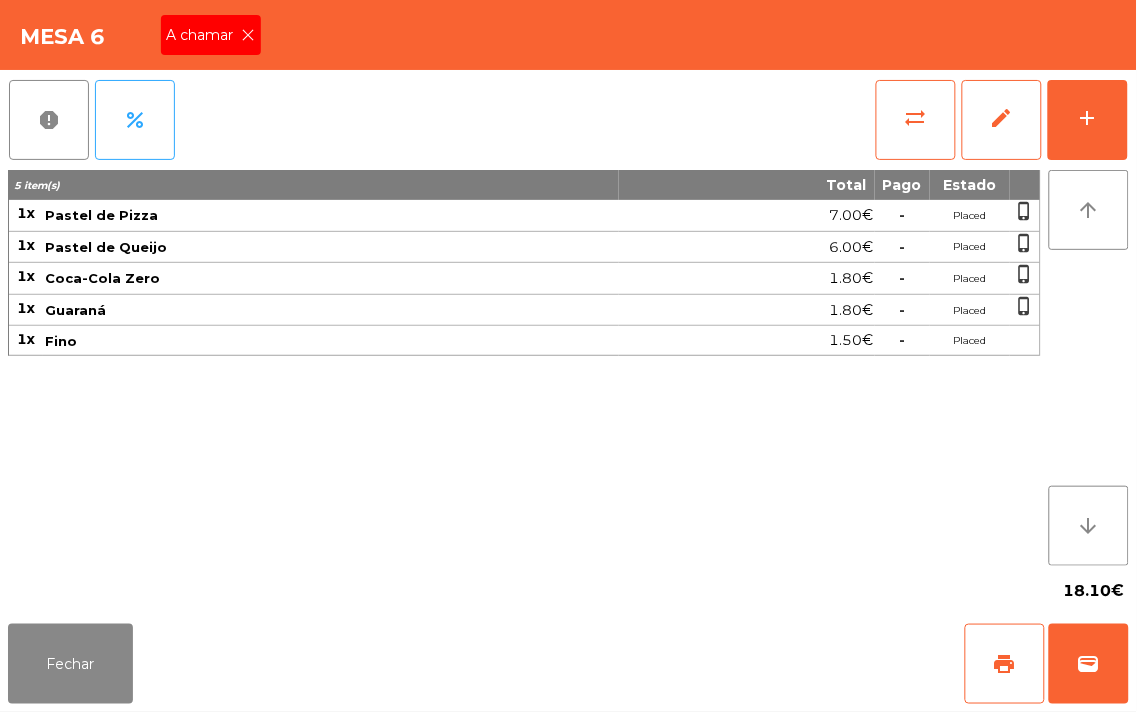 click 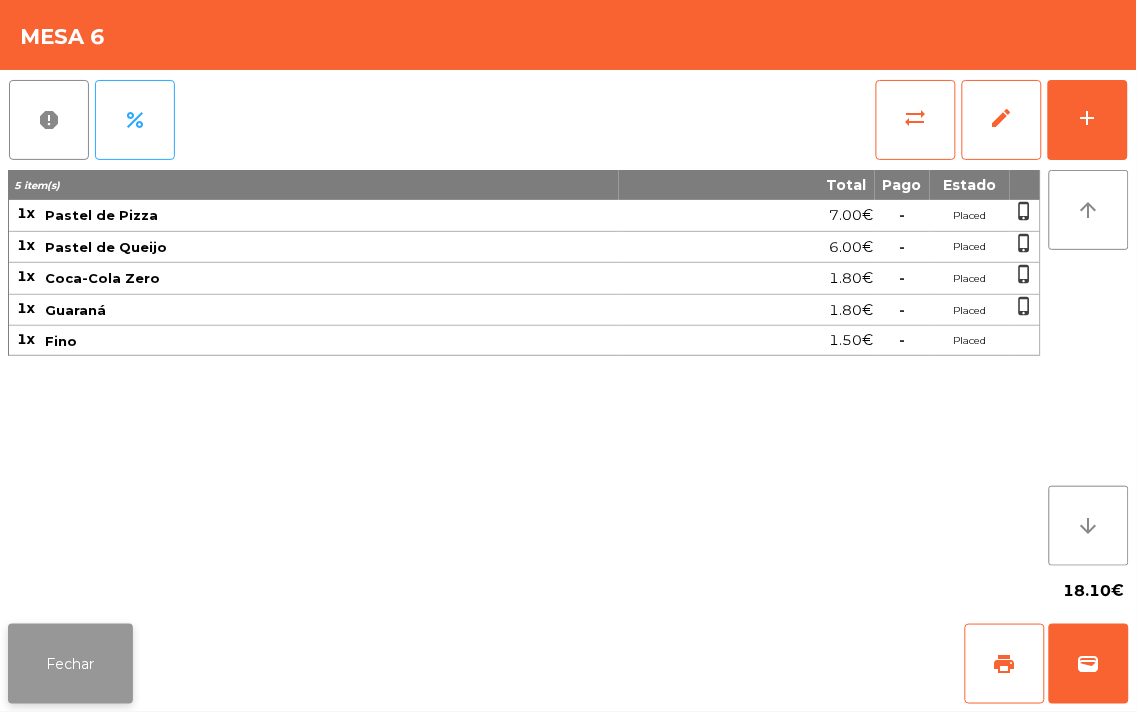 click on "Fechar" 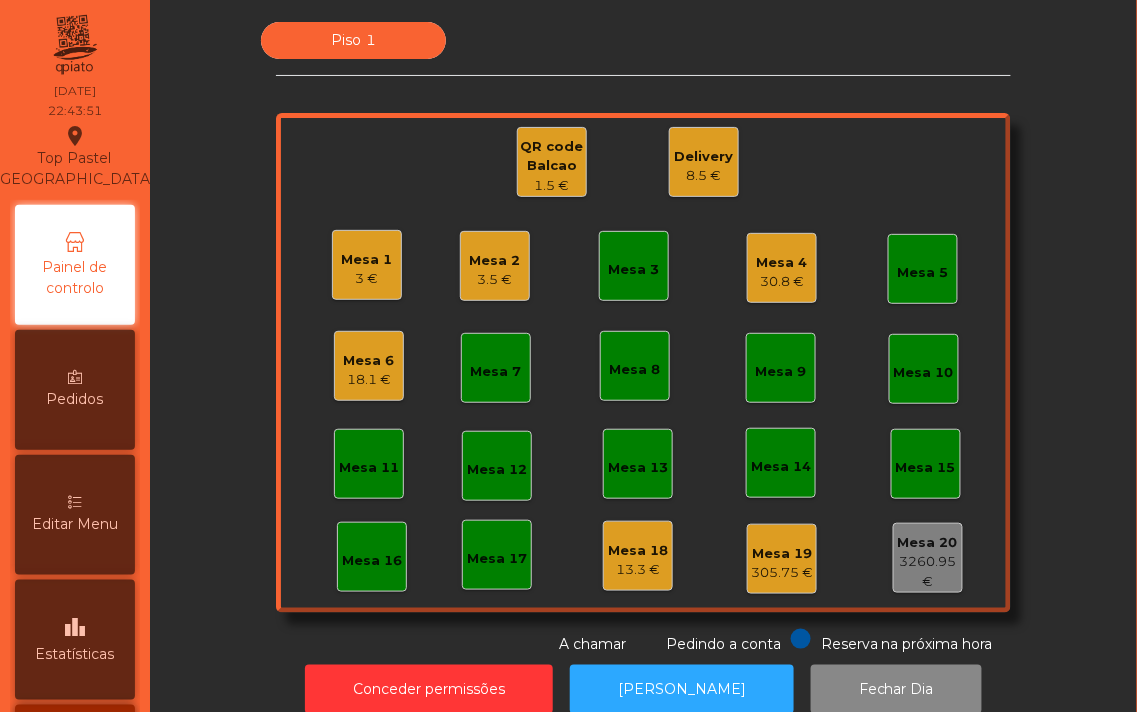 click on "QR code Balcao" 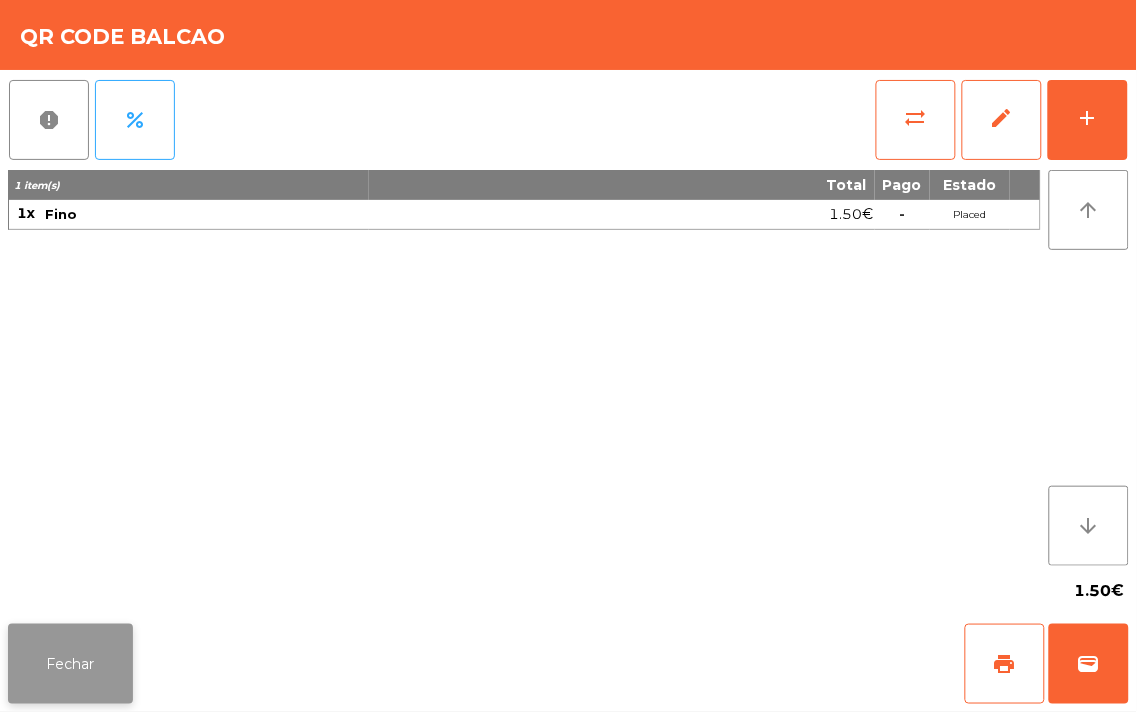 click on "Fechar" 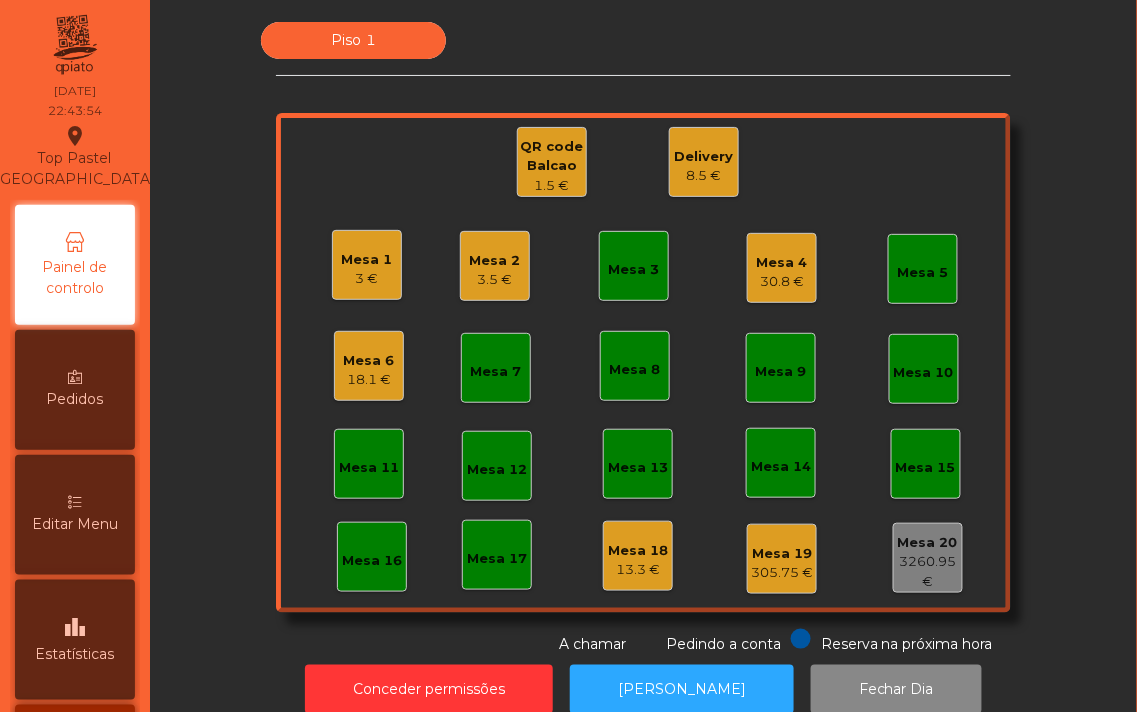click on "QR code Balcao" 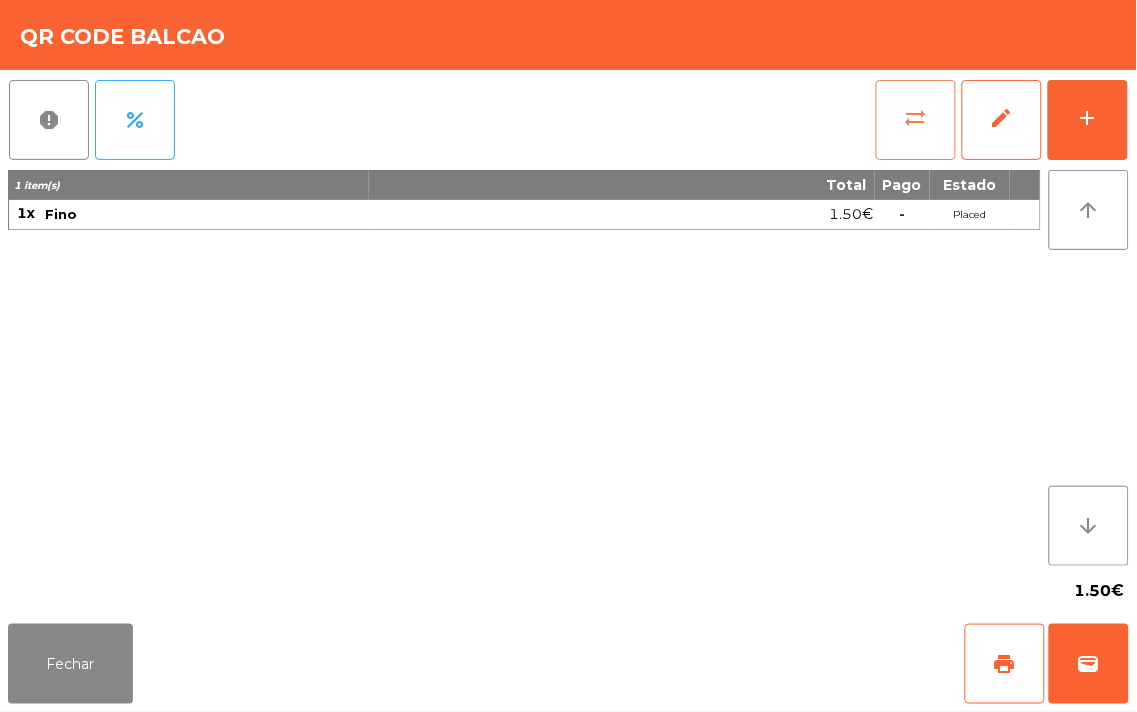 click on "sync_alt" 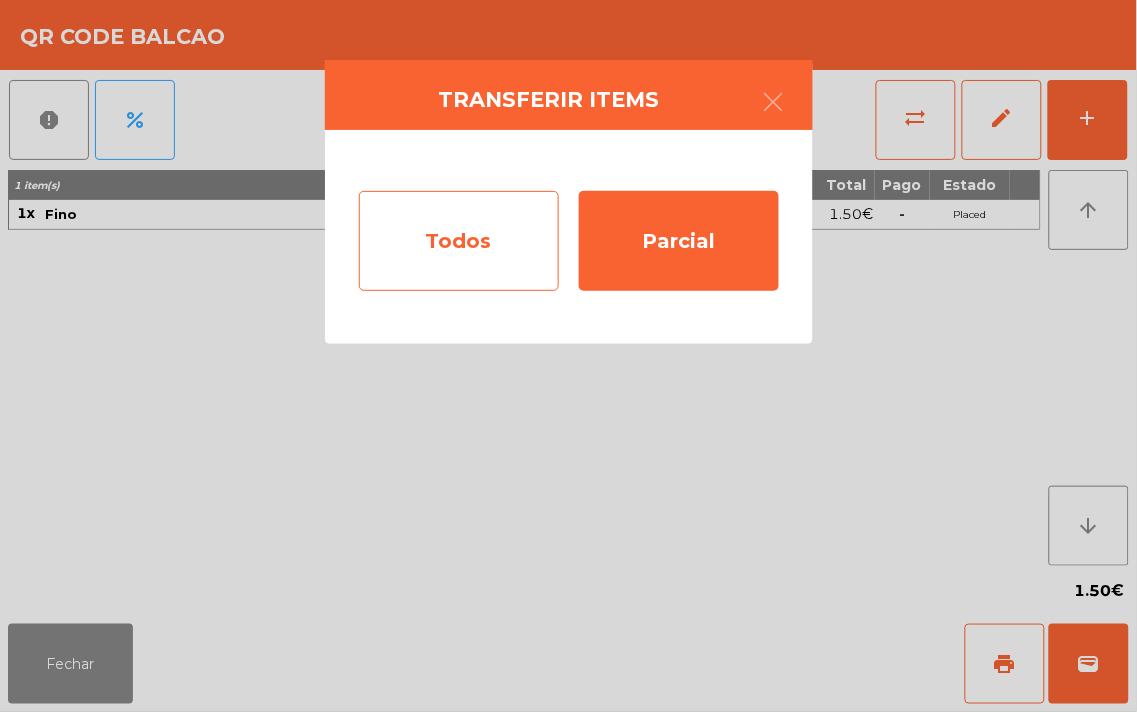 click on "Todos" 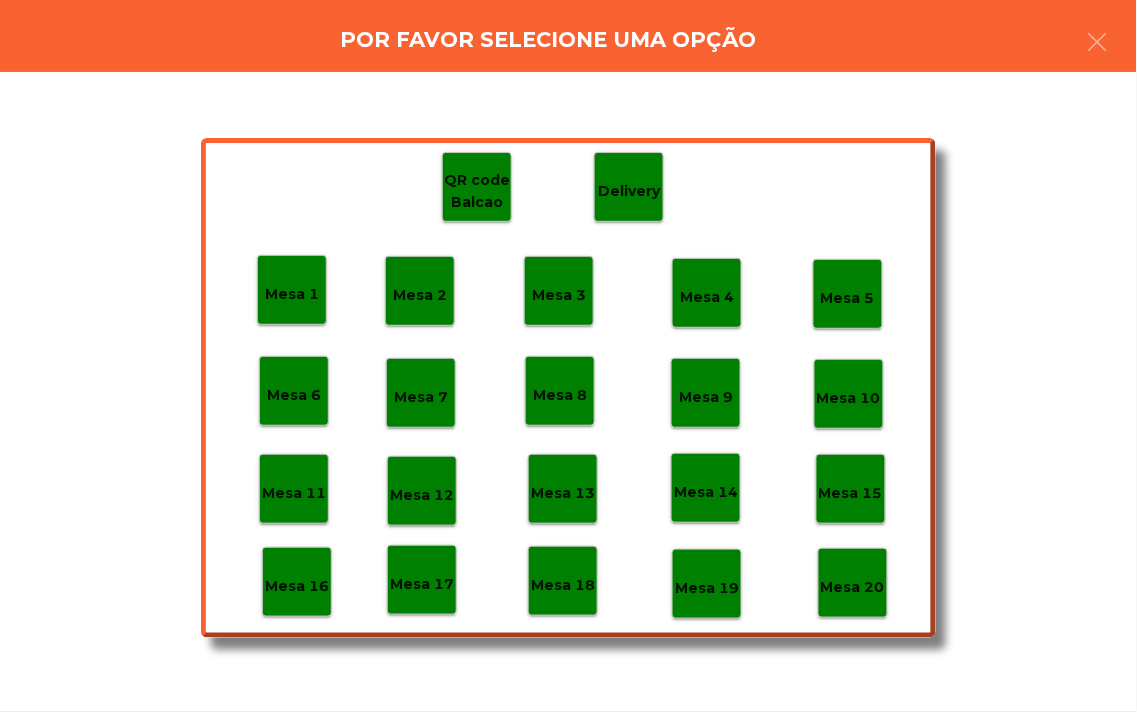 click on "Mesa 19" 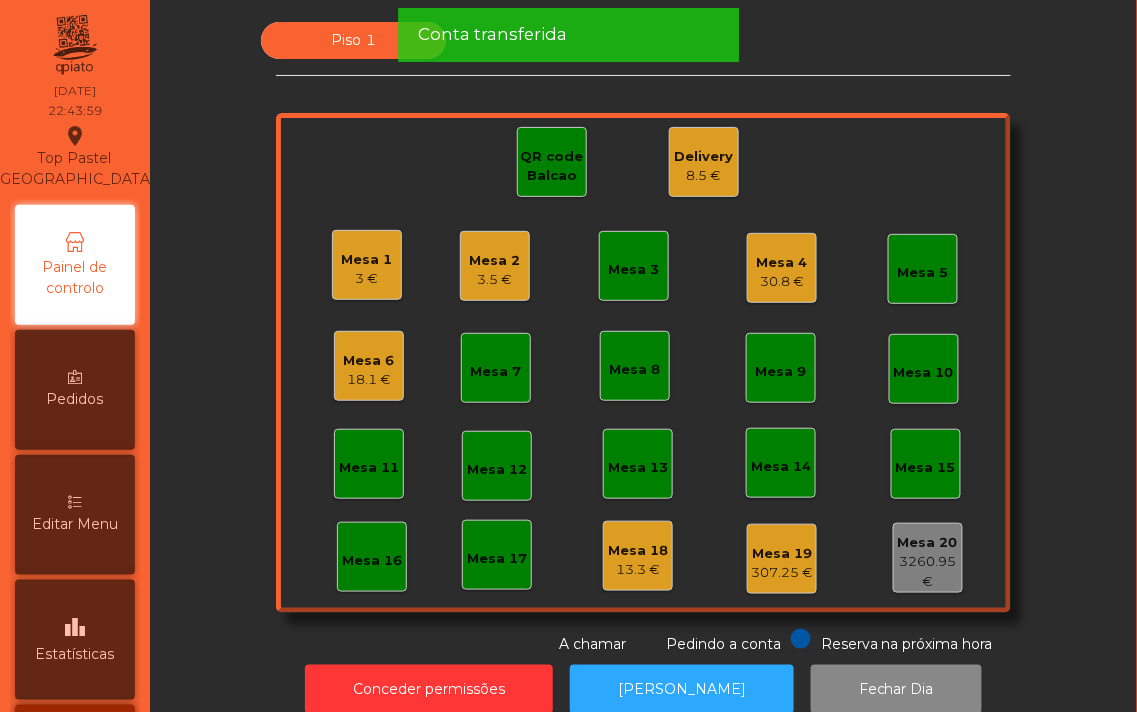 click on "8.5 €" 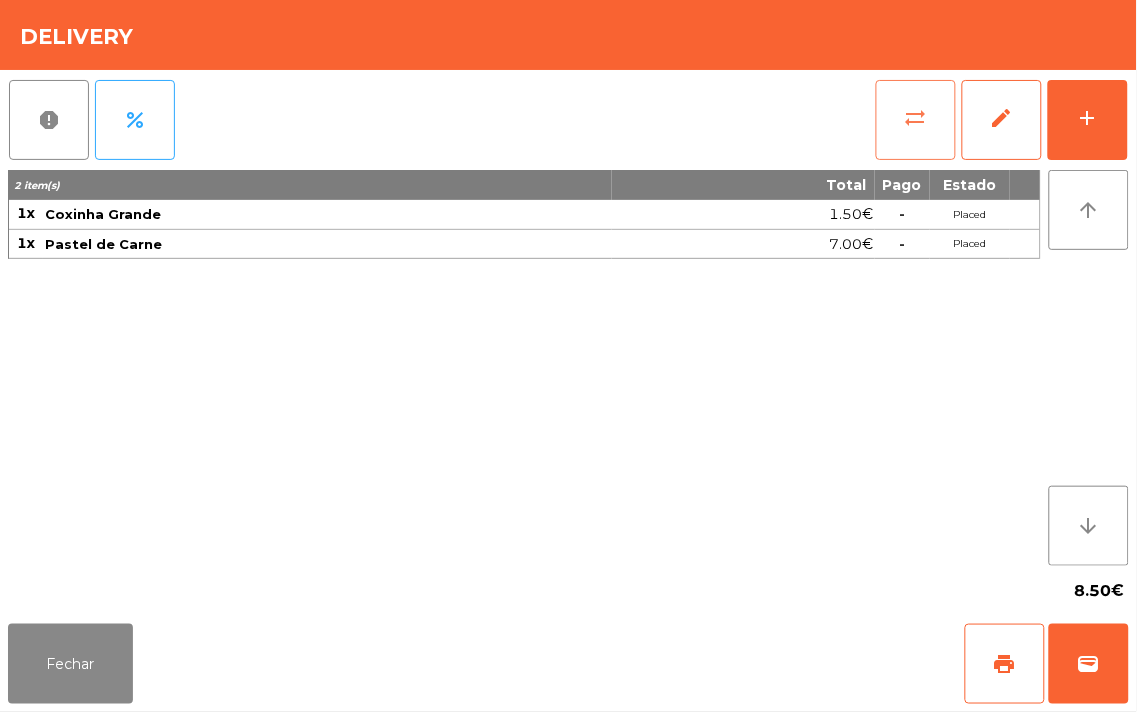 click on "sync_alt" 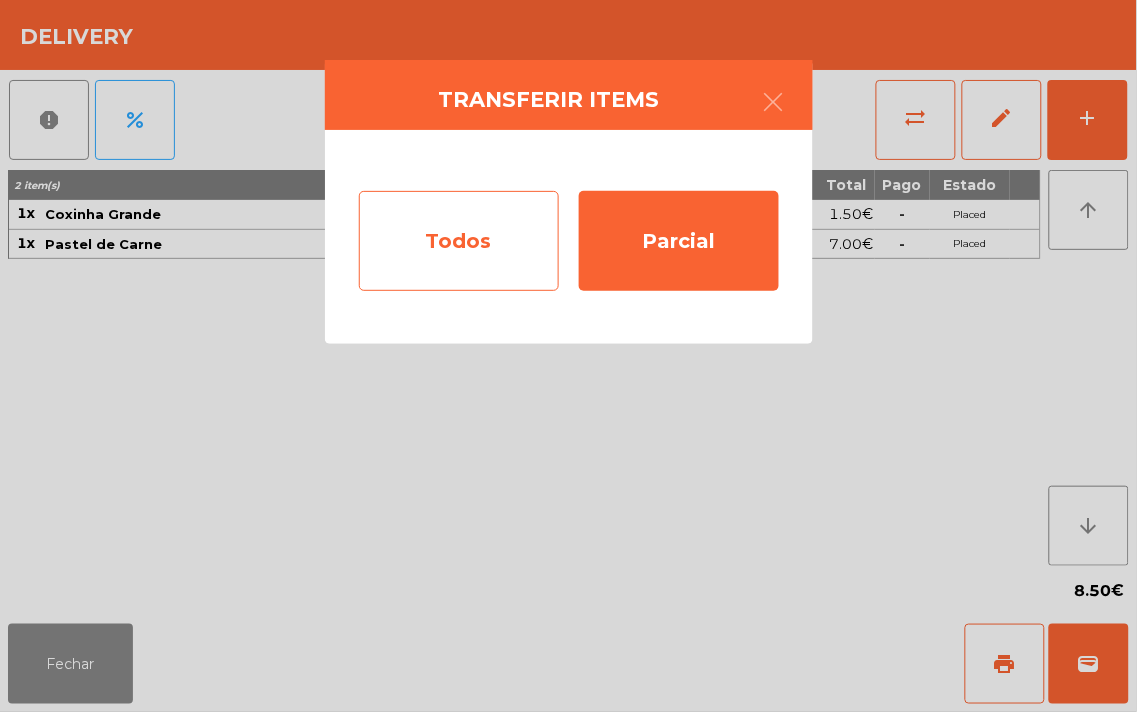 click on "Todos" 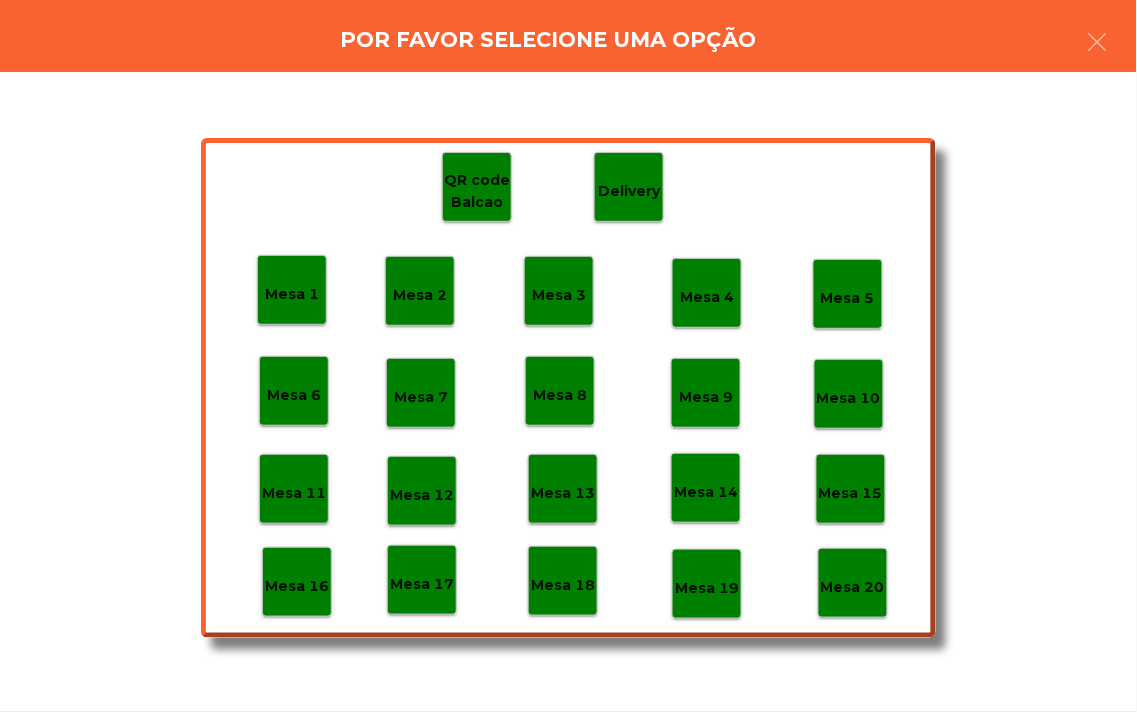 click on "Mesa 18" 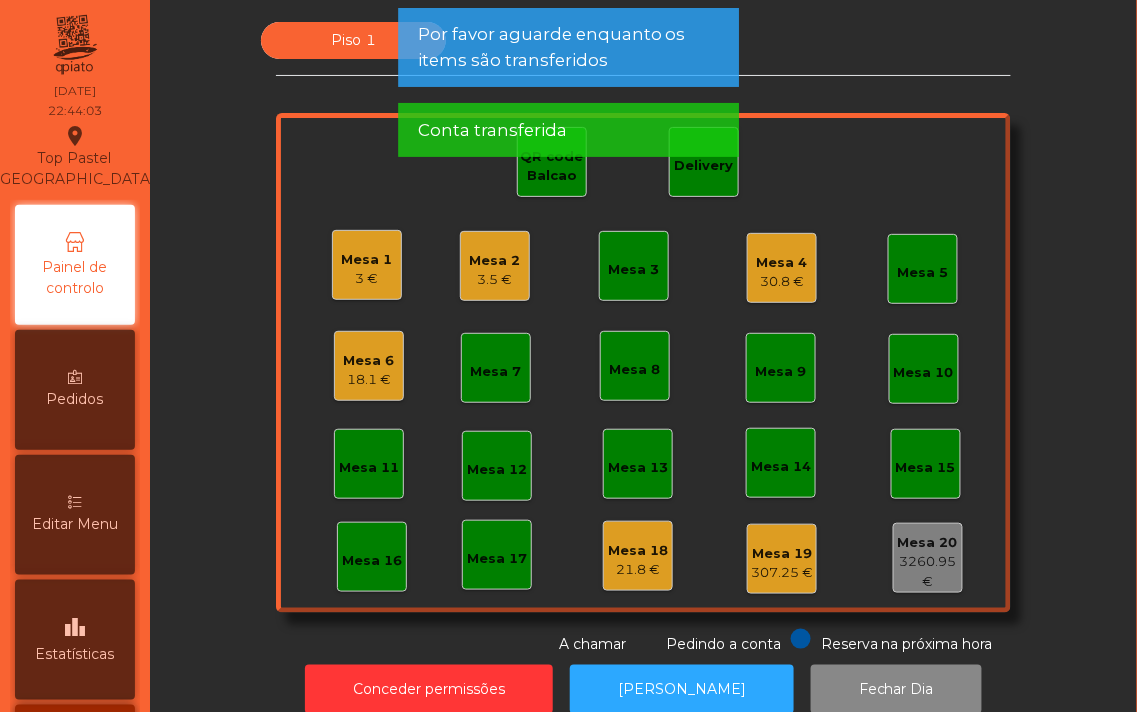 click on "Mesa 1" 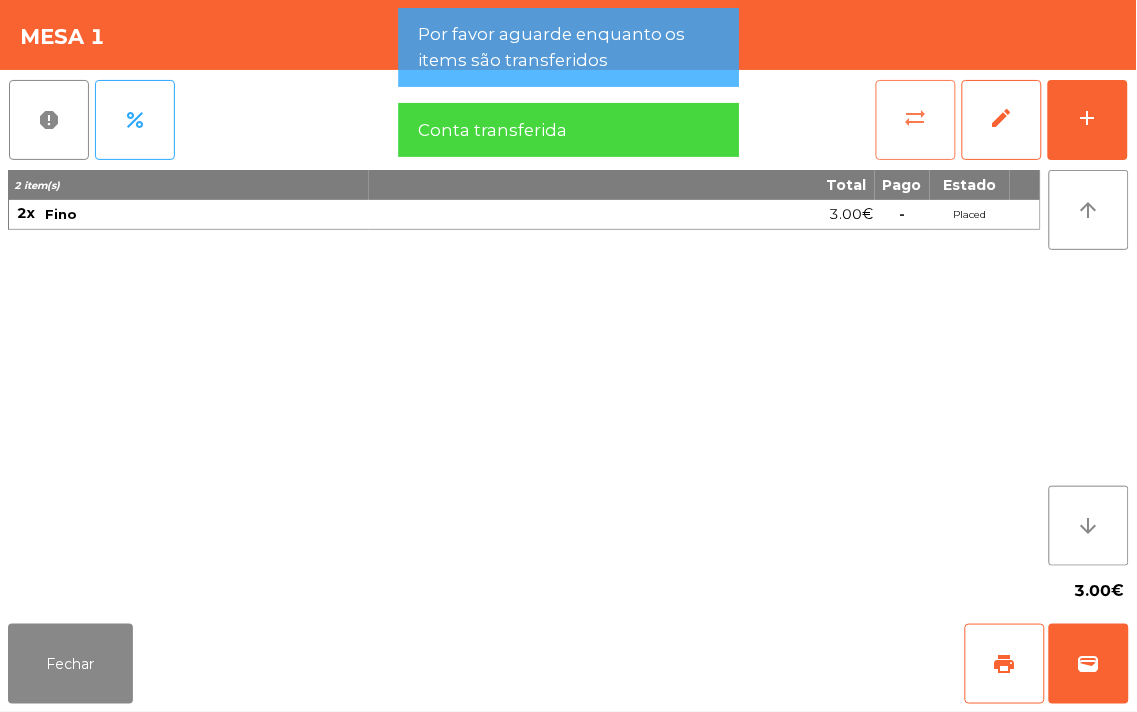 click on "sync_alt" 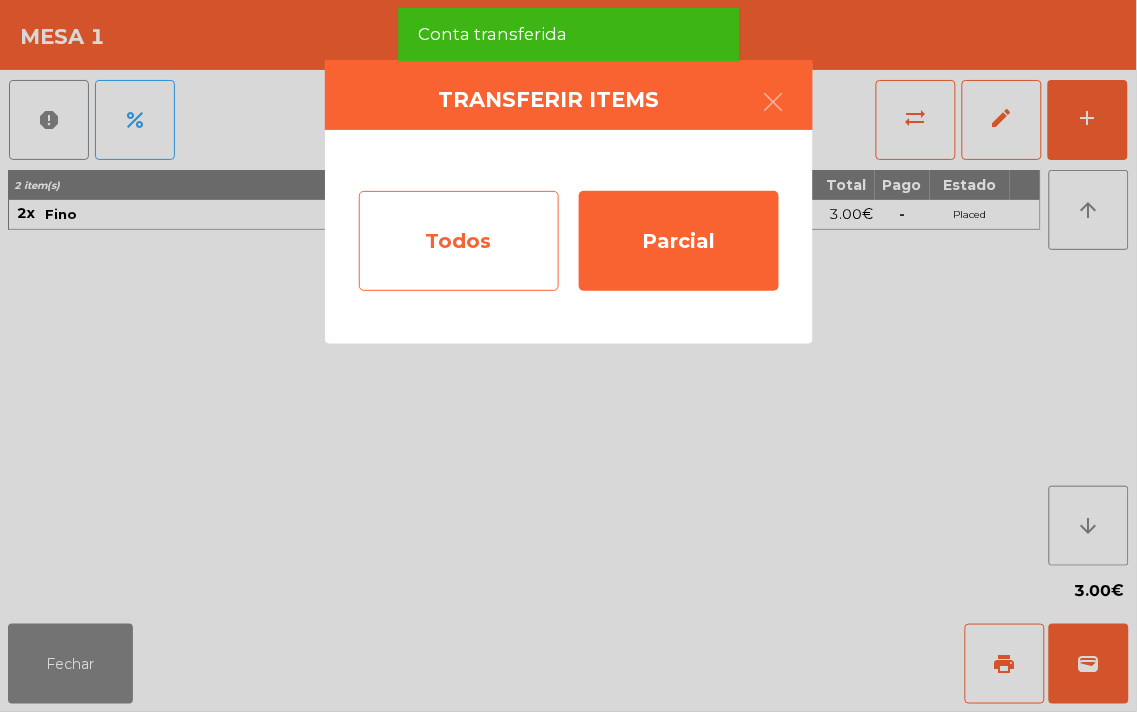 click on "Todos" 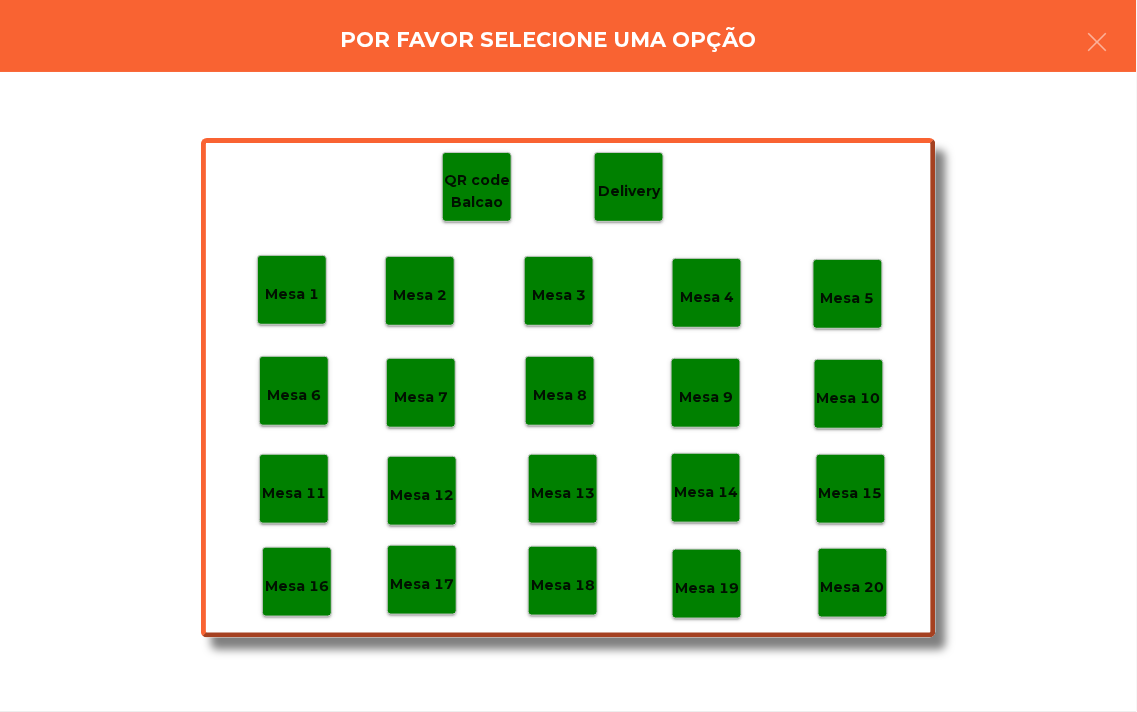click on "Mesa 18" 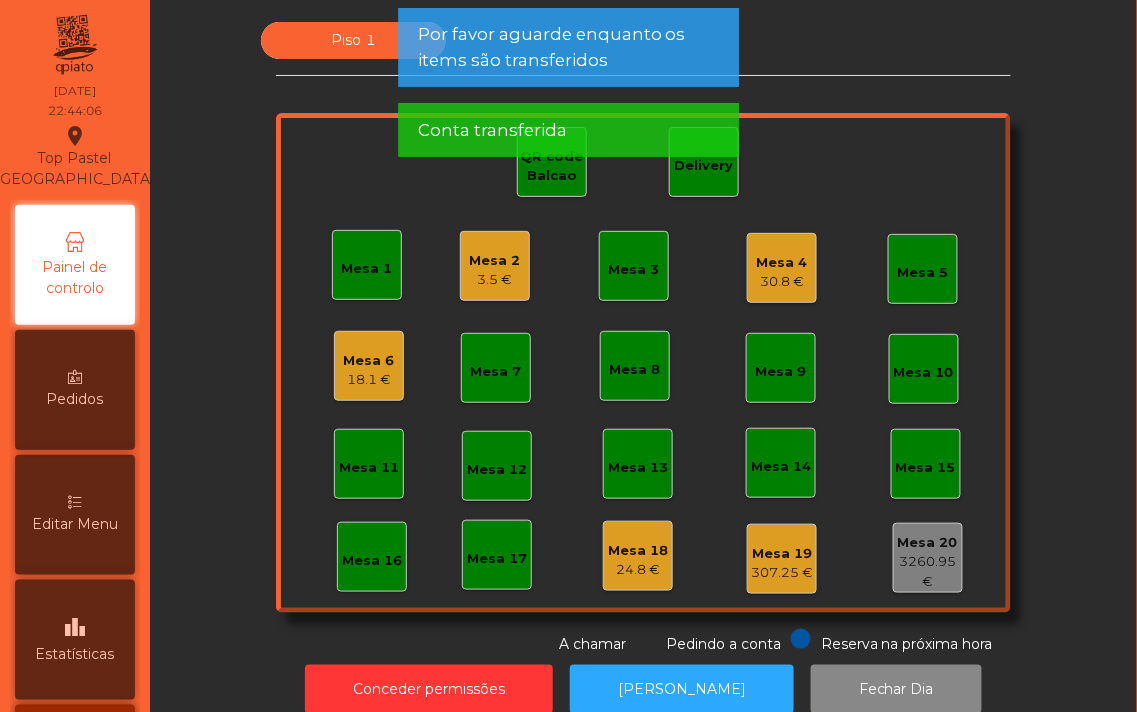 click on "Mesa 2" 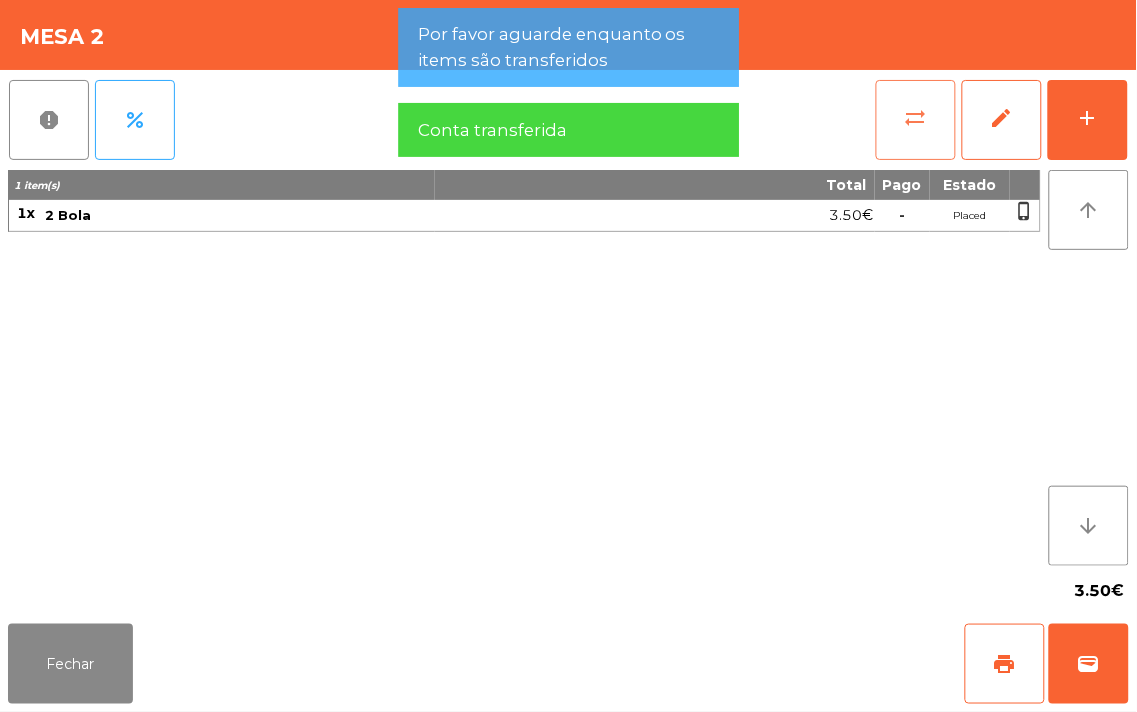click on "sync_alt" 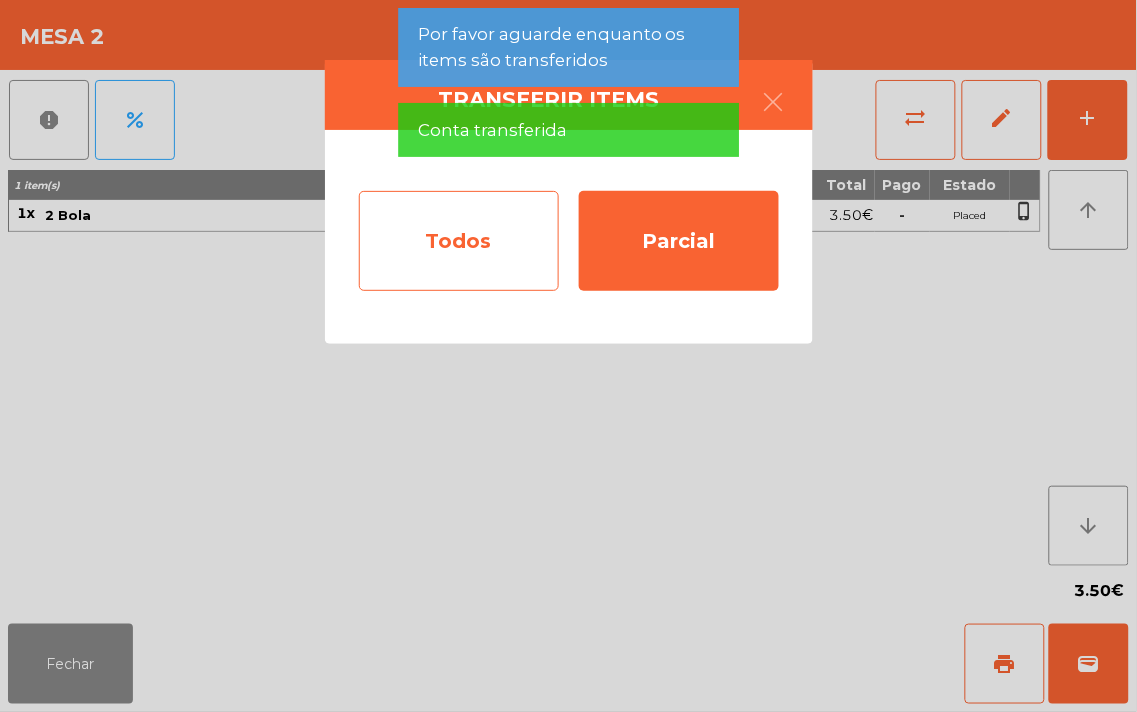 click on "Todos" 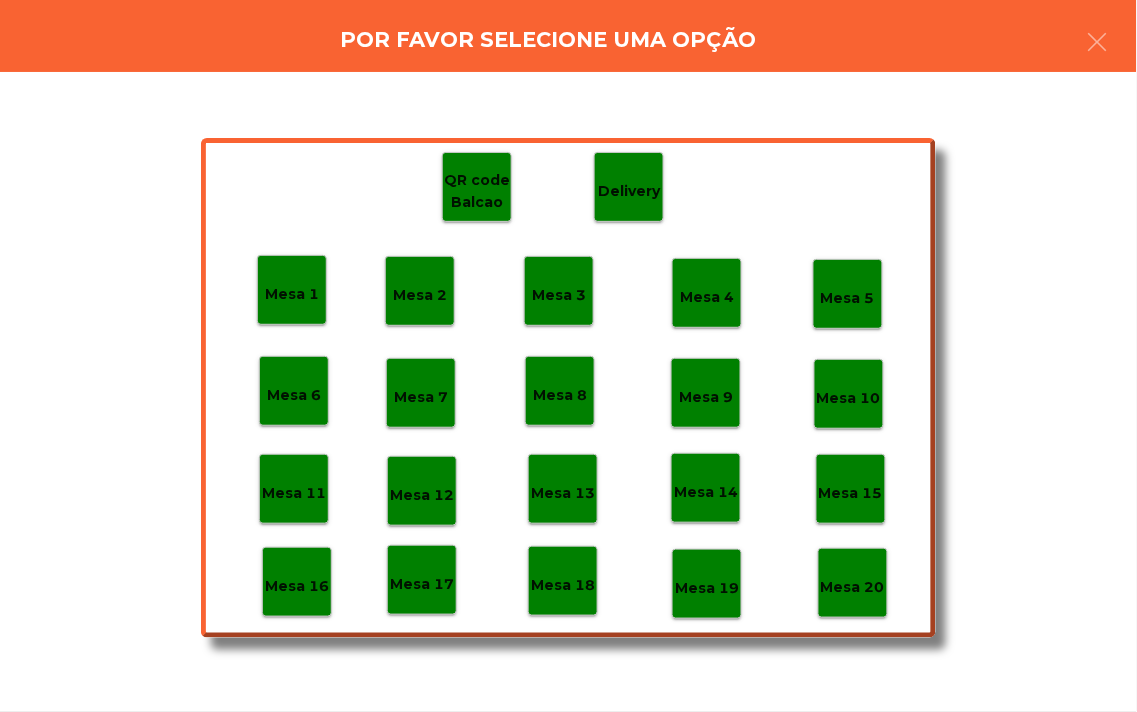 click on "Mesa 18" 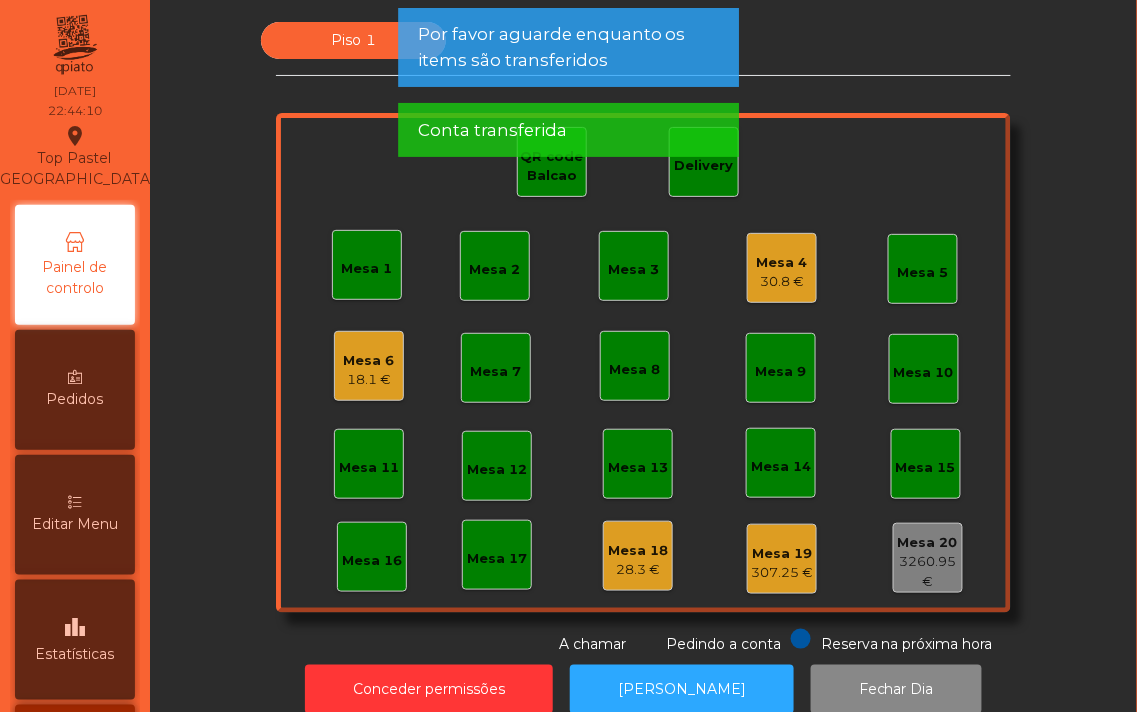 click on "30.8 €" 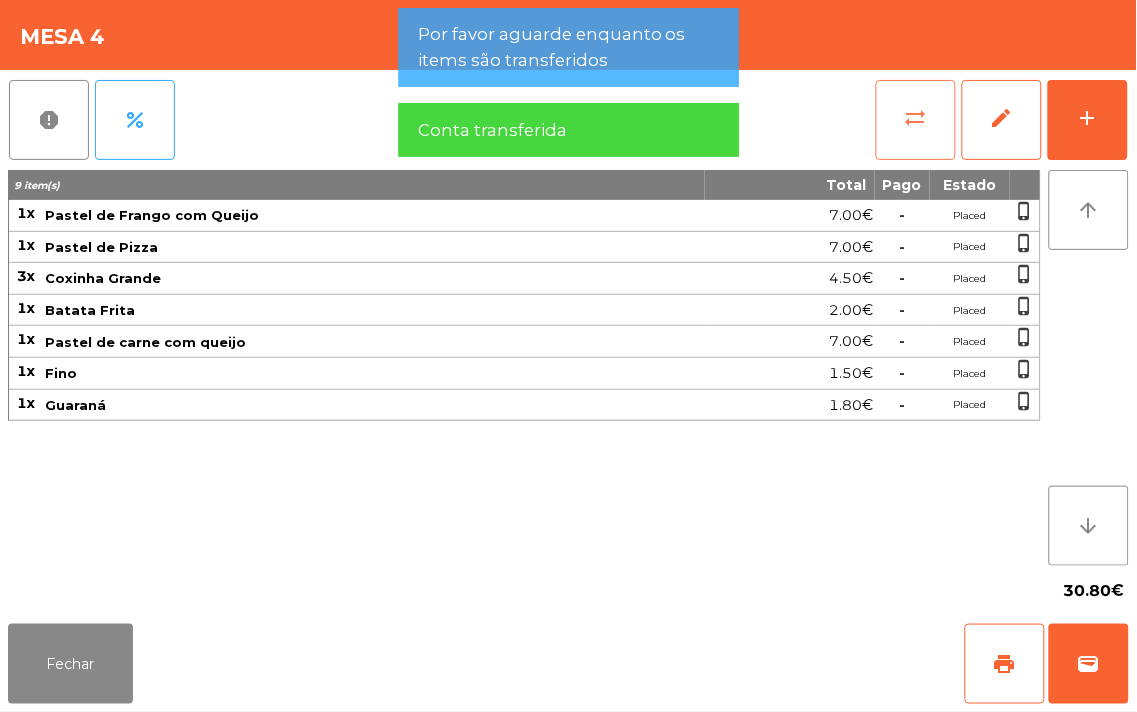 click on "sync_alt" 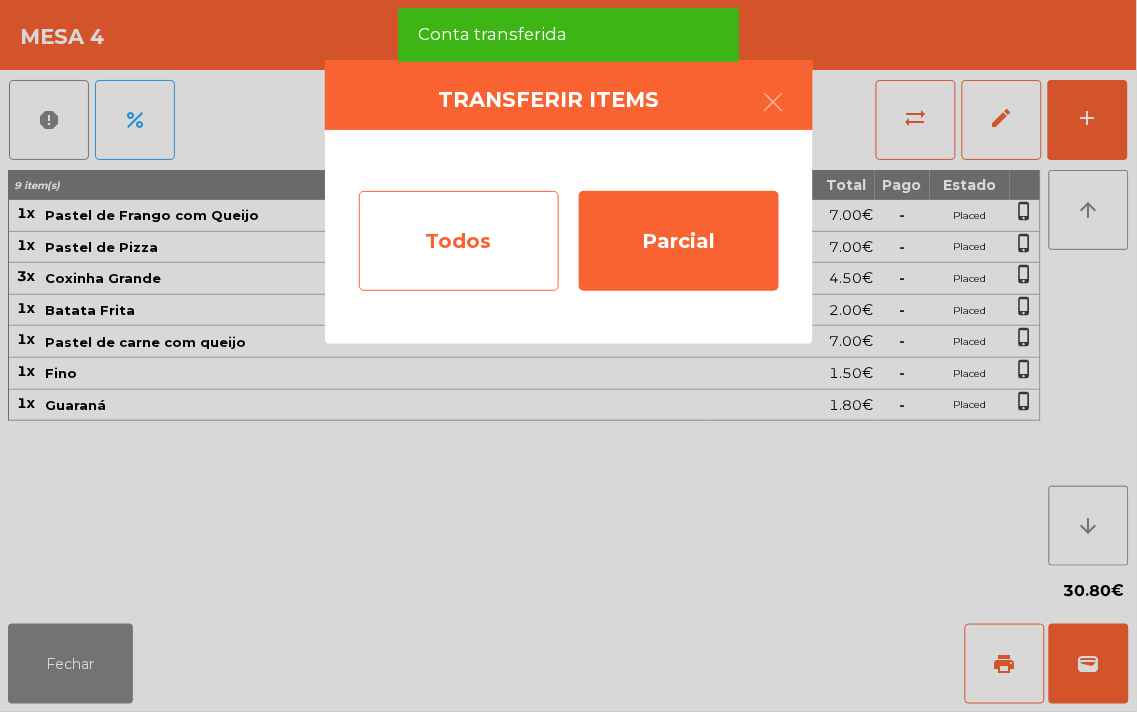 click on "Todos" 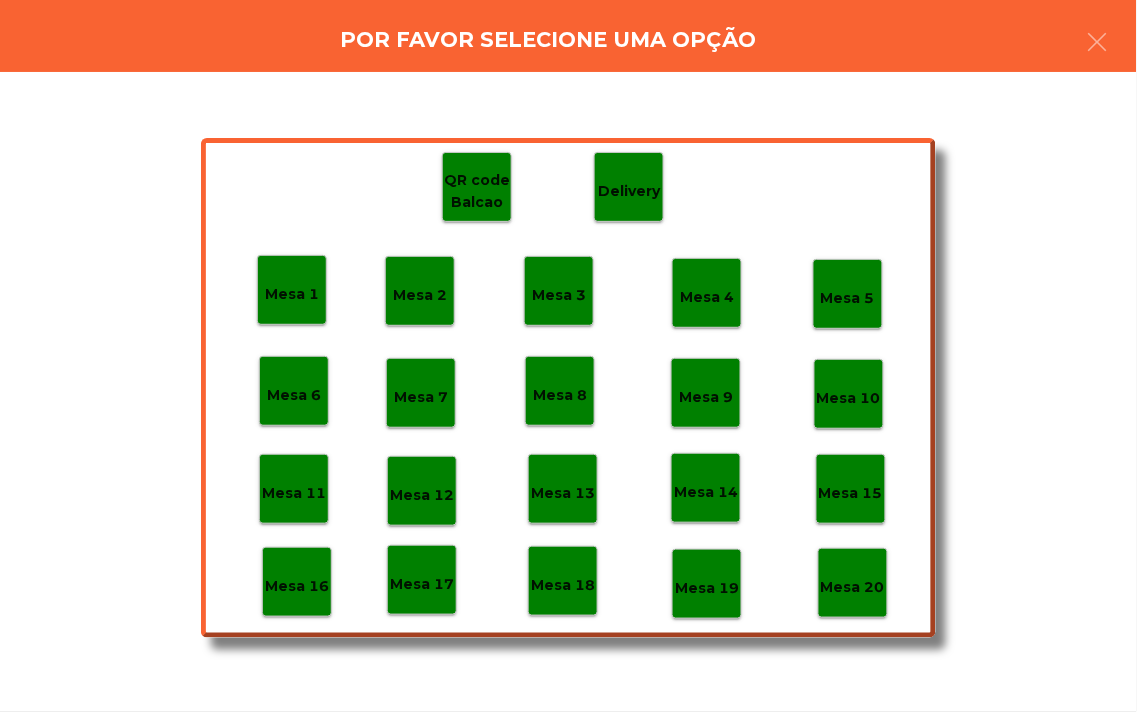 click on "Mesa 18" 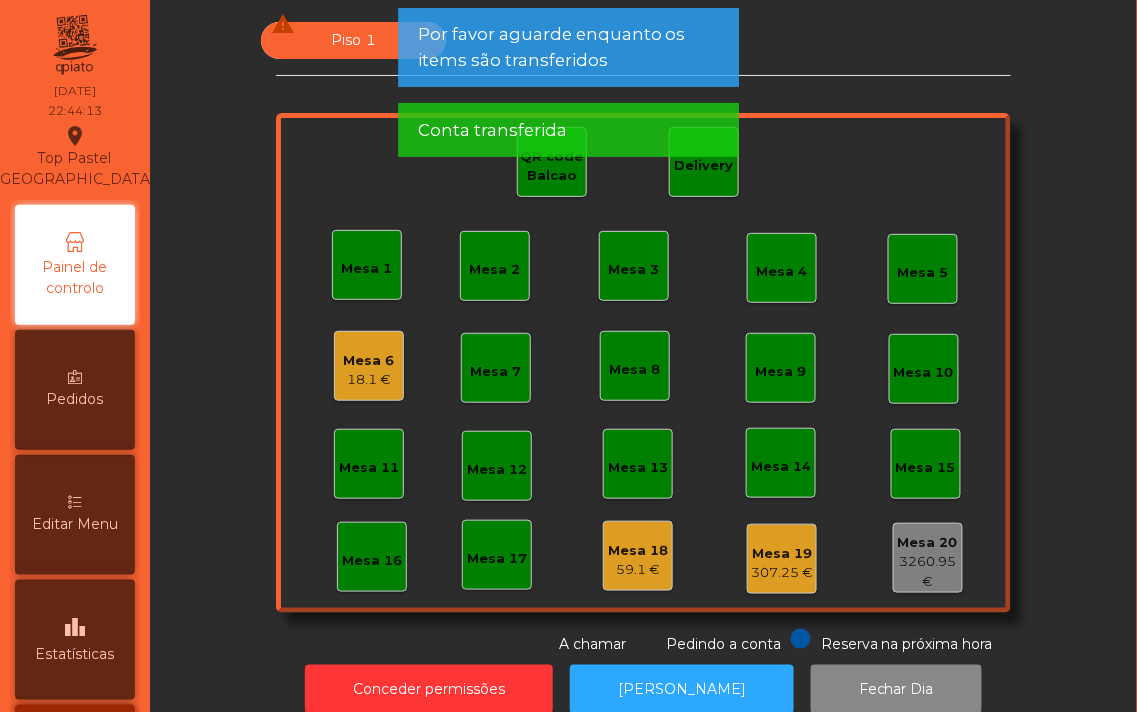click on "Mesa 6" 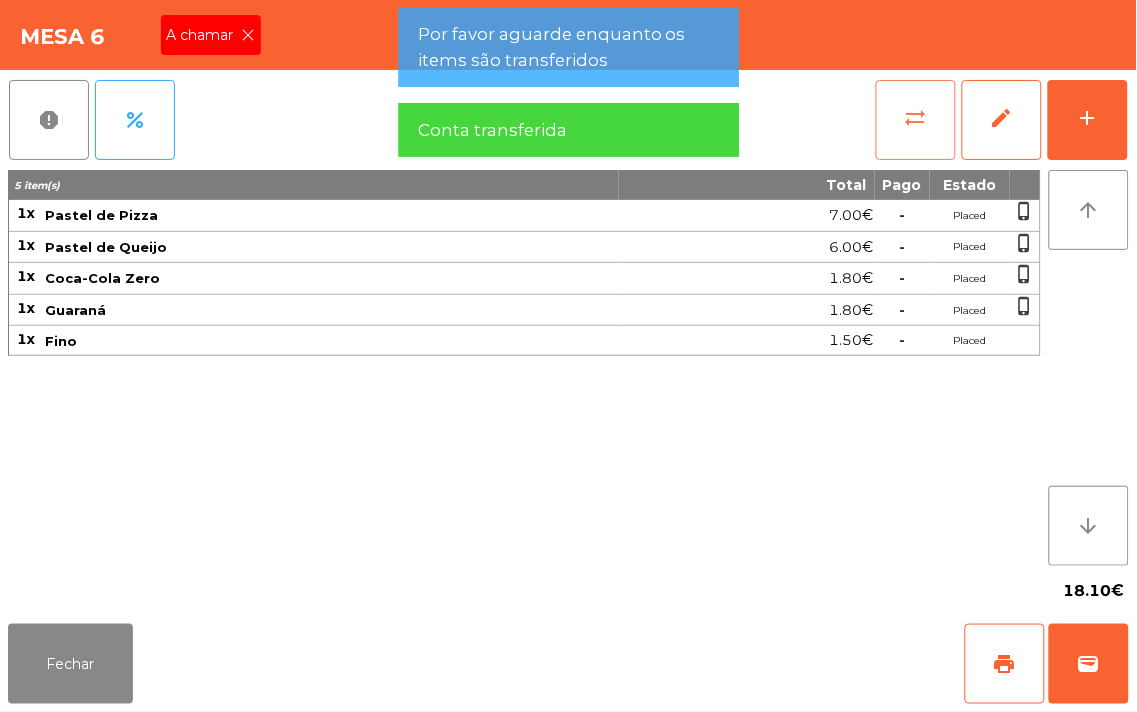 click on "sync_alt" 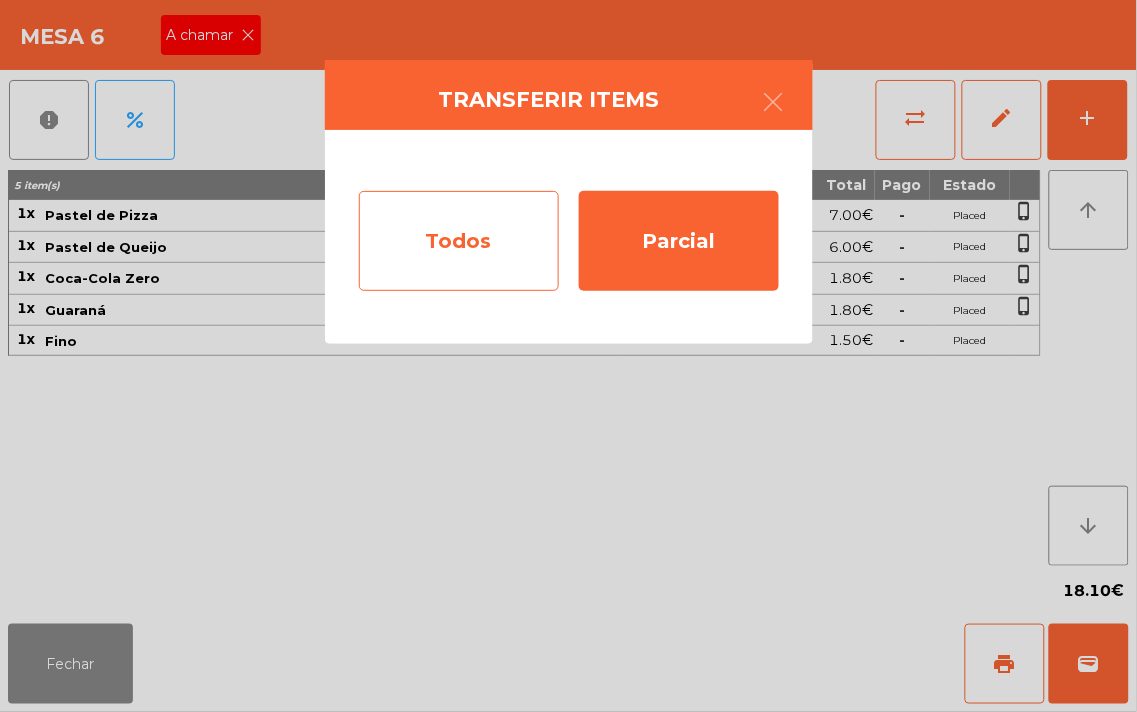 click on "Todos" 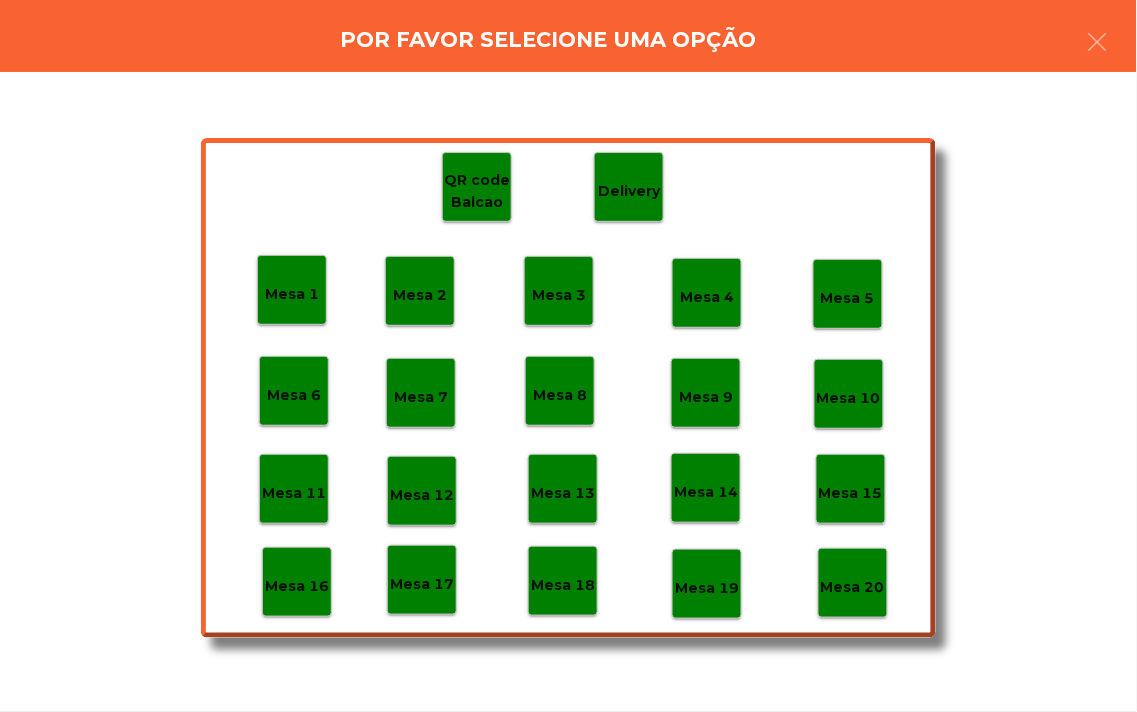 click on "Mesa 18" 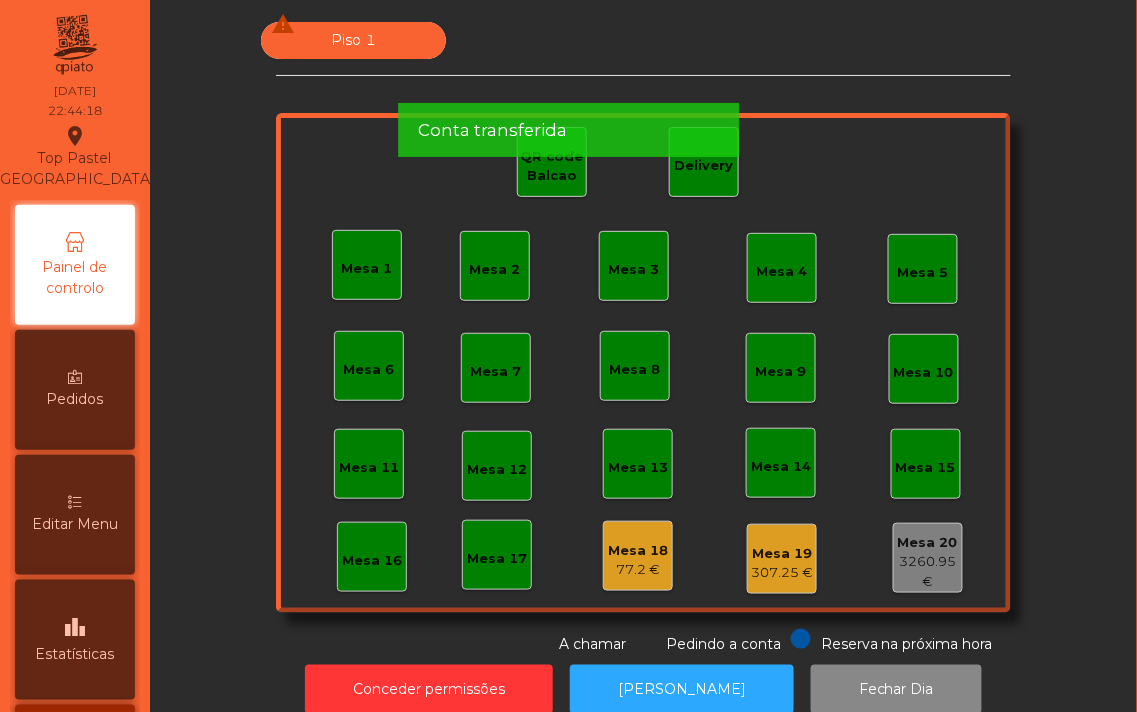 click on "Mesa 6" 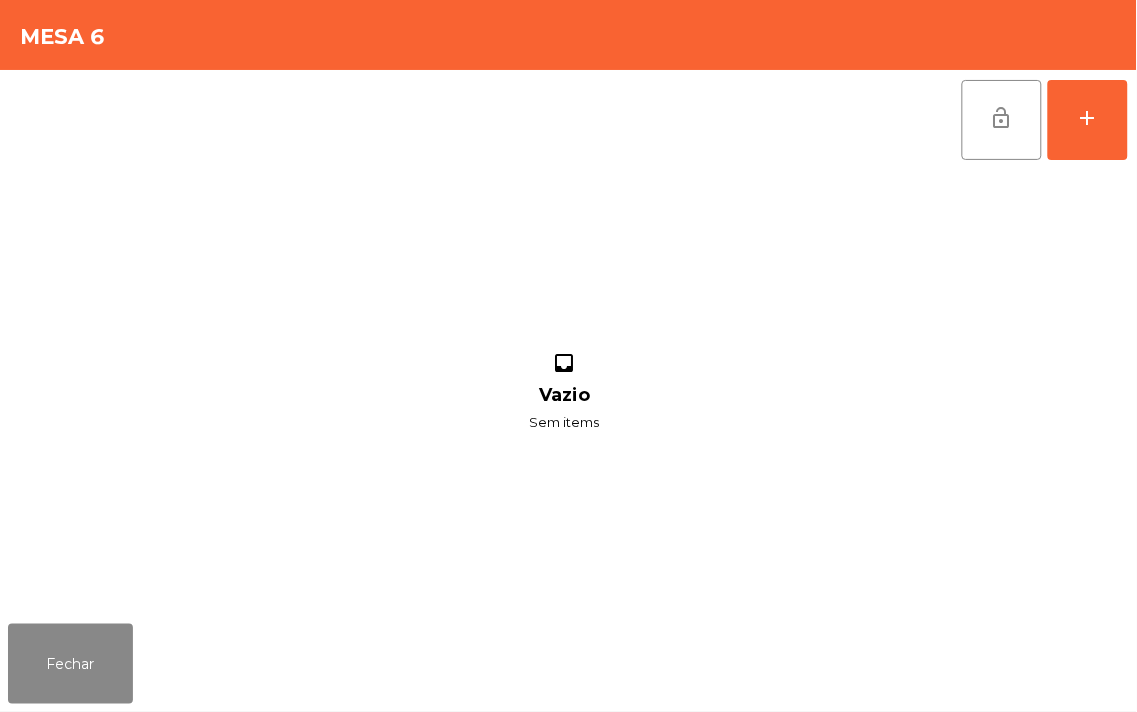 click on "Mesa 6" 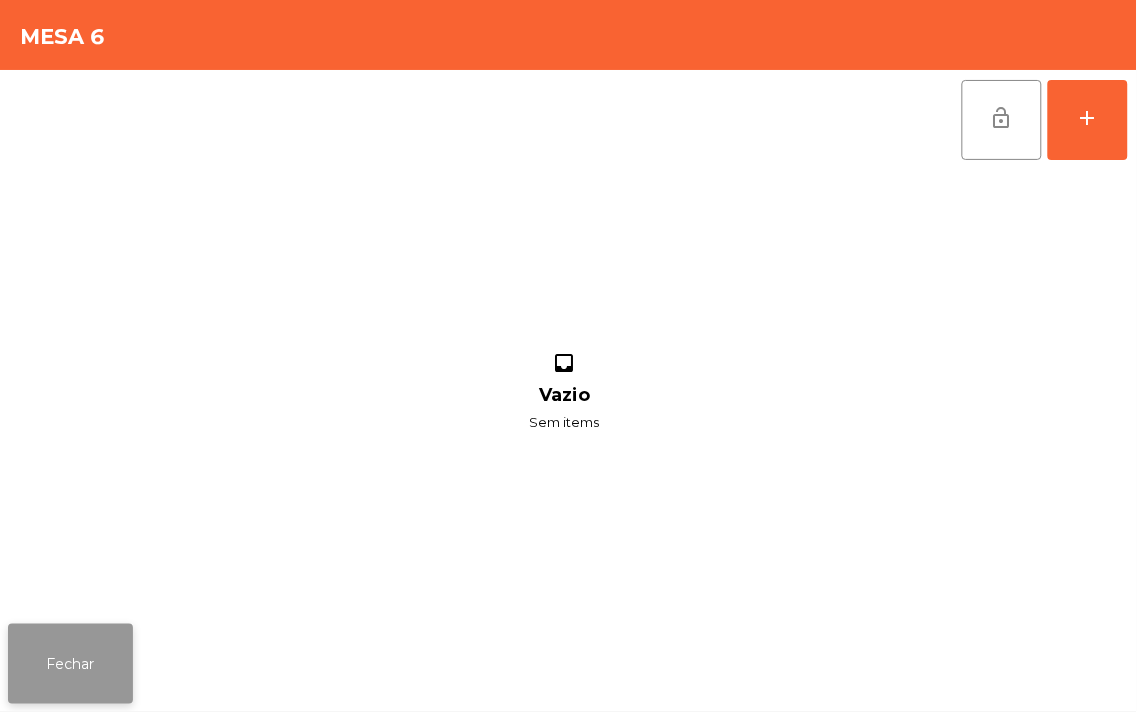 click on "Fechar" 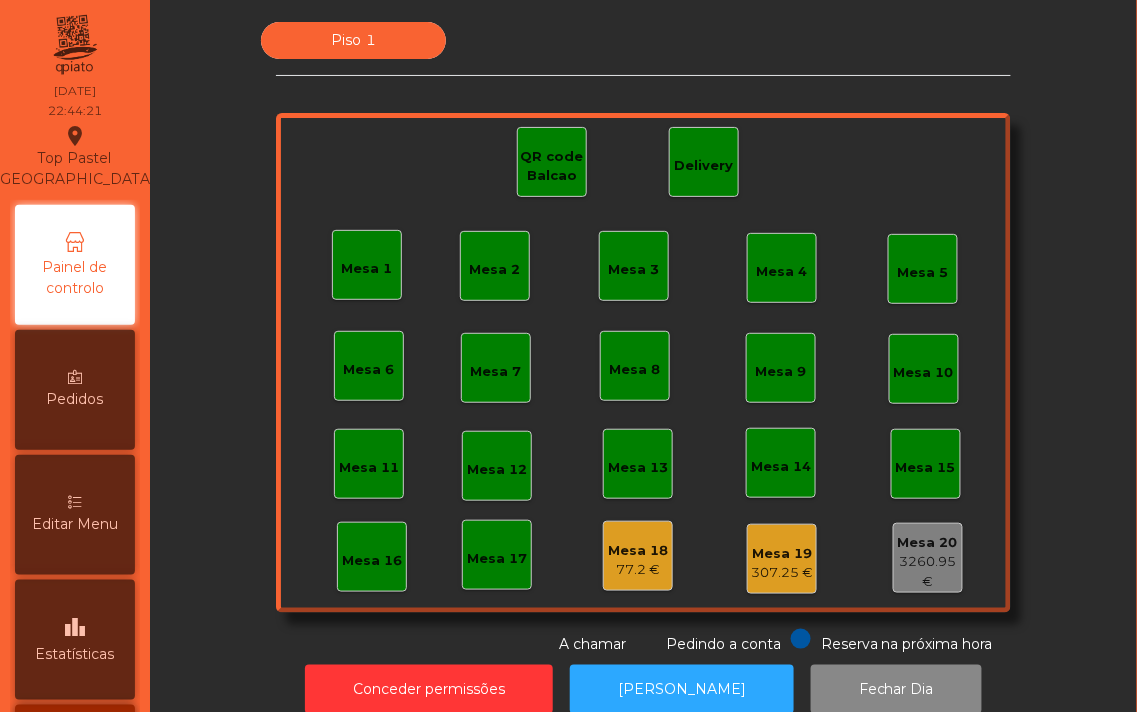 click on "Mesa 17" 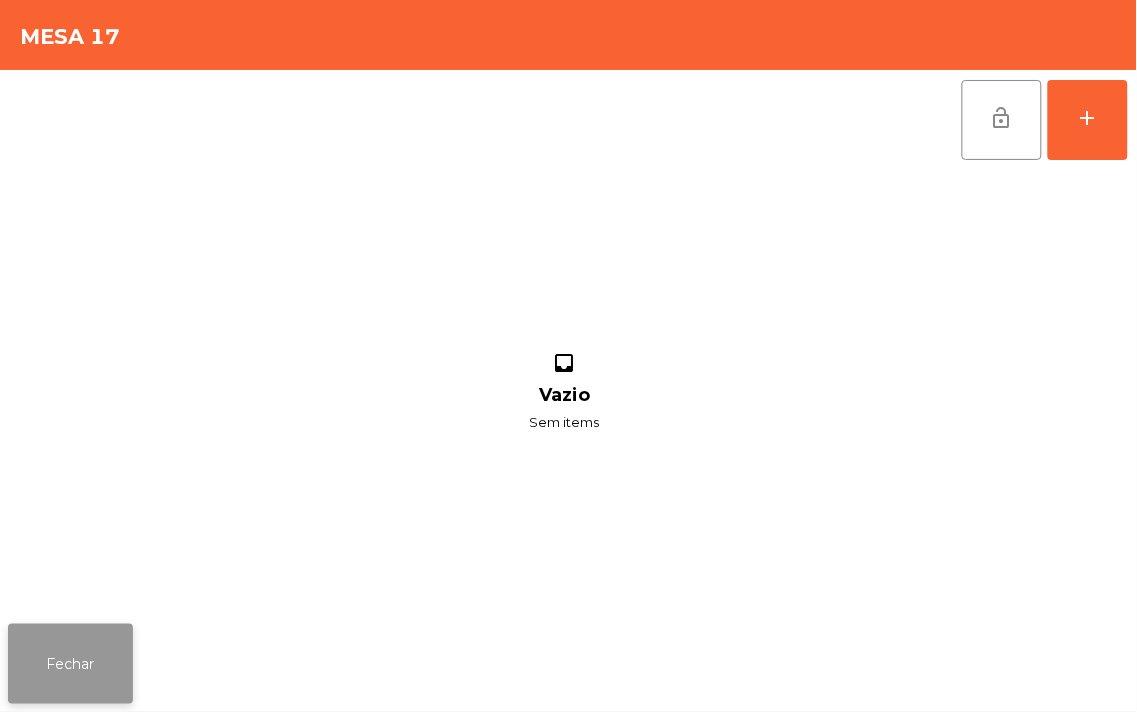 click on "Fechar" 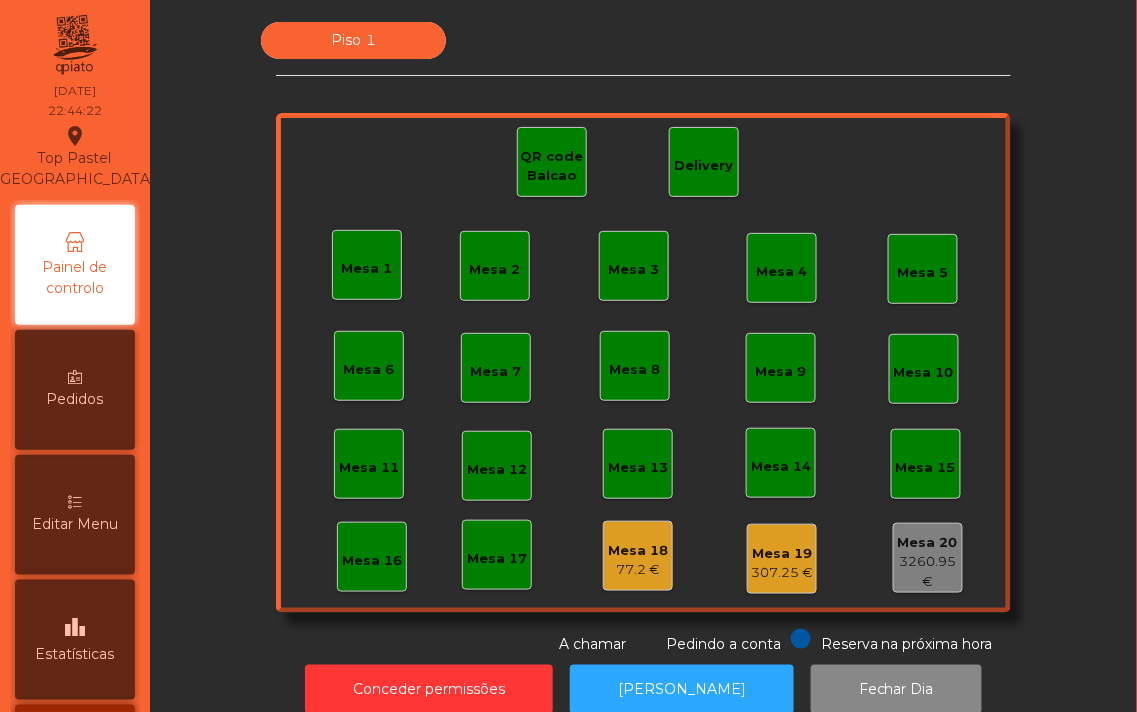 click on "Mesa 16" 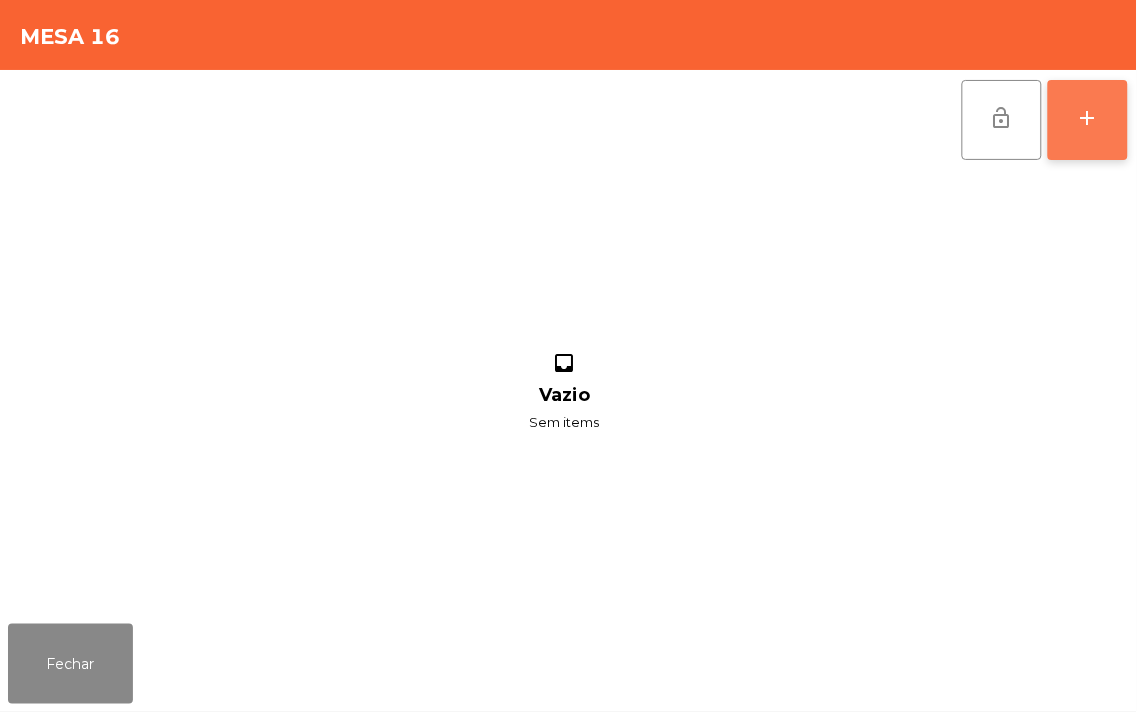 click on "add" 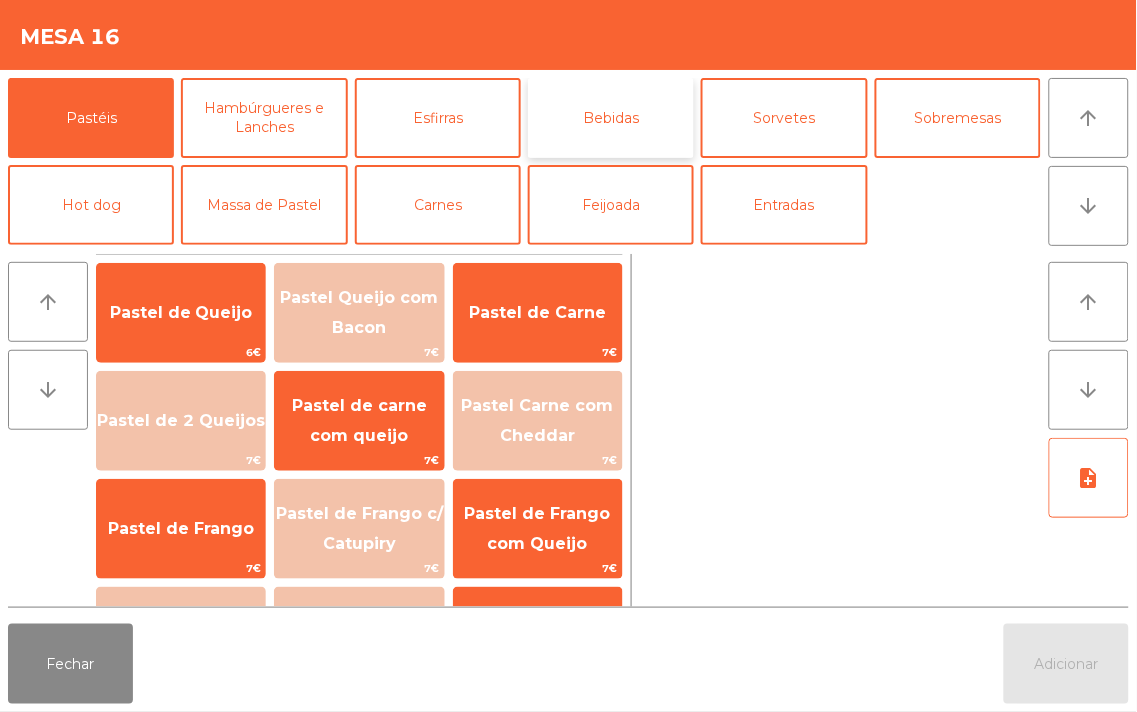 click on "Bebidas" 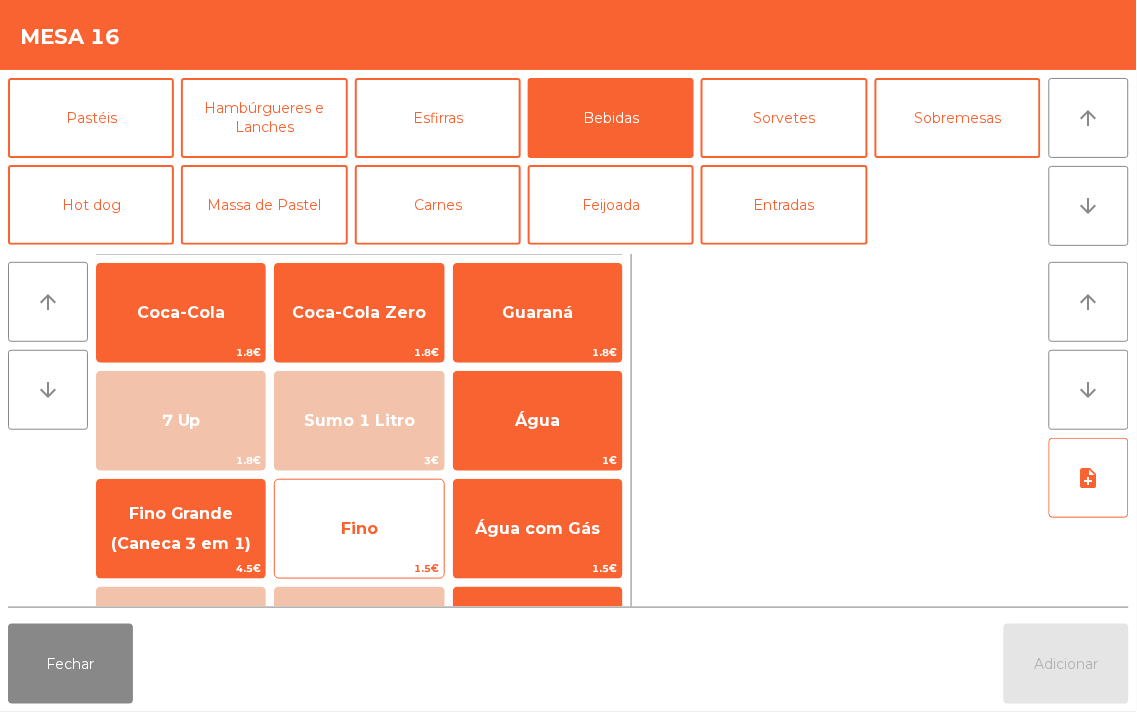 click on "Fino" 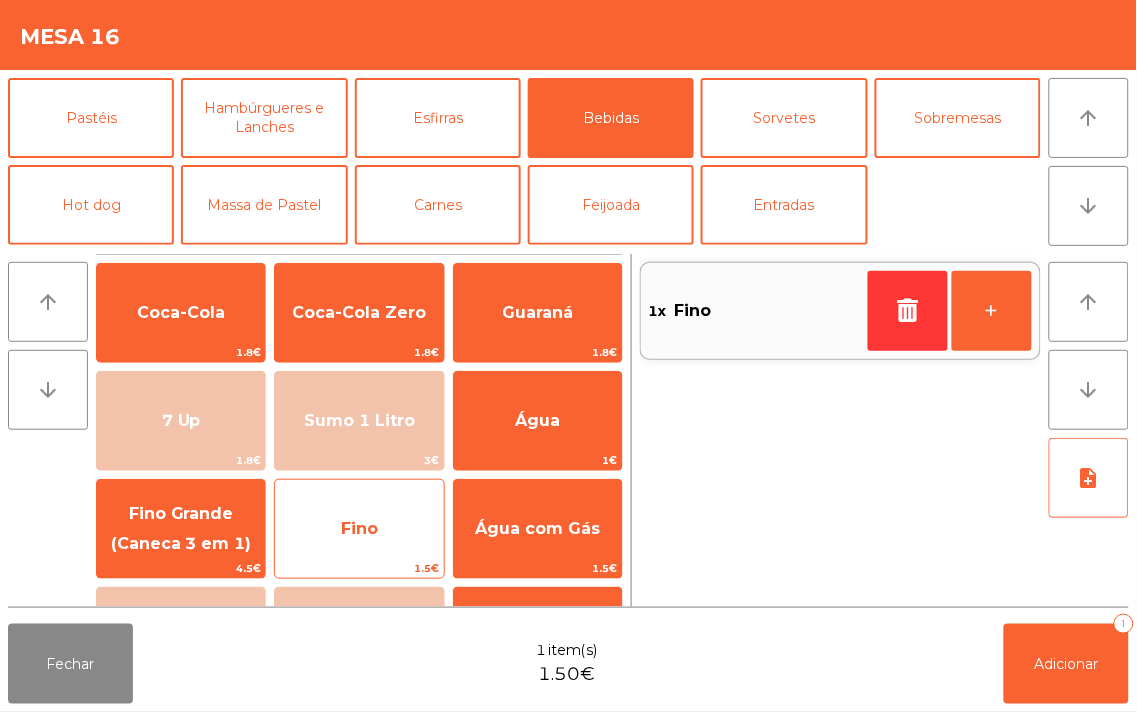 click on "Fino" 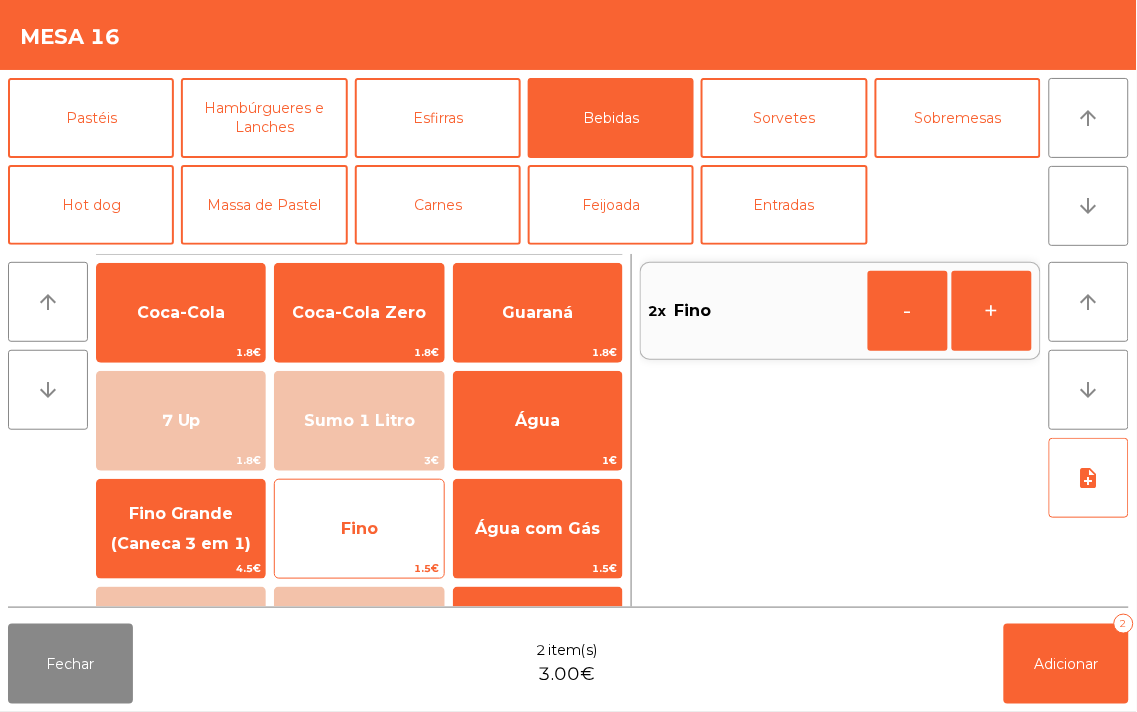 click on "Fino" 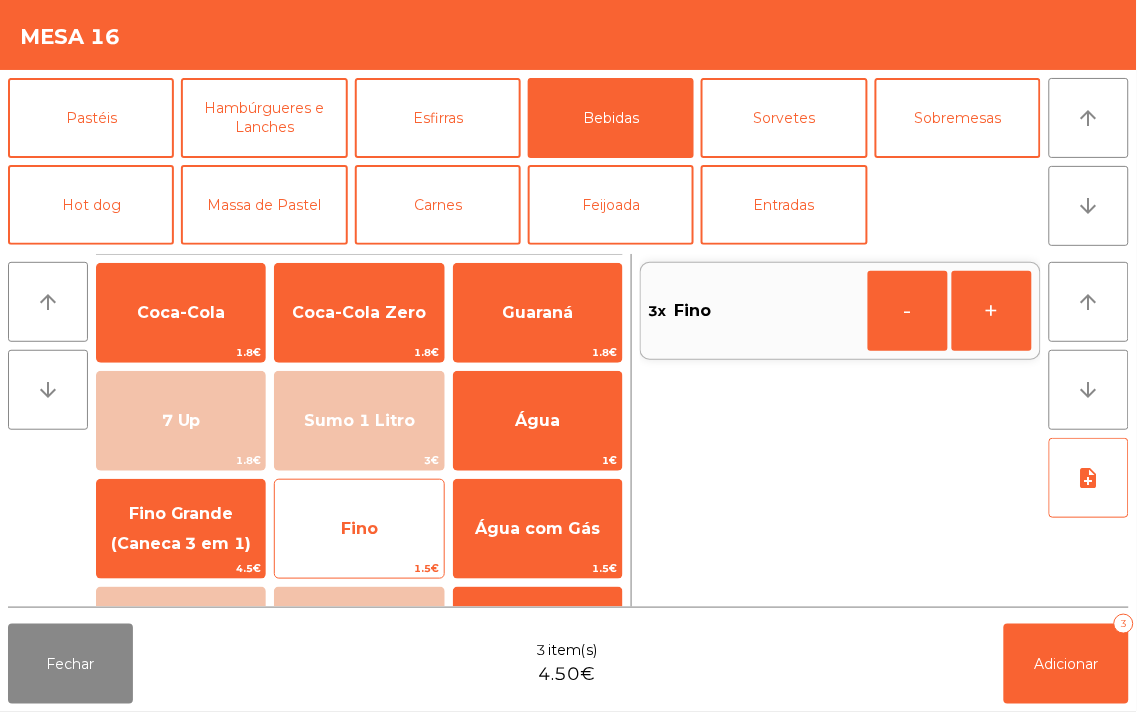 click on "Fino" 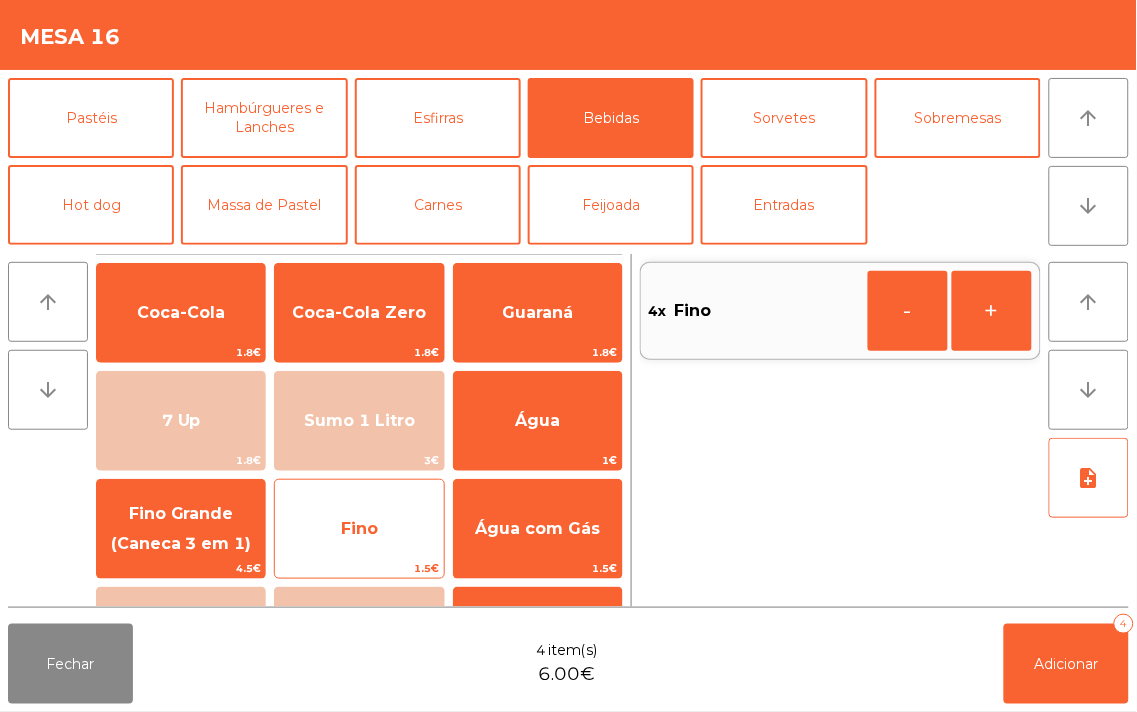 click on "Fino" 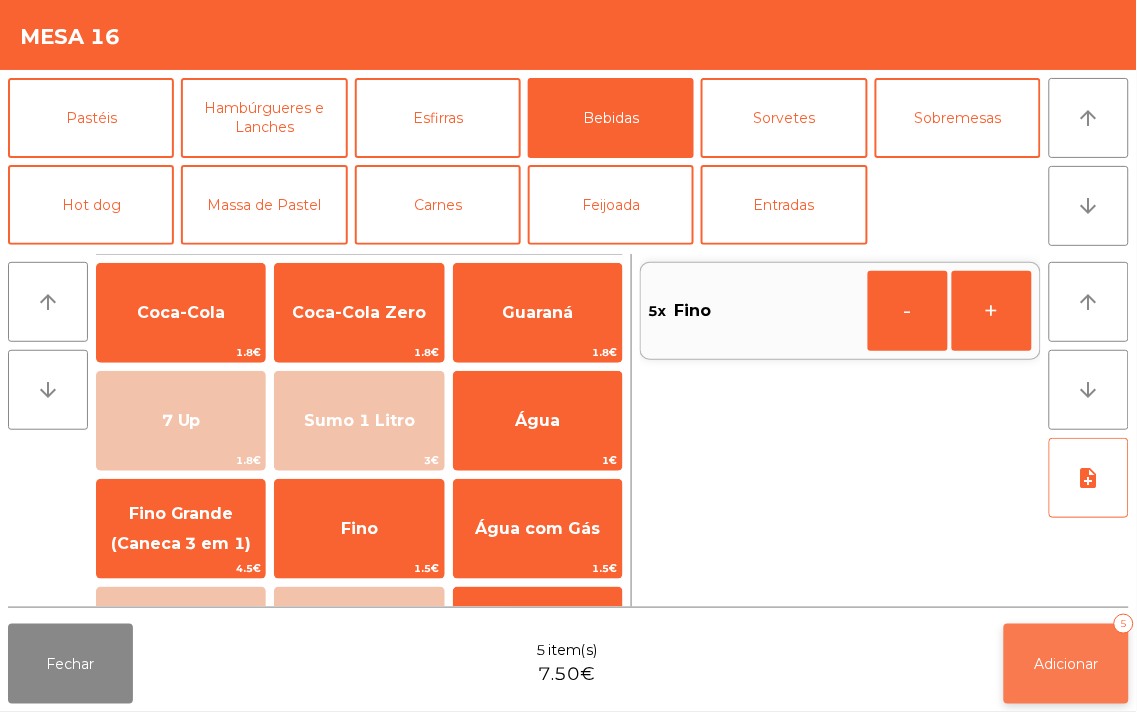 click on "Adicionar   5" 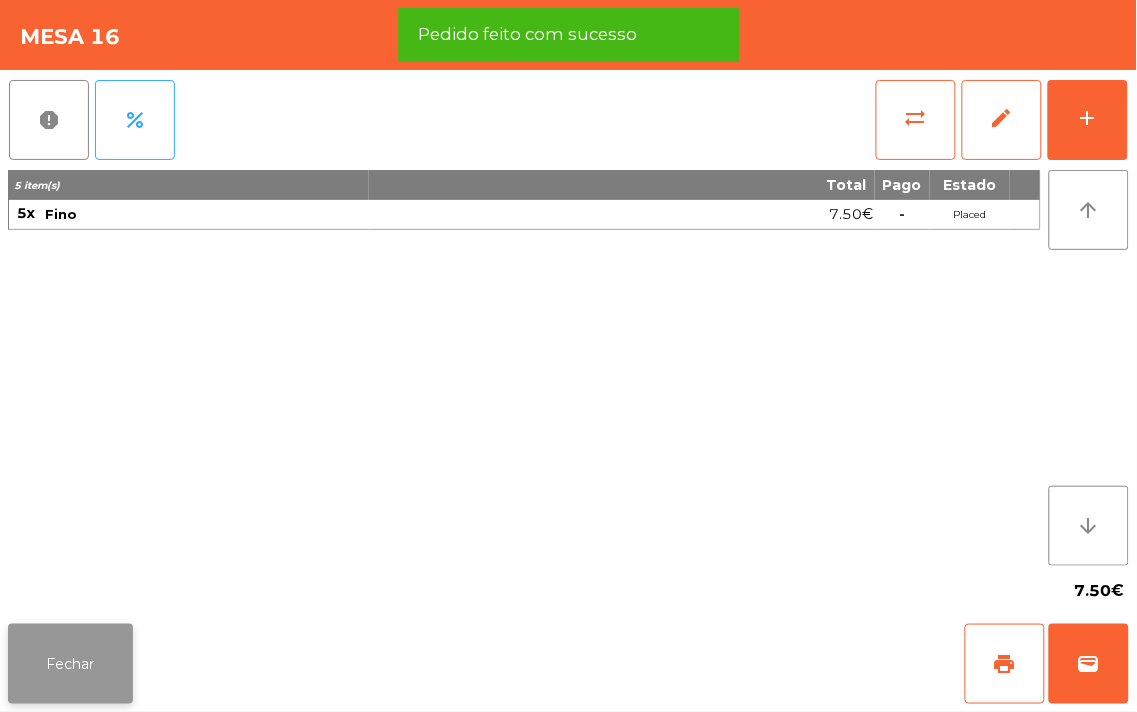 click on "Fechar" 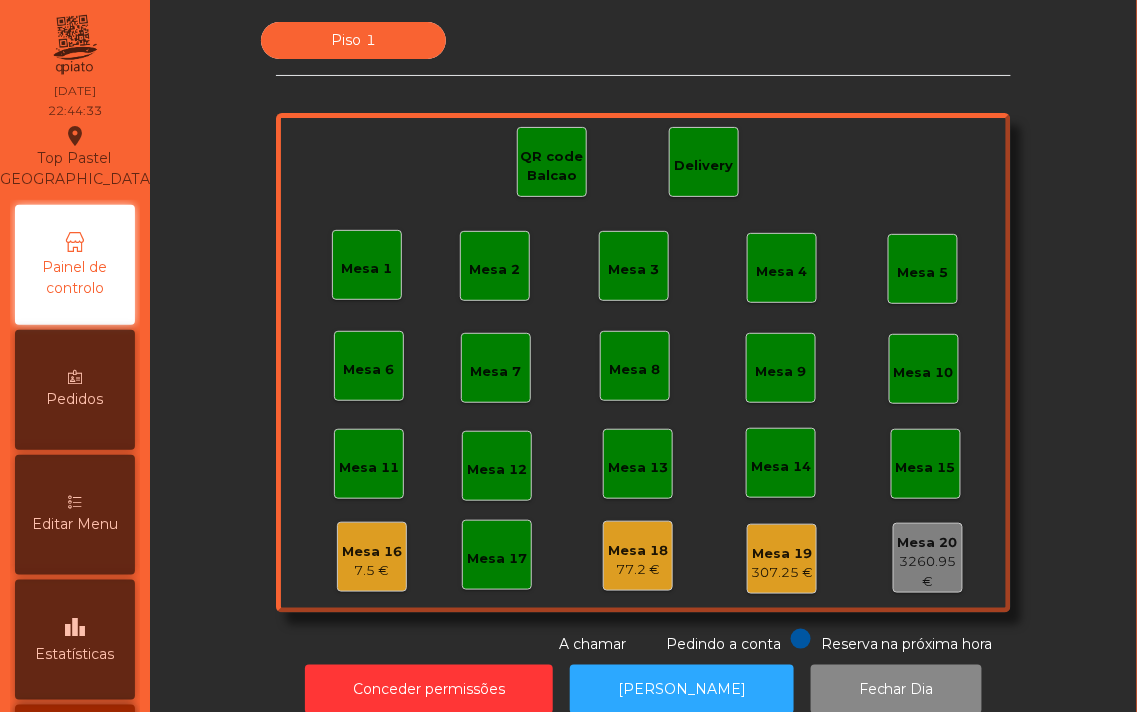 click on "Mesa 17" 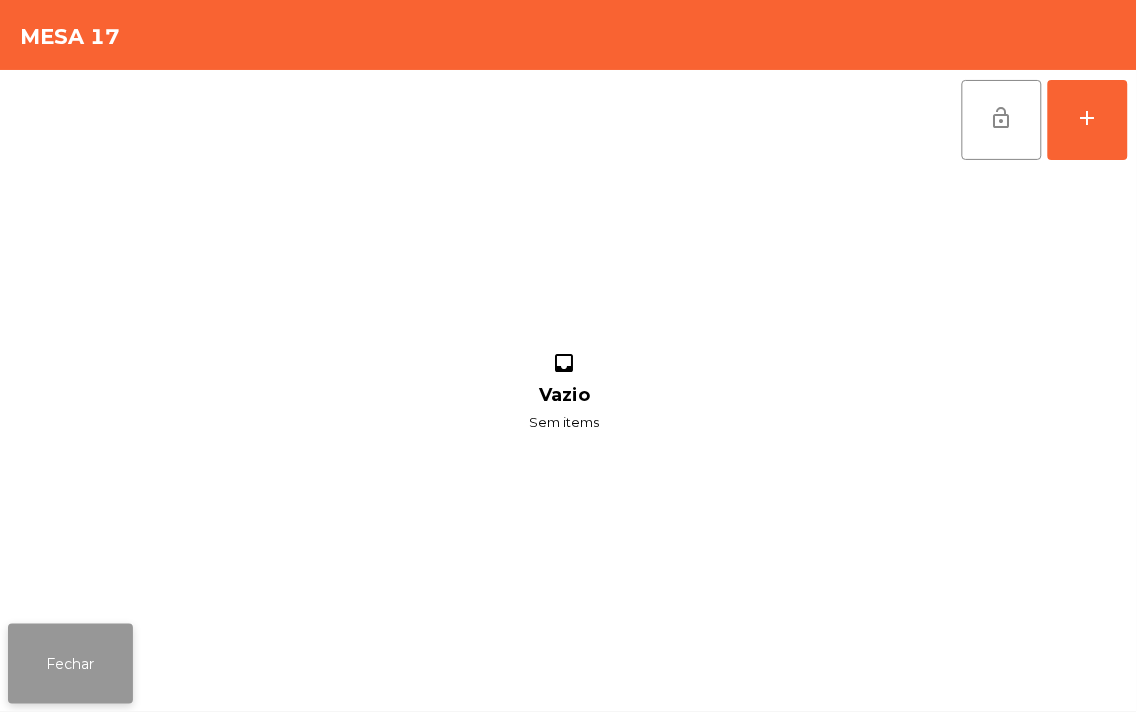 click on "Fechar" 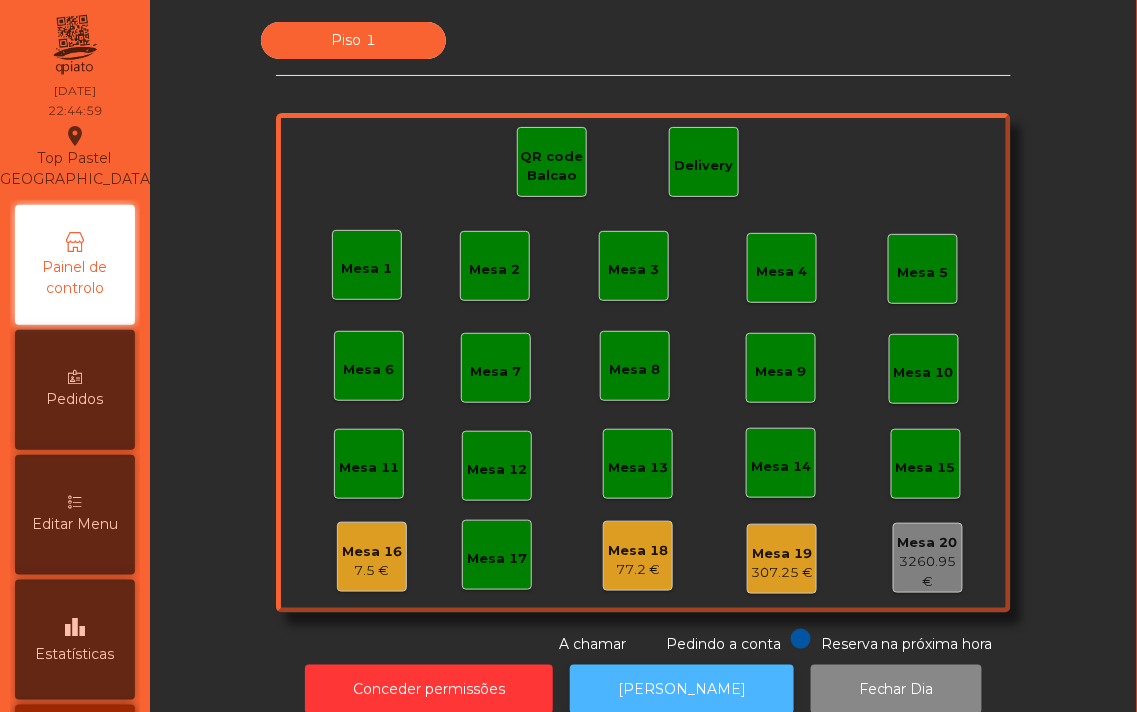 click on "[PERSON_NAME]" 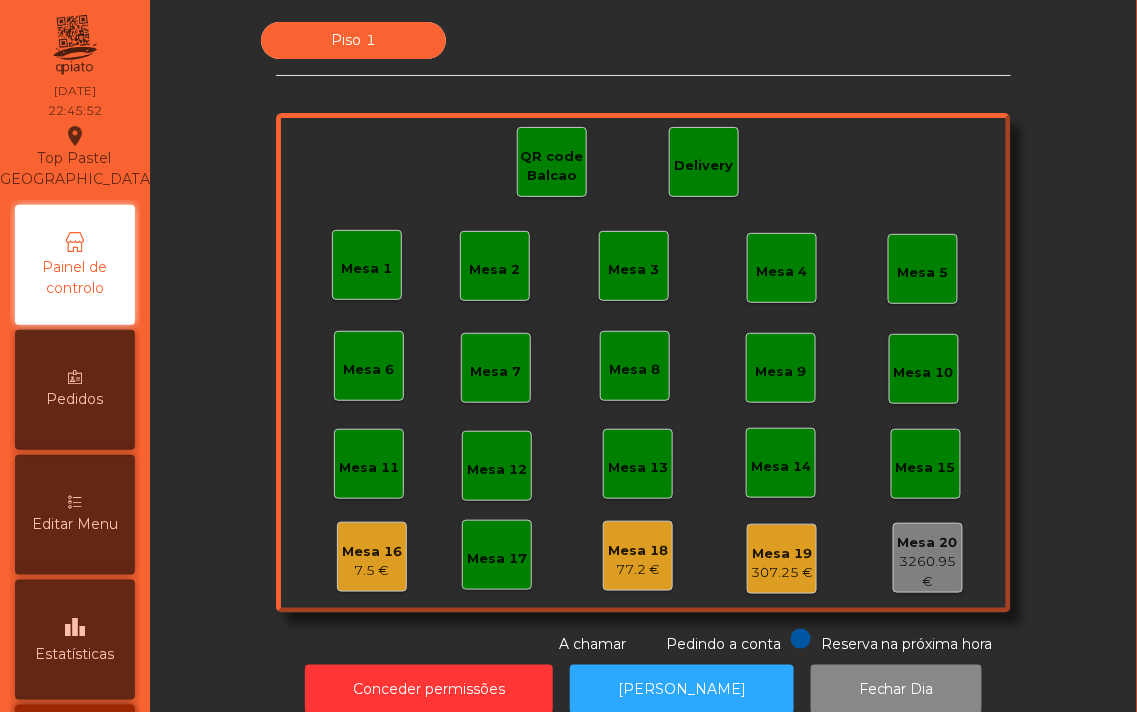 click on "Mesa 1" 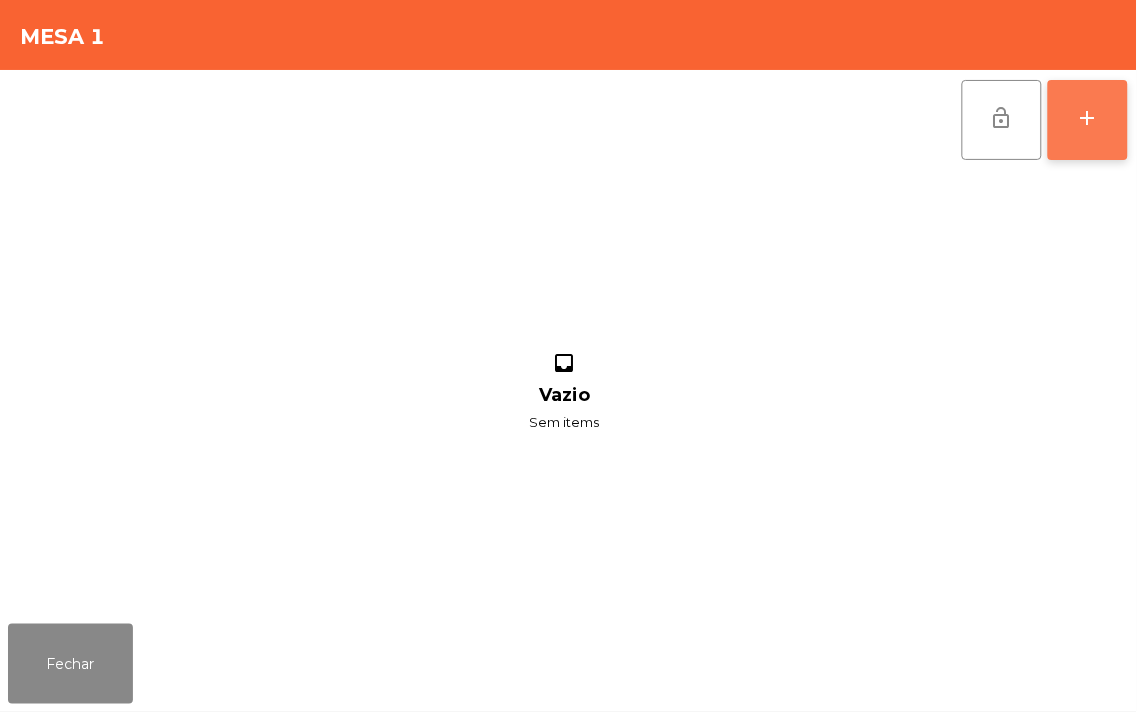 click on "add" 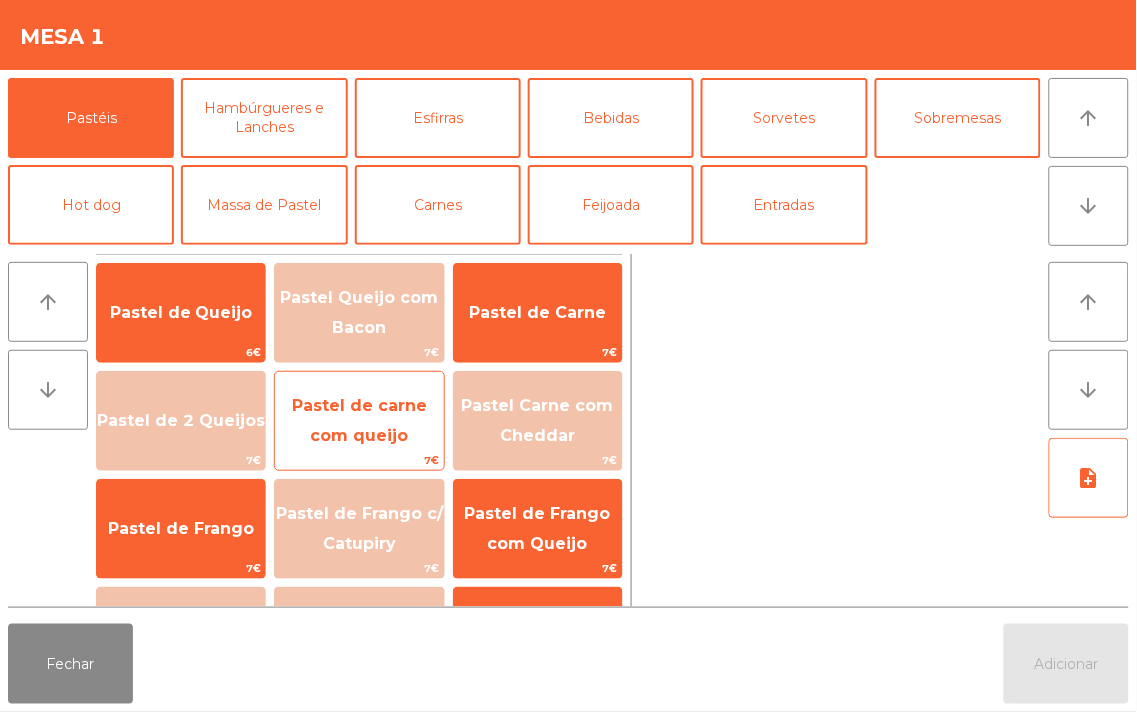 click on "Pastel de carne com queijo" 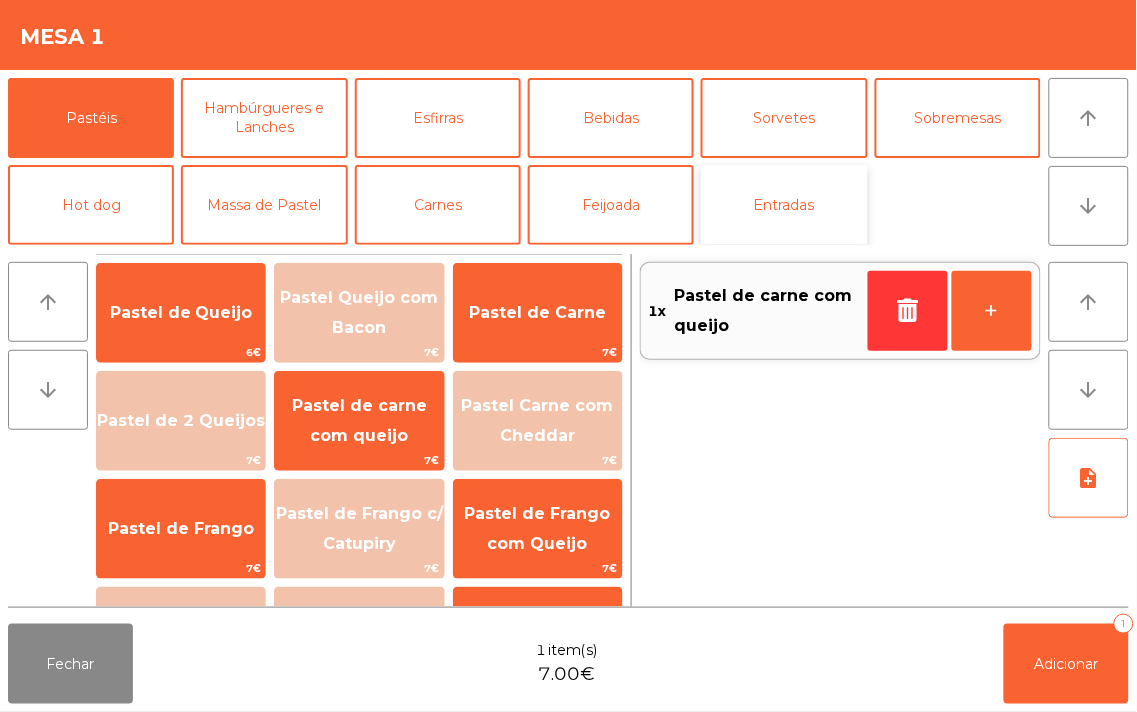click on "Entradas" 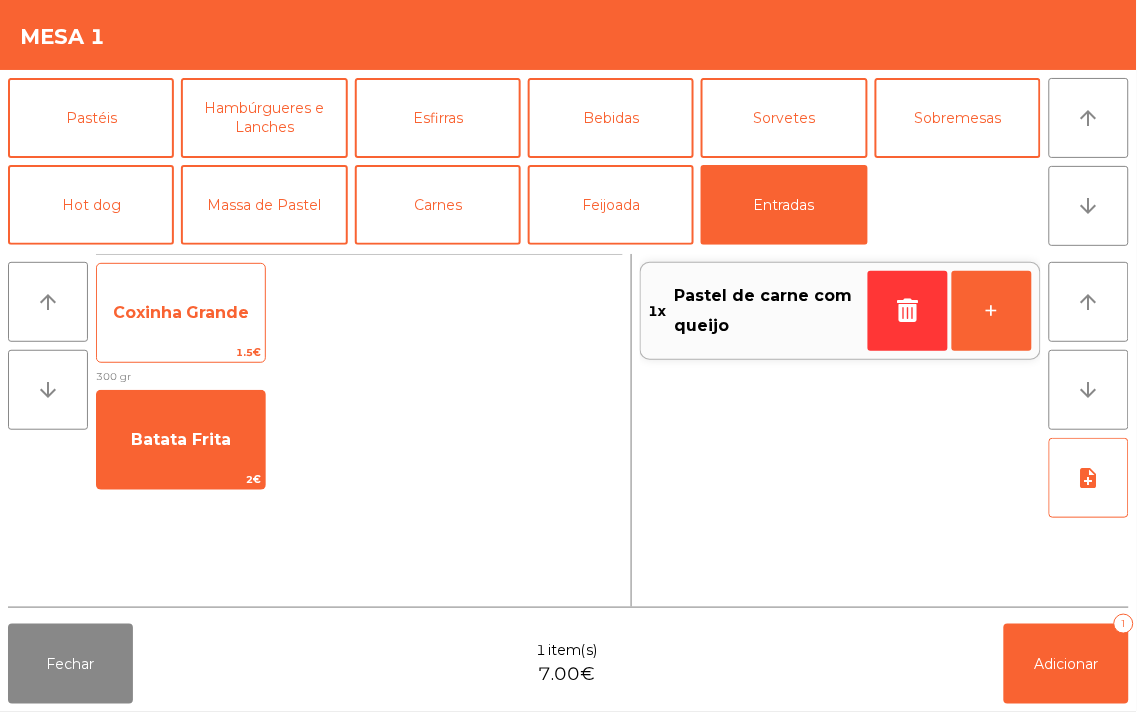 click on "Coxinha Grande" 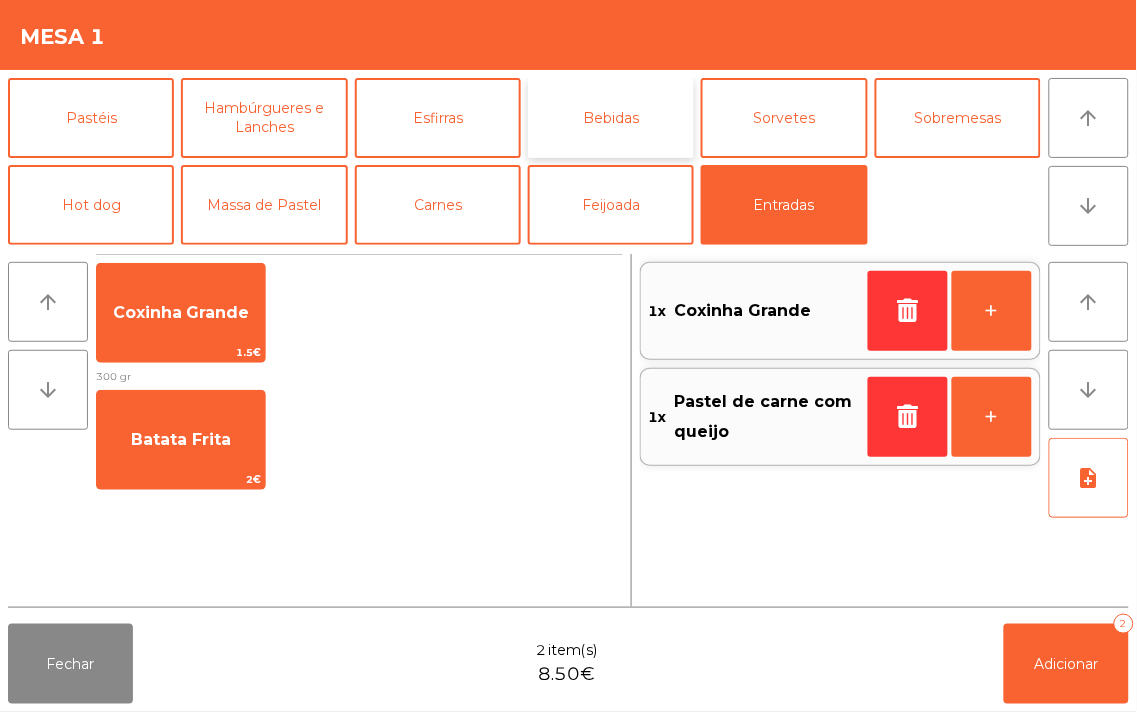 click on "Bebidas" 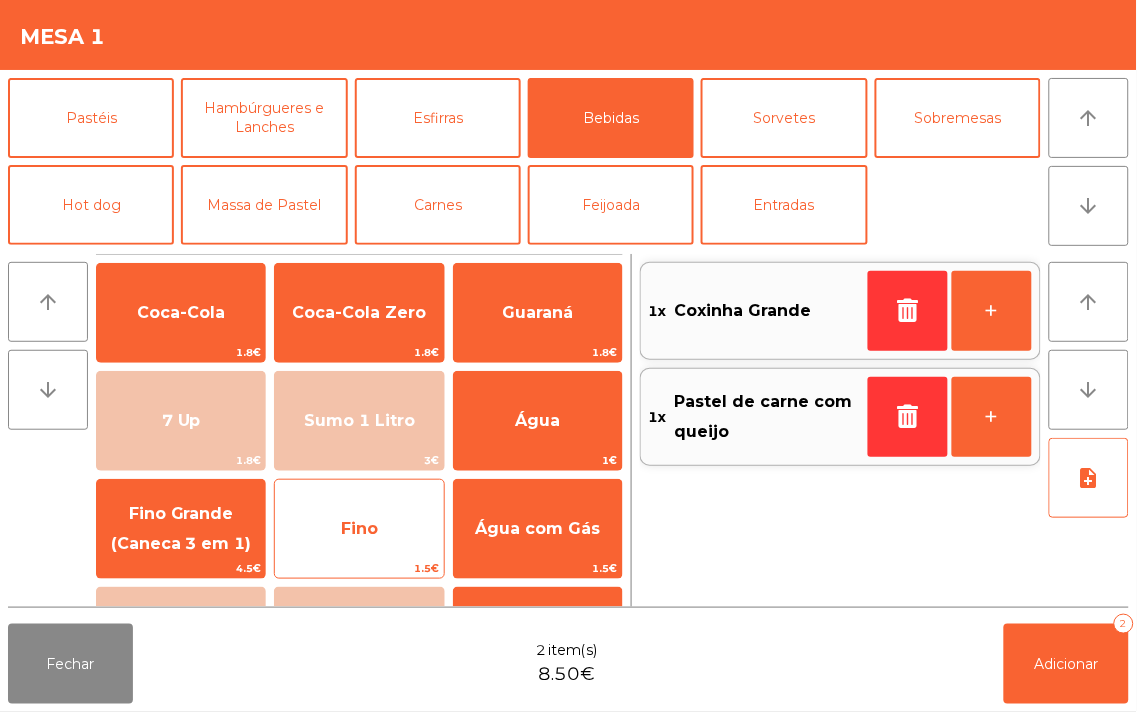 click on "Fino" 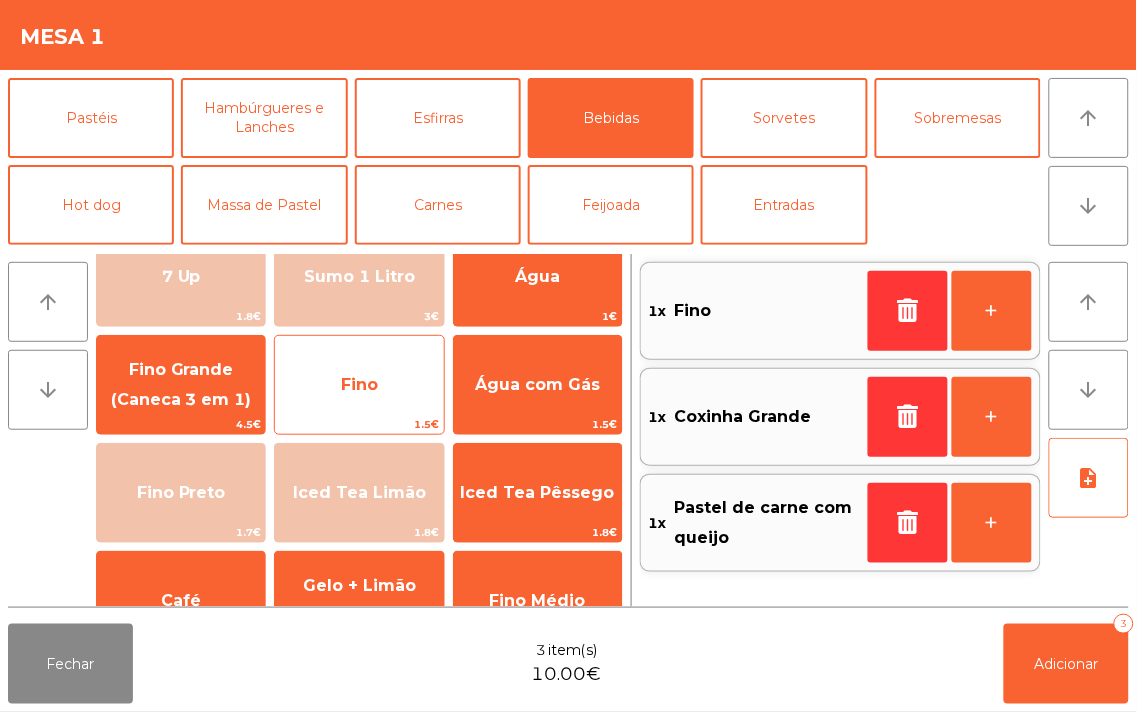scroll, scrollTop: 141, scrollLeft: 0, axis: vertical 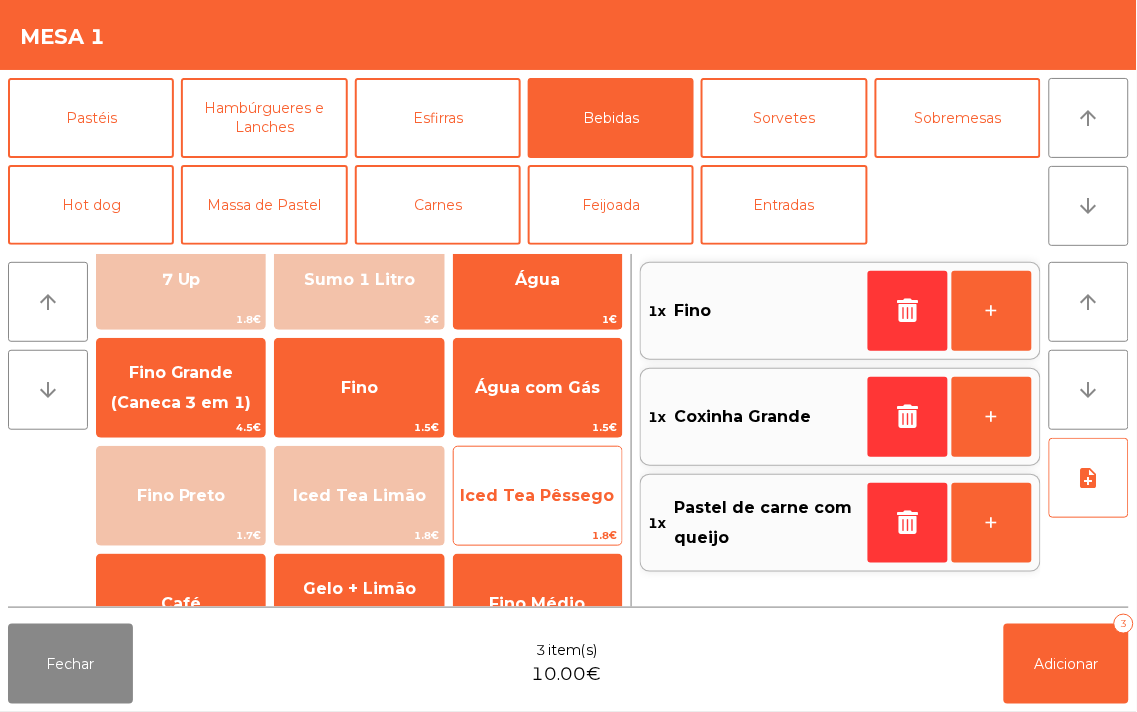 click on "Iced Tea Pêssego" 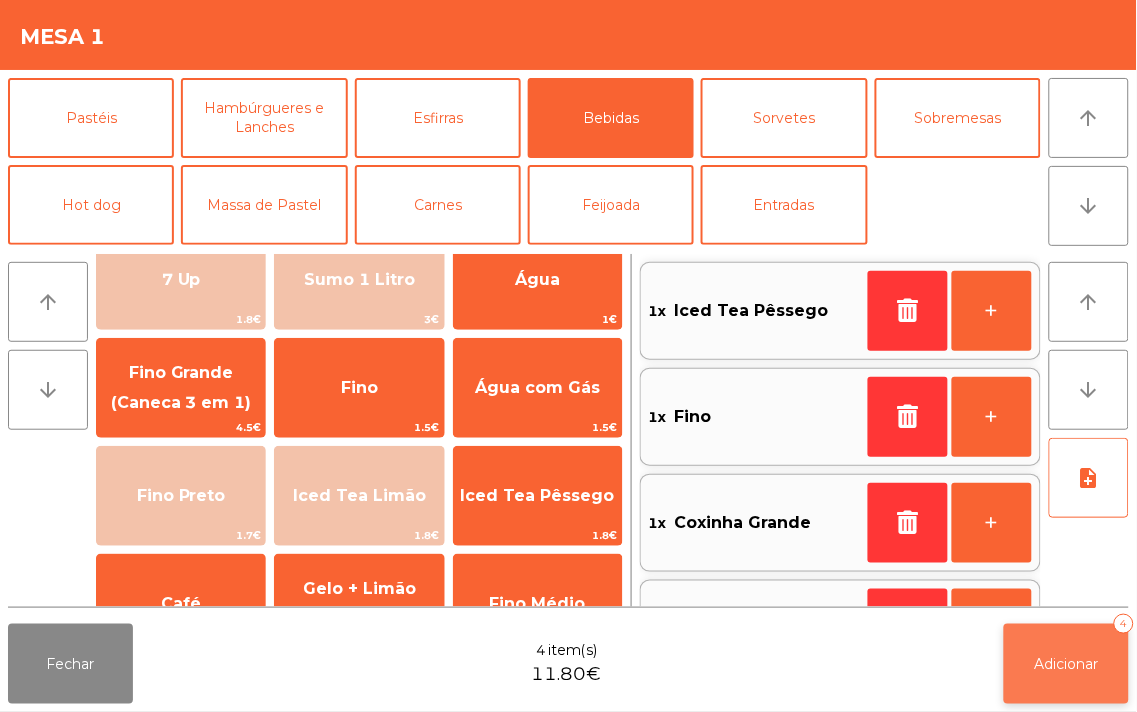 click on "Adicionar" 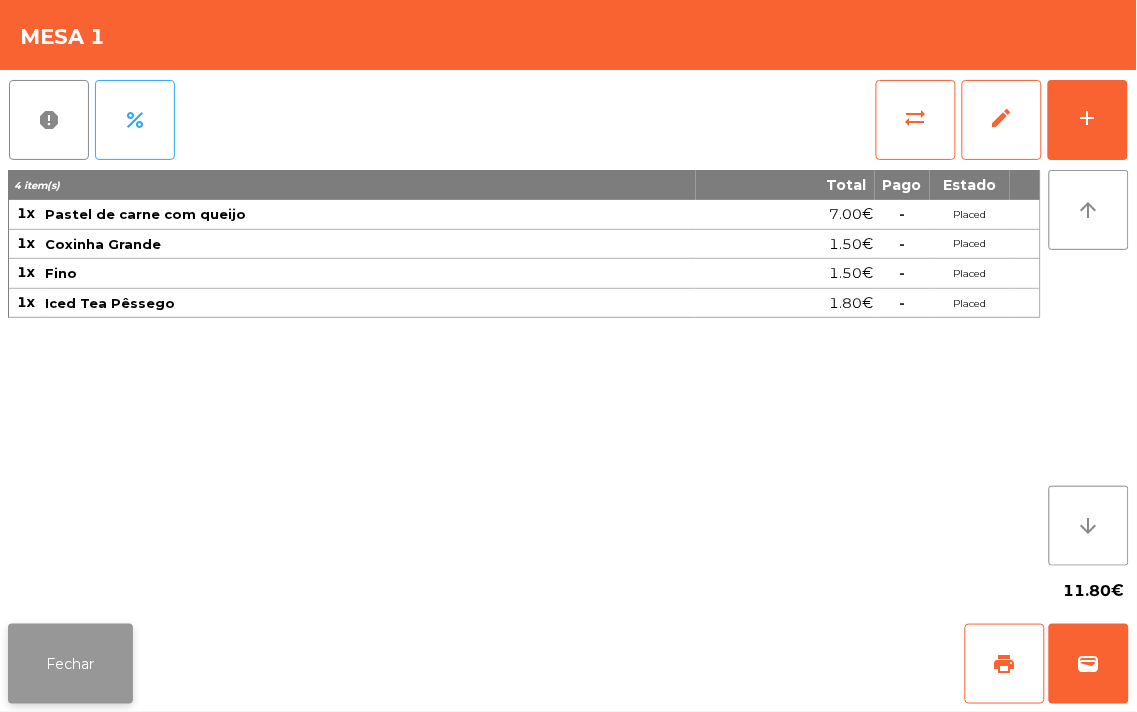 click on "Fechar" 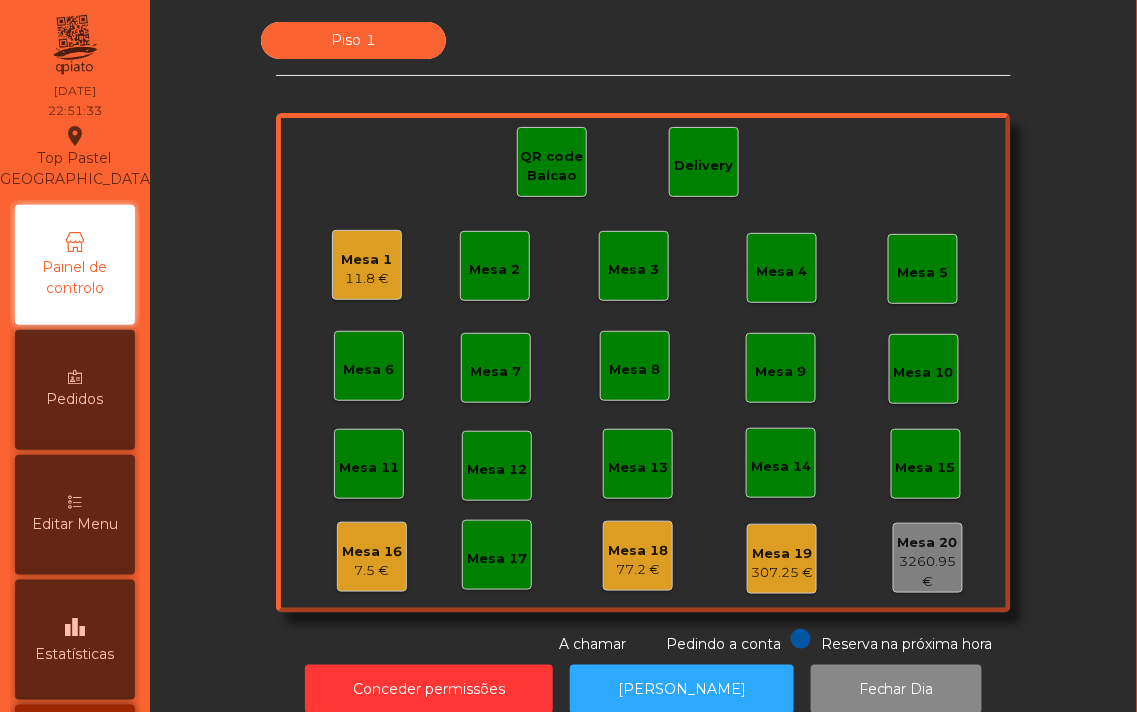 click on "Mesa 17" 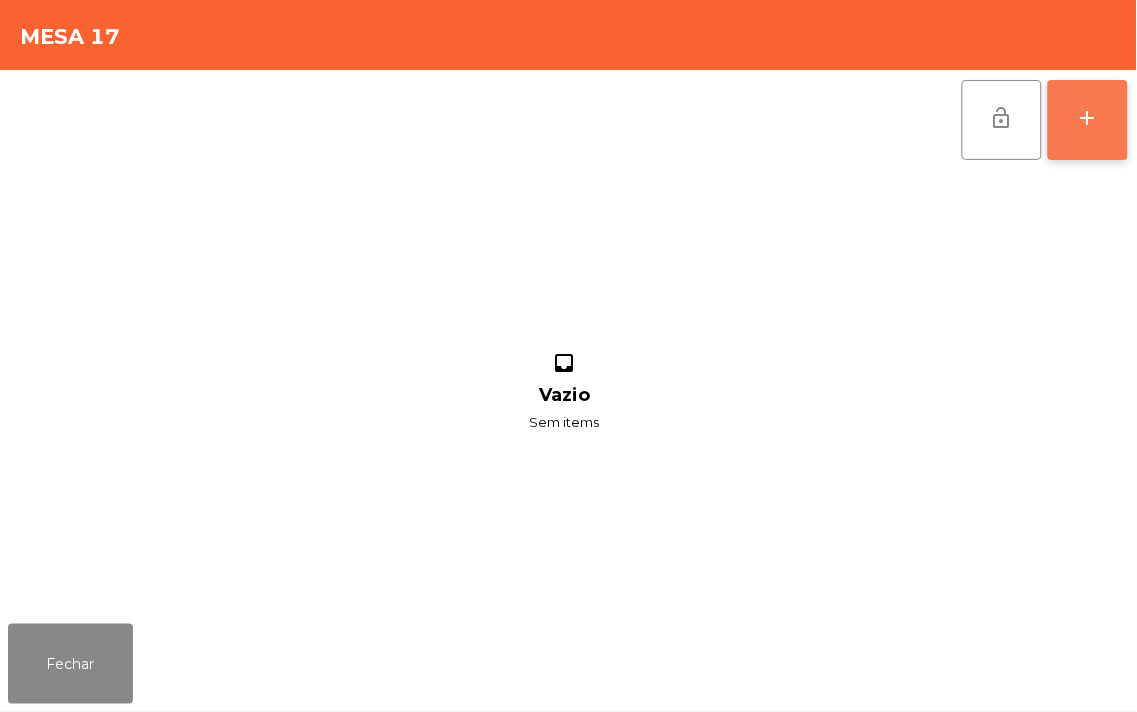 click on "add" 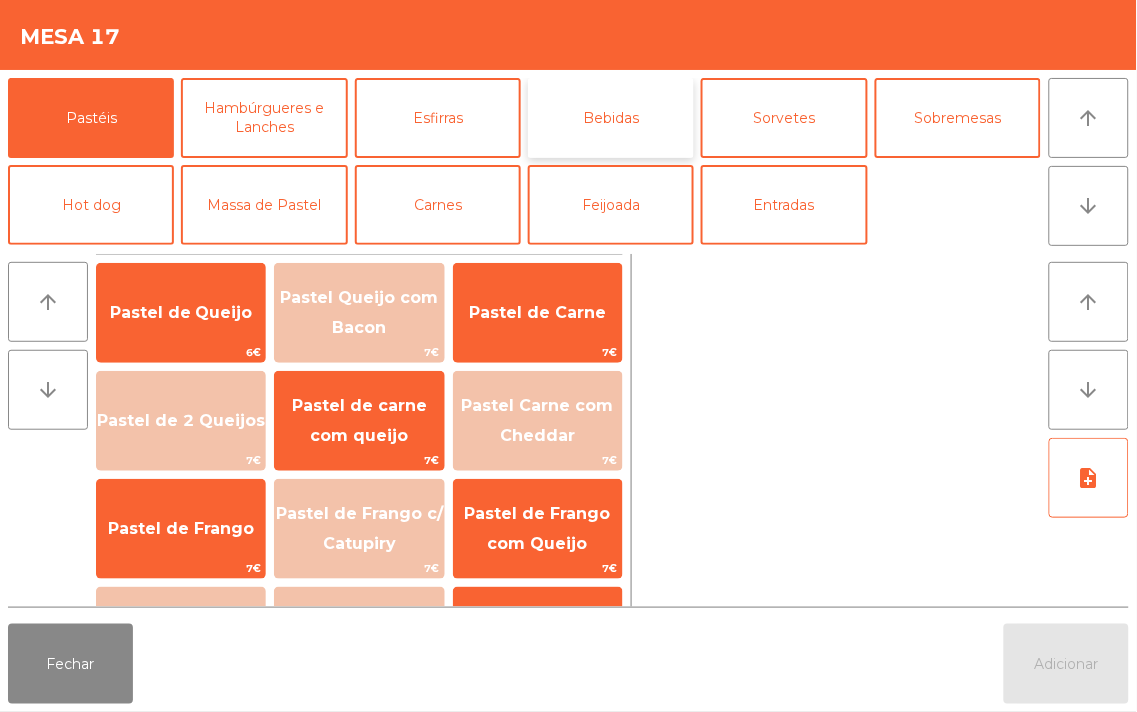 click on "Bebidas" 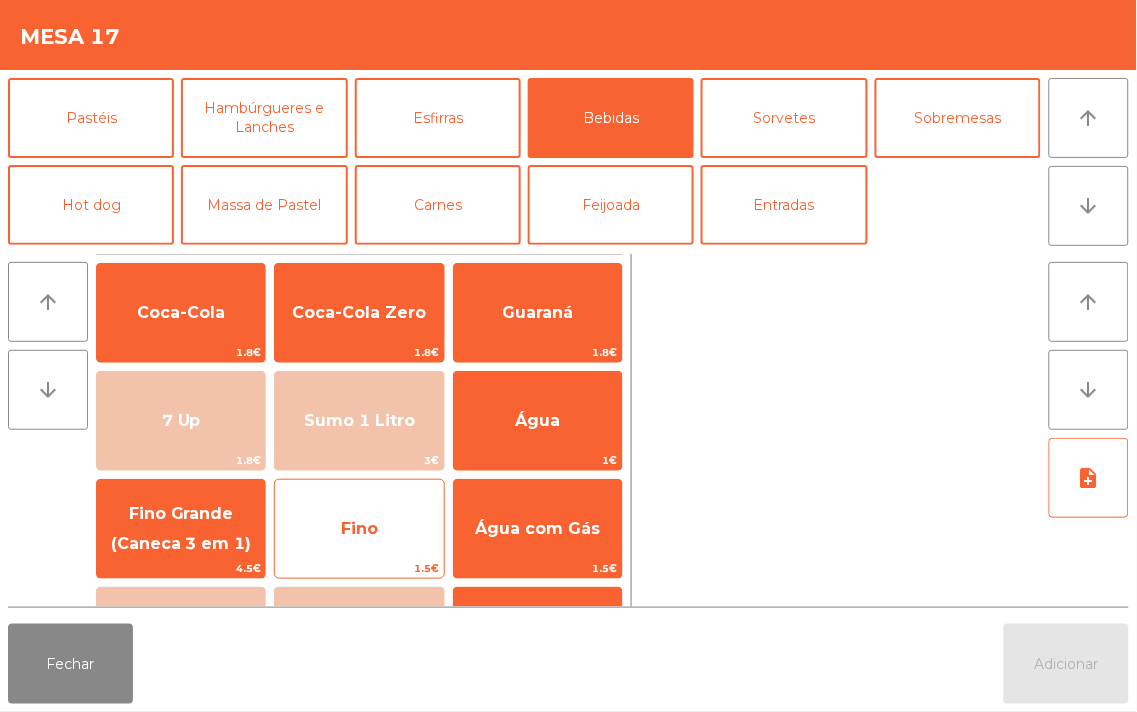 click on "Fino" 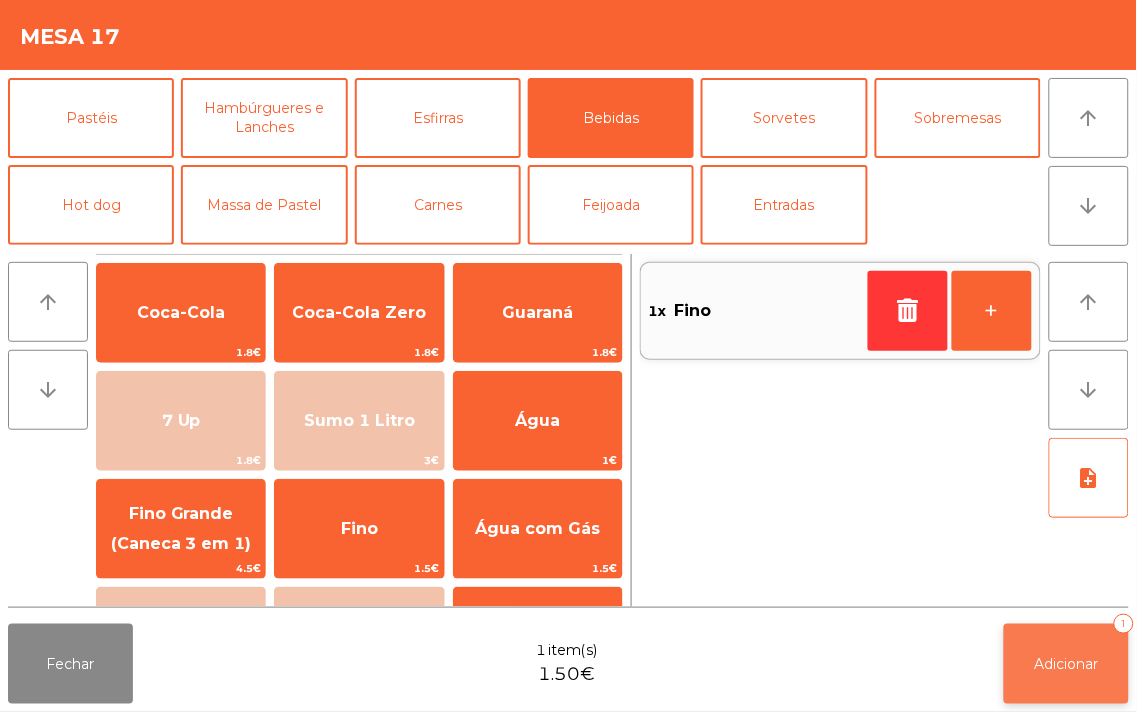click on "Adicionar   1" 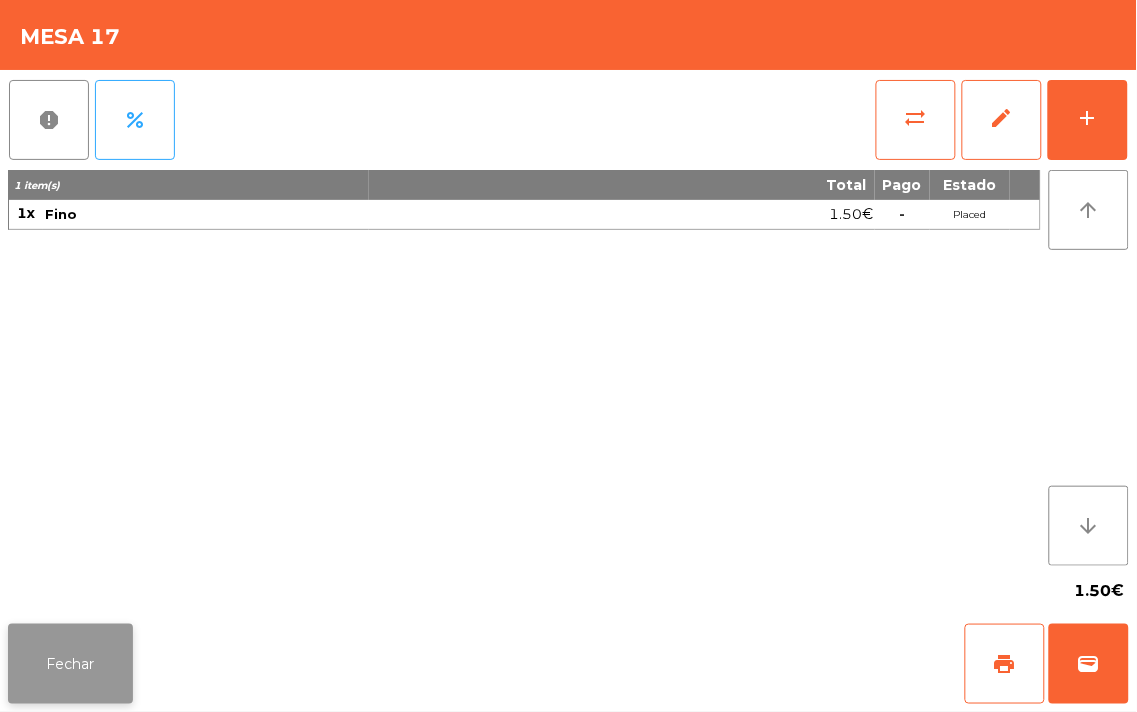 click on "Fechar" 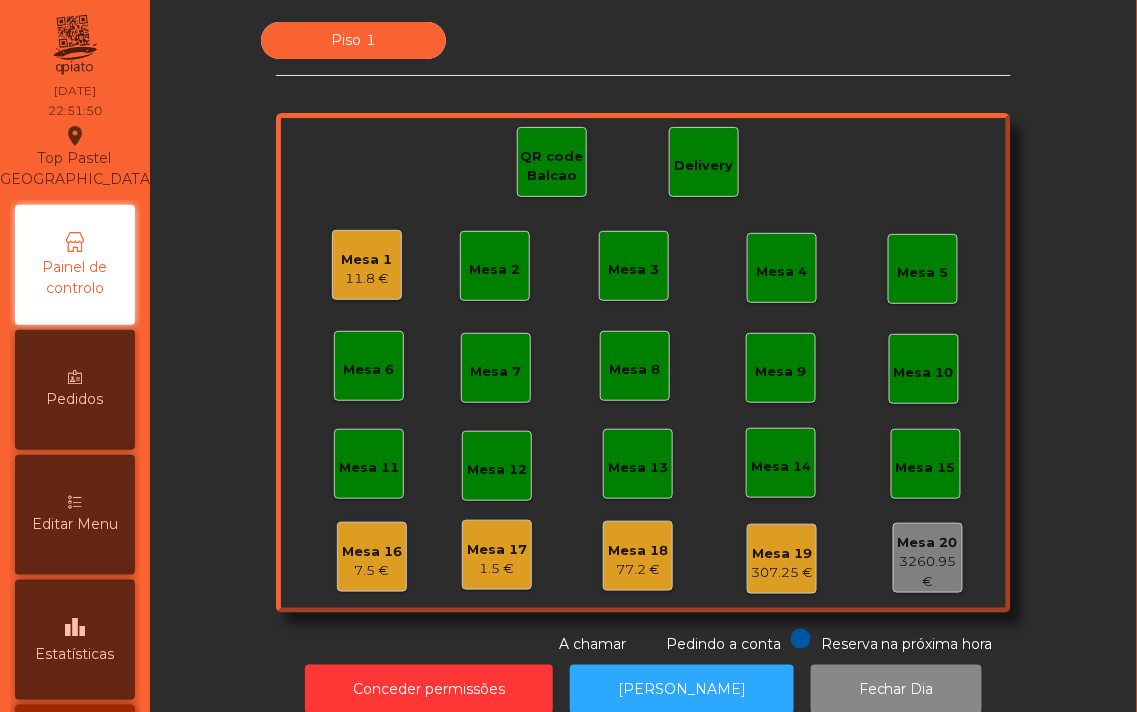 click on "Mesa 1   11.8 €" 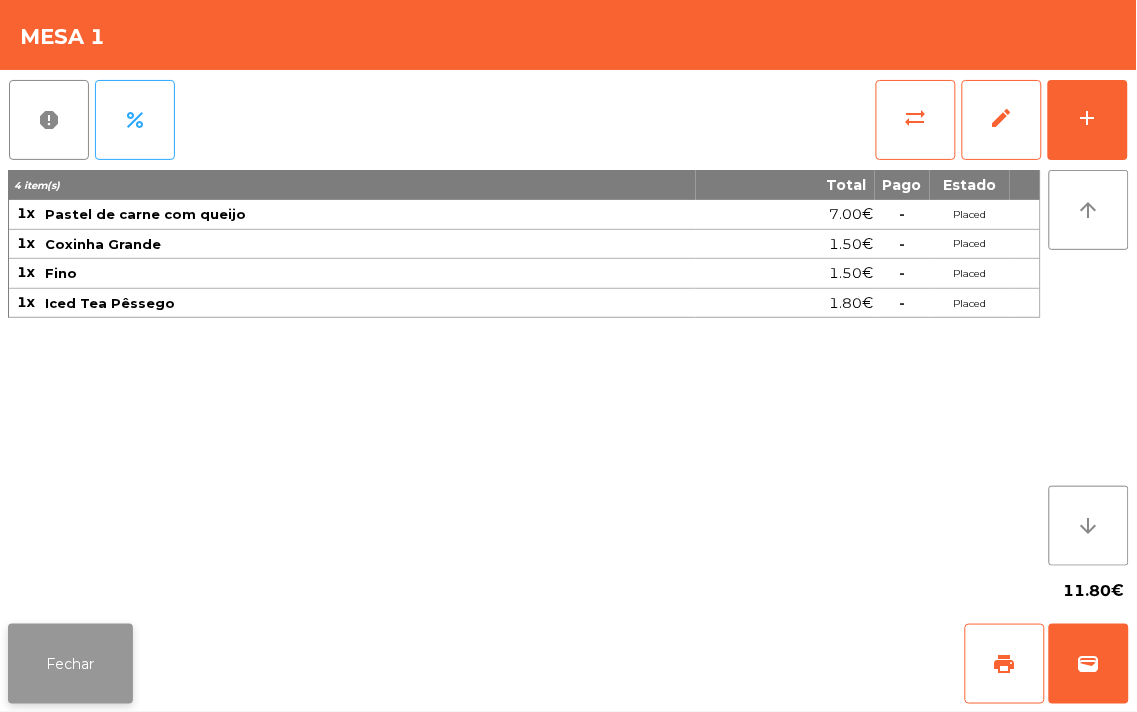 click on "Fechar" 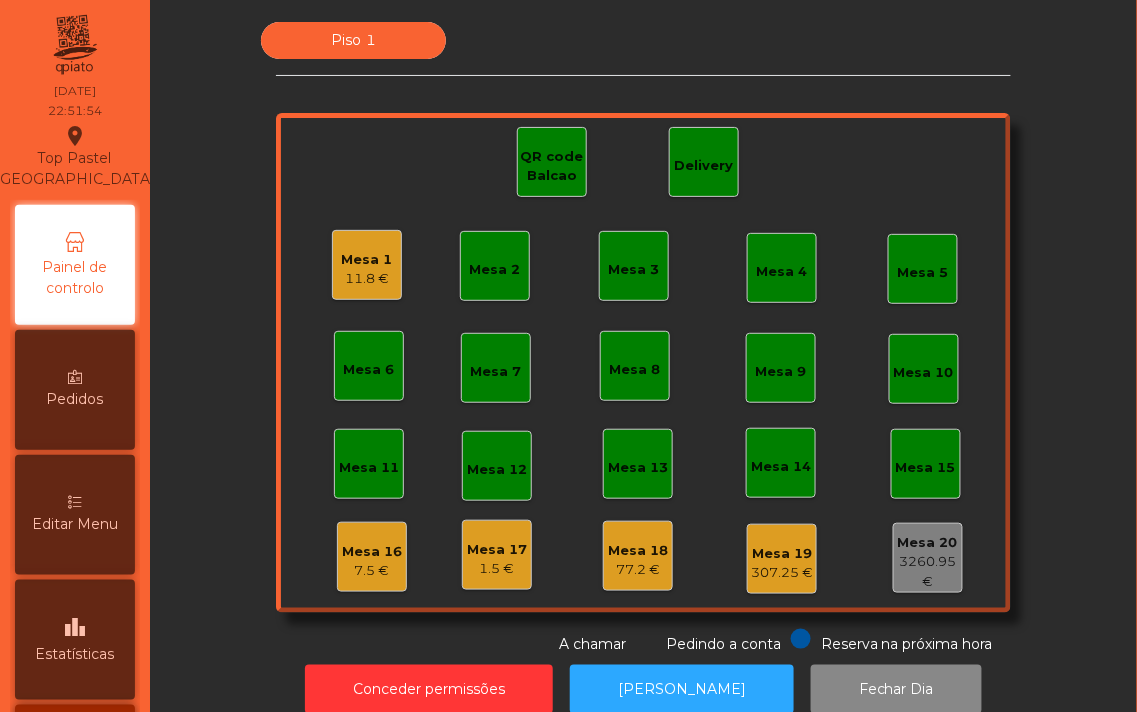 click on "Mesa 2" 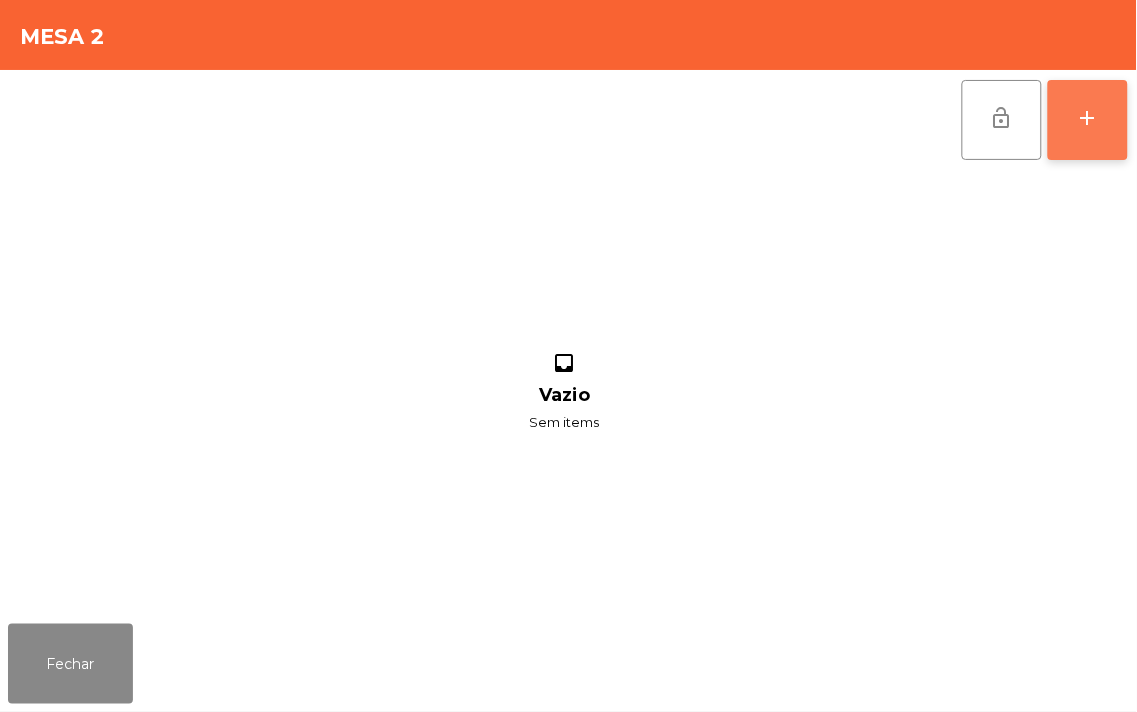 click on "add" 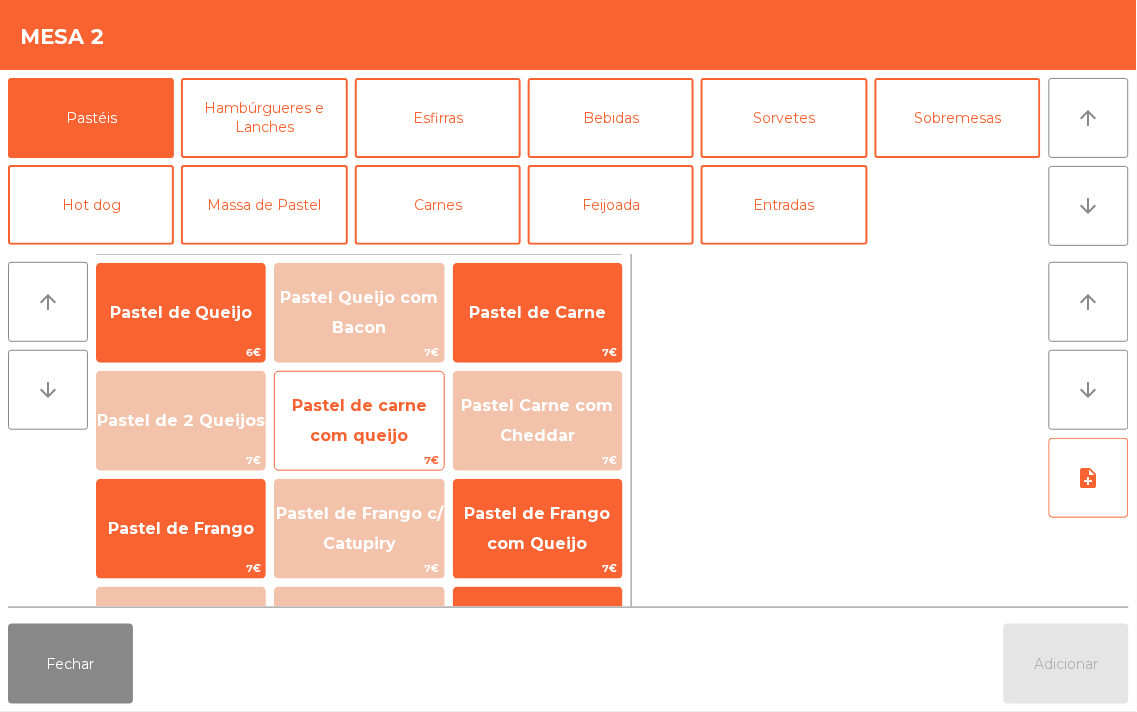 click on "Pastel de carne com queijo" 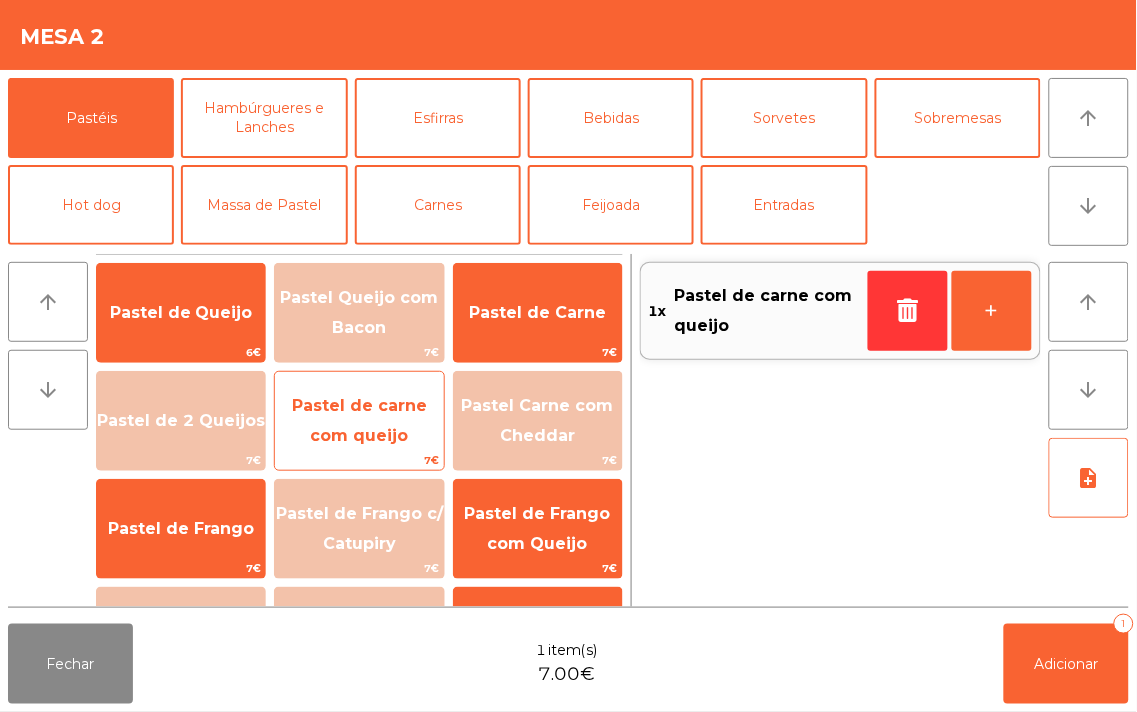 click on "Pastel de carne com queijo" 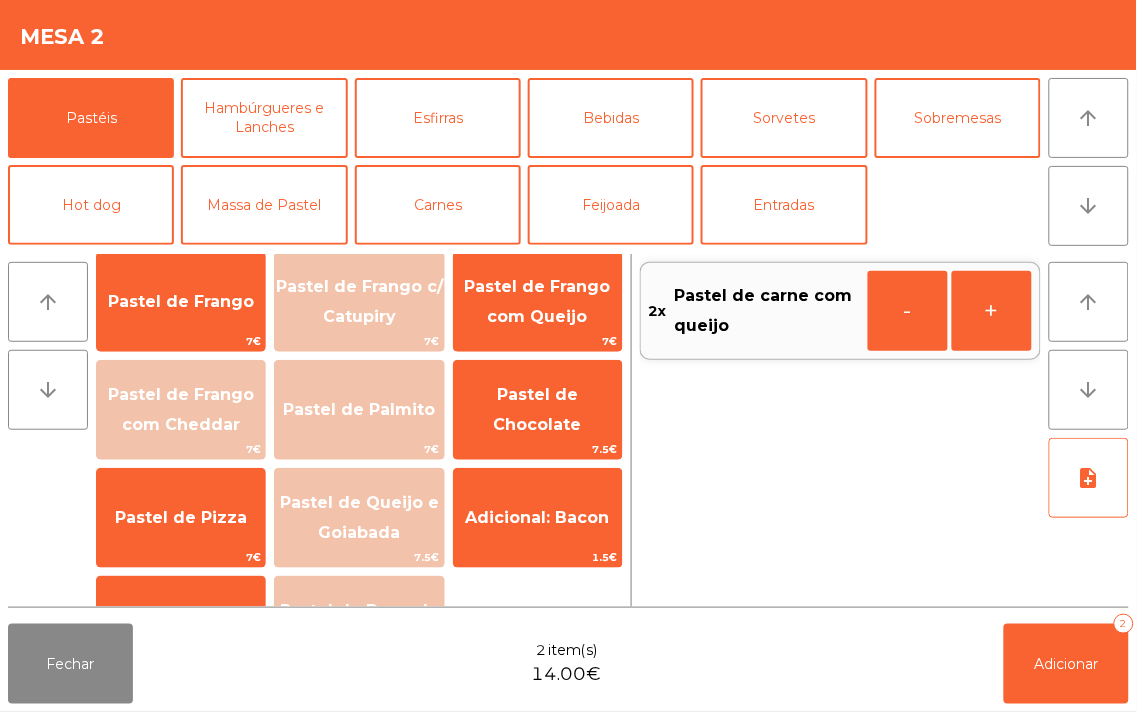 scroll, scrollTop: 150, scrollLeft: 0, axis: vertical 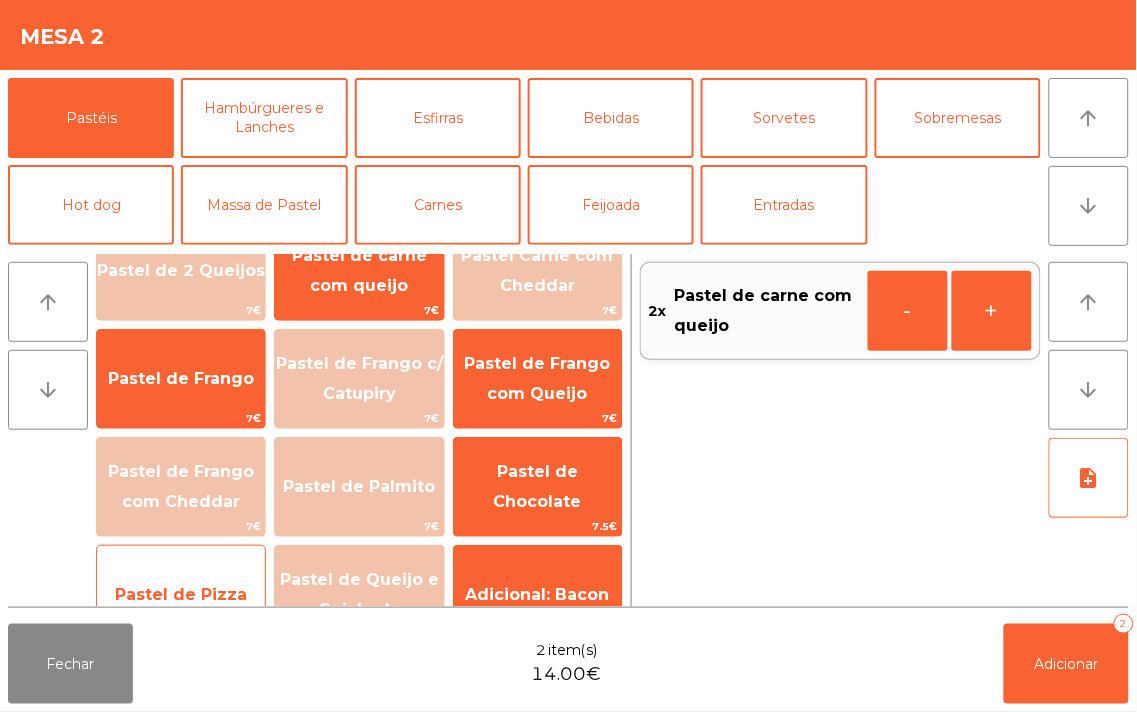 click on "Pastel de Pizza" 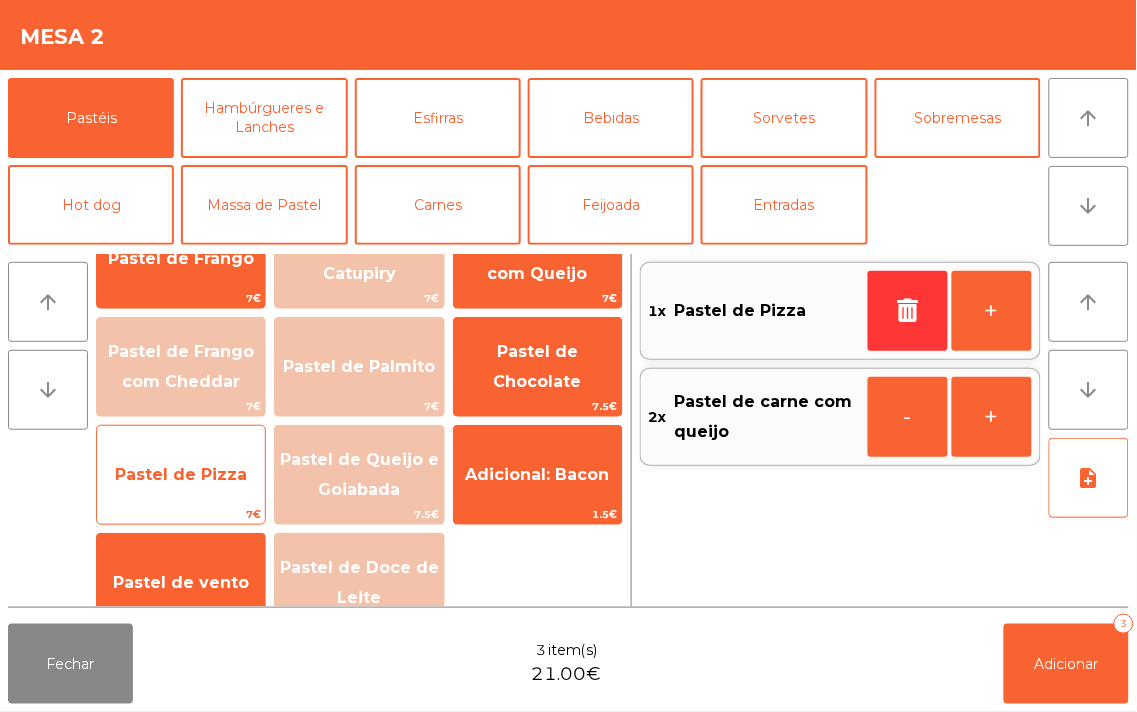 scroll, scrollTop: 271, scrollLeft: 0, axis: vertical 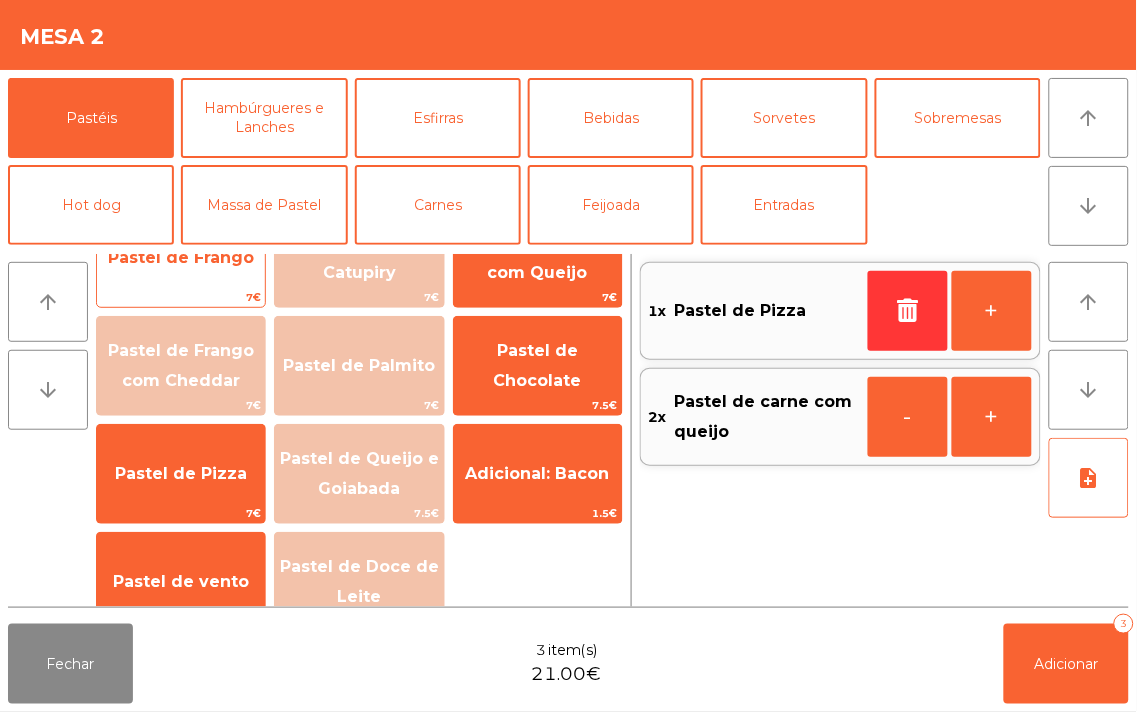 click on "Pastel de Frango" 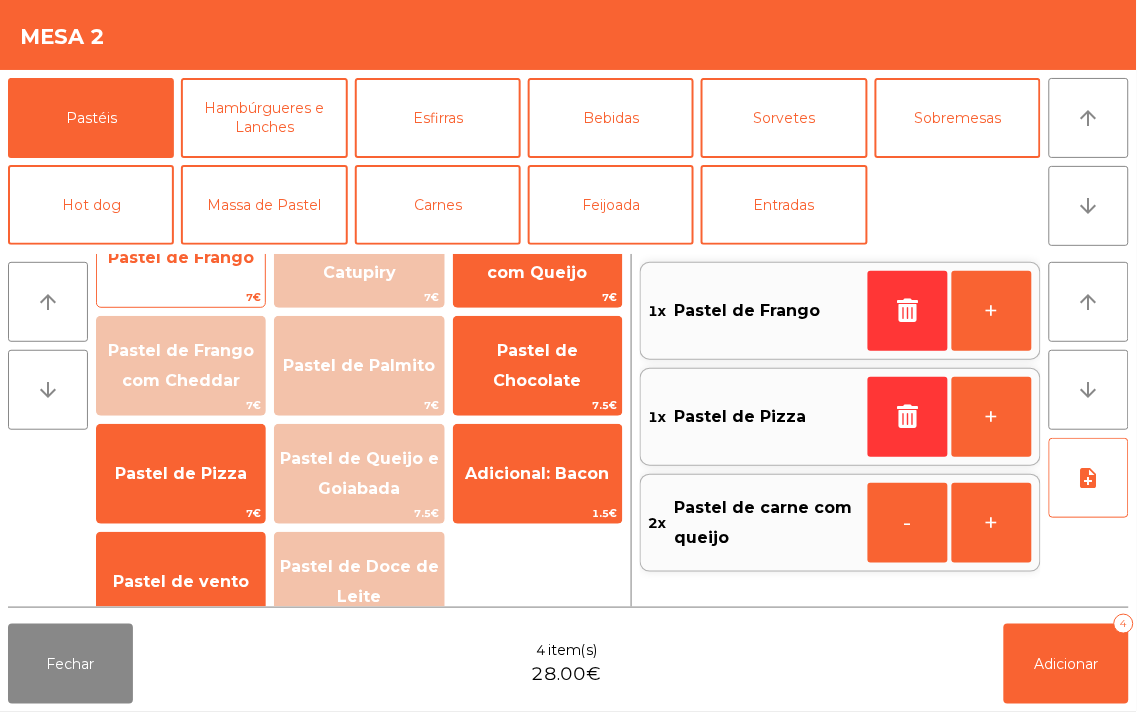 scroll, scrollTop: 303, scrollLeft: 0, axis: vertical 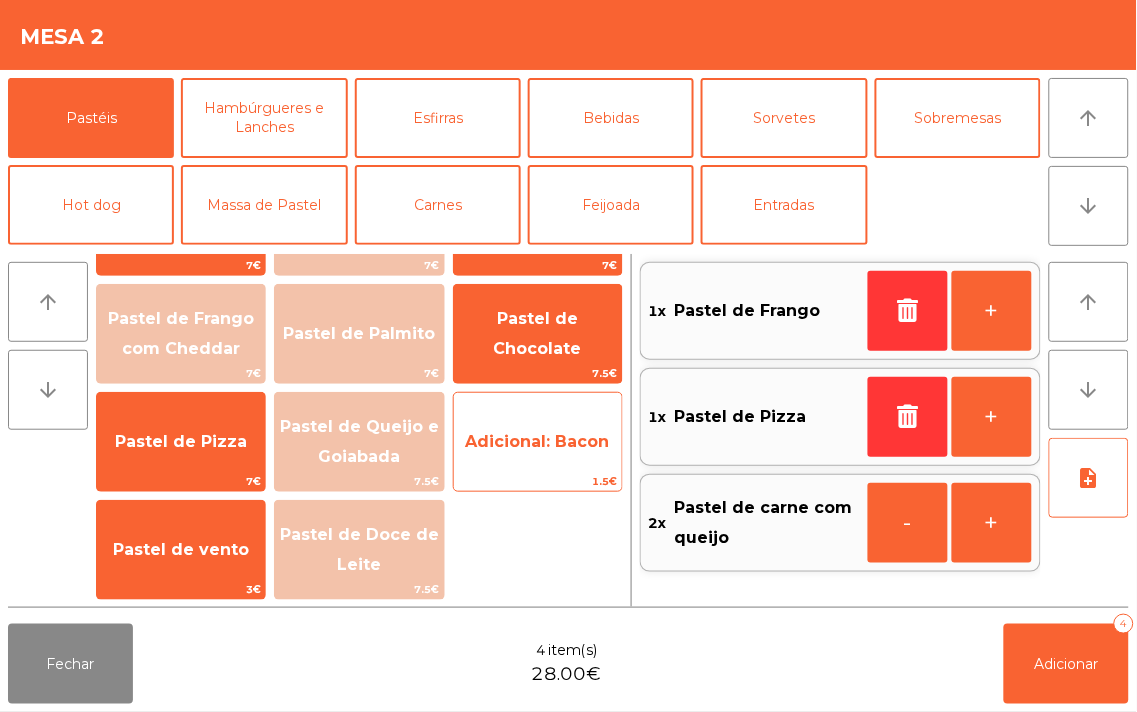 click on "Adicional: Bacon" 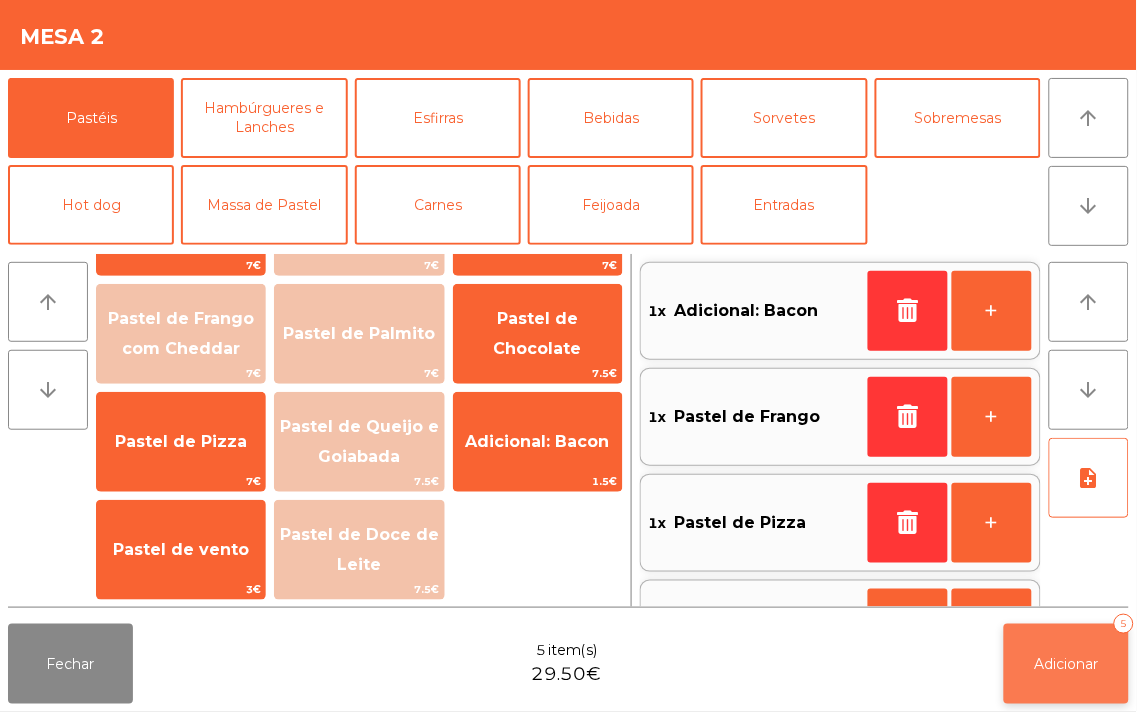 click on "Adicionar" 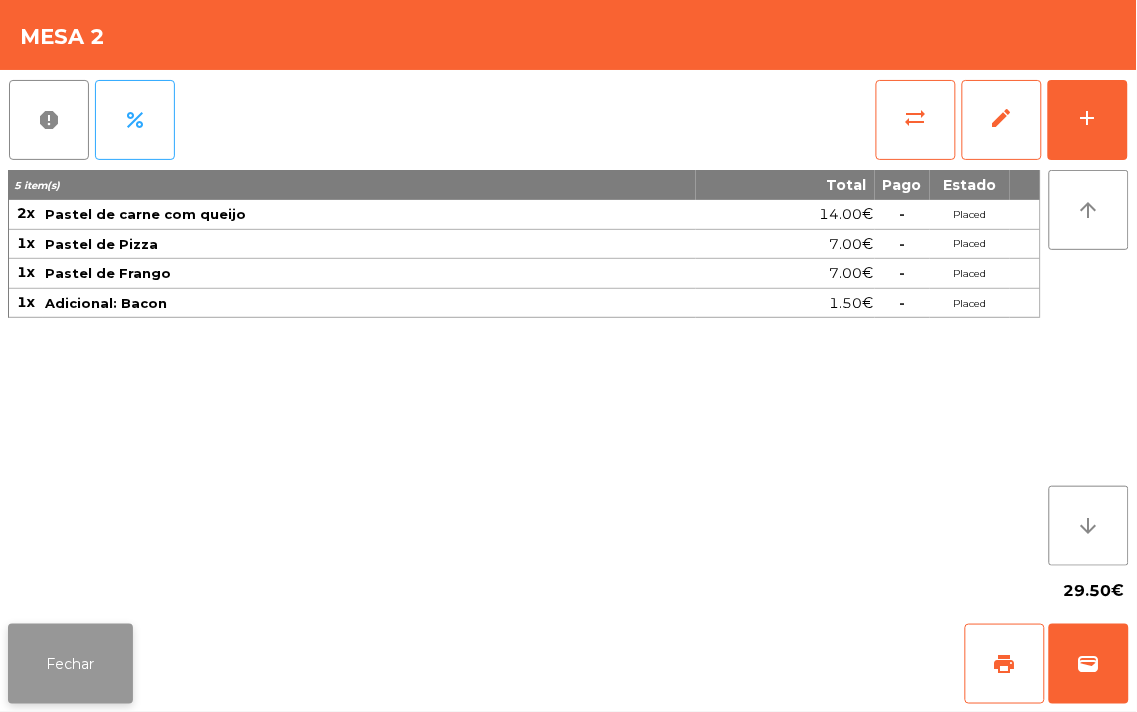 click on "Fechar" 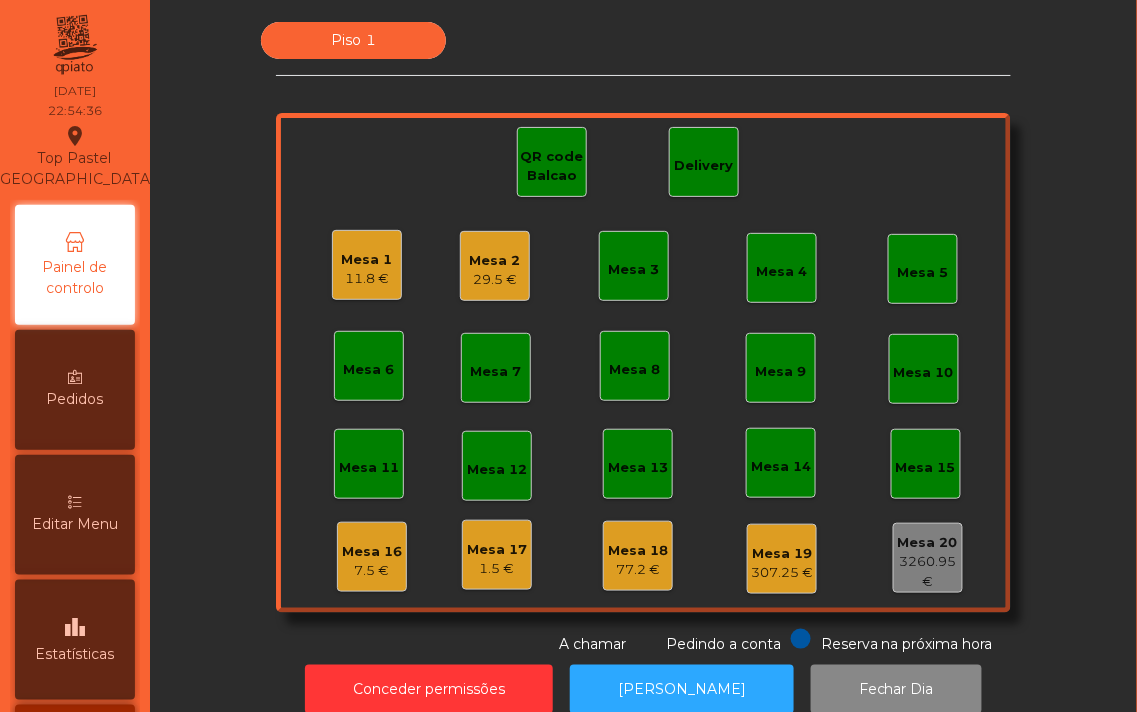 click on "Mesa 1" 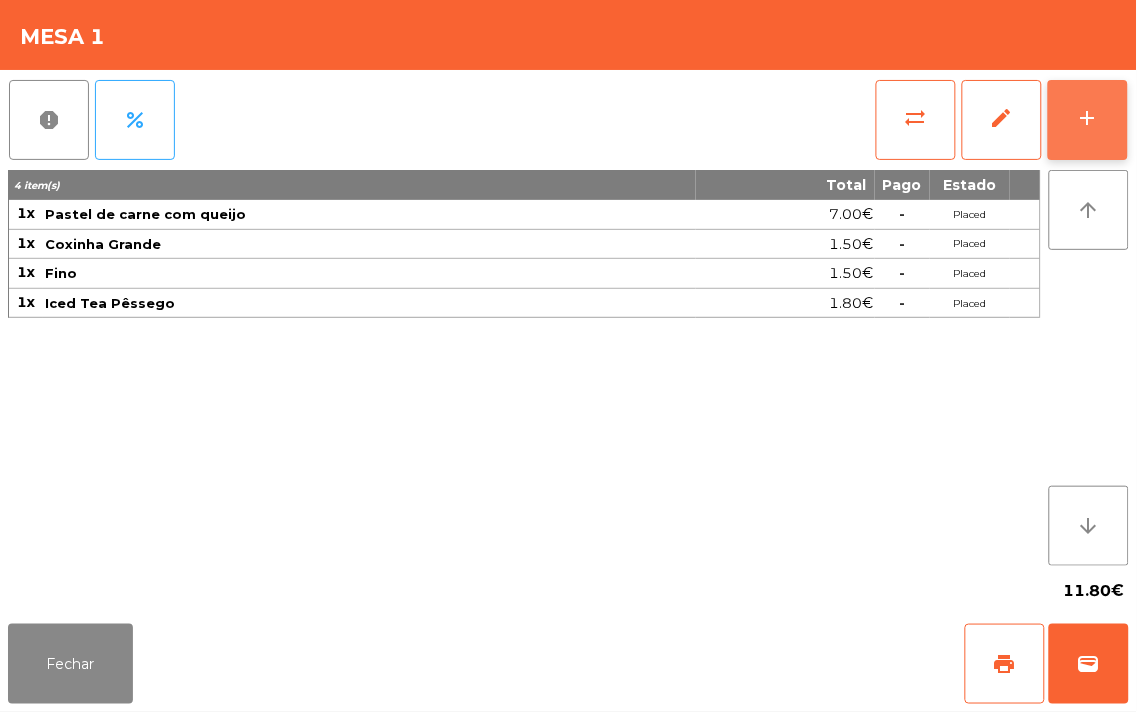 click on "add" 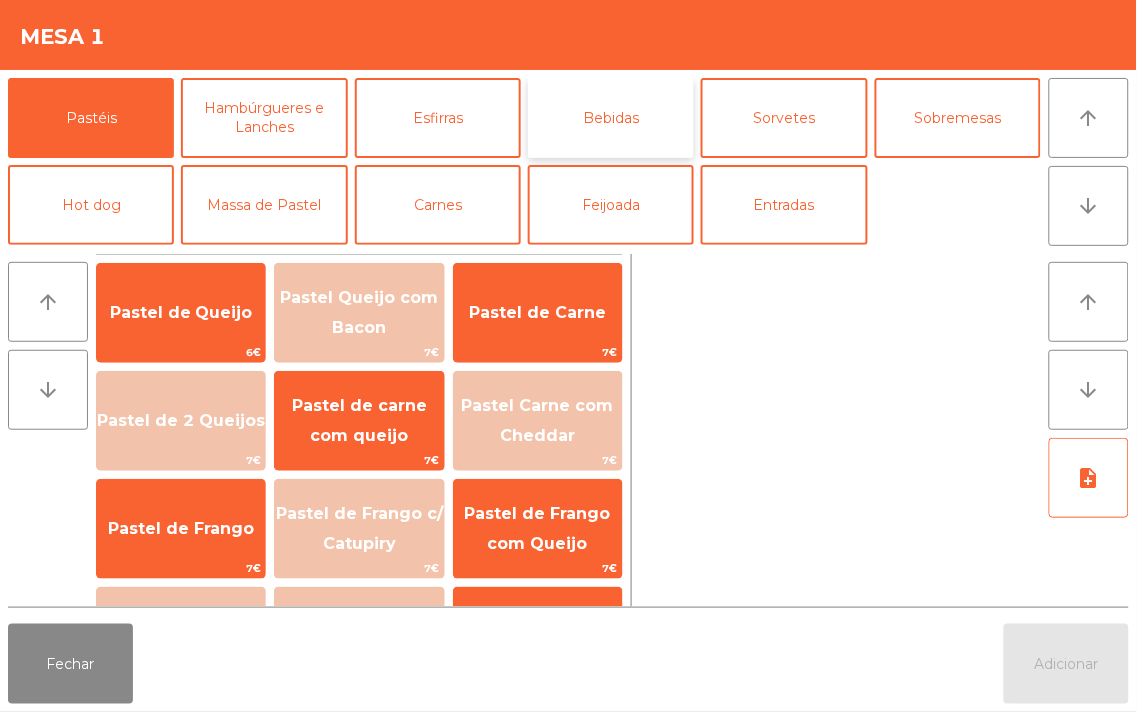 click on "Bebidas" 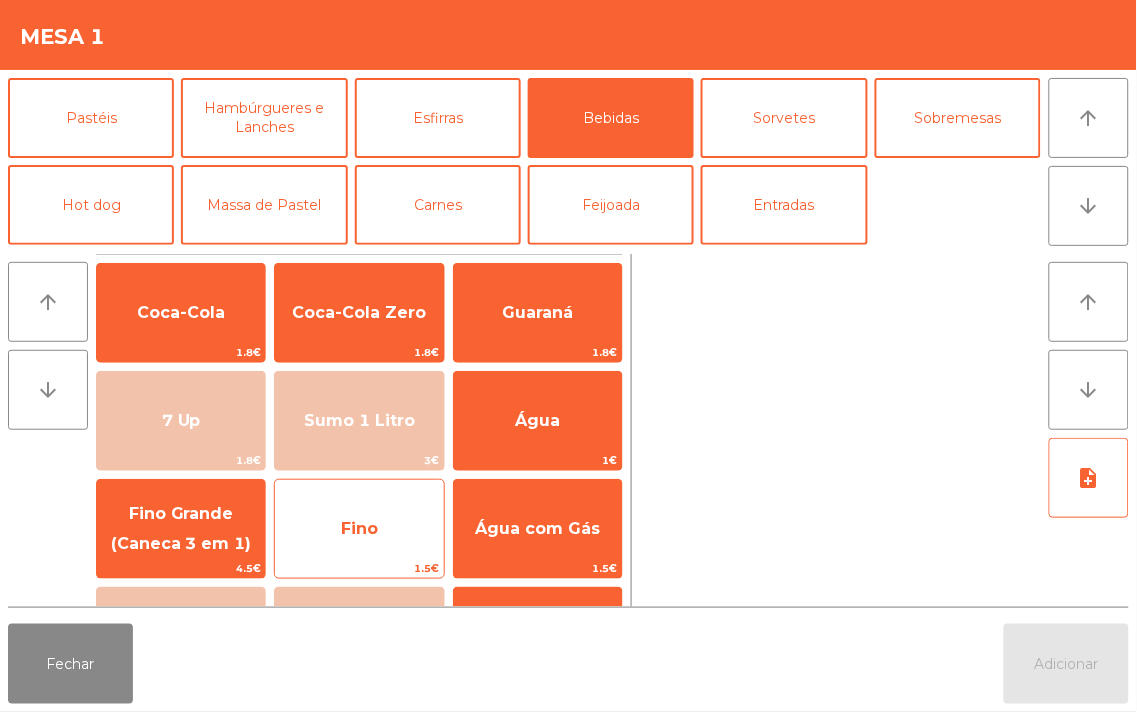 click on "Fino" 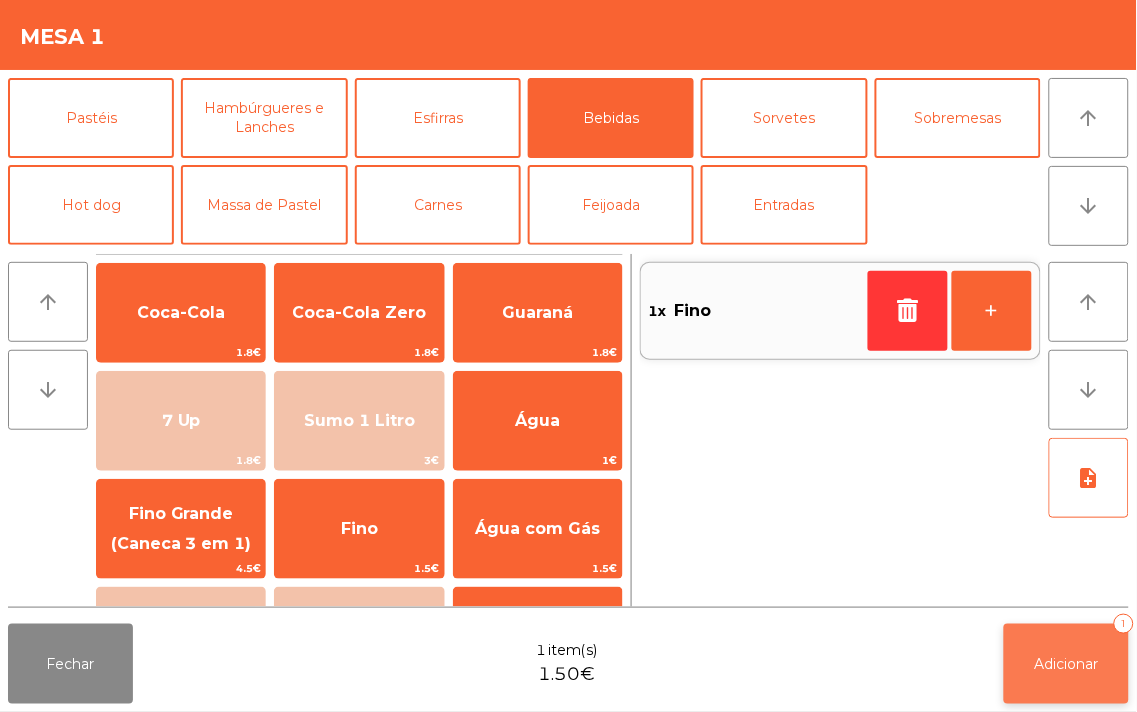 click on "Adicionar" 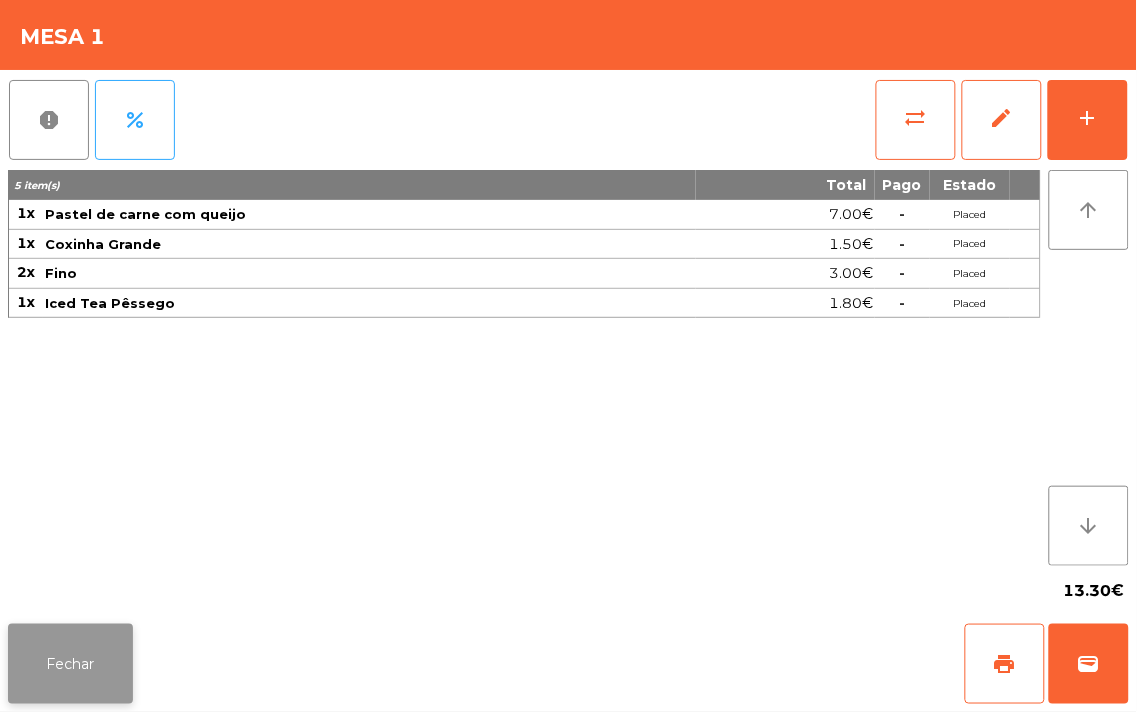 click on "Fechar" 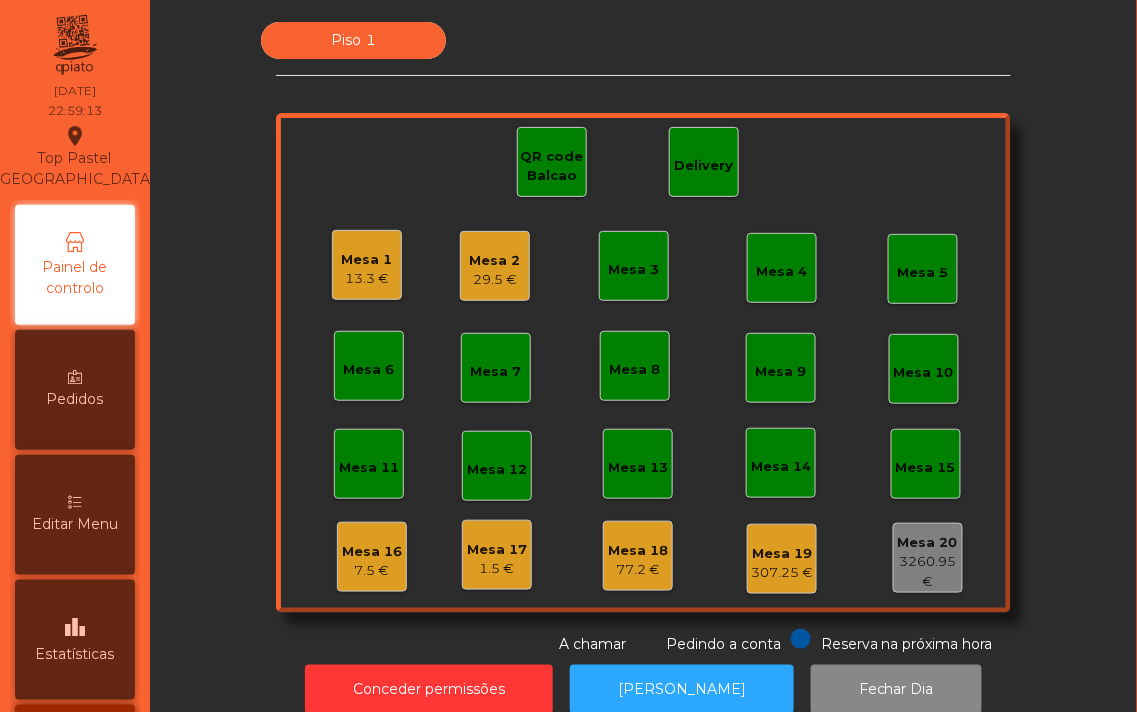 click on "Mesa 5" 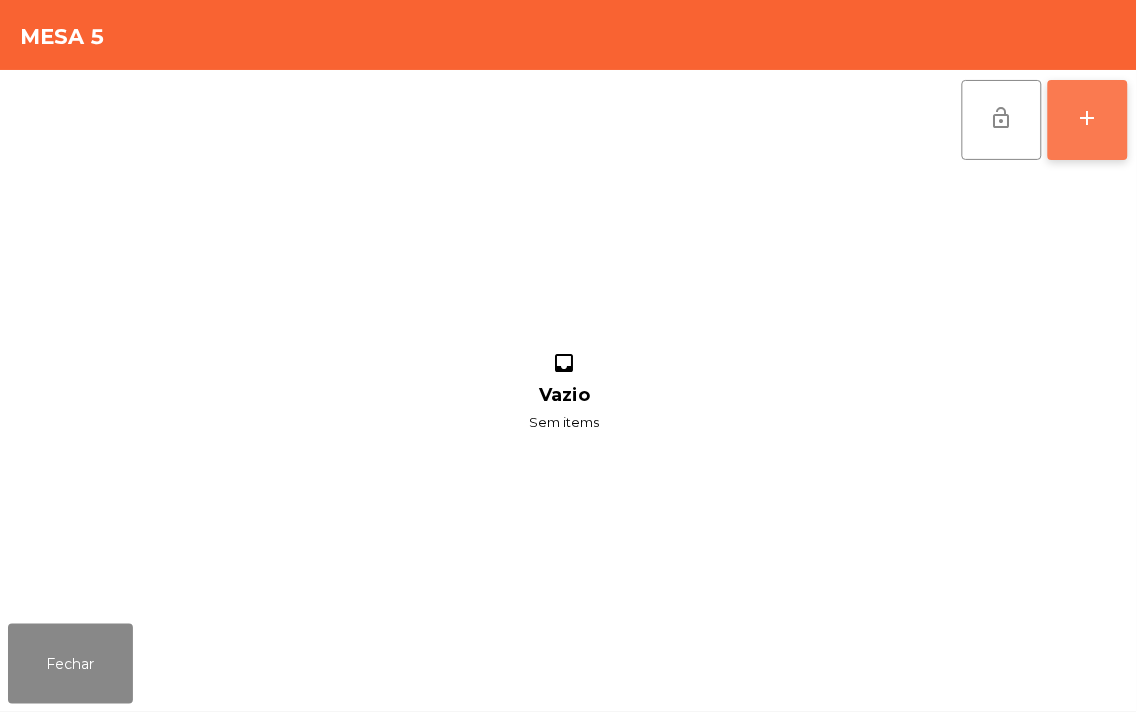 click on "add" 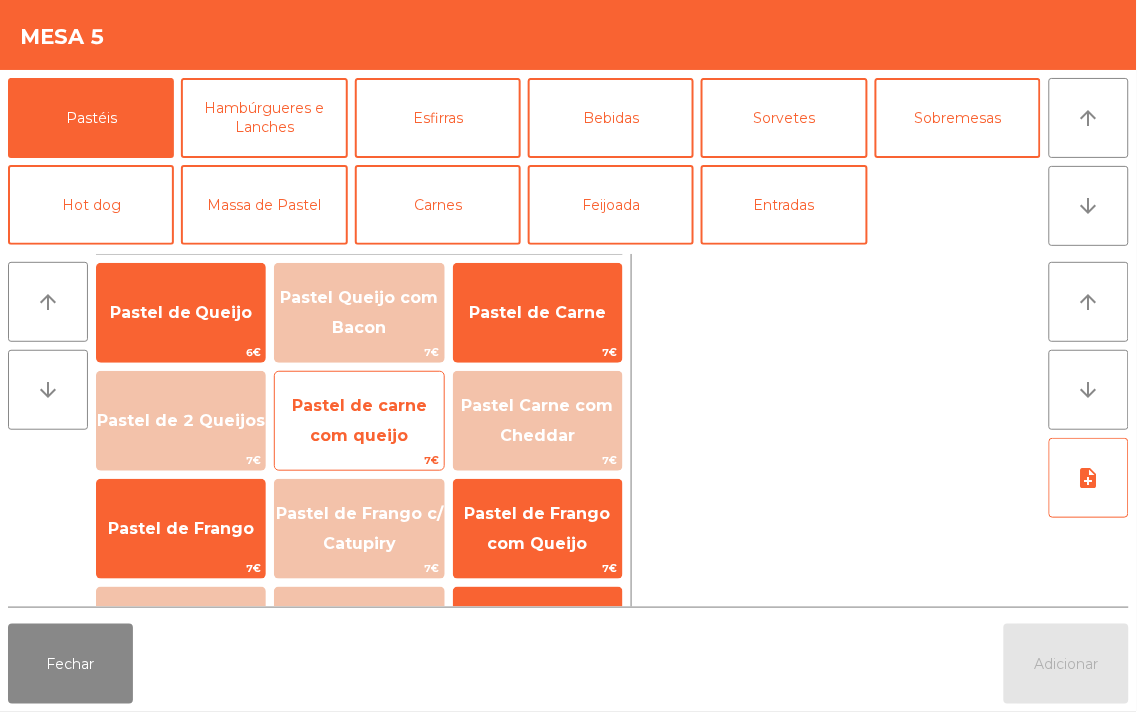 click on "Pastel de carne com queijo" 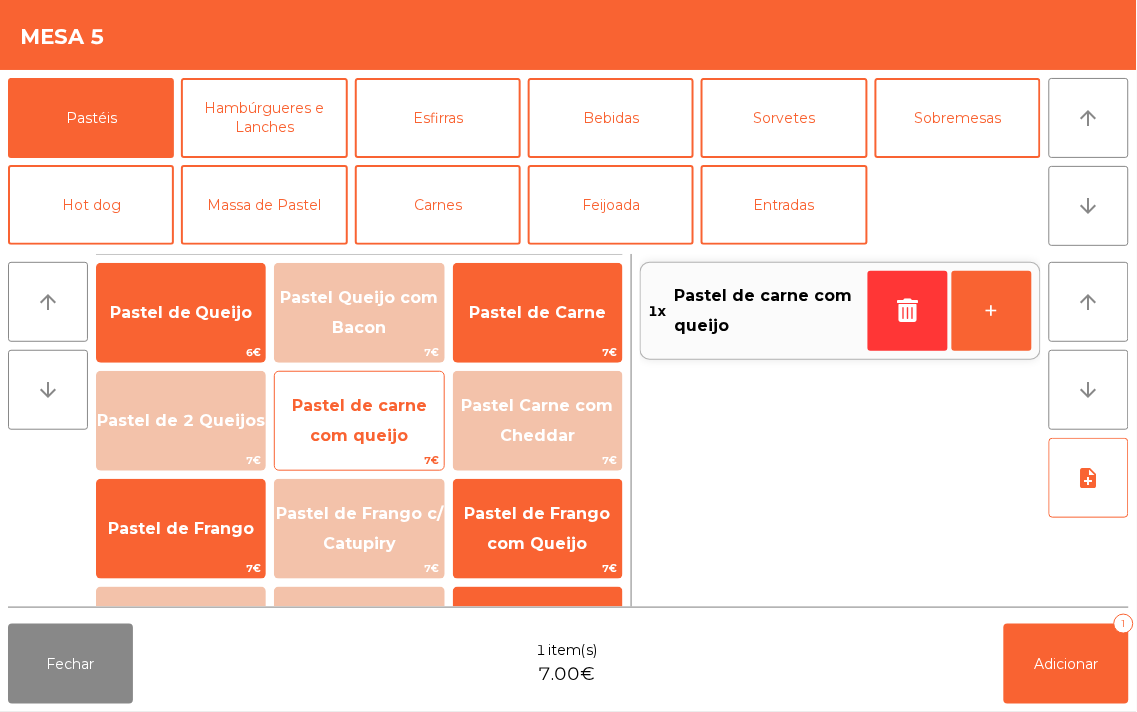 click on "Pastel de carne com queijo" 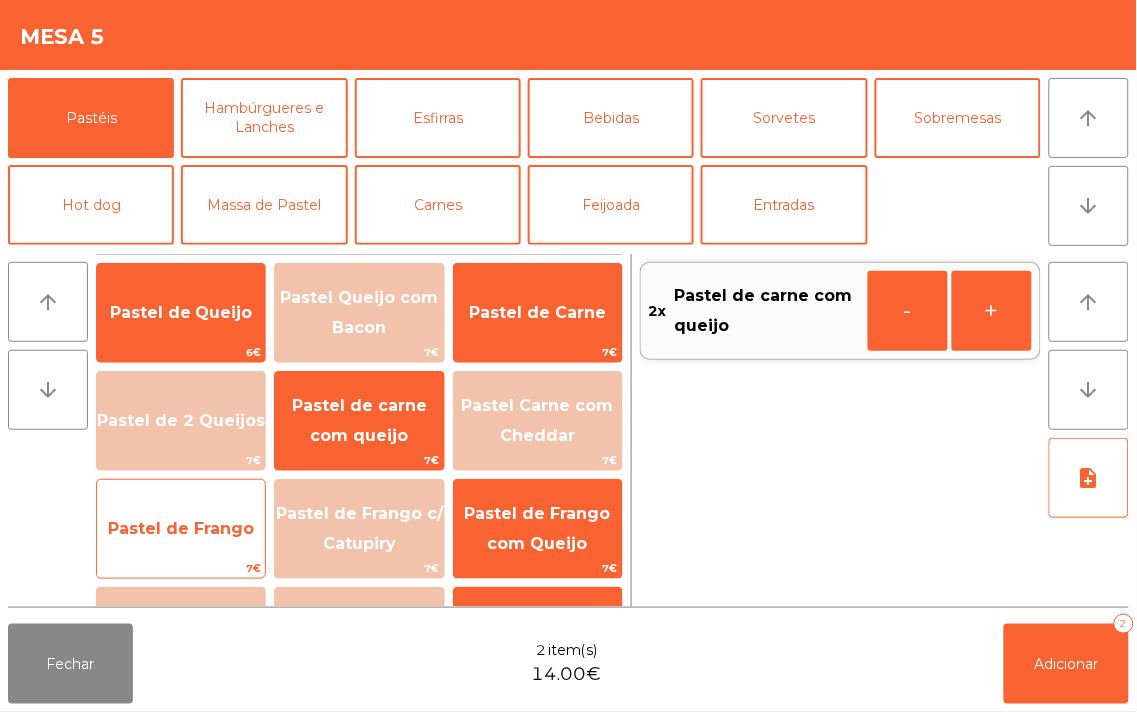 click on "Pastel de Frango" 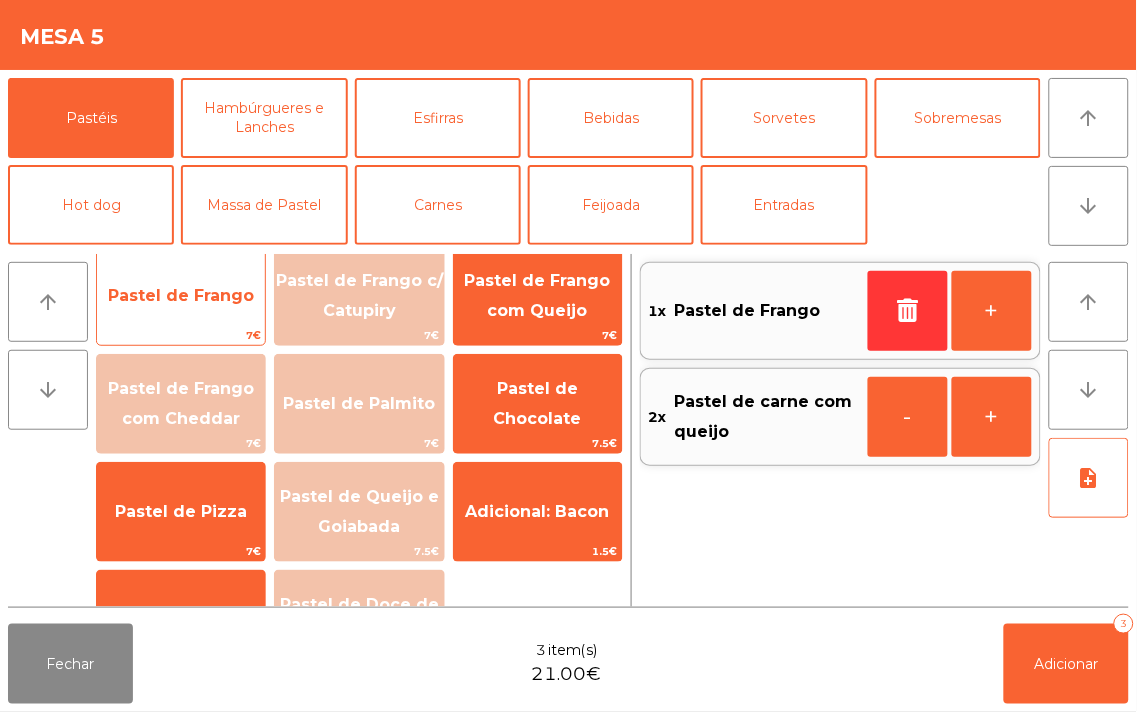 scroll, scrollTop: 253, scrollLeft: 0, axis: vertical 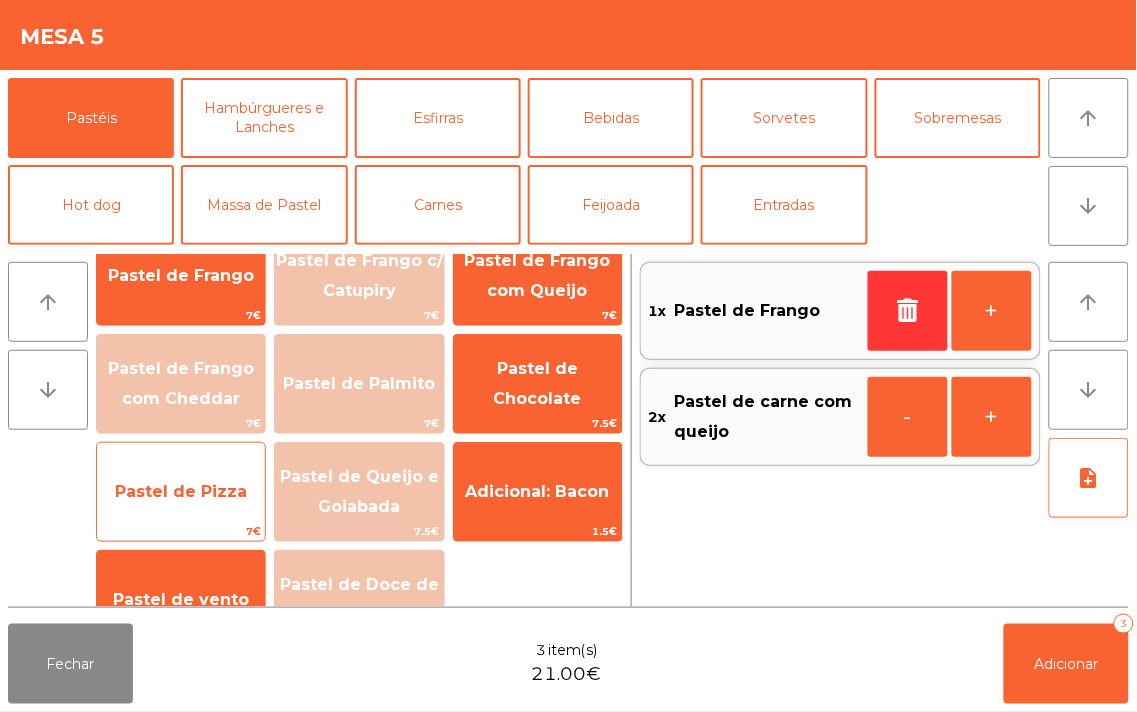 click on "Pastel de Pizza" 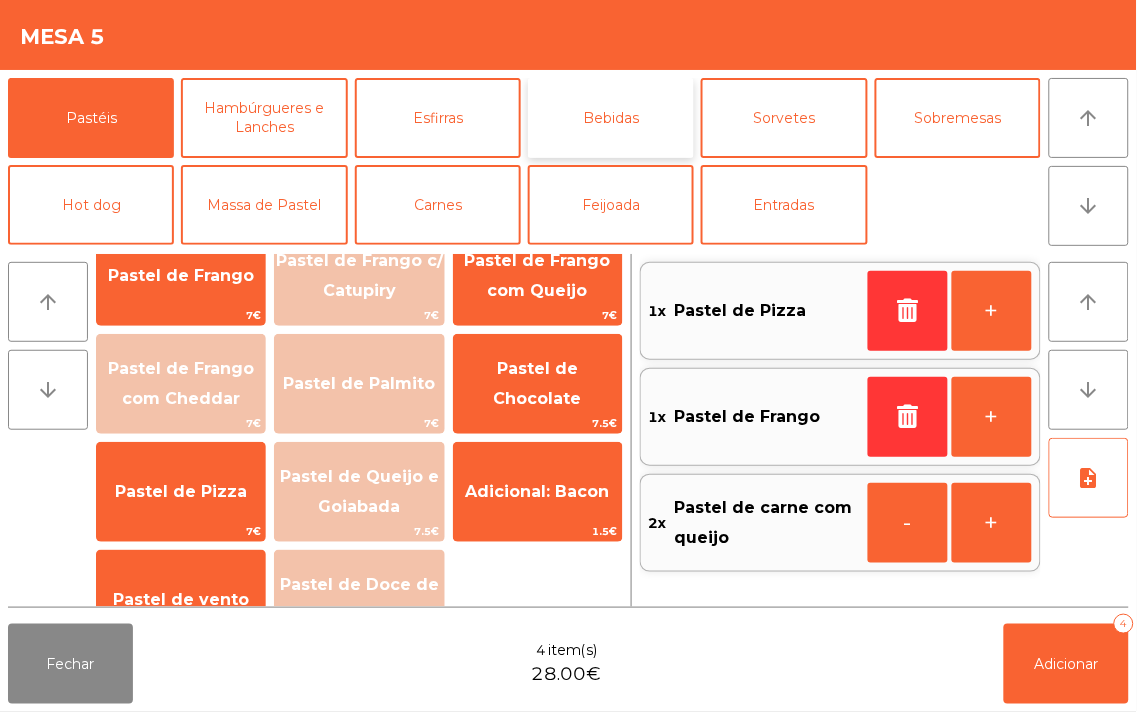 click on "Bebidas" 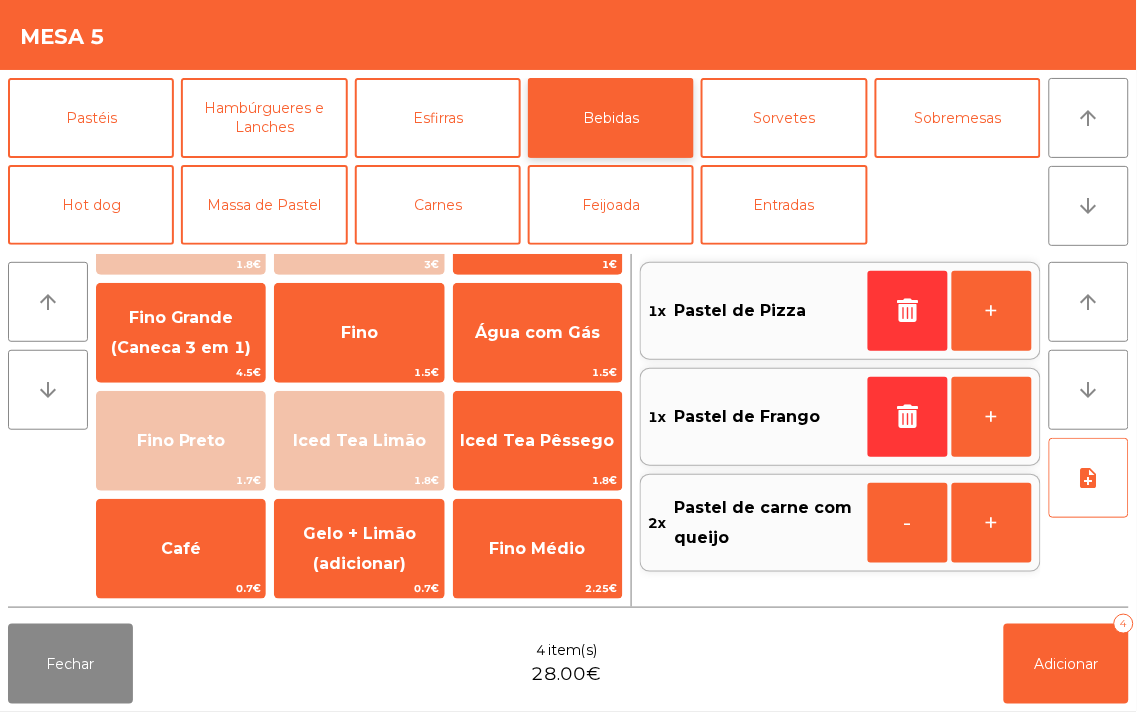 scroll, scrollTop: 195, scrollLeft: 0, axis: vertical 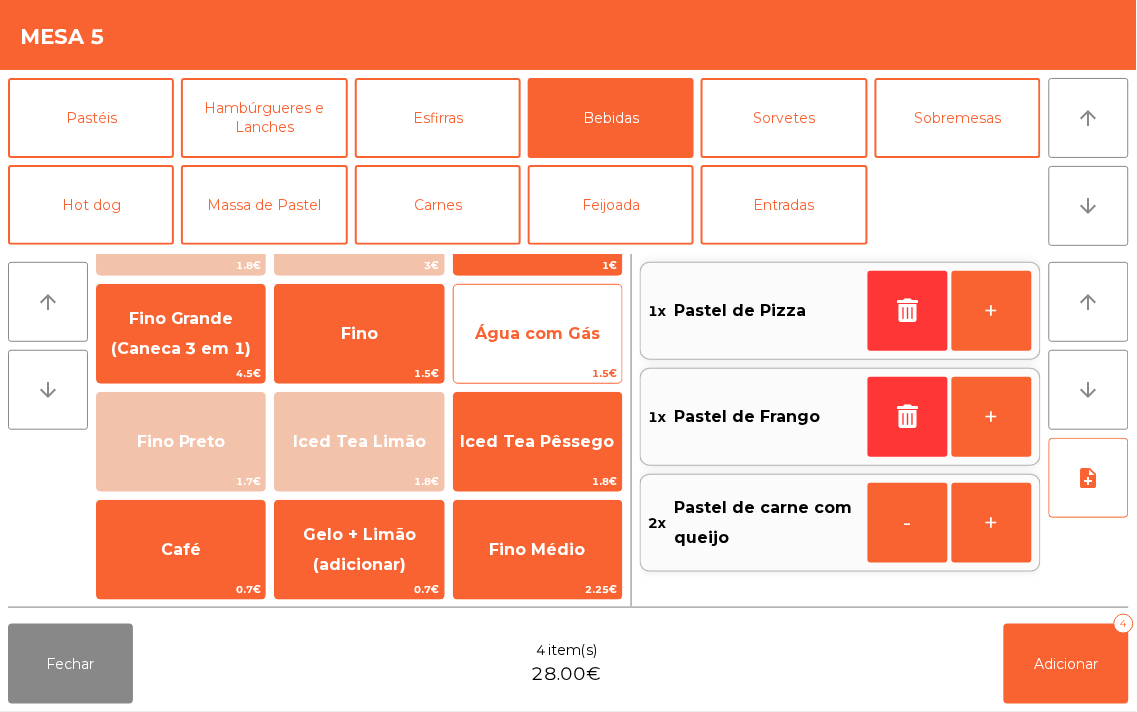 click on "Água com Gás" 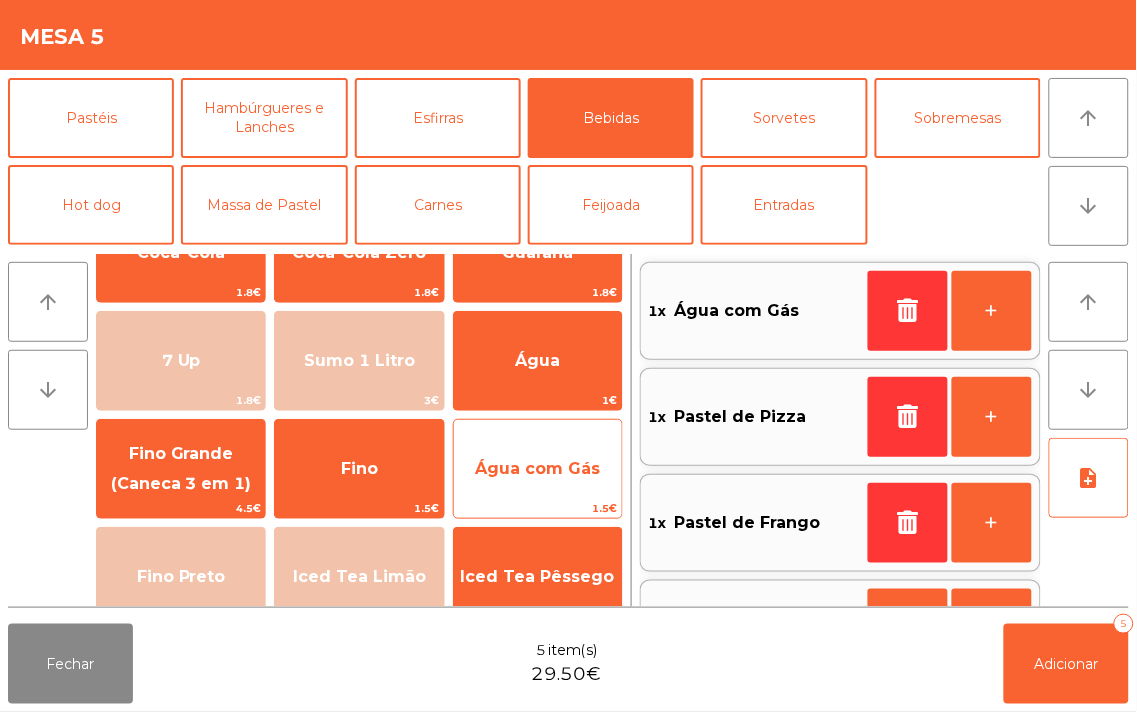scroll, scrollTop: 2, scrollLeft: 0, axis: vertical 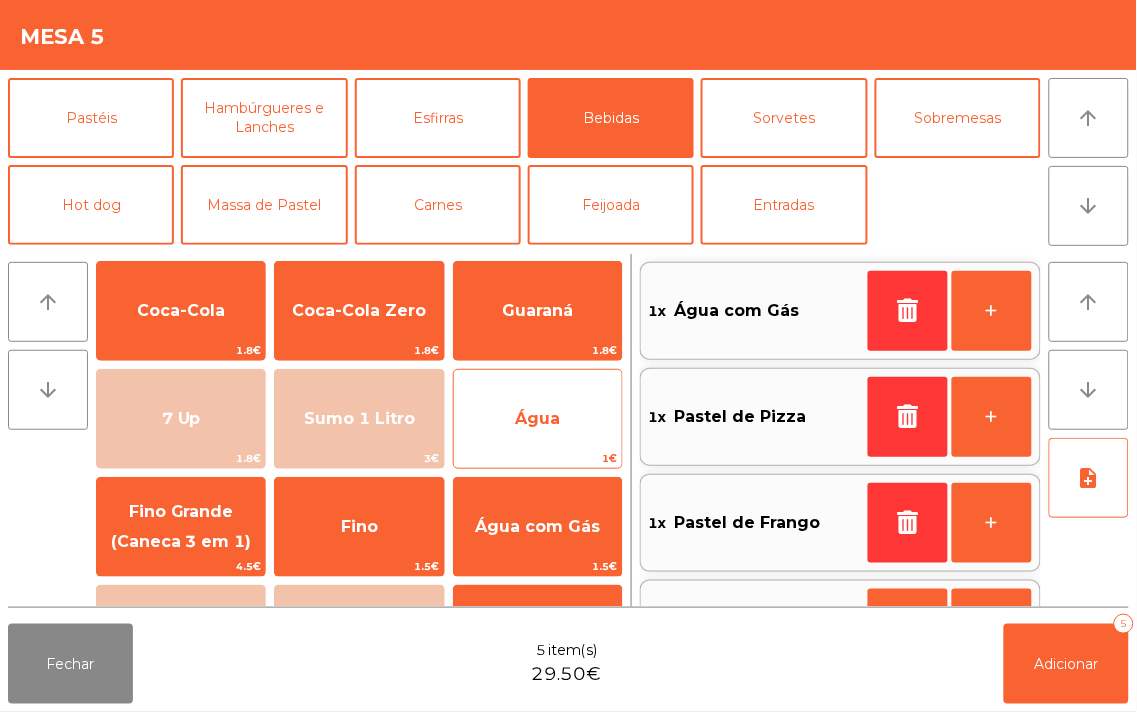 click on "Água" 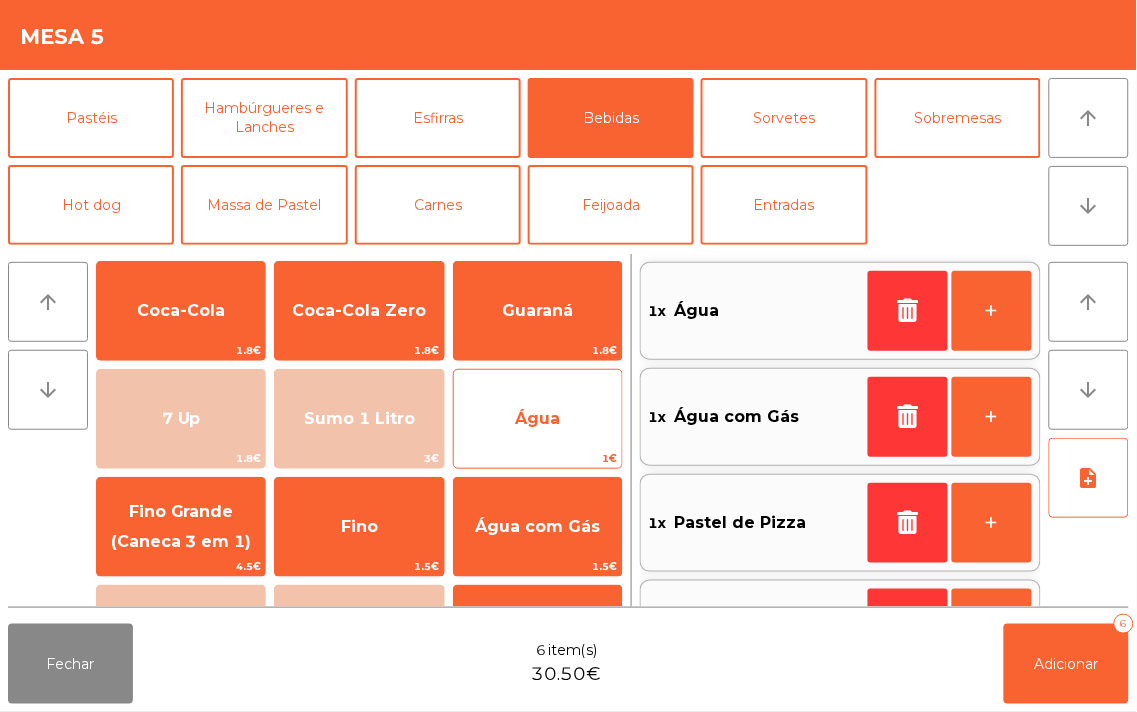 scroll, scrollTop: 7, scrollLeft: 0, axis: vertical 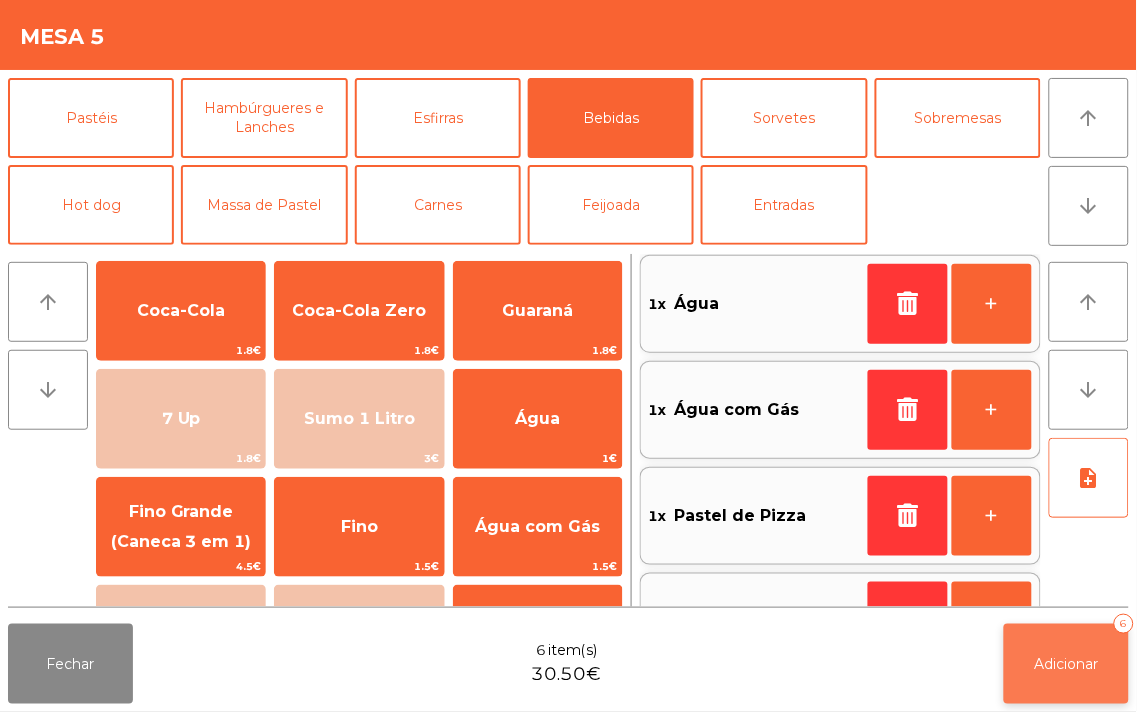 click on "Adicionar" 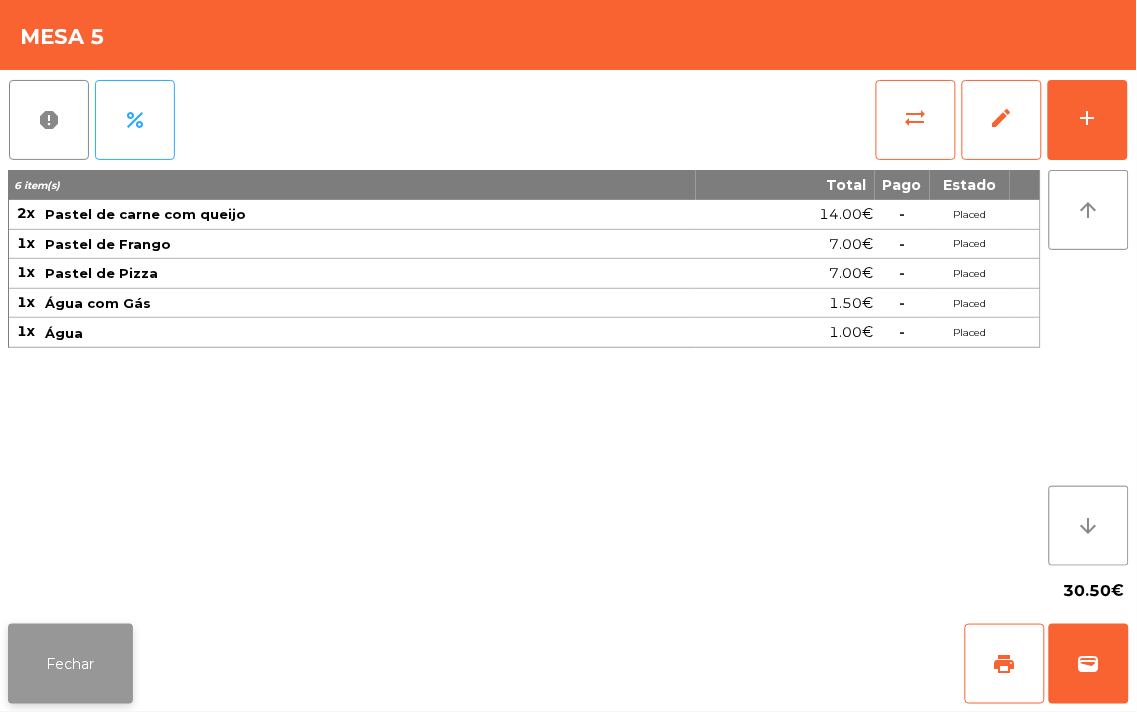 click on "Fechar" 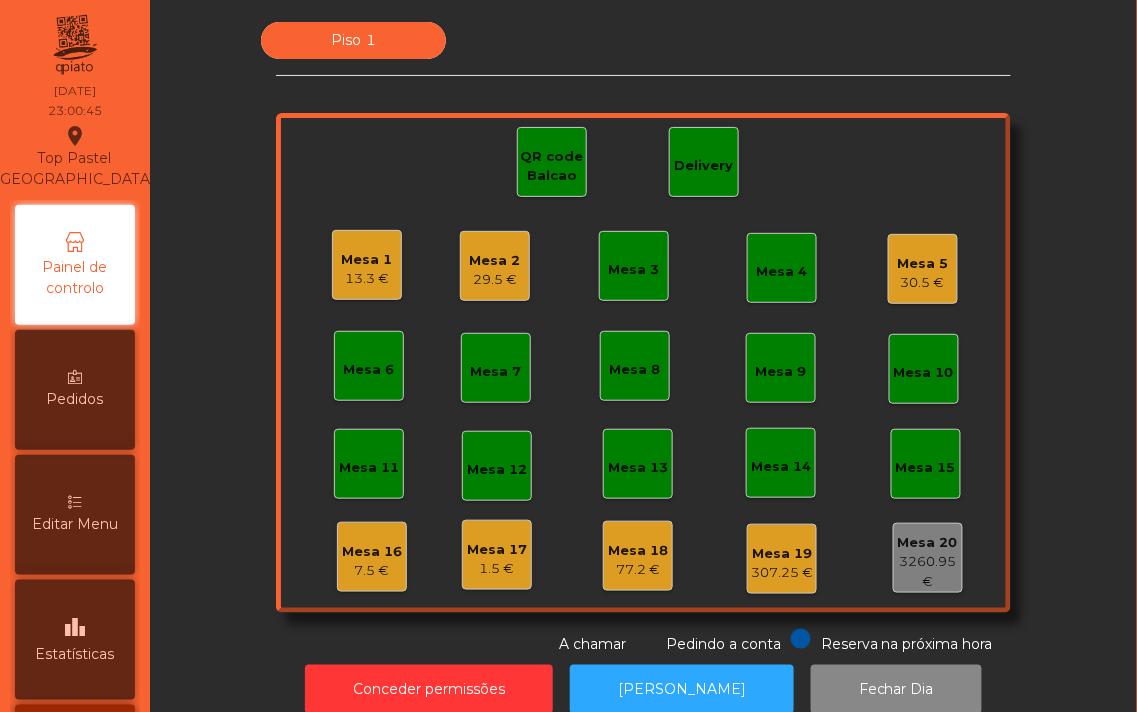 click on "Mesa 3" 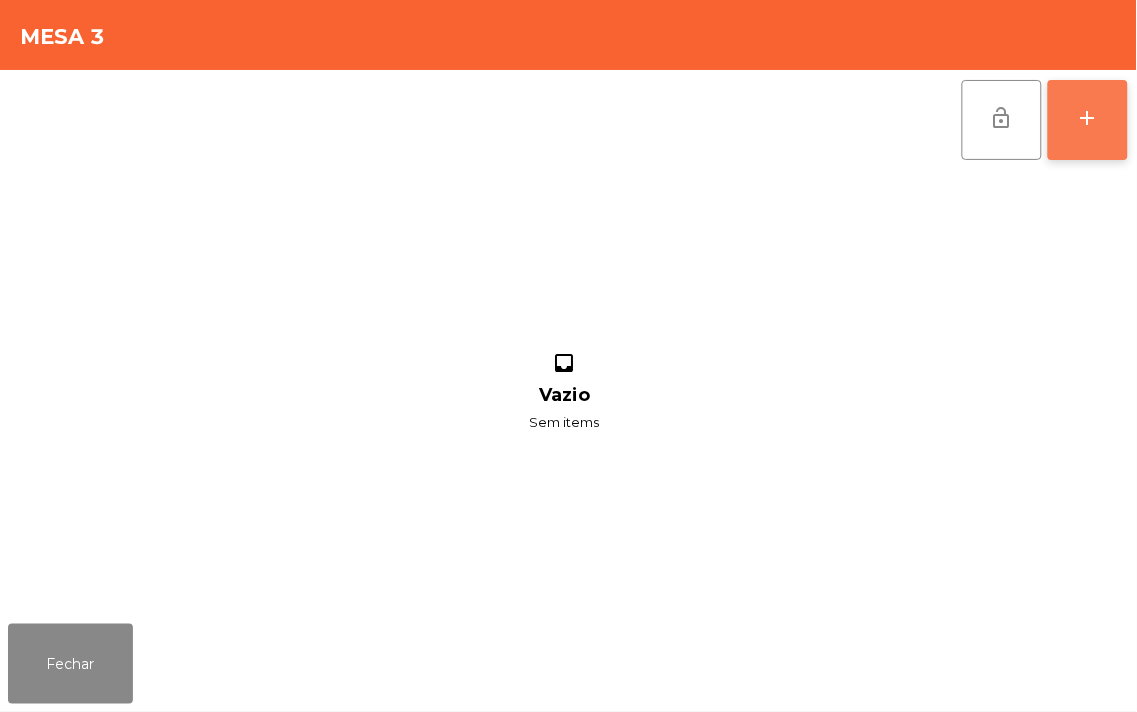 click on "add" 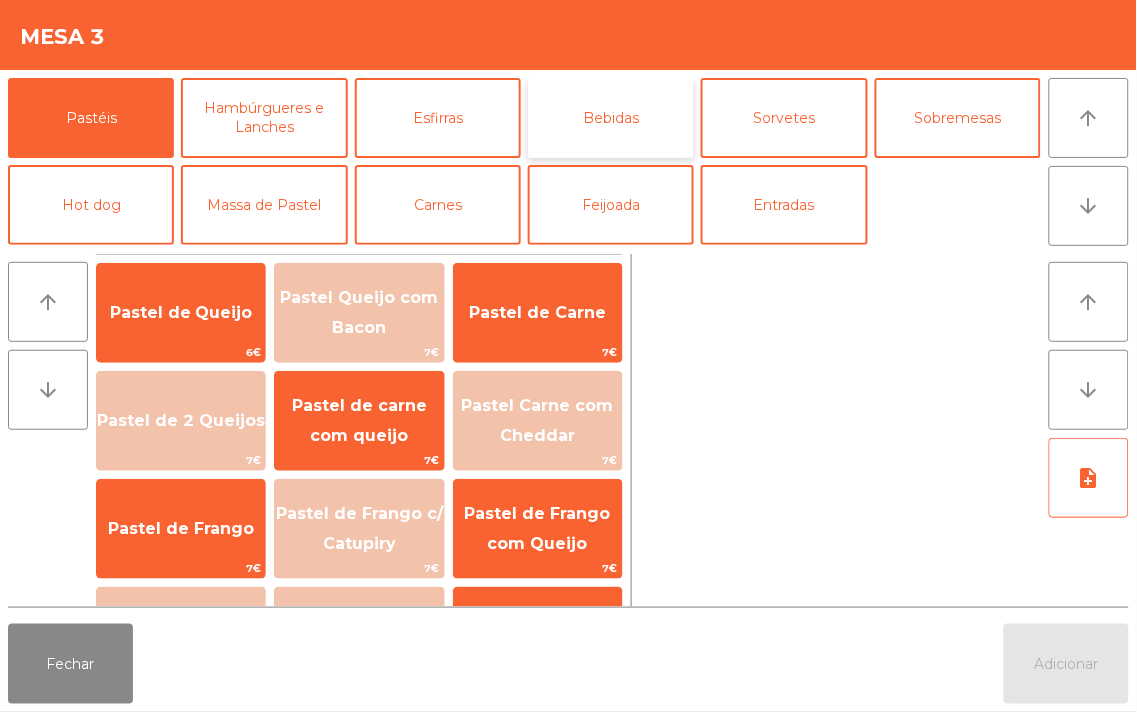 click on "Bebidas" 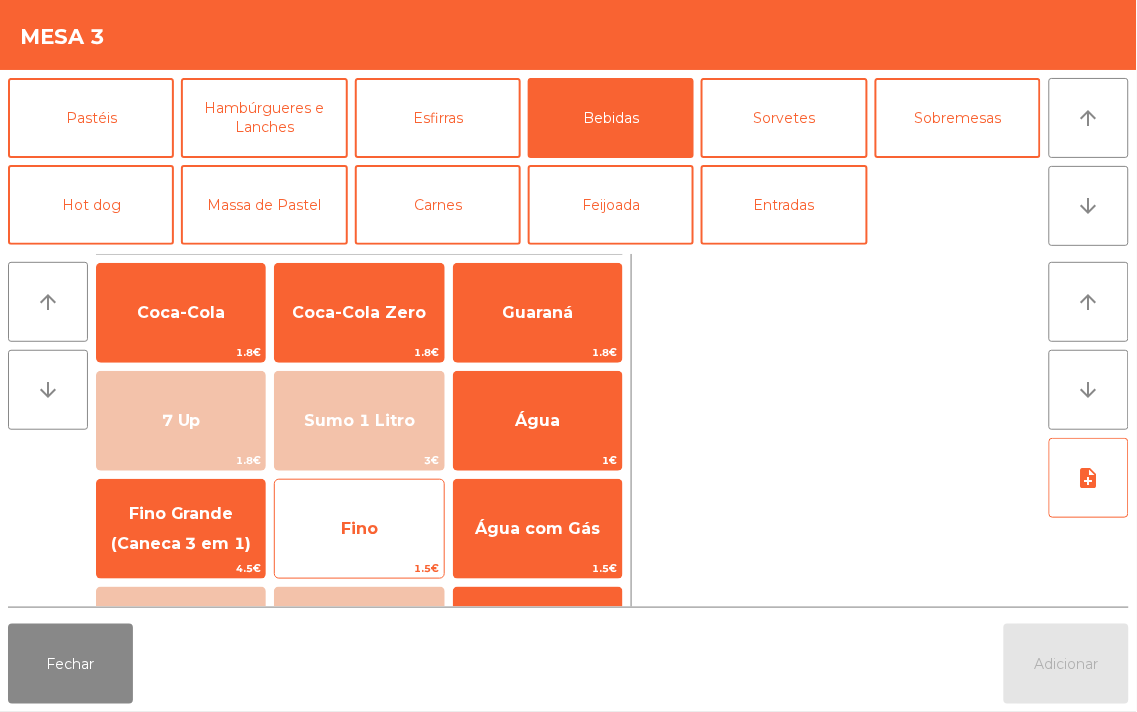 click on "Fino" 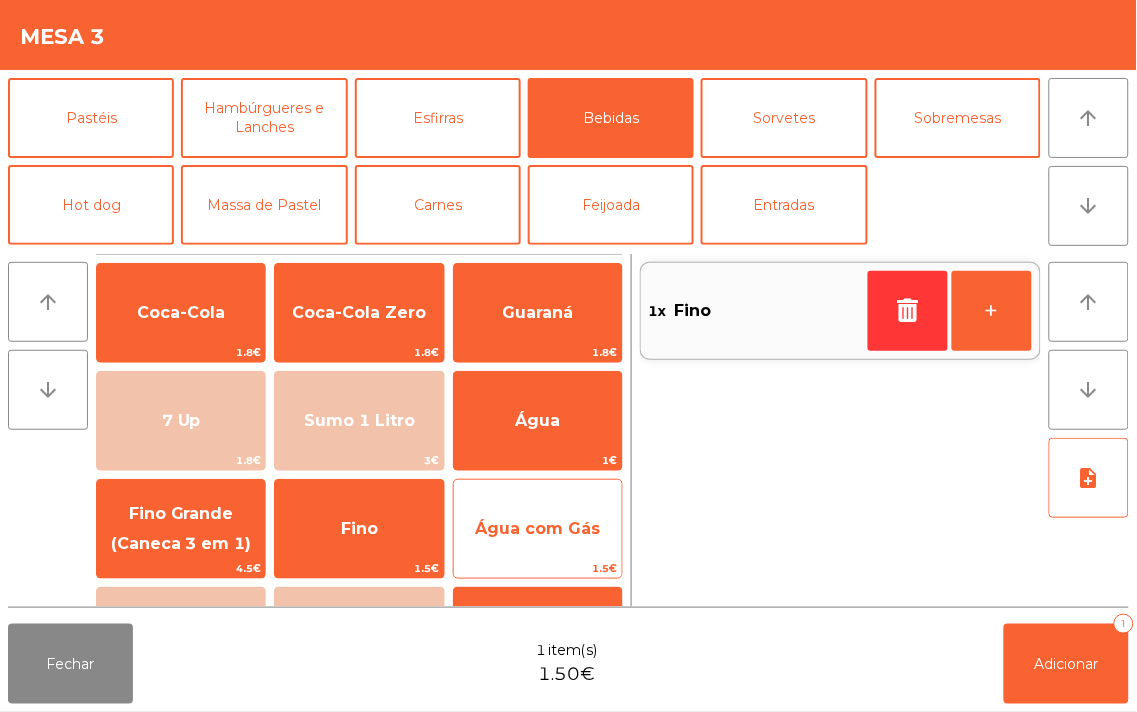 click on "Água com Gás" 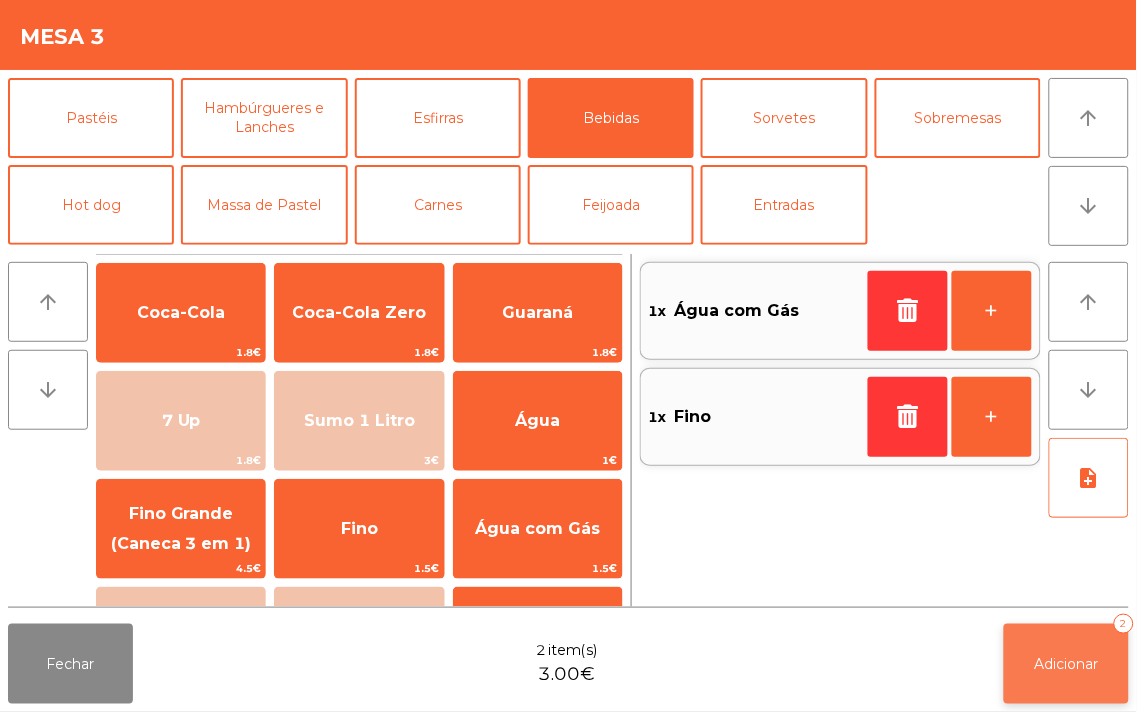 click on "Adicionar" 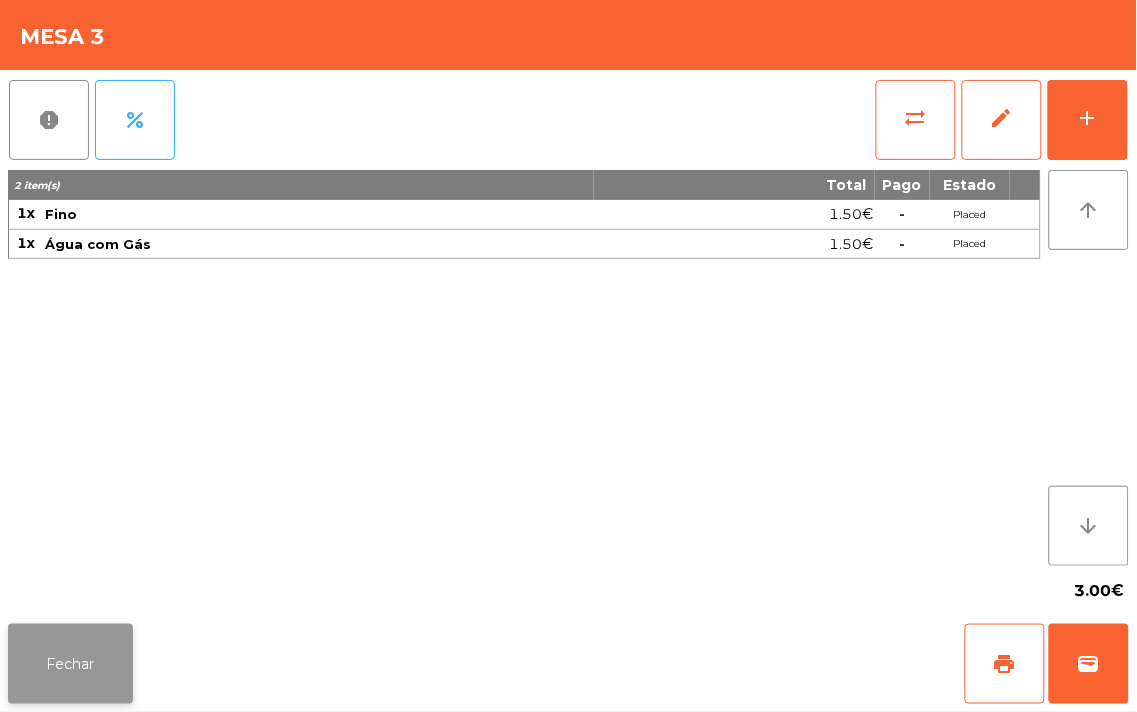 click on "Fechar" 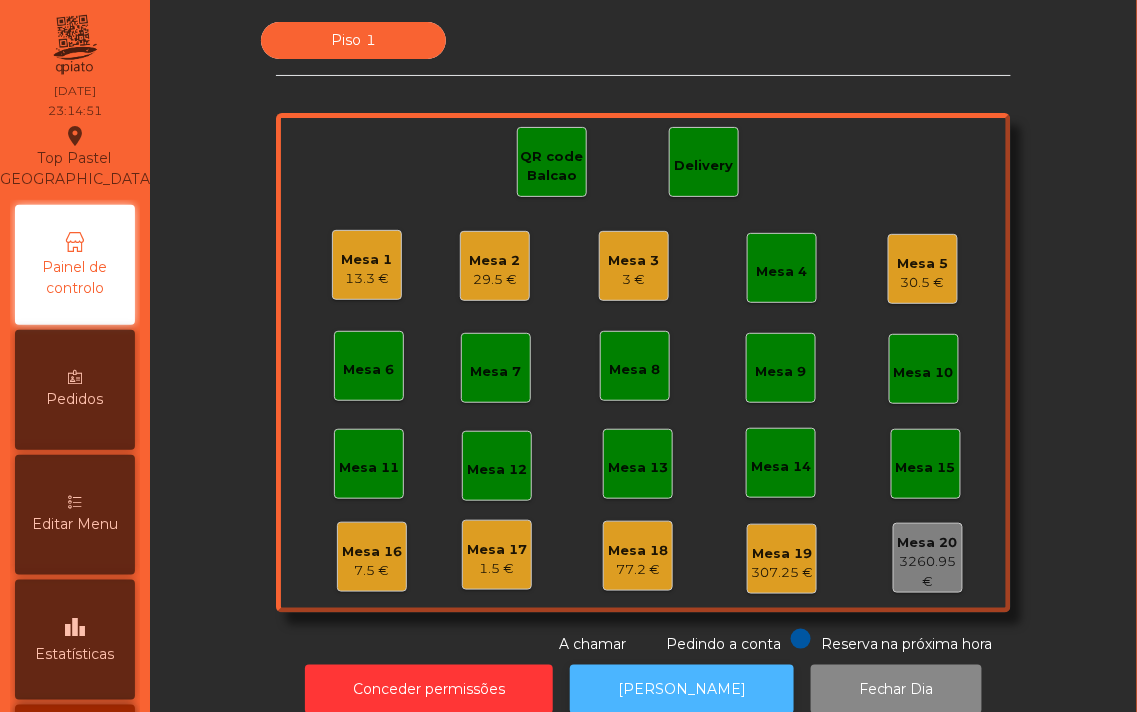 click on "[PERSON_NAME]" 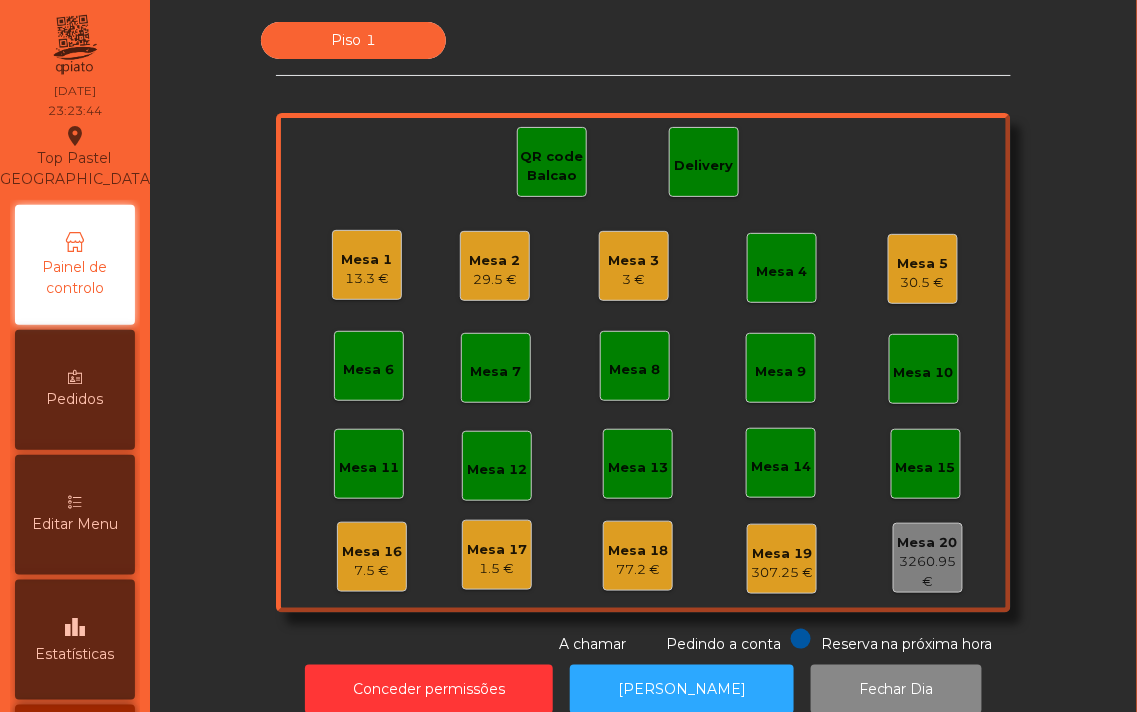 click on "13.3 €" 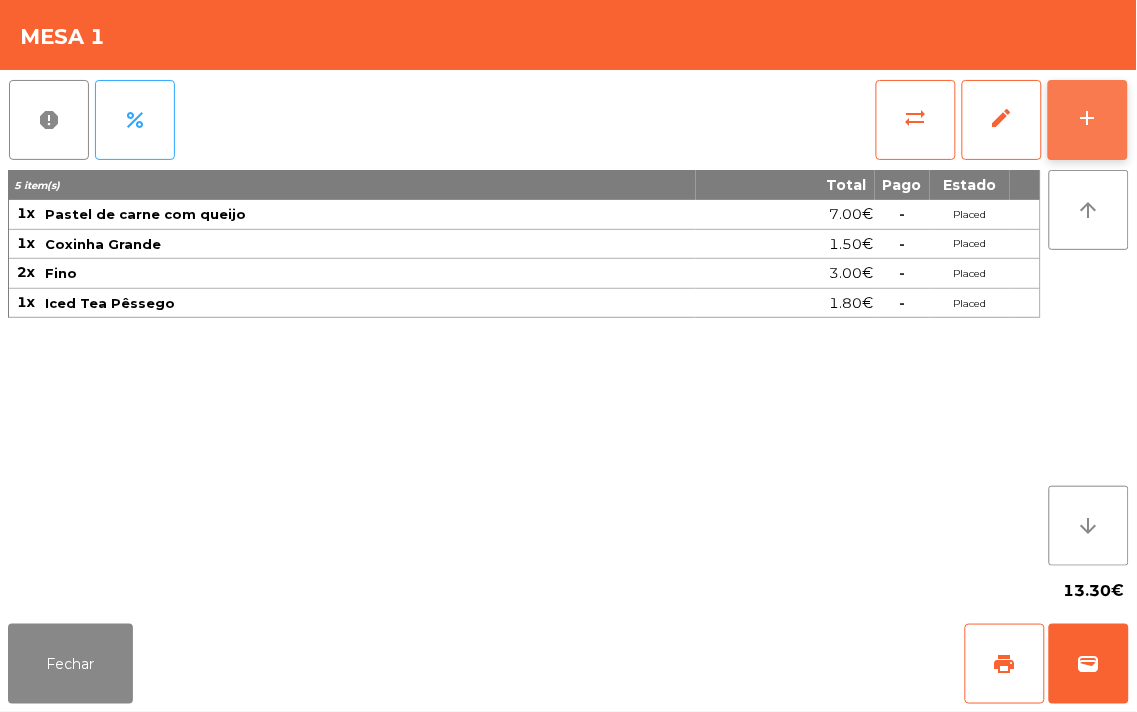 click on "add" 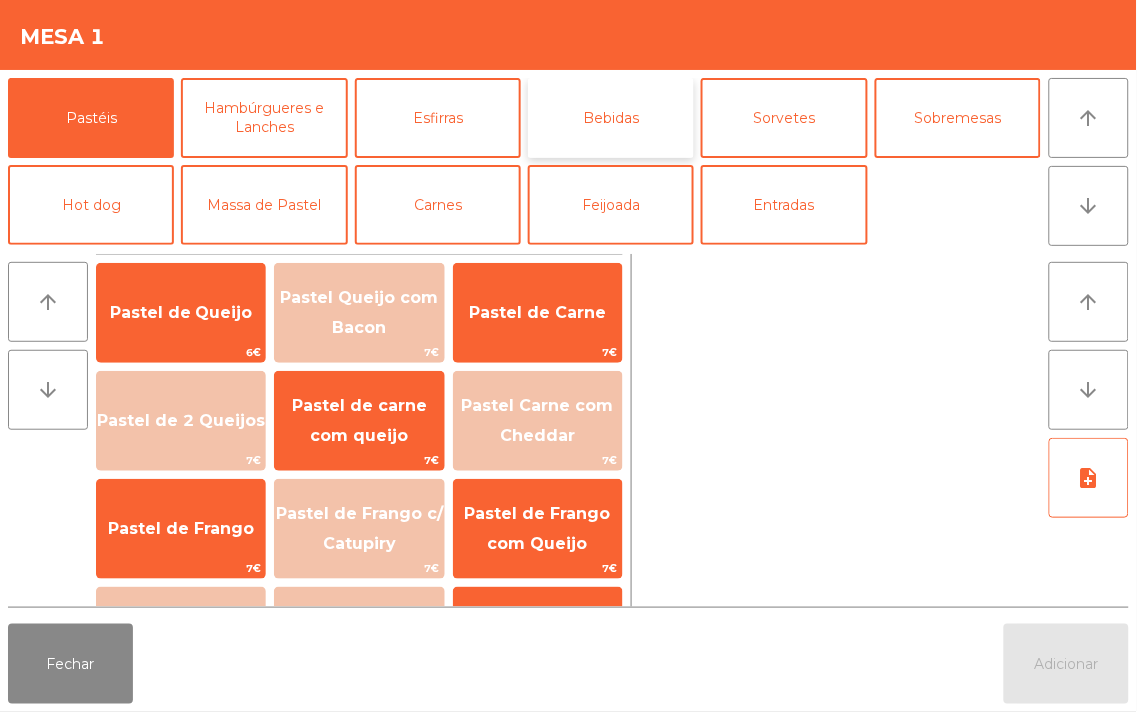 click on "Bebidas" 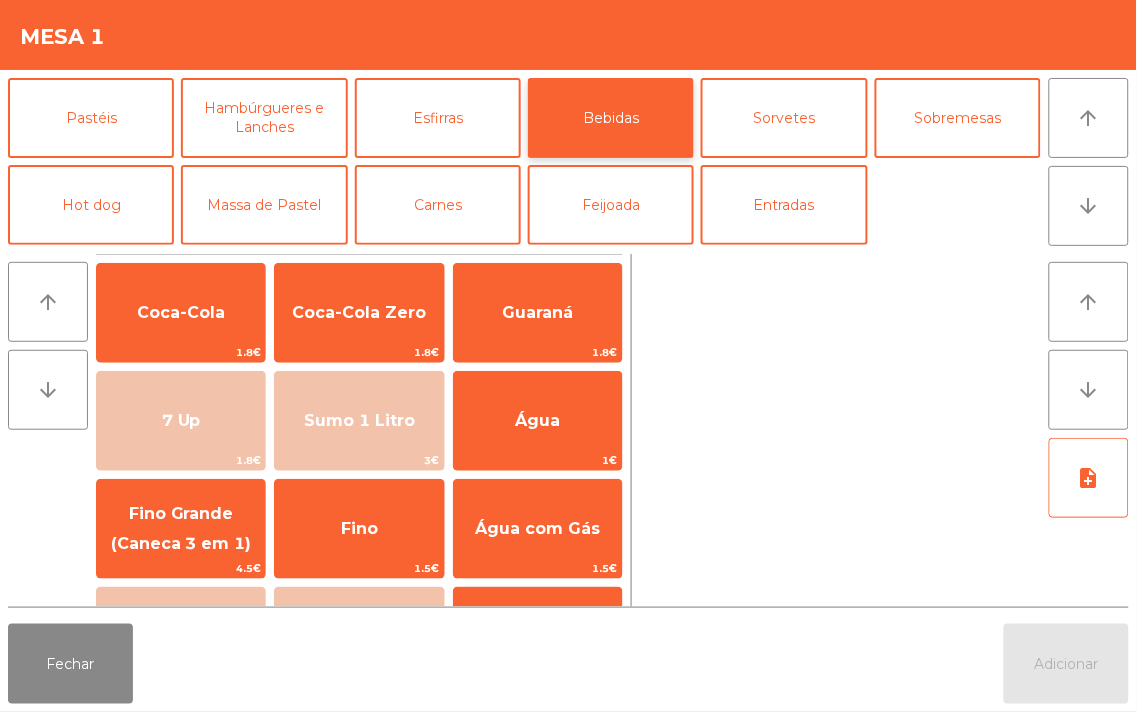 click on "Bebidas" 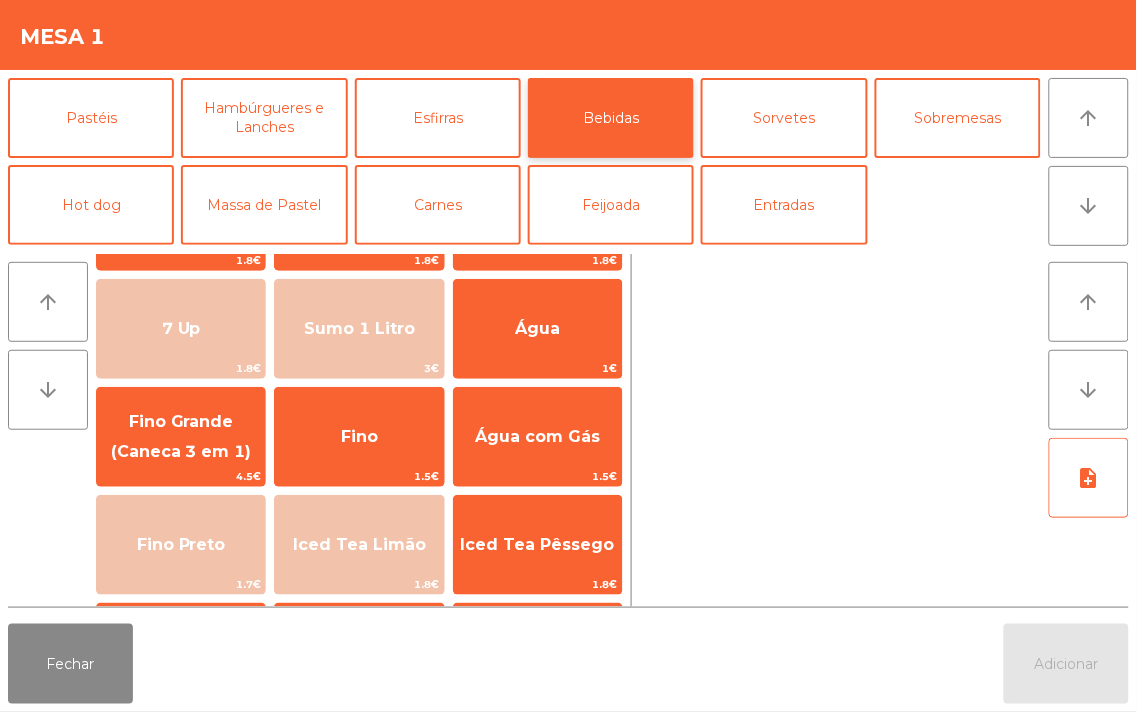 scroll, scrollTop: 137, scrollLeft: 0, axis: vertical 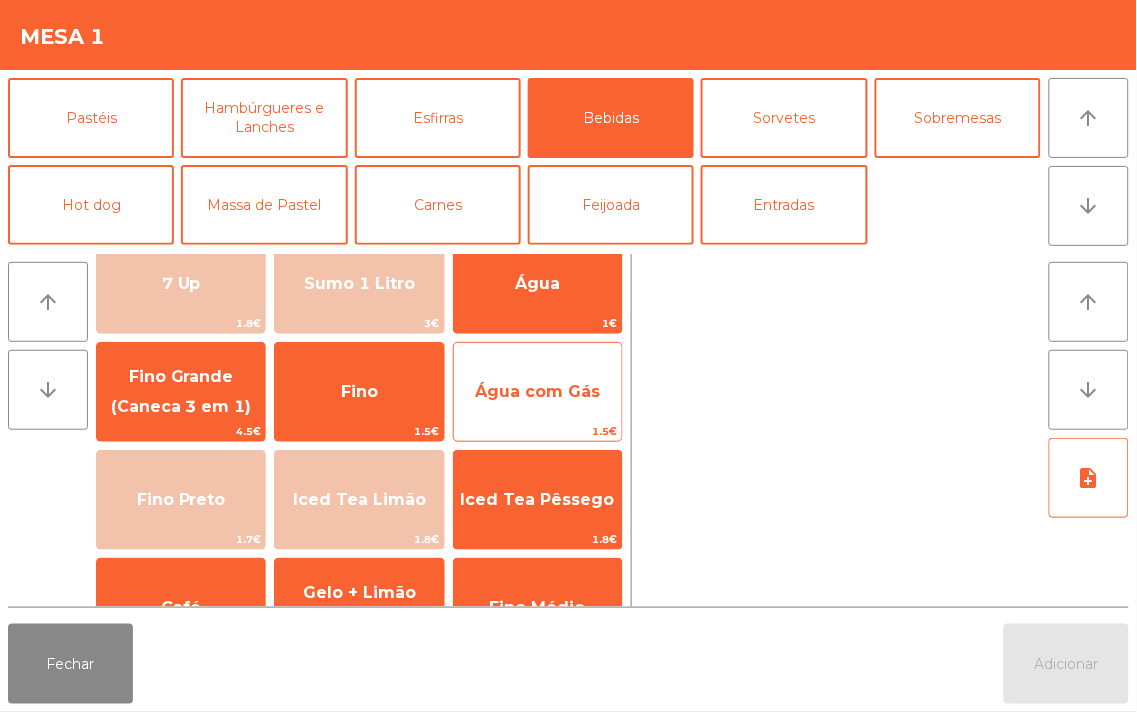 click on "Água com Gás" 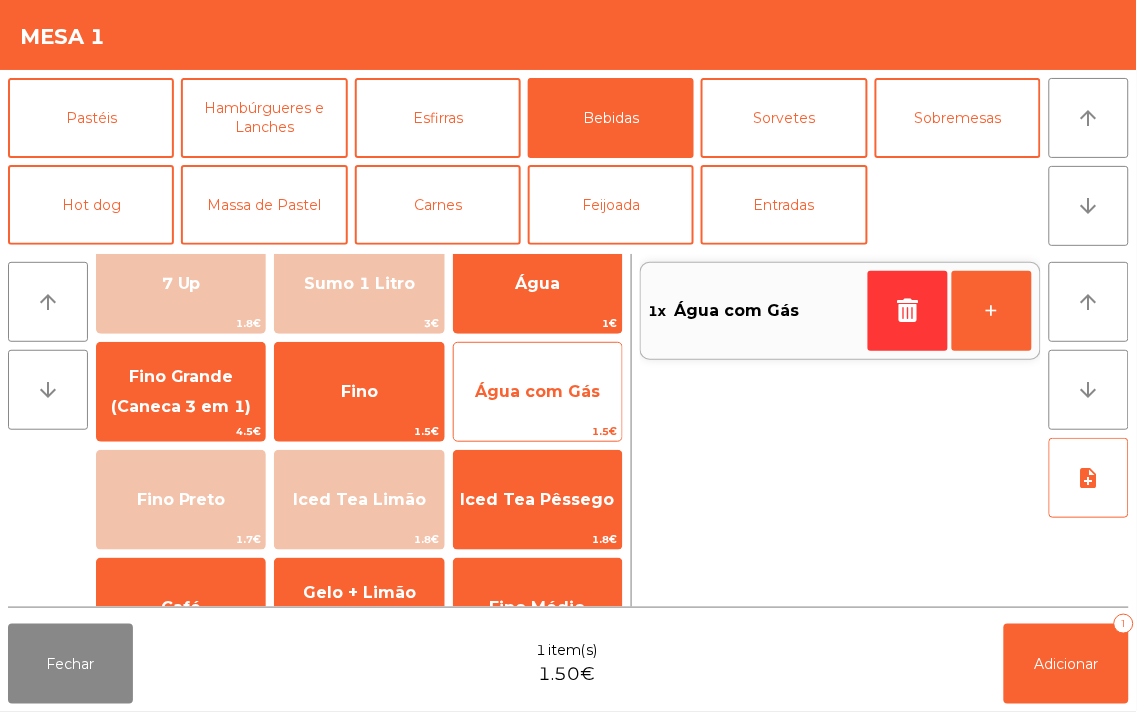 click on "Água com Gás" 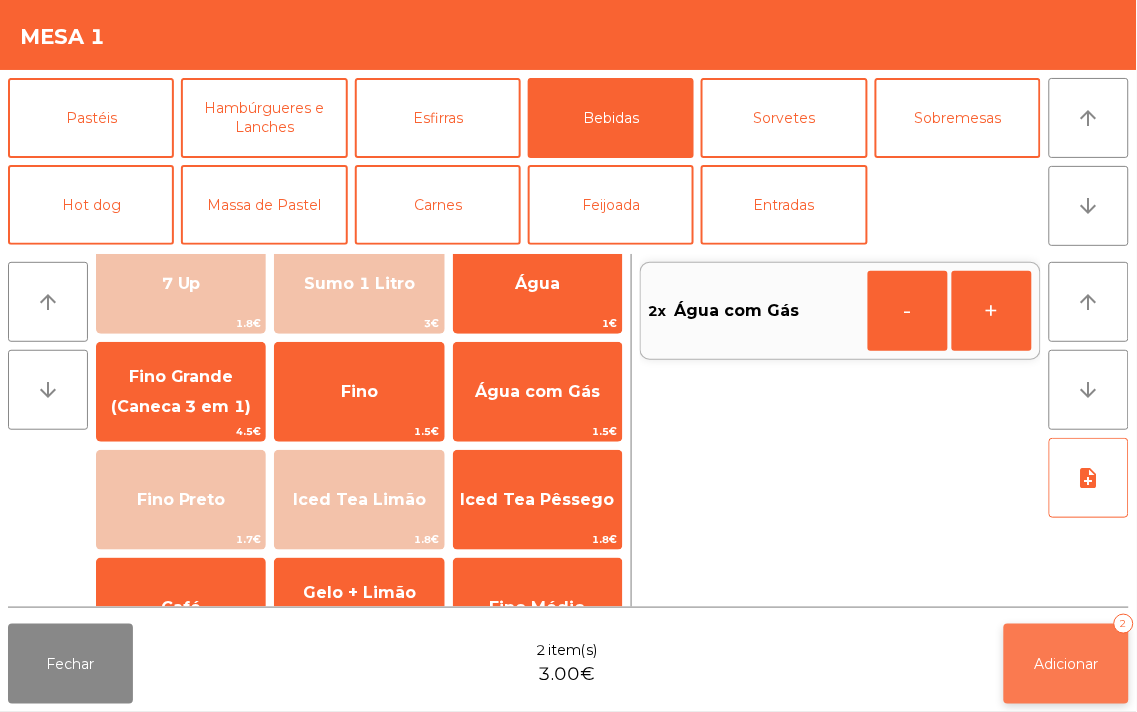 click on "Adicionar   2" 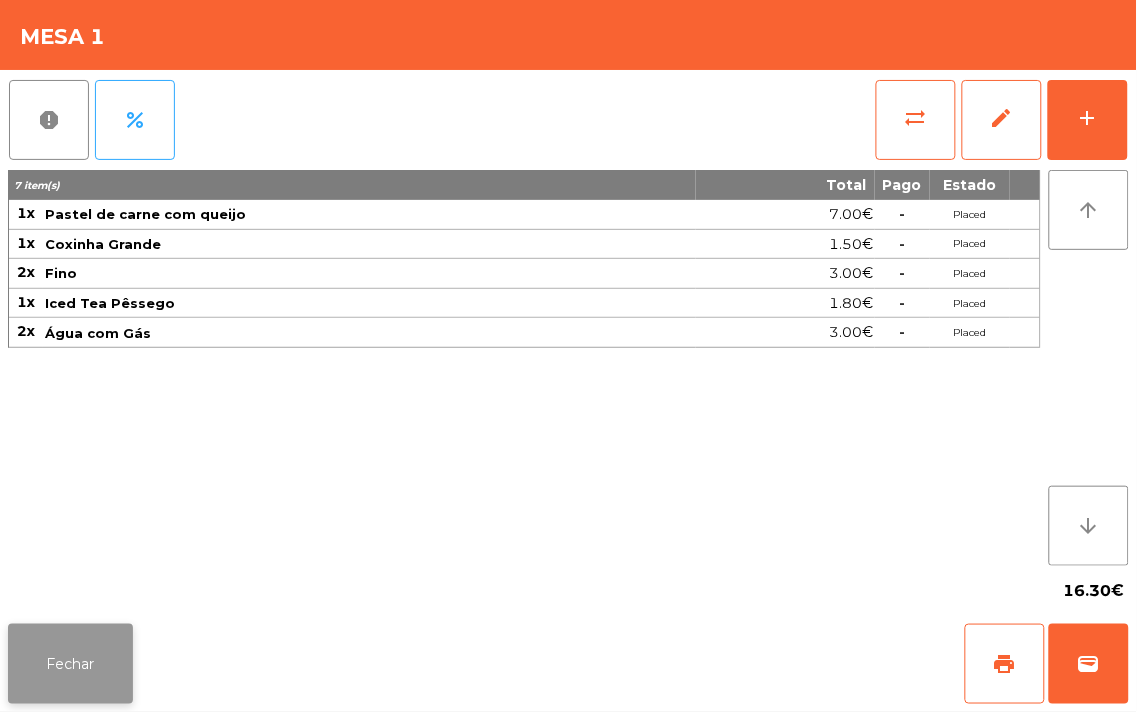 click on "Fechar" 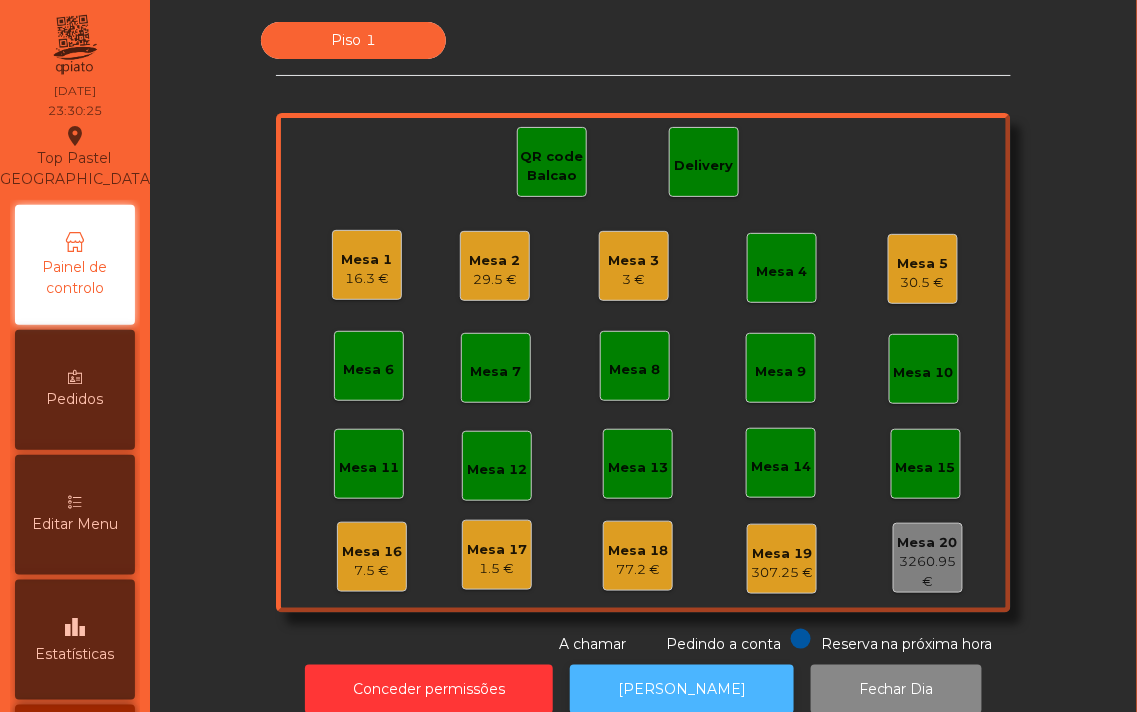 click on "[PERSON_NAME]" 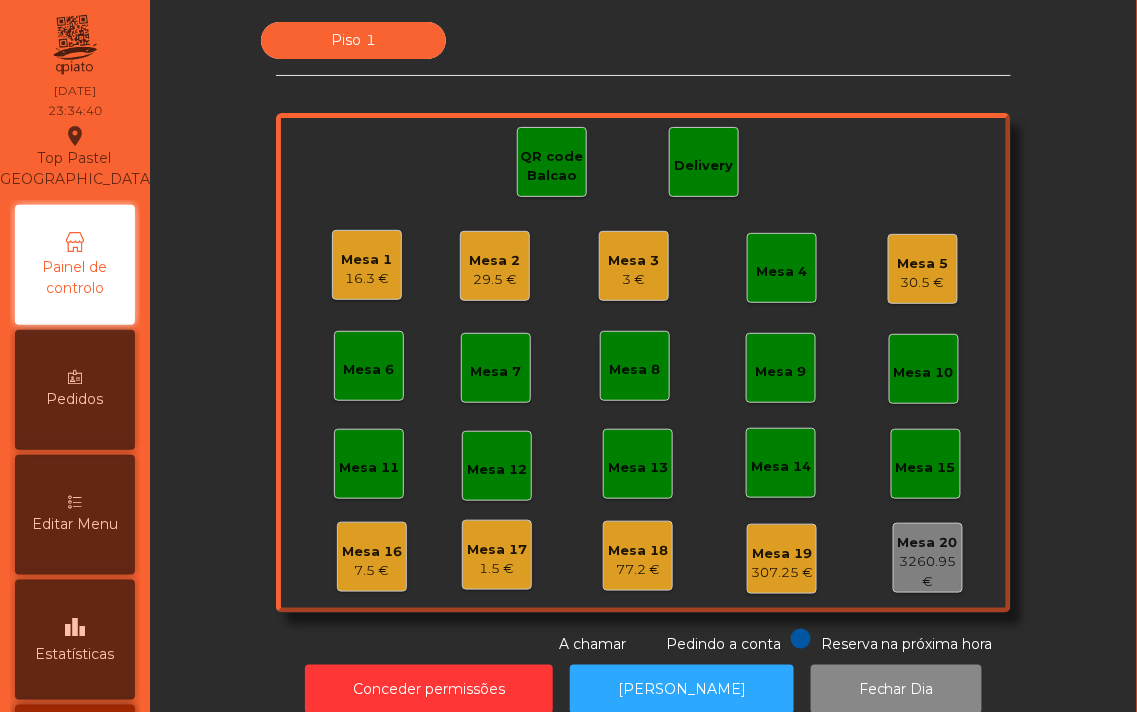 click on "Delivery" 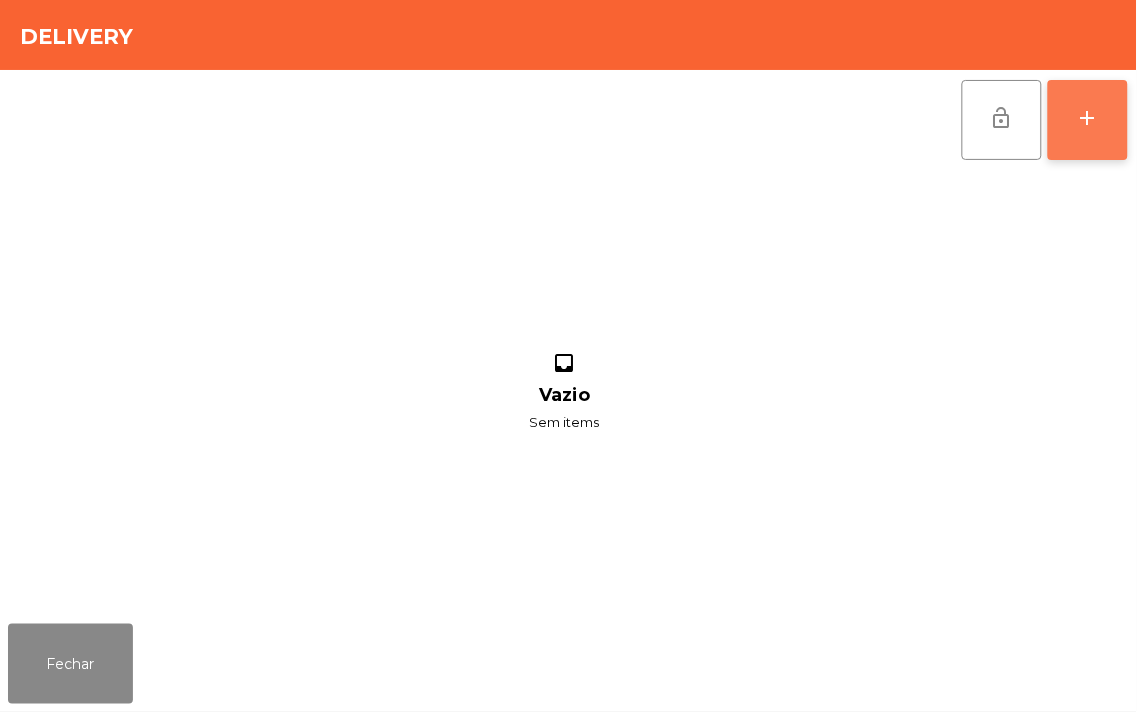 click on "add" 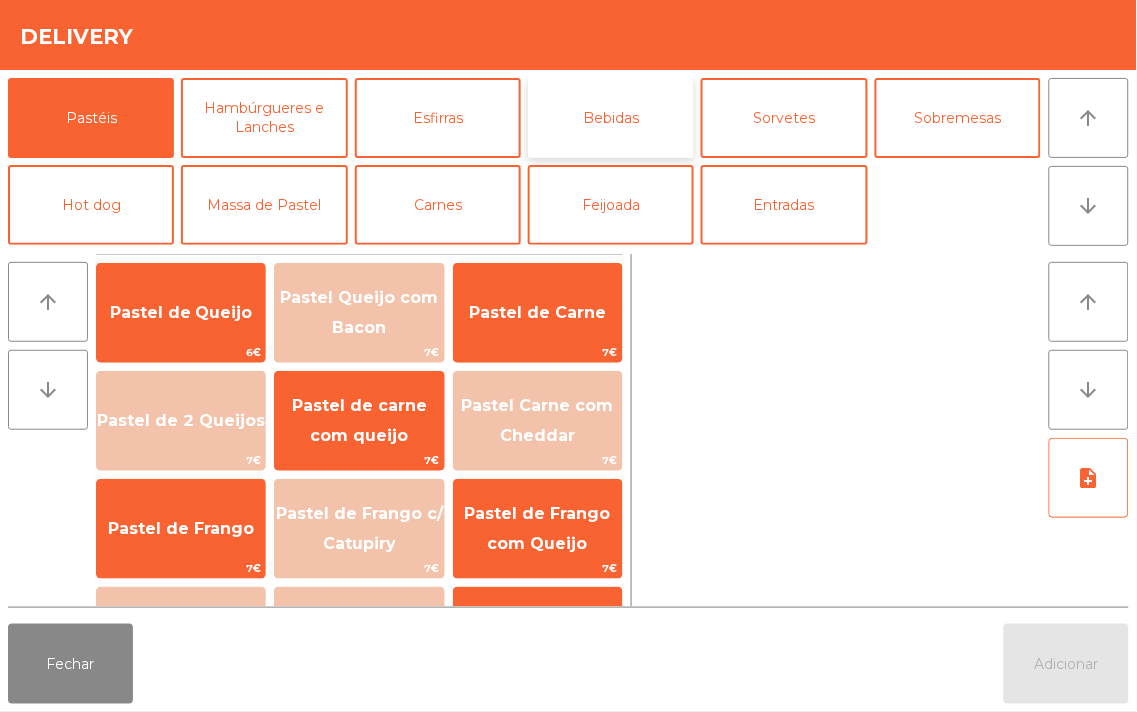 click on "Bebidas" 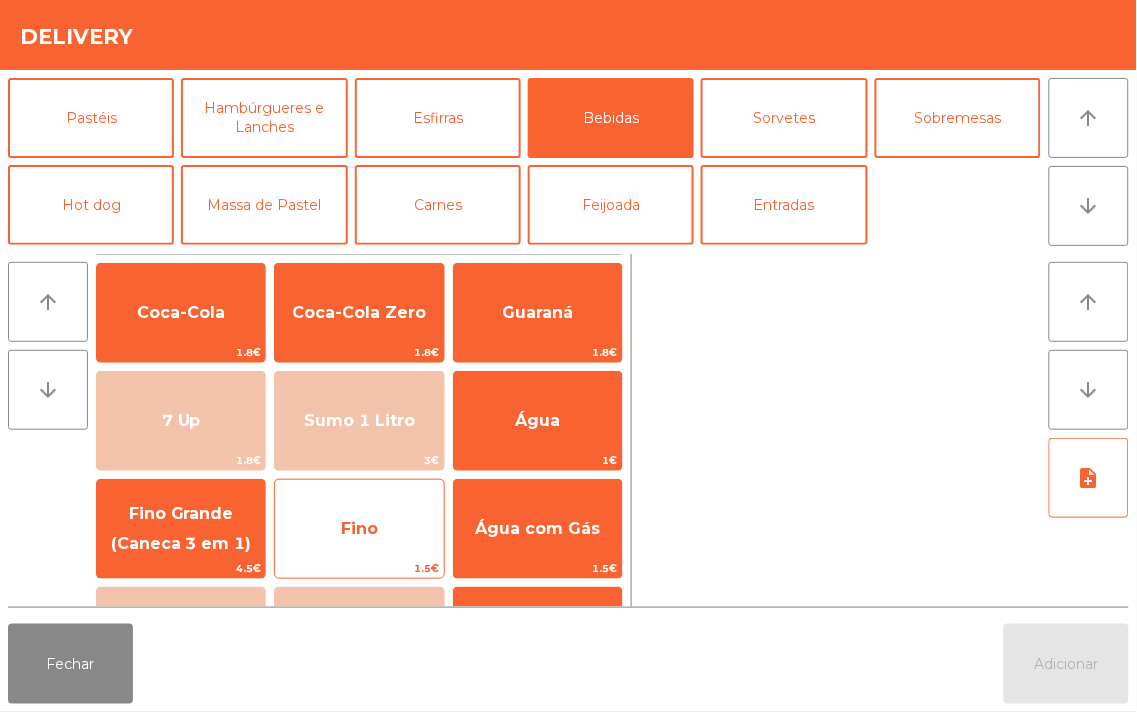 click on "Fino" 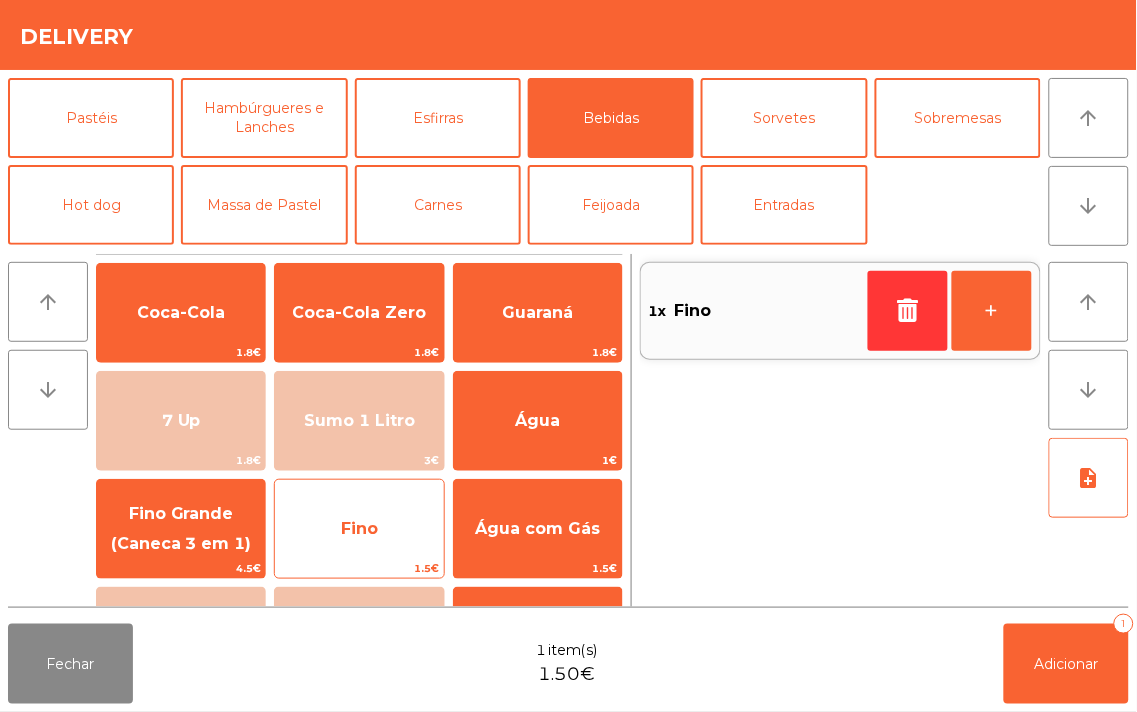 click on "Fino" 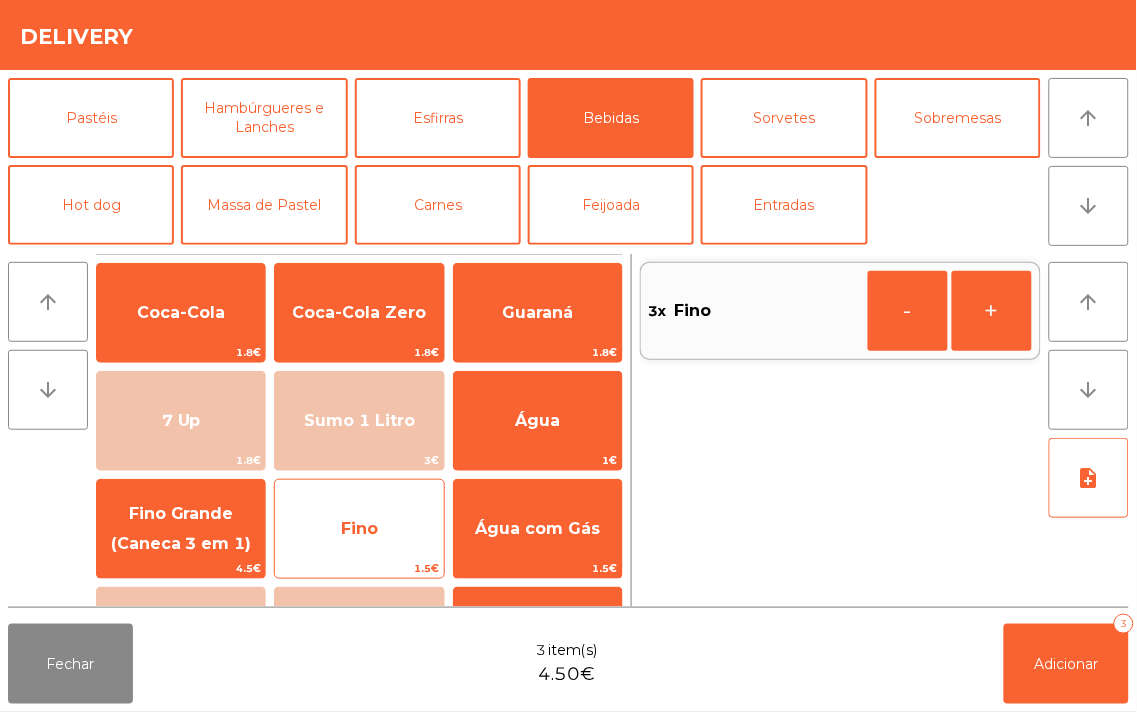 click on "Fino" 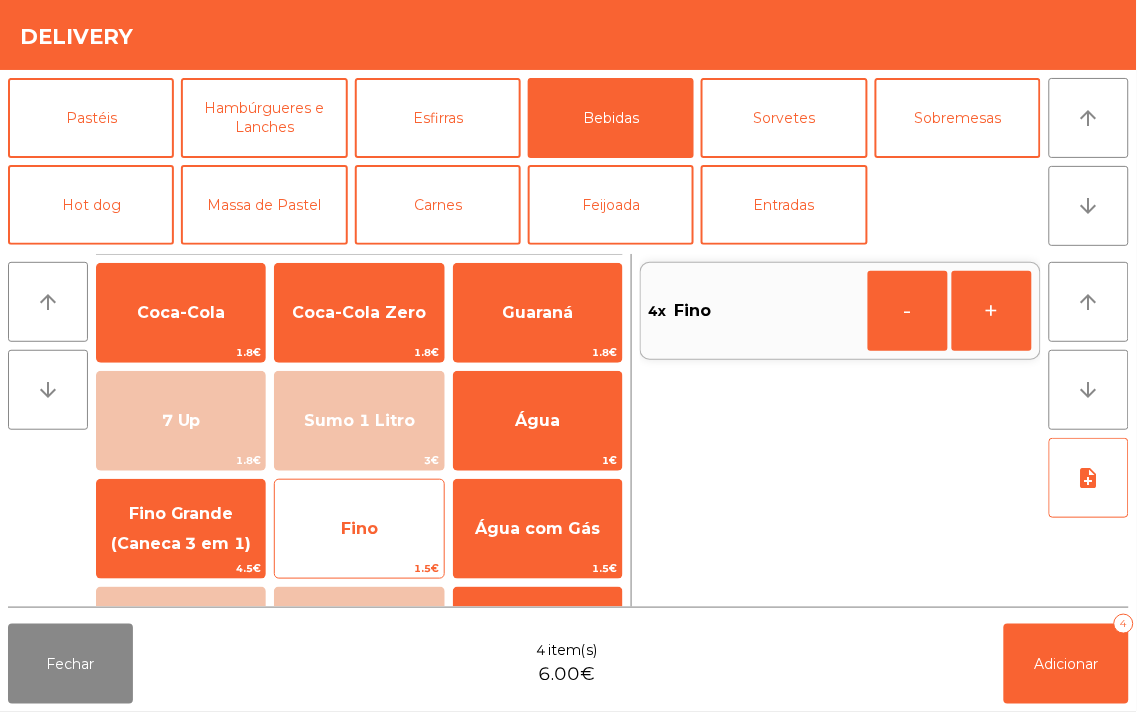 click on "Fino" 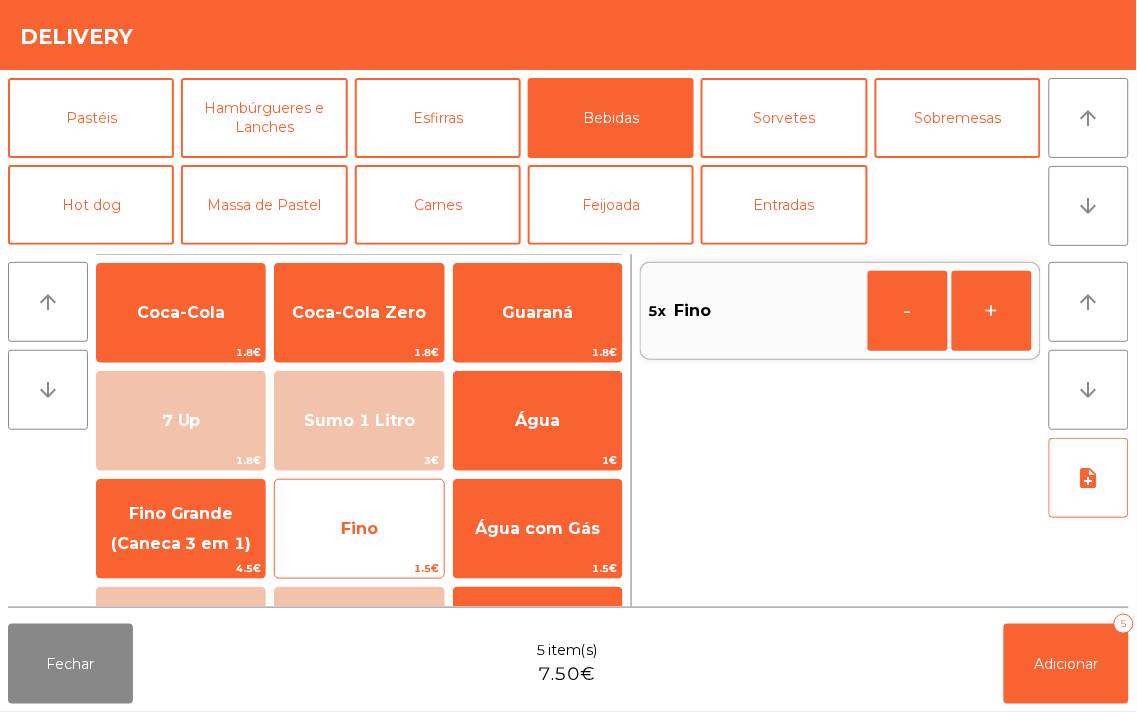 click on "Fino" 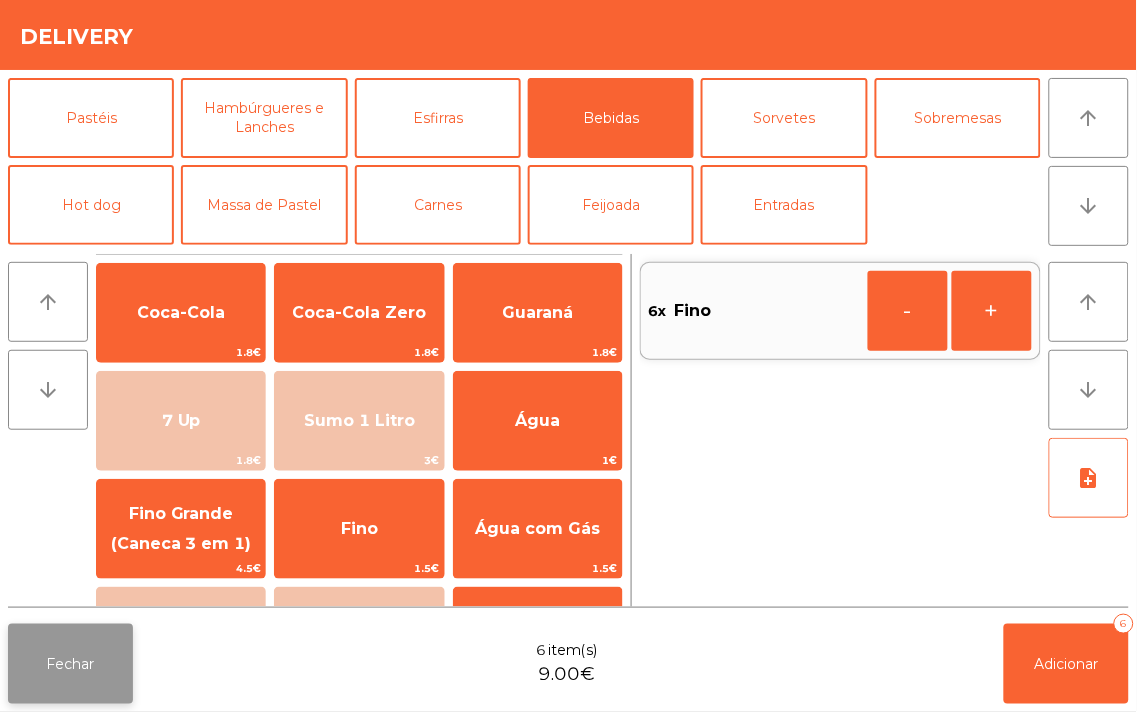 click on "Fechar" 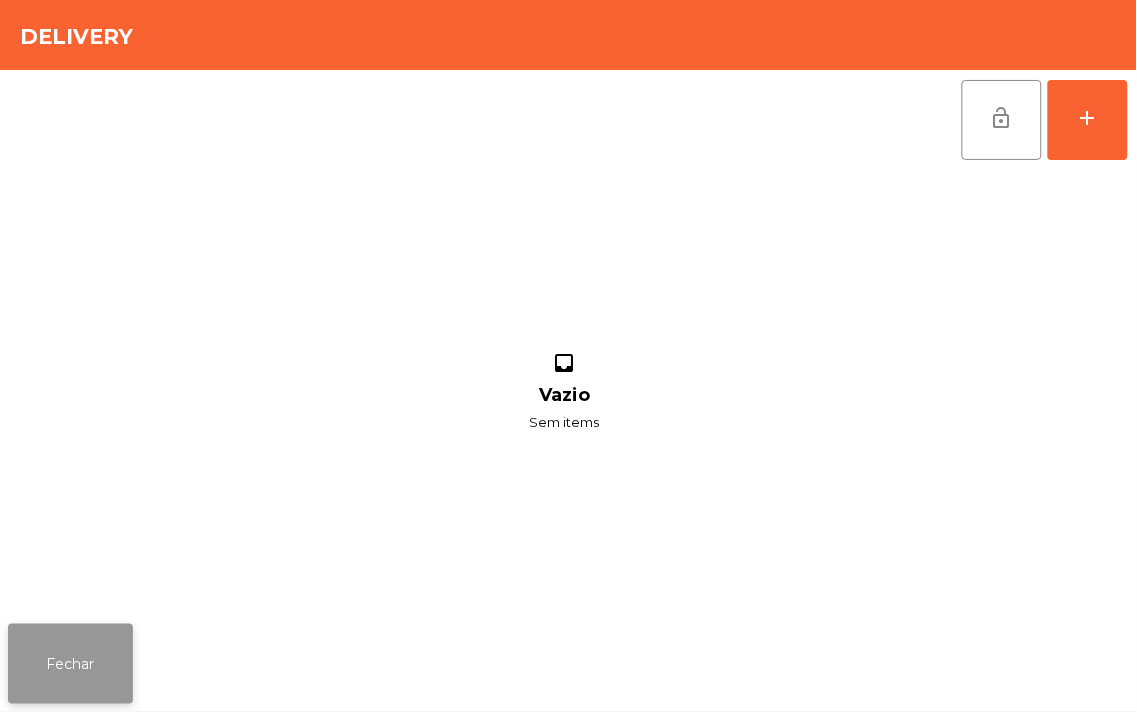 click on "Fechar" 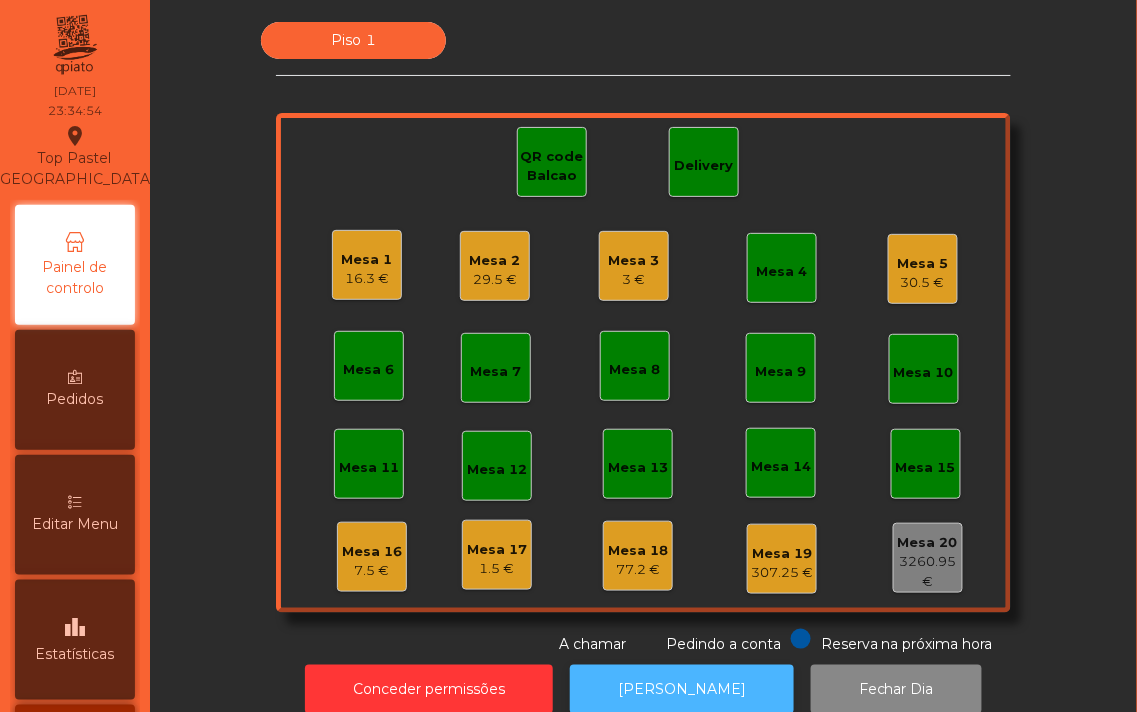 click on "[PERSON_NAME]" 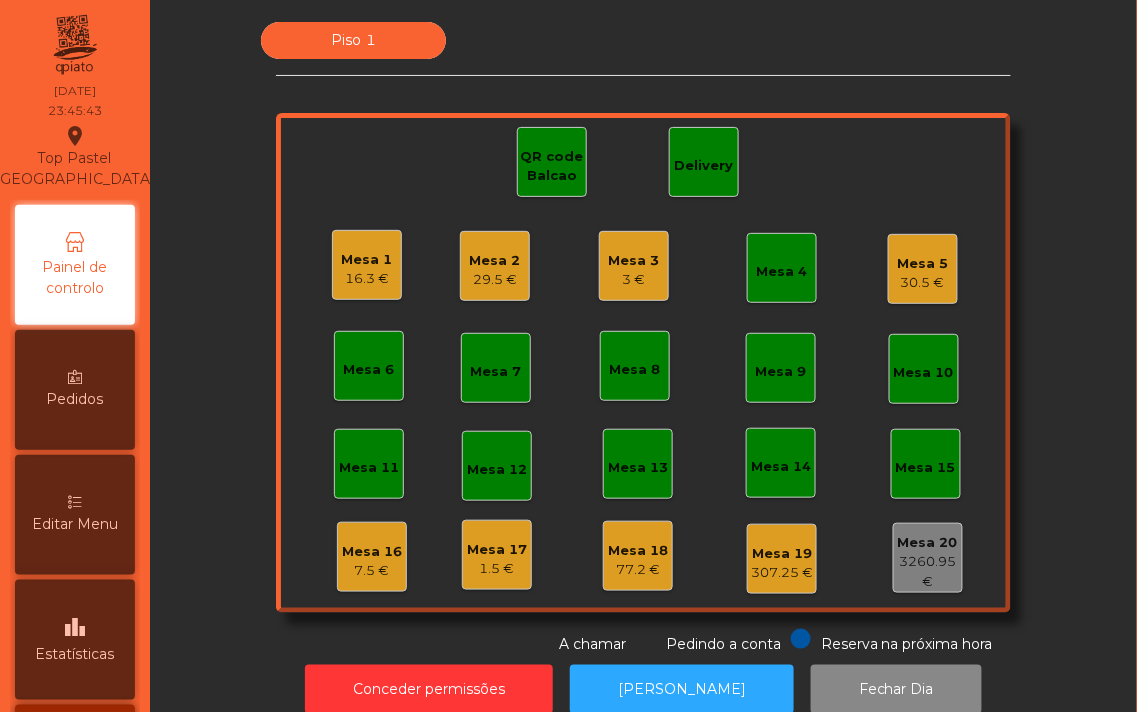 click on "30.5 €" 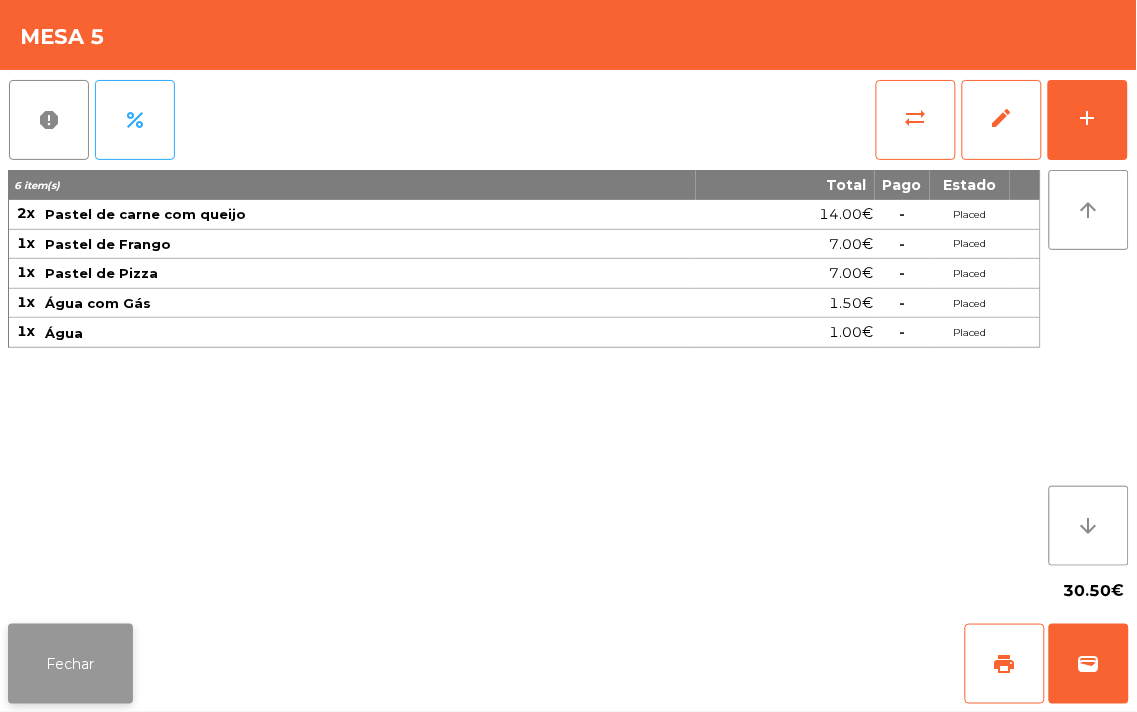 click on "Fechar" 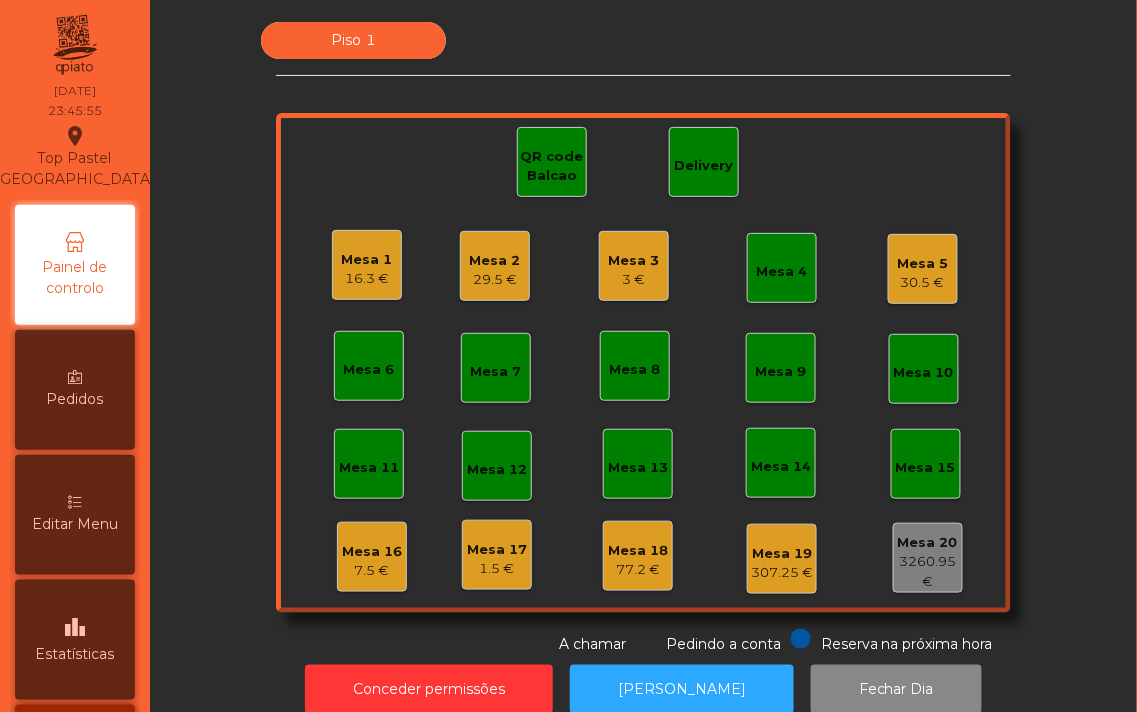 click on "Mesa 2" 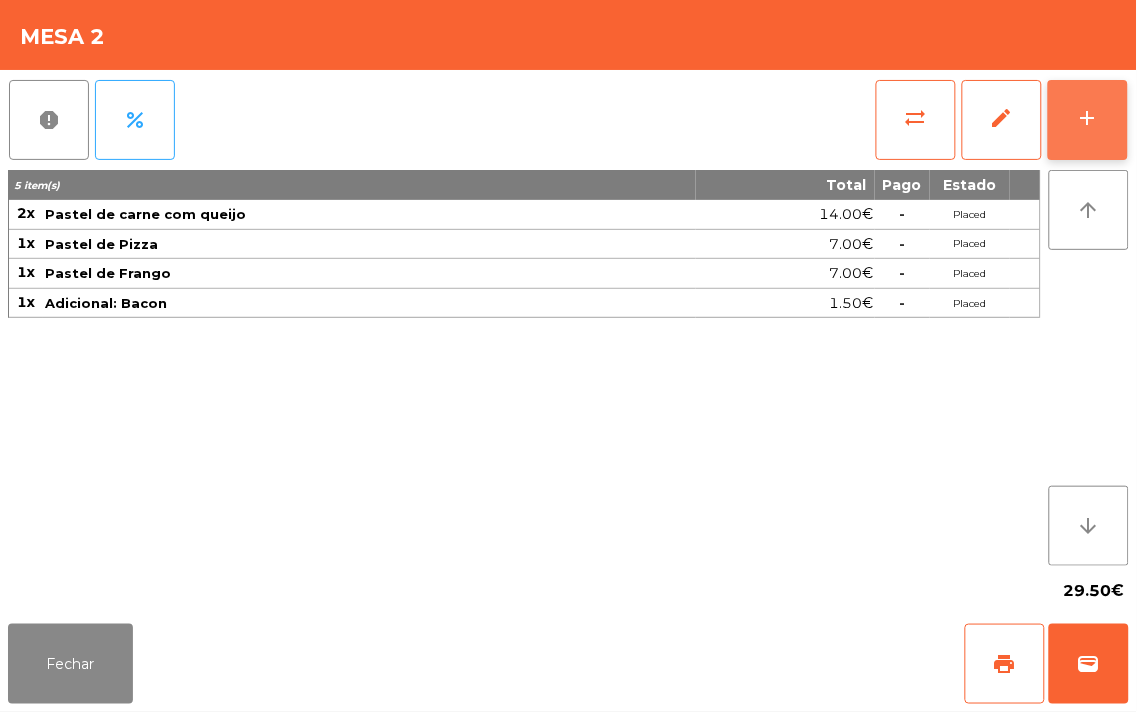 click on "add" 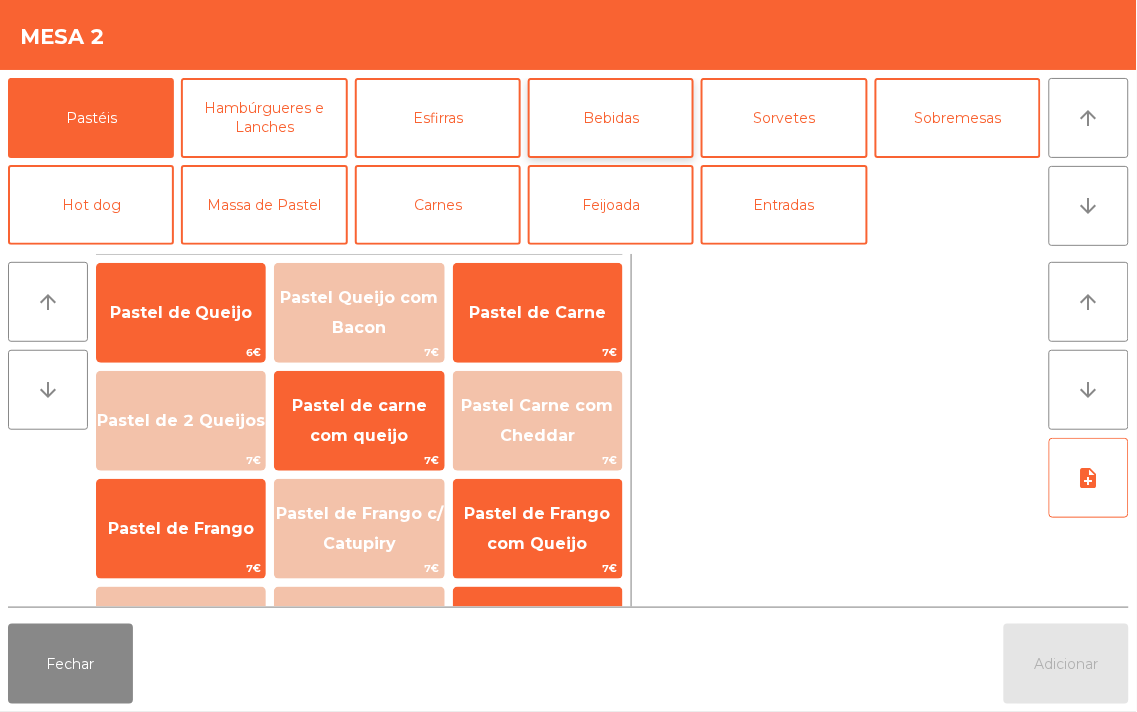 click on "Bebidas" 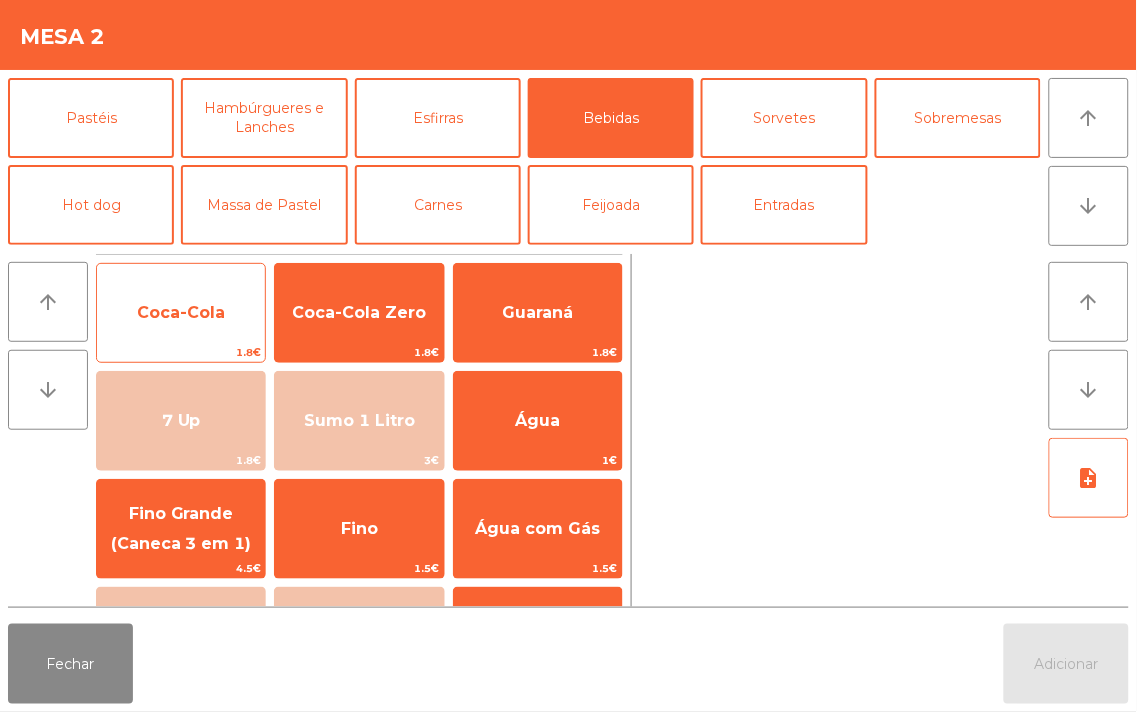 click on "Coca-Cola" 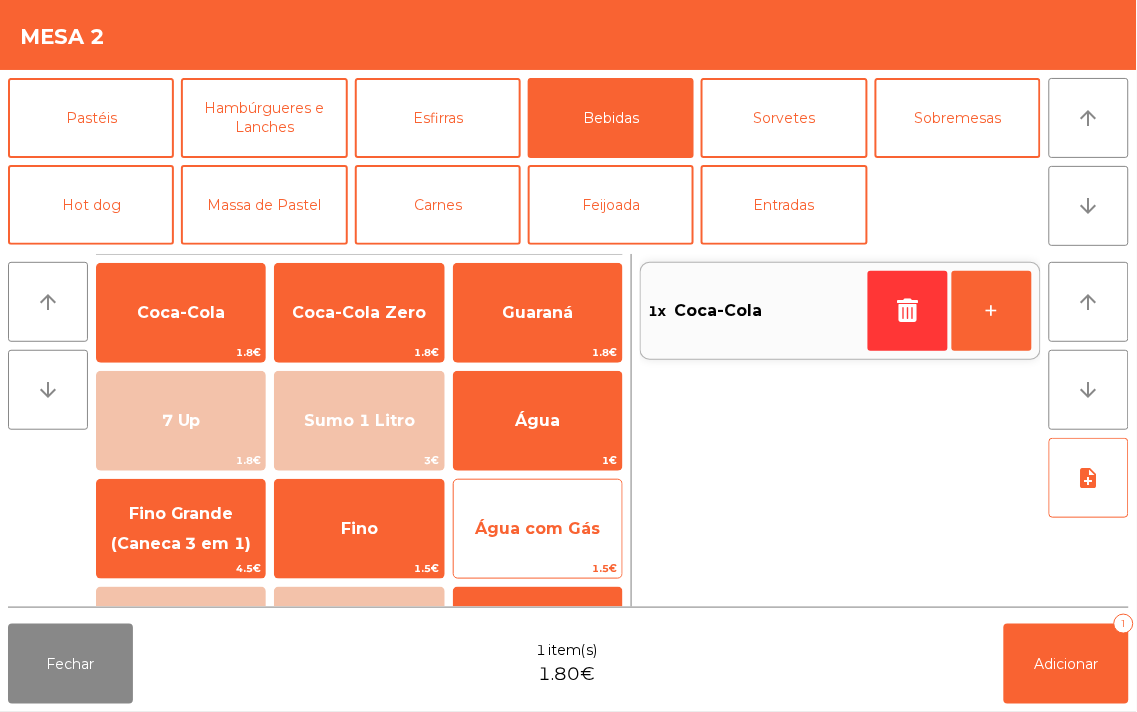 click on "Água com Gás" 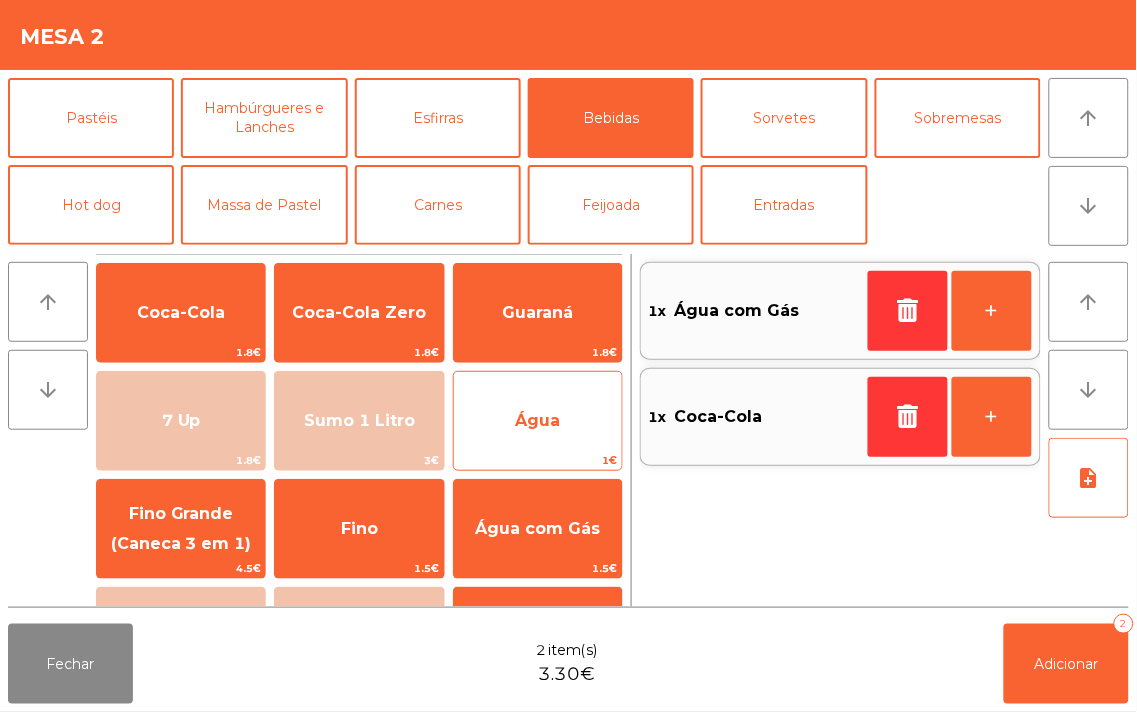 click on "Água" 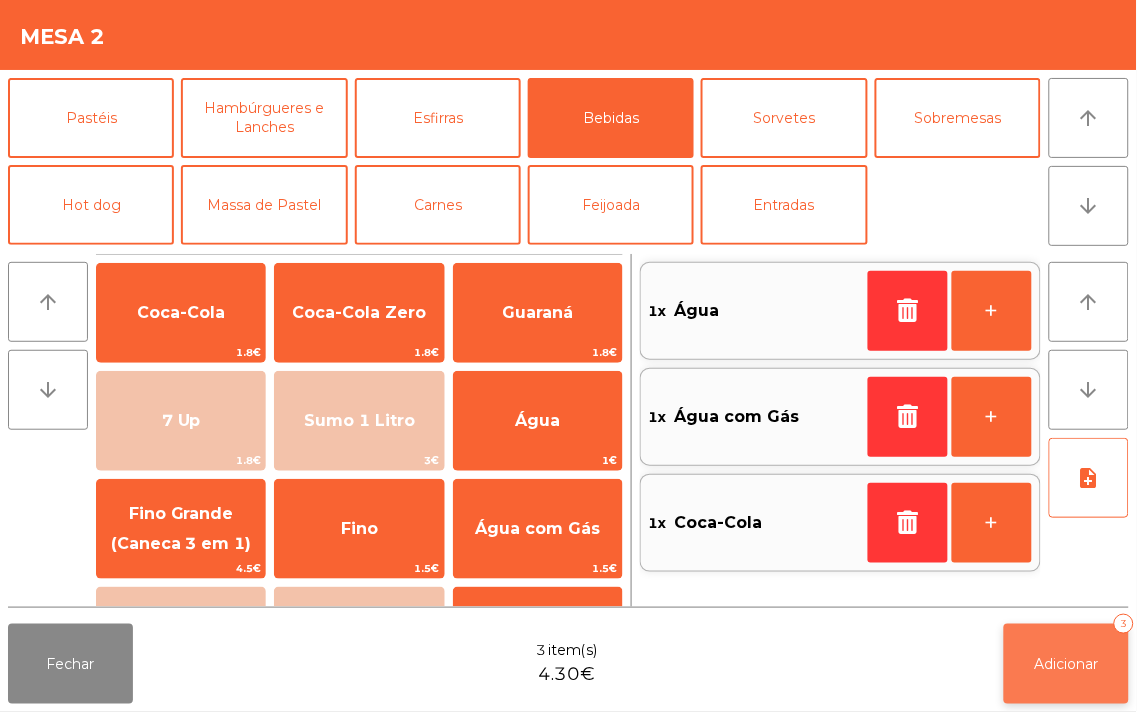 click on "Adicionar" 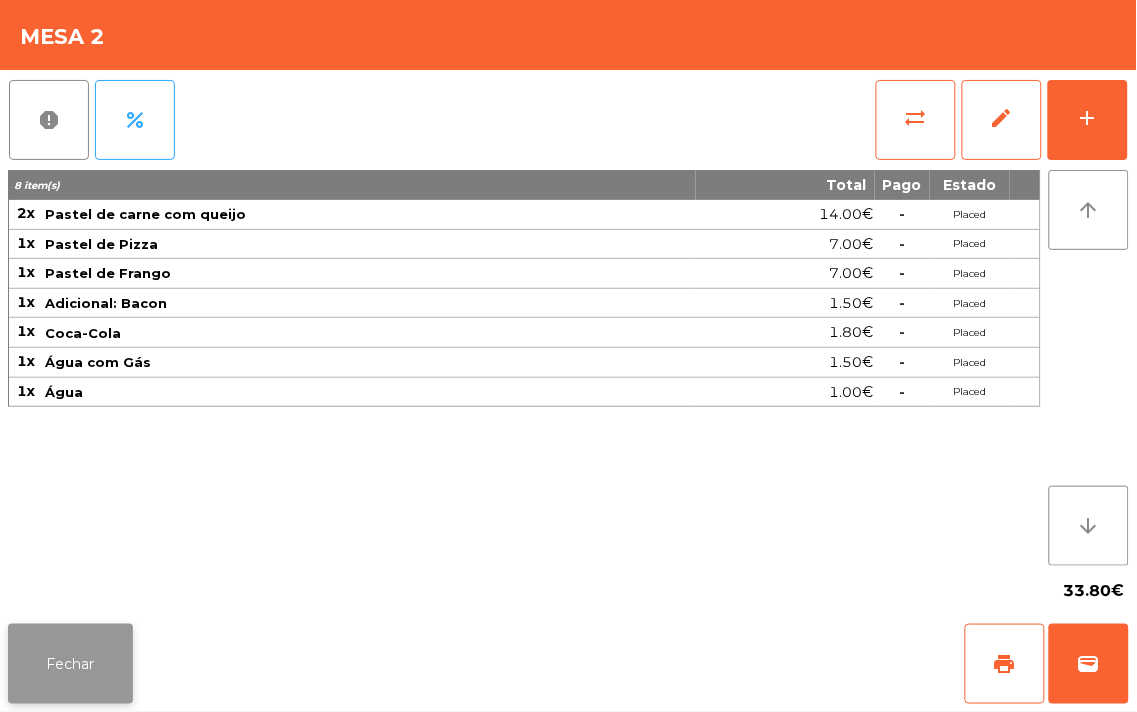 click on "Fechar" 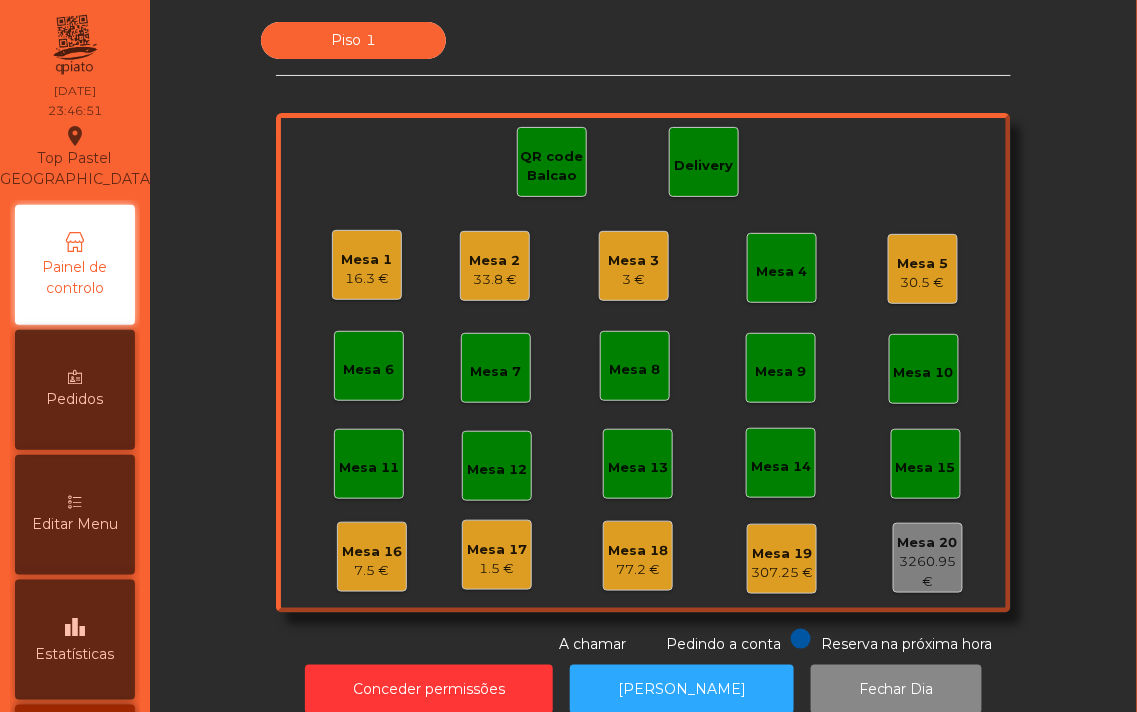click on "Mesa 2" 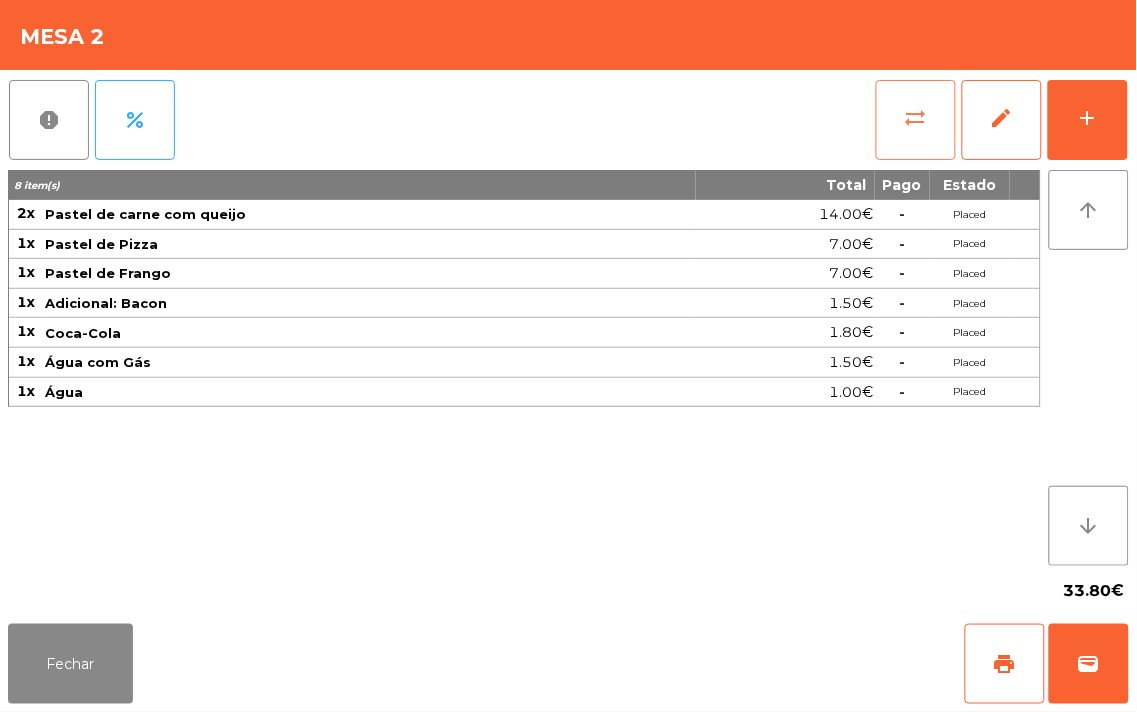 click on "sync_alt" 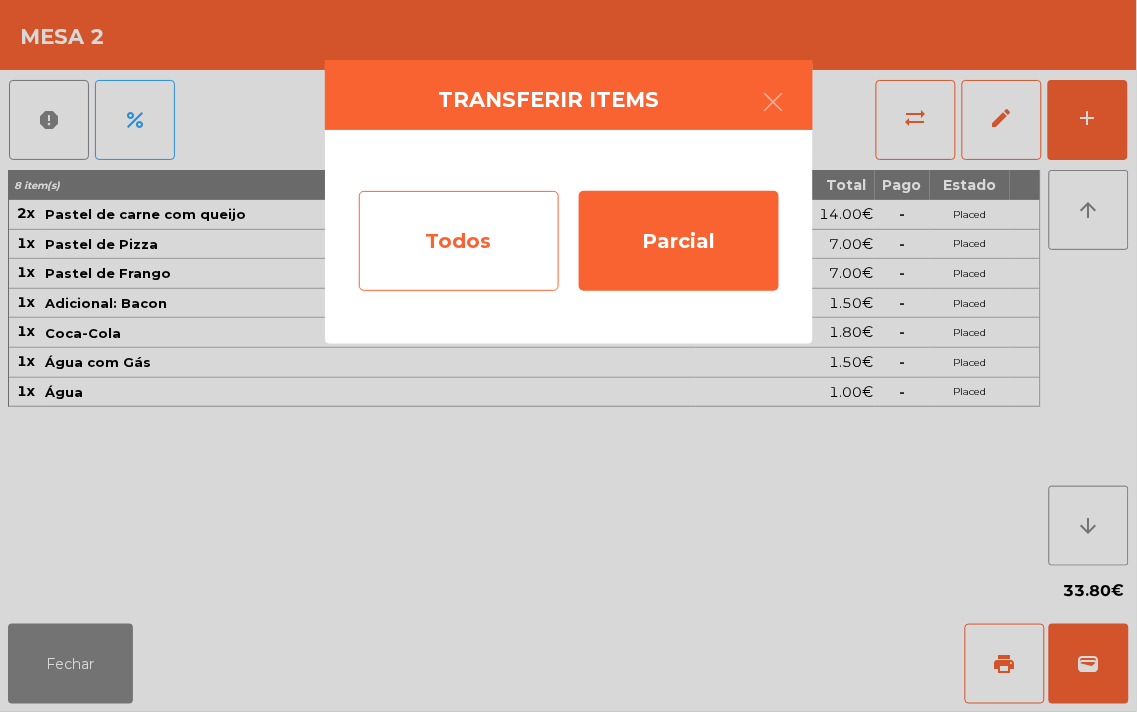 click on "Todos" 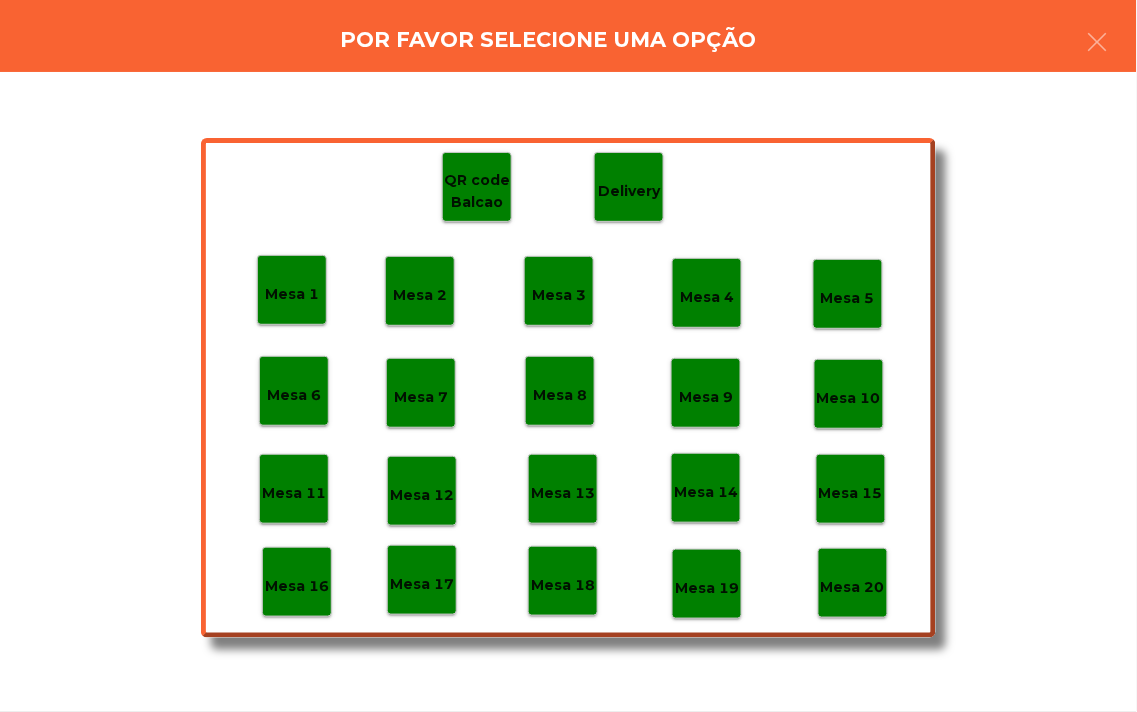 click on "Mesa 18" 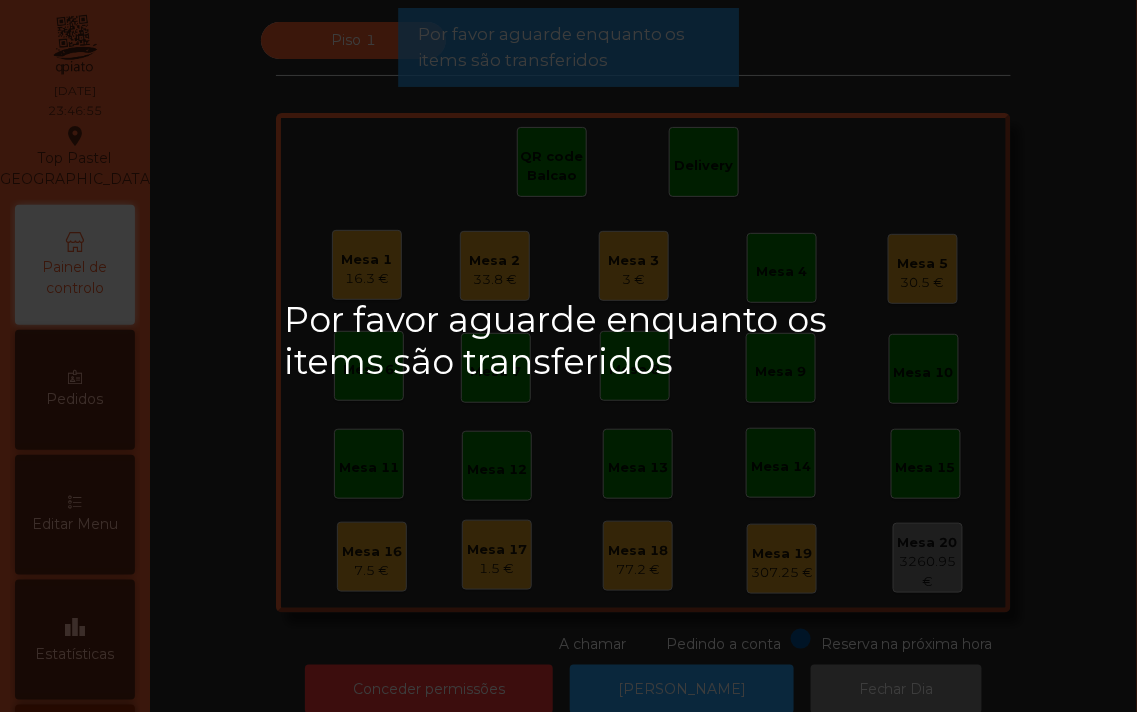 click on "Por favor aguarde enquanto os items são transferidos" at bounding box center [568, 356] 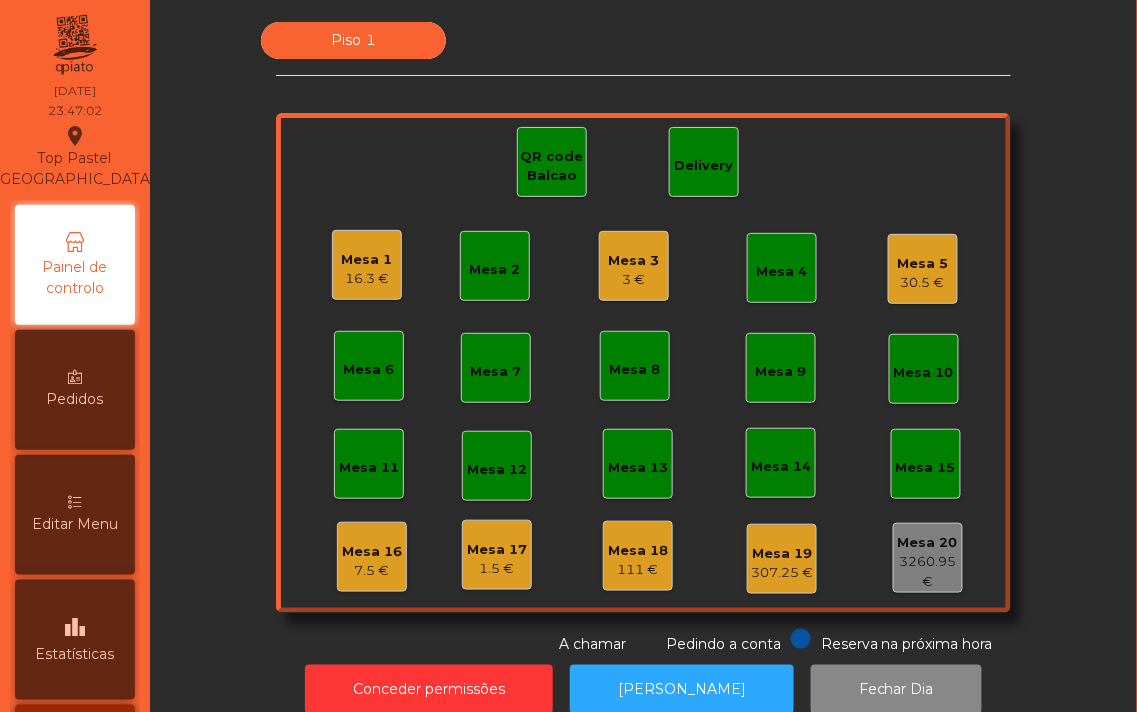 click on "Mesa 17" 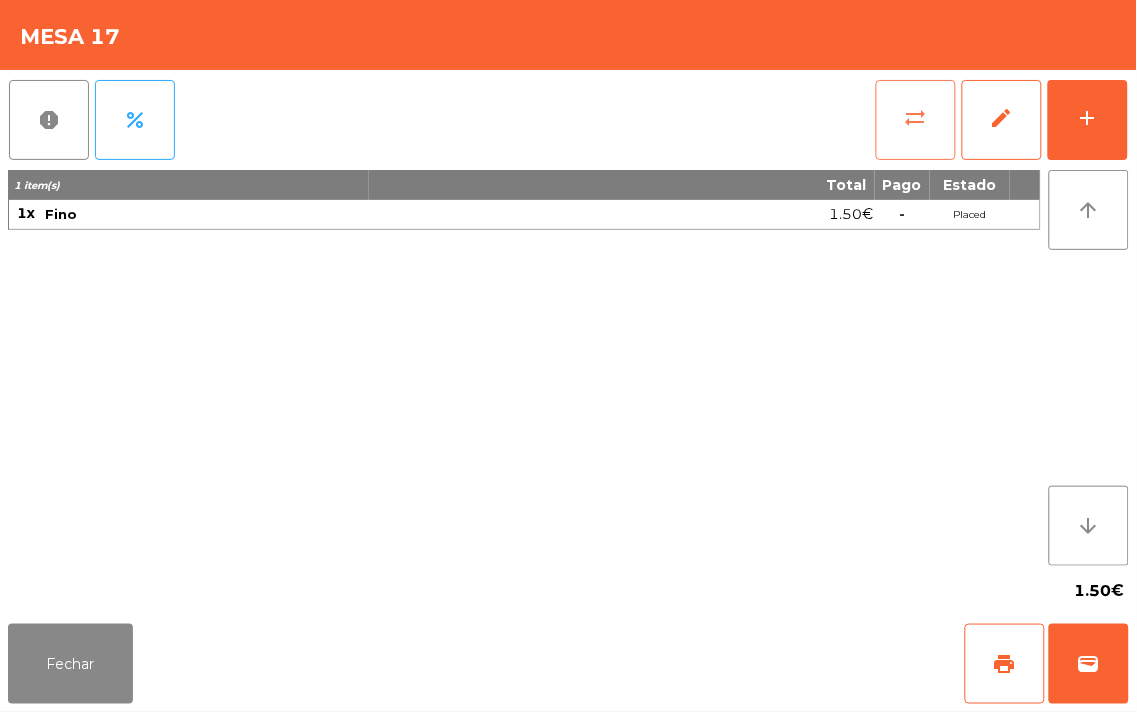 click on "sync_alt" 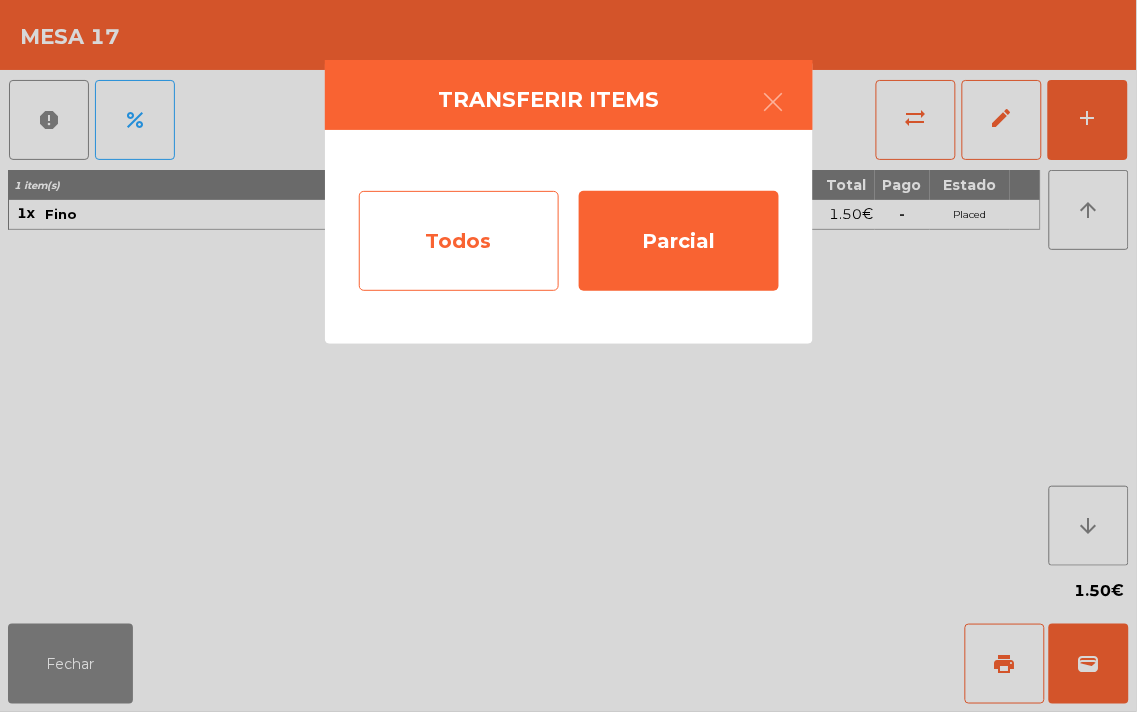 click on "Todos" 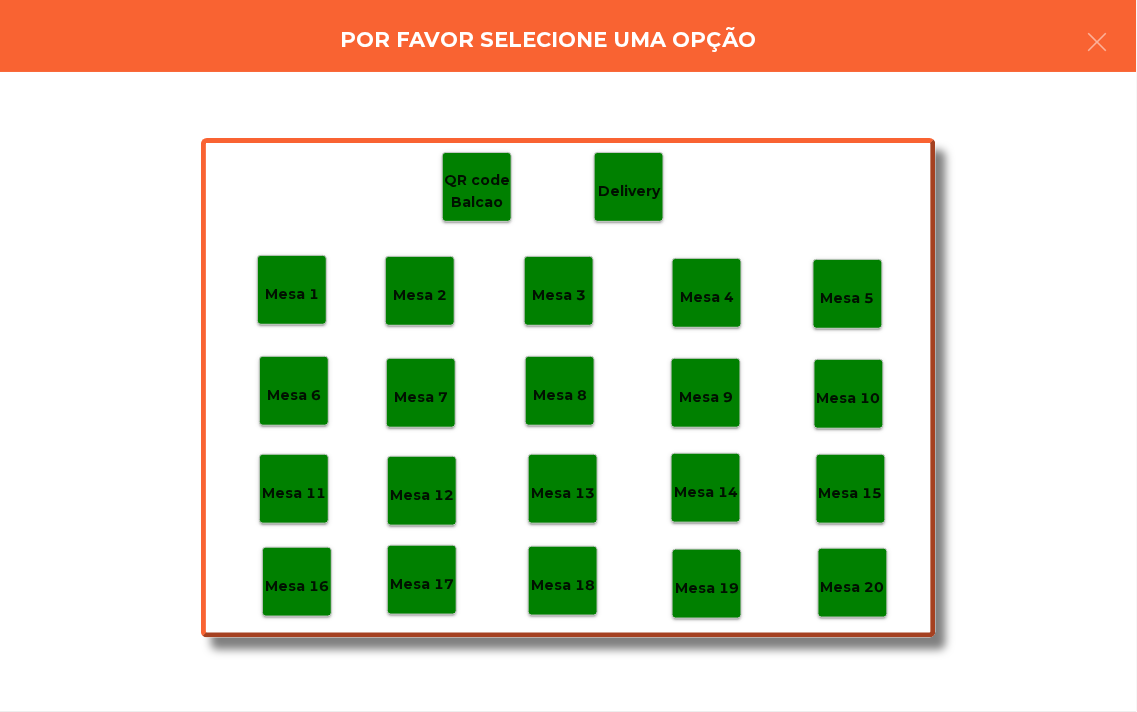 click on "Mesa 18" 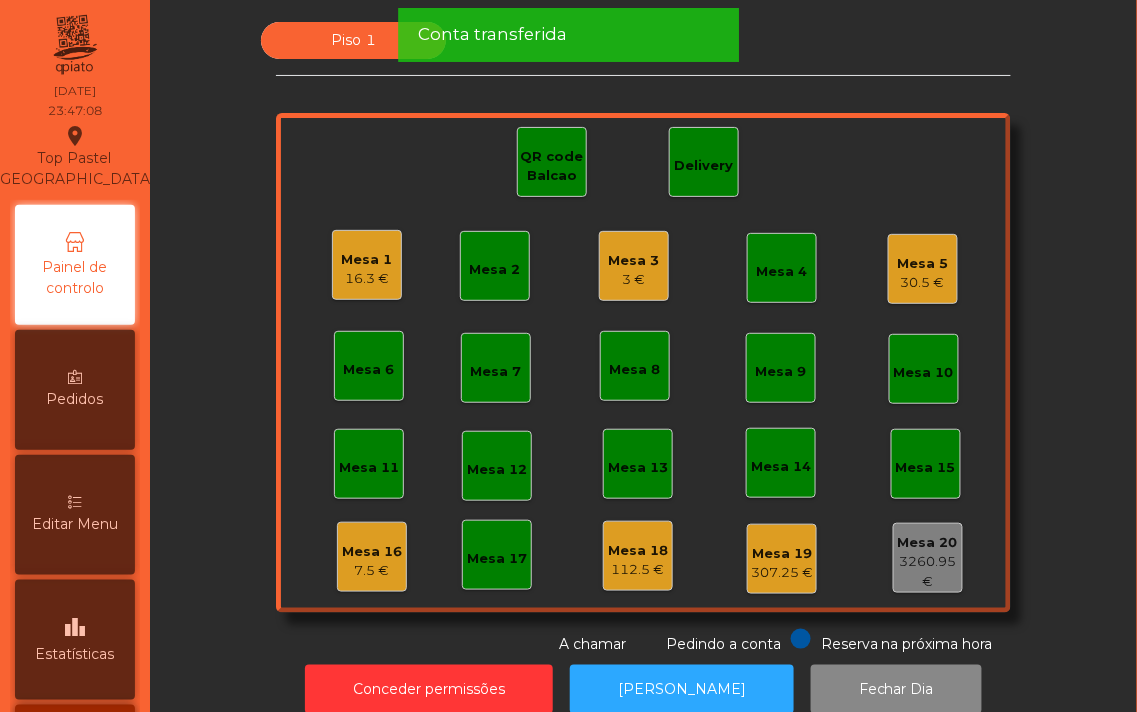 click on "Mesa 1" 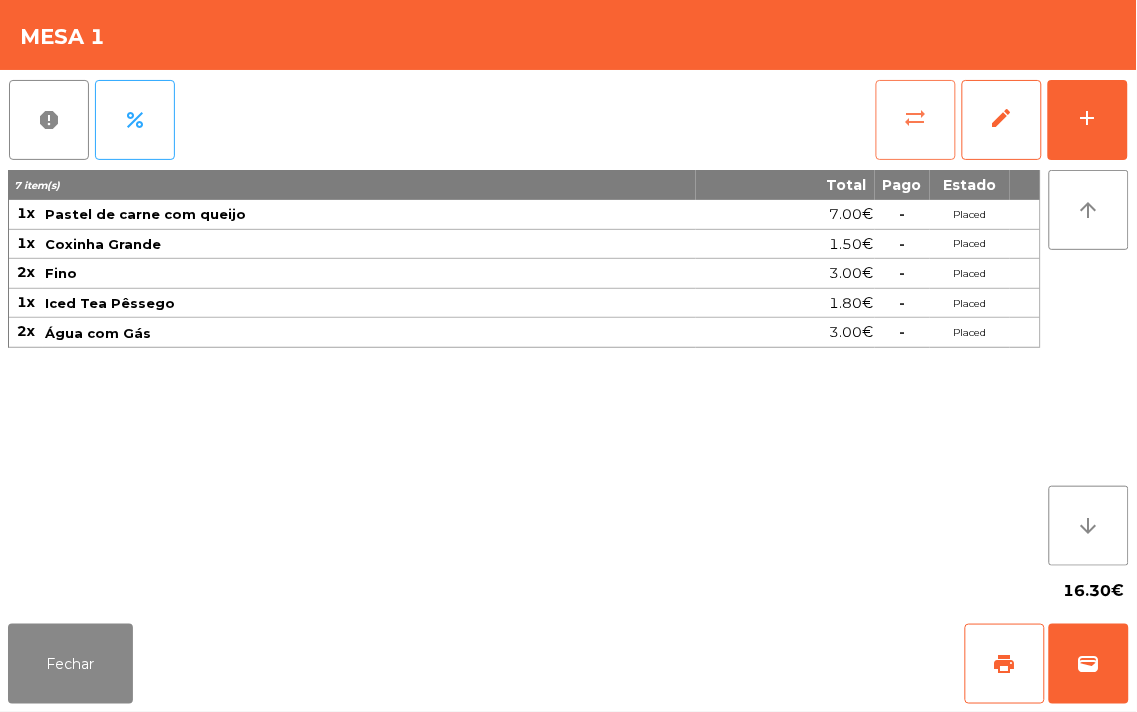 click on "sync_alt" 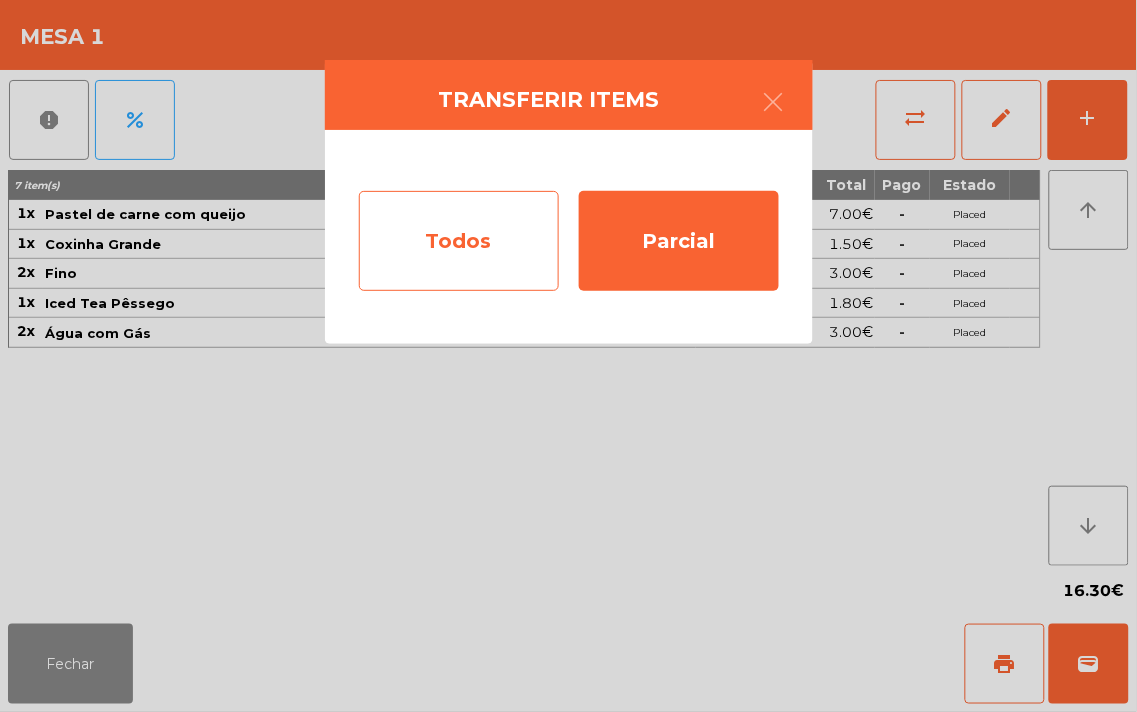 click on "Todos" 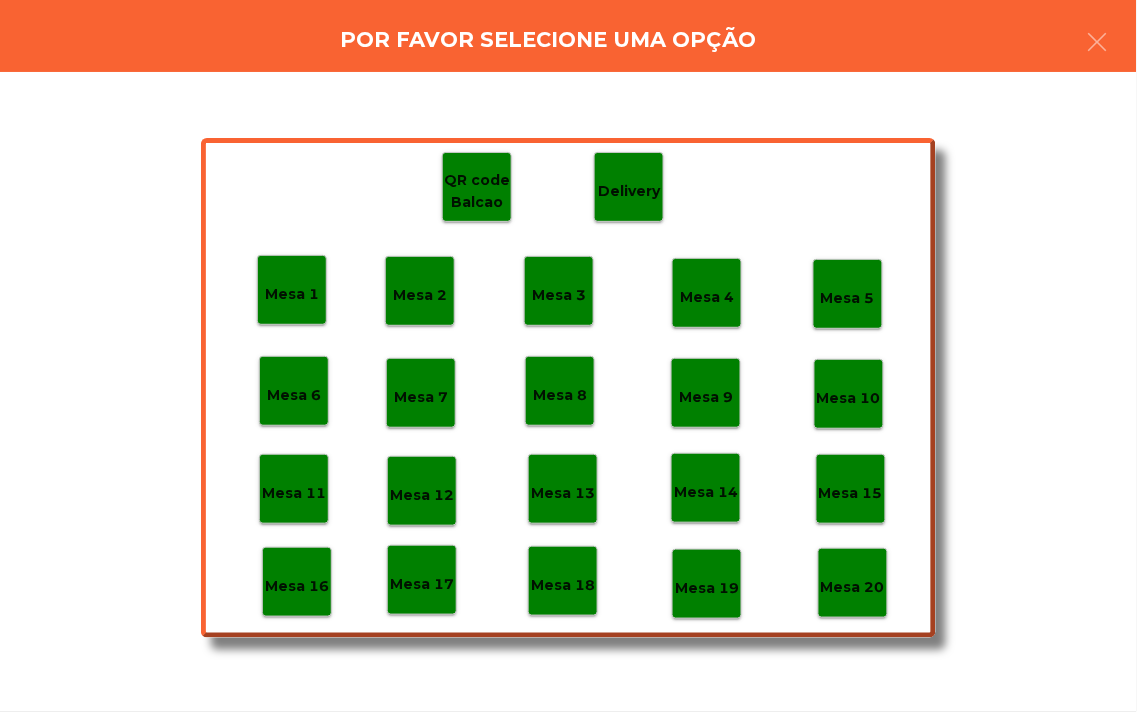 click on "Mesa 18" 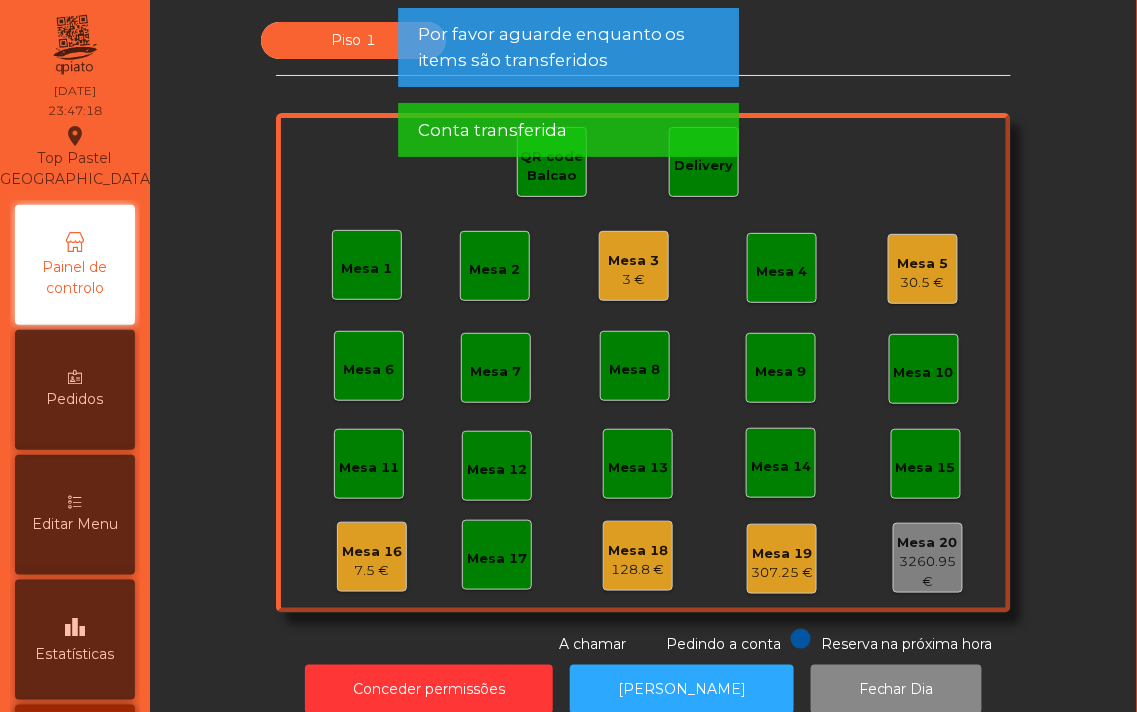 click on "3 €" 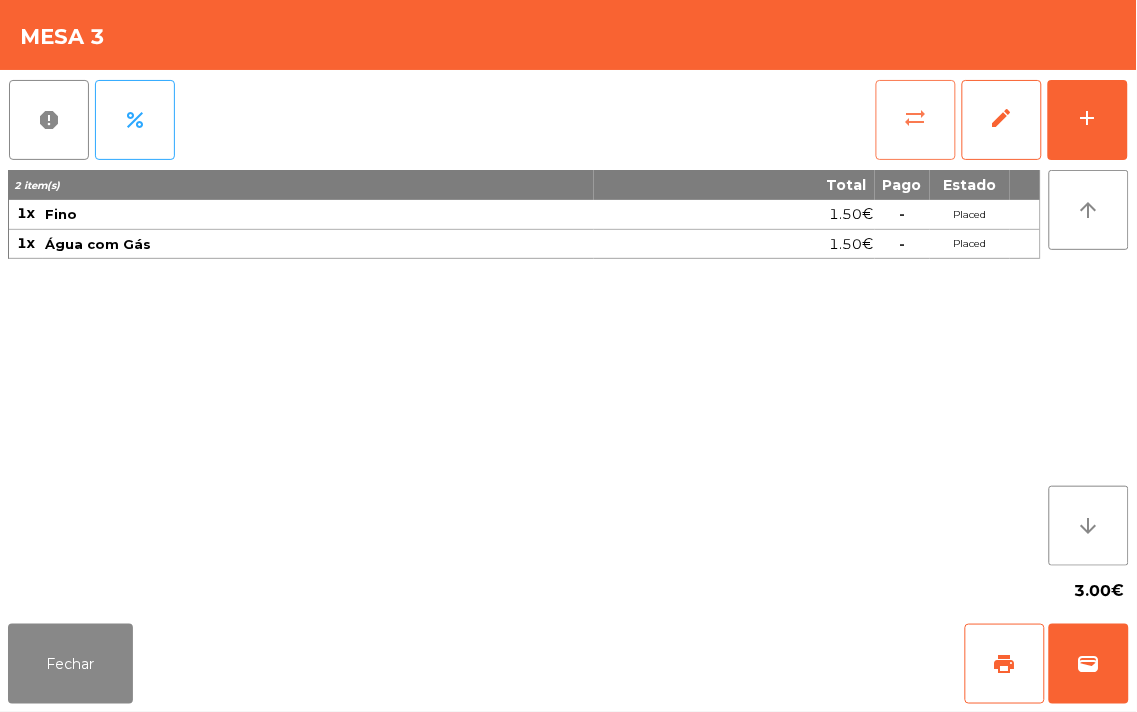 click on "sync_alt" 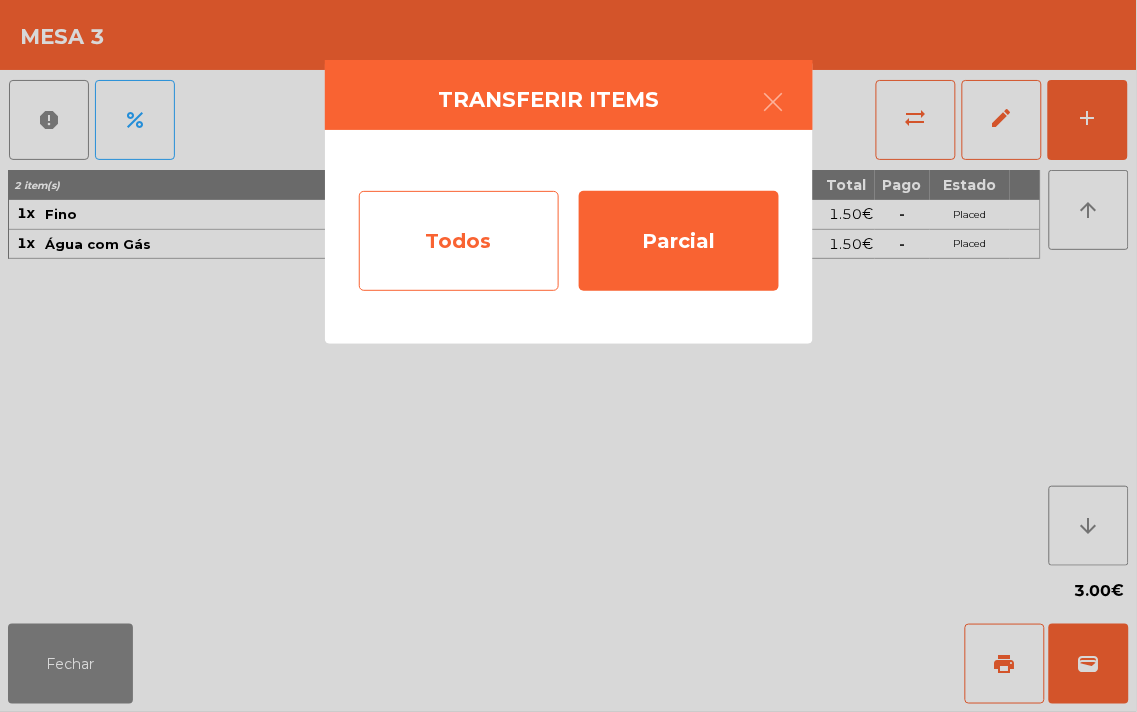 click on "Todos" 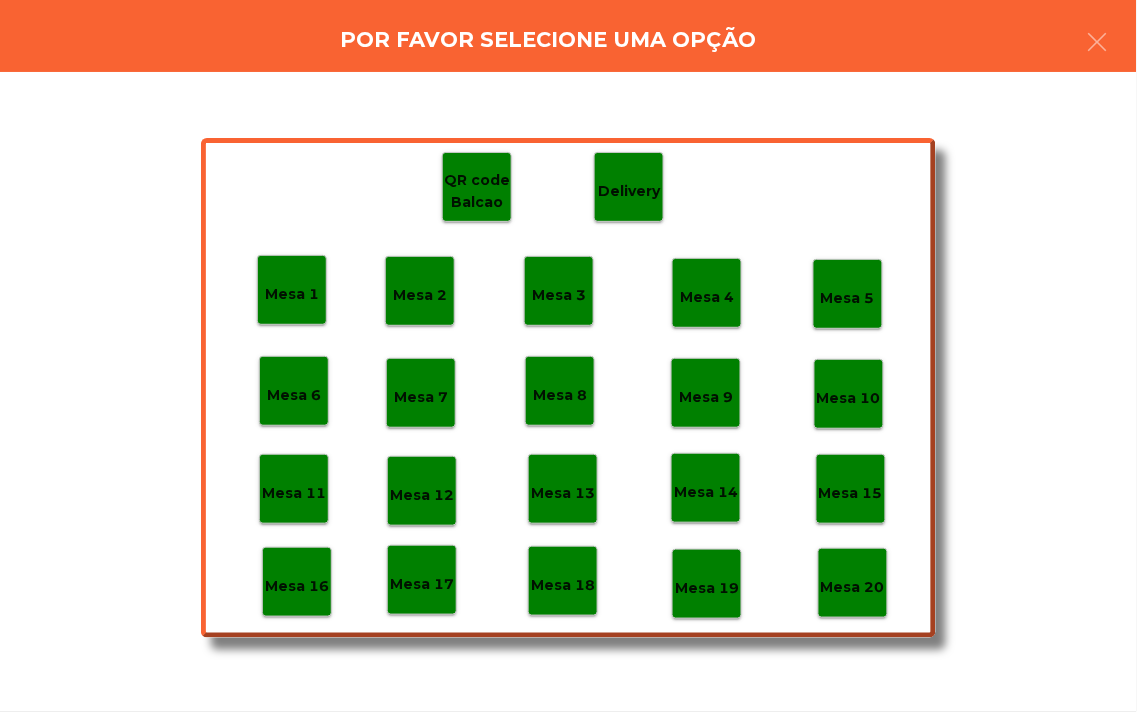 click on "Mesa 18" 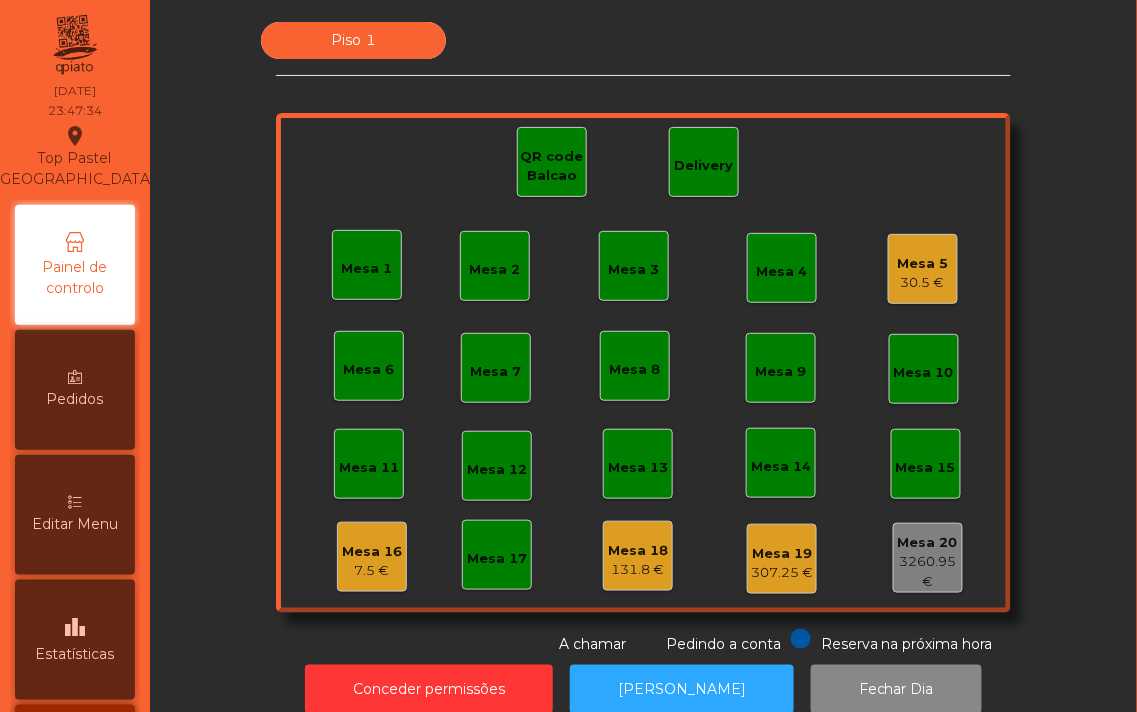 click on "30.5 €" 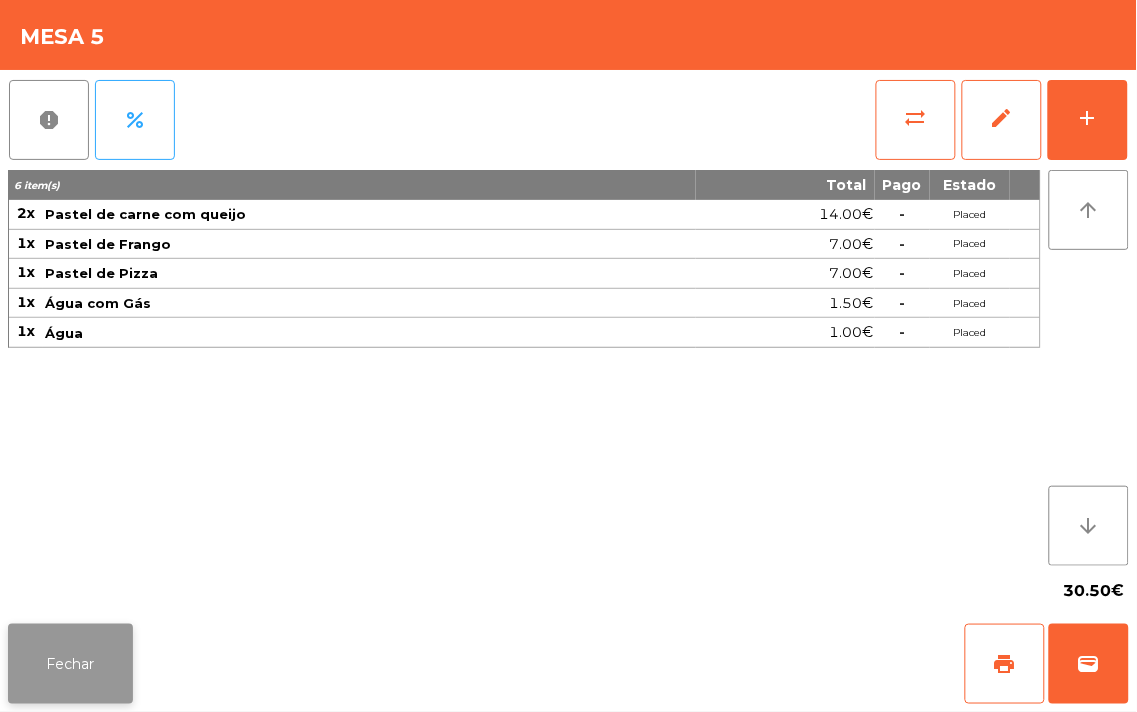click on "Fechar" 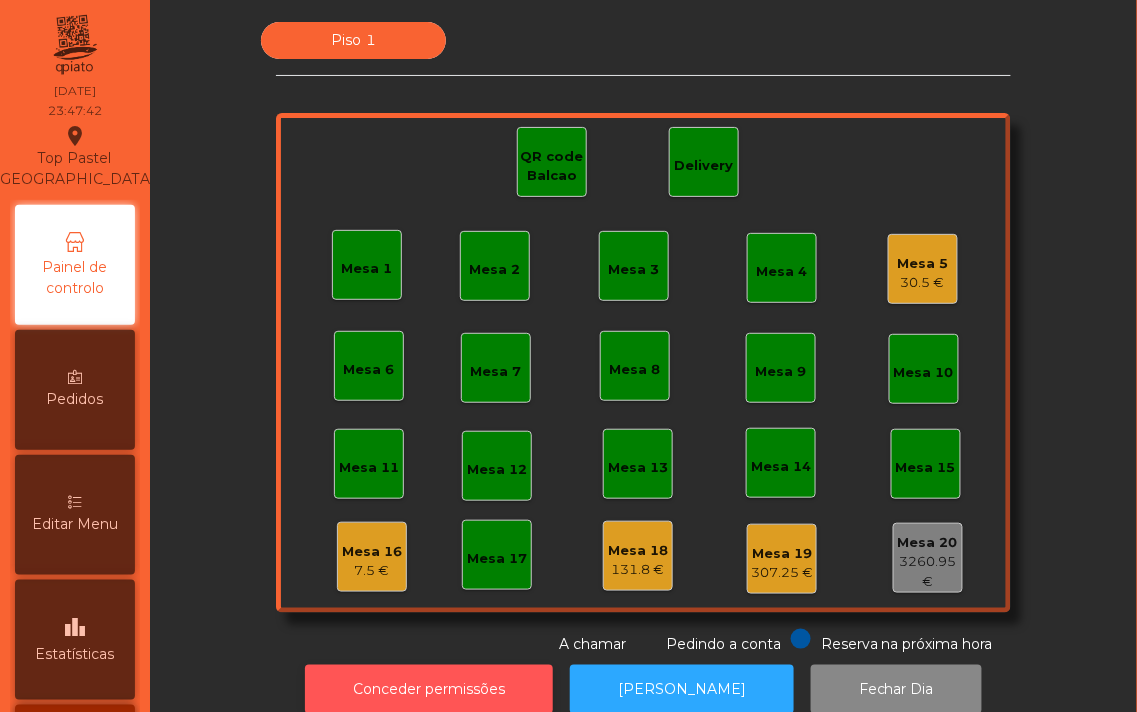 click on "Conceder permissões" 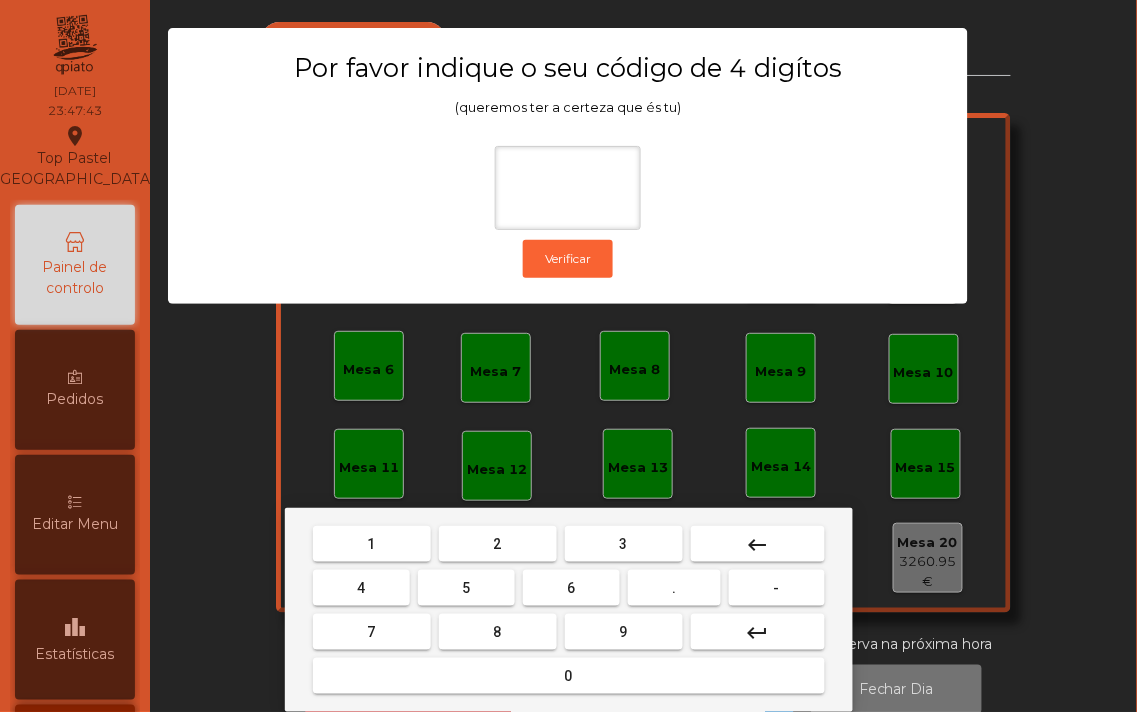 click on "1" at bounding box center (372, 544) 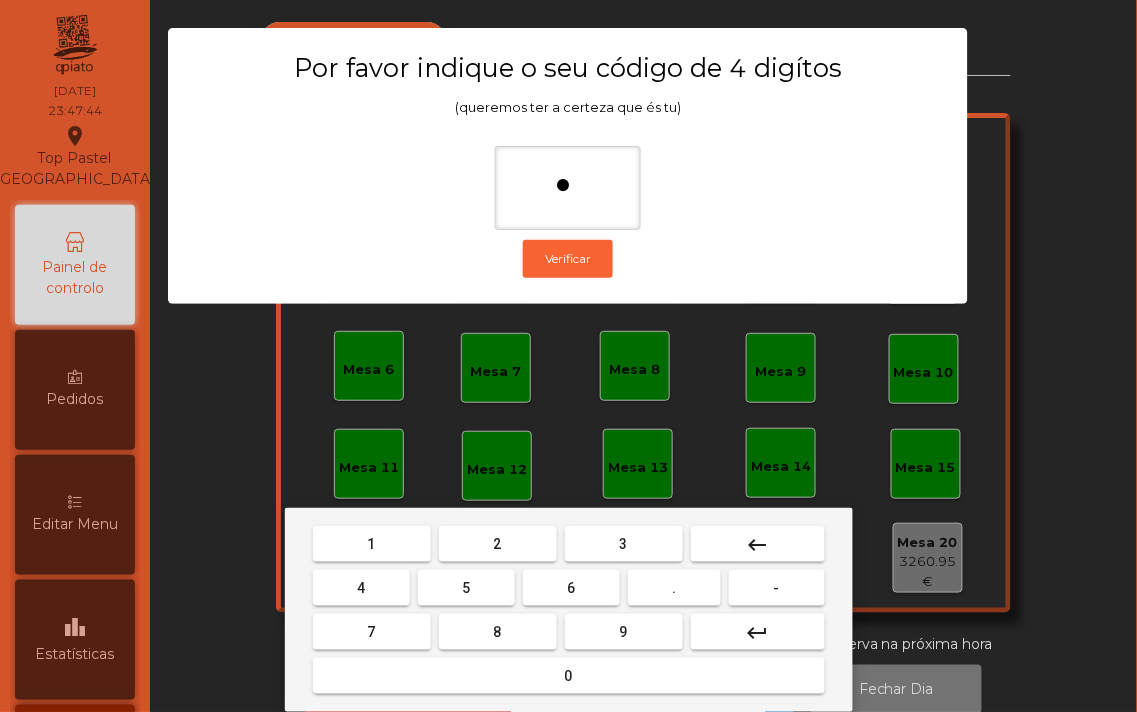 click on "0" at bounding box center [569, 676] 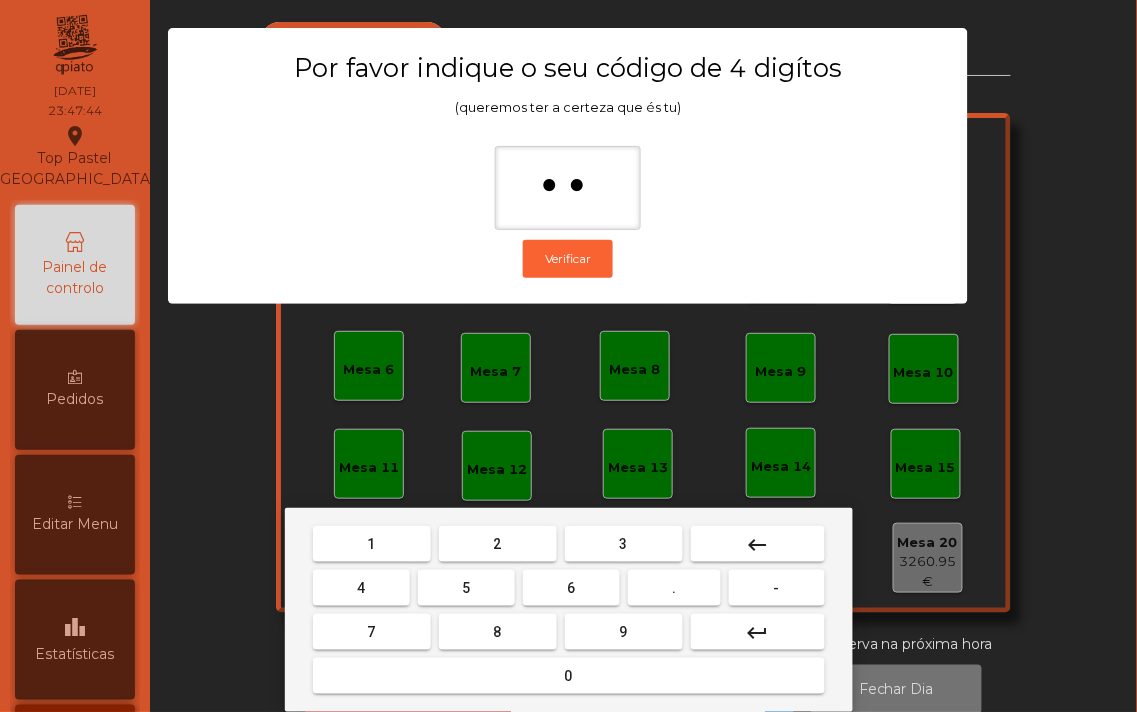 click on "1" at bounding box center (372, 544) 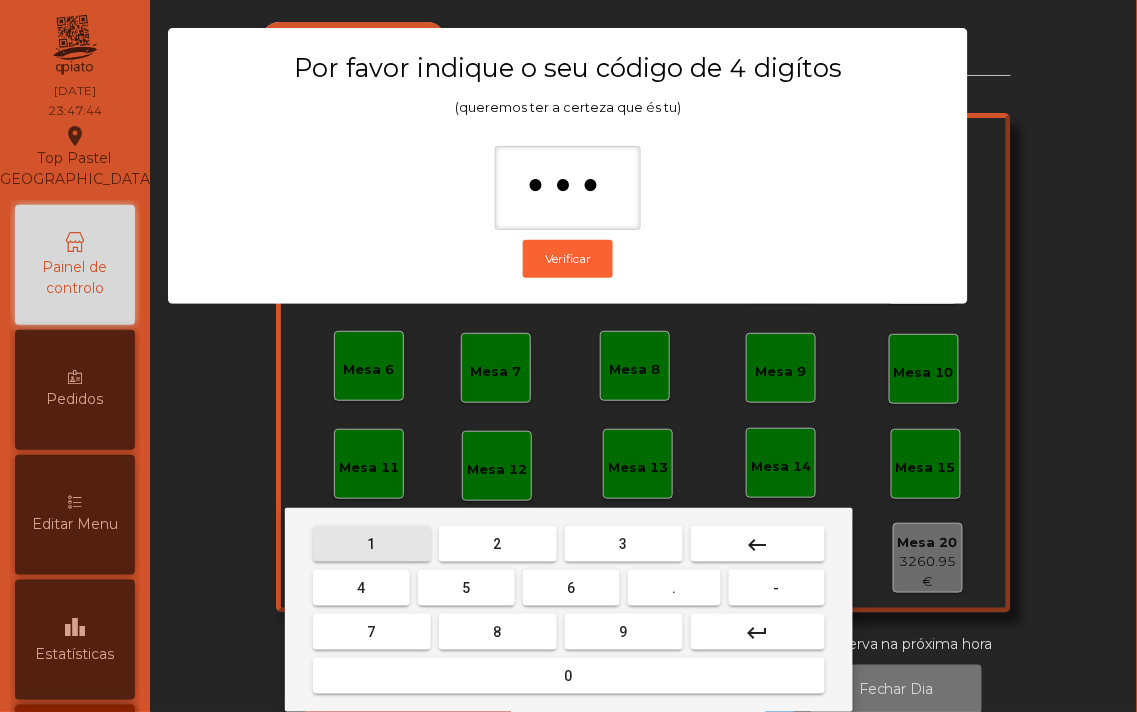 click on "0" at bounding box center (569, 676) 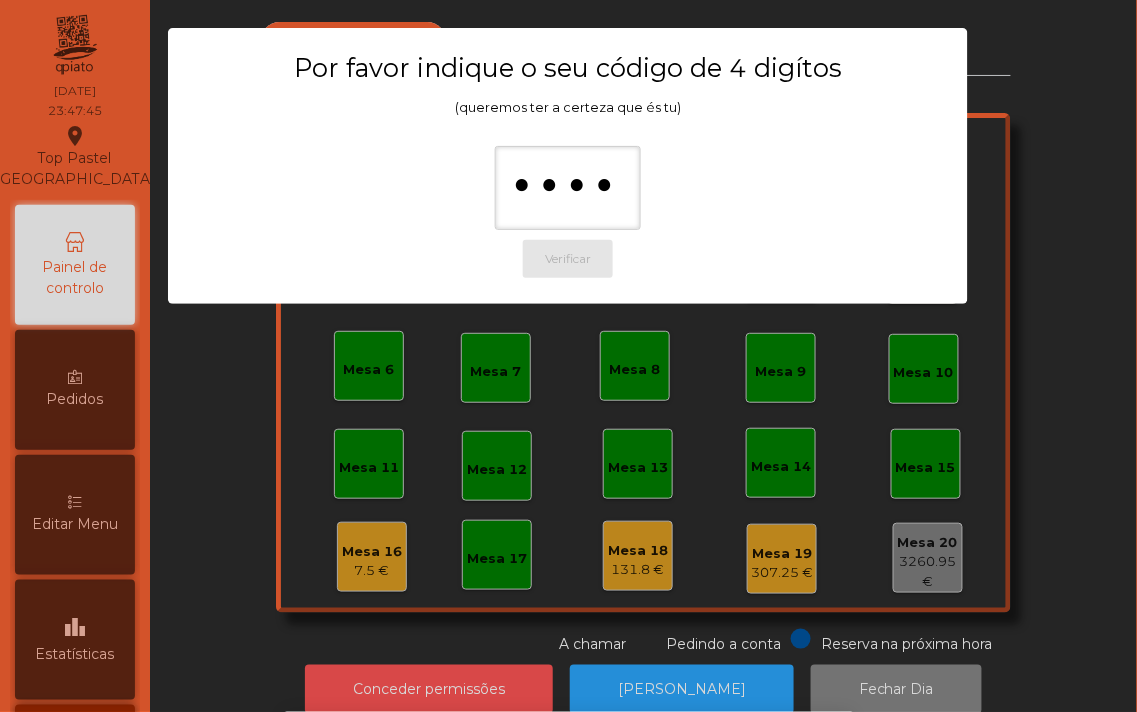 scroll, scrollTop: 18, scrollLeft: 0, axis: vertical 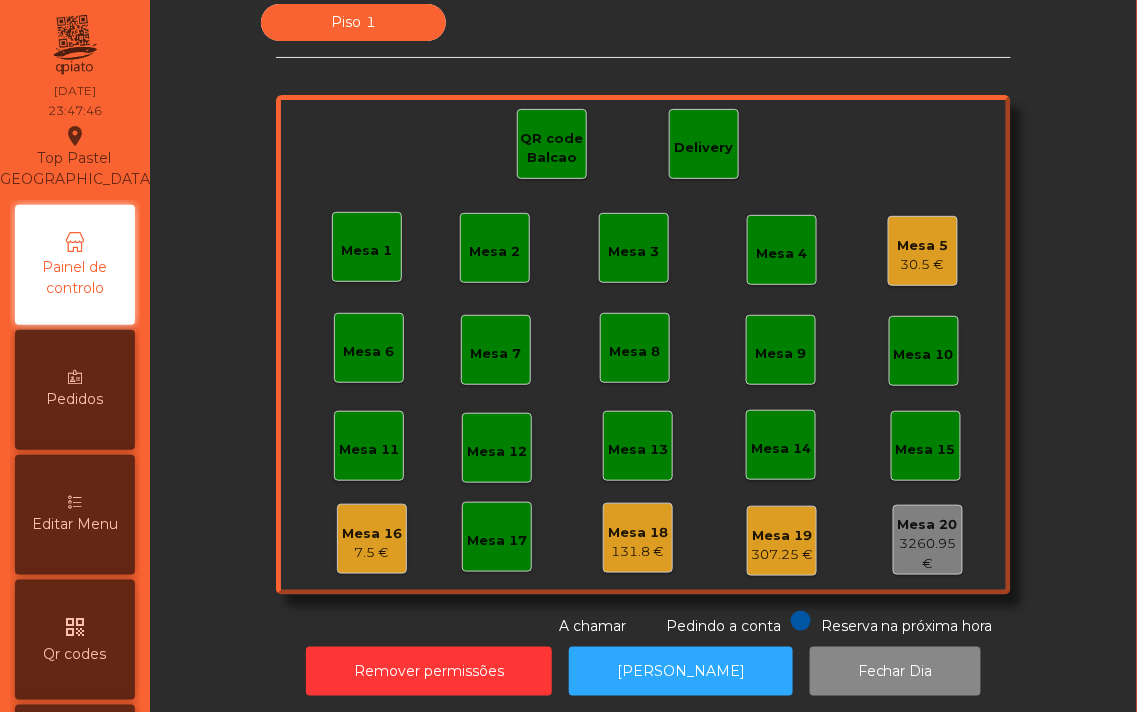 click on "30.5 €" 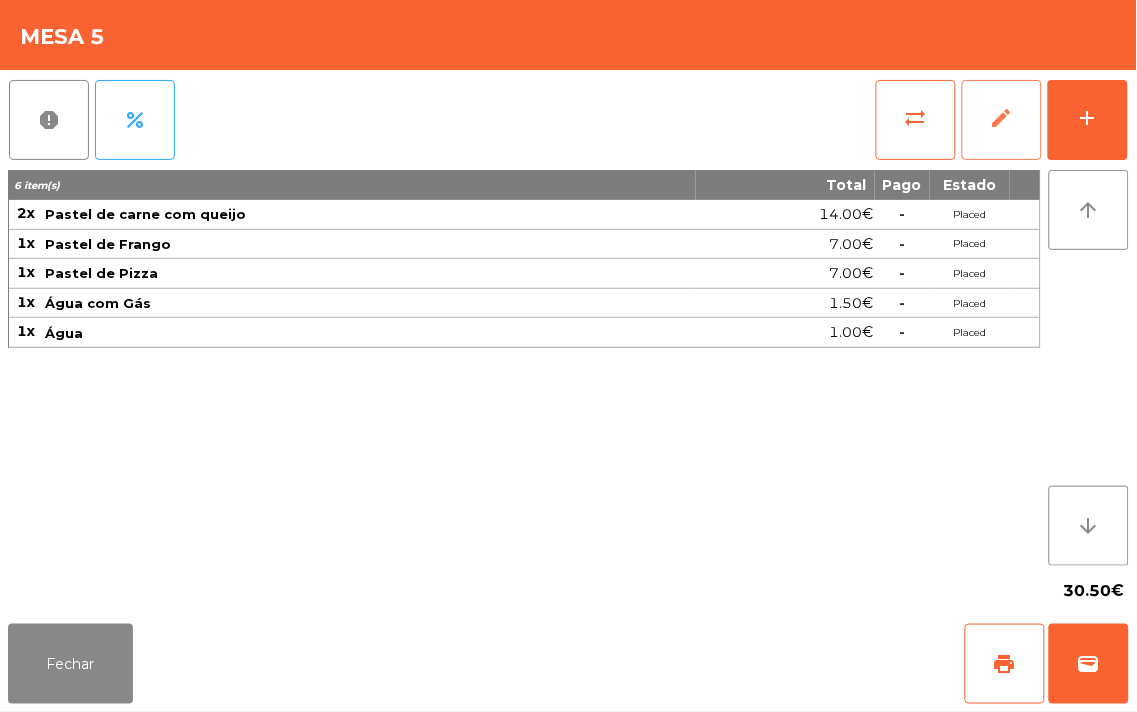 click on "edit" 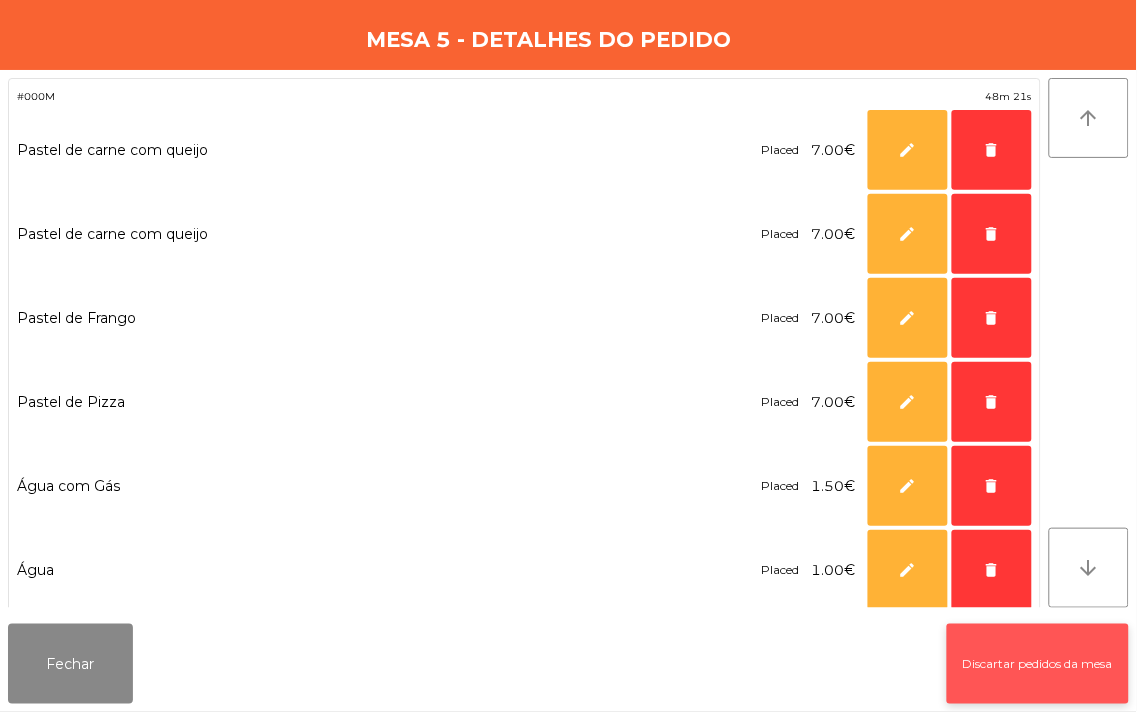 click on "Discartar pedidos da mesa" 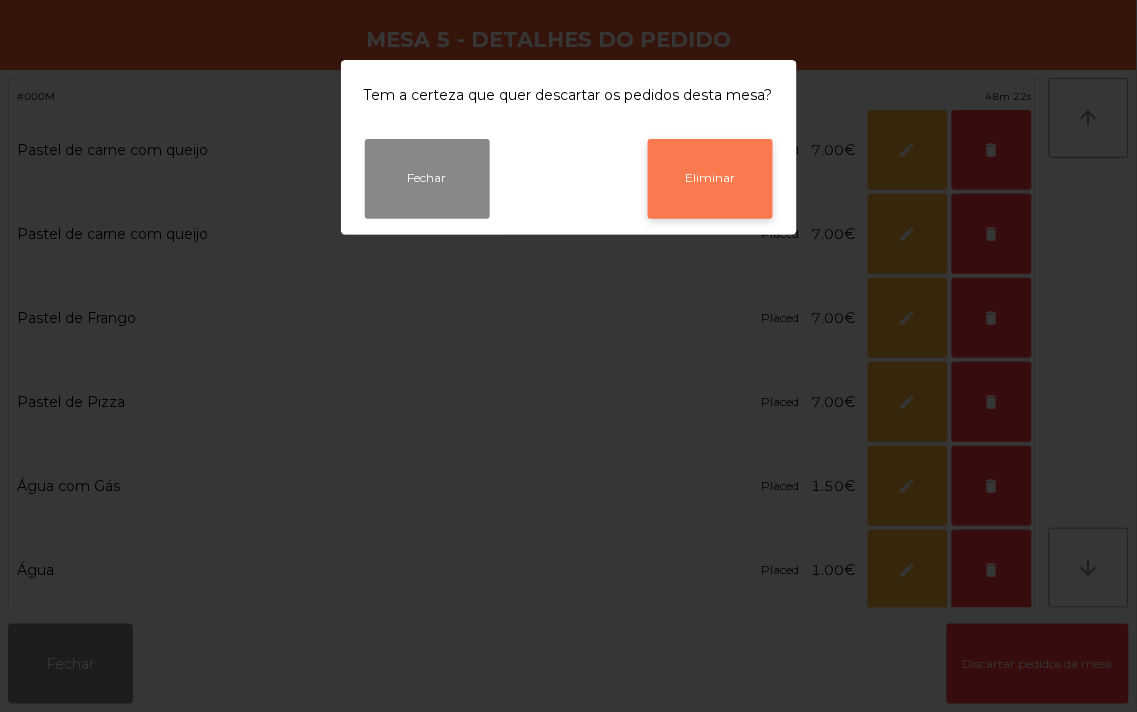 click on "Eliminar" 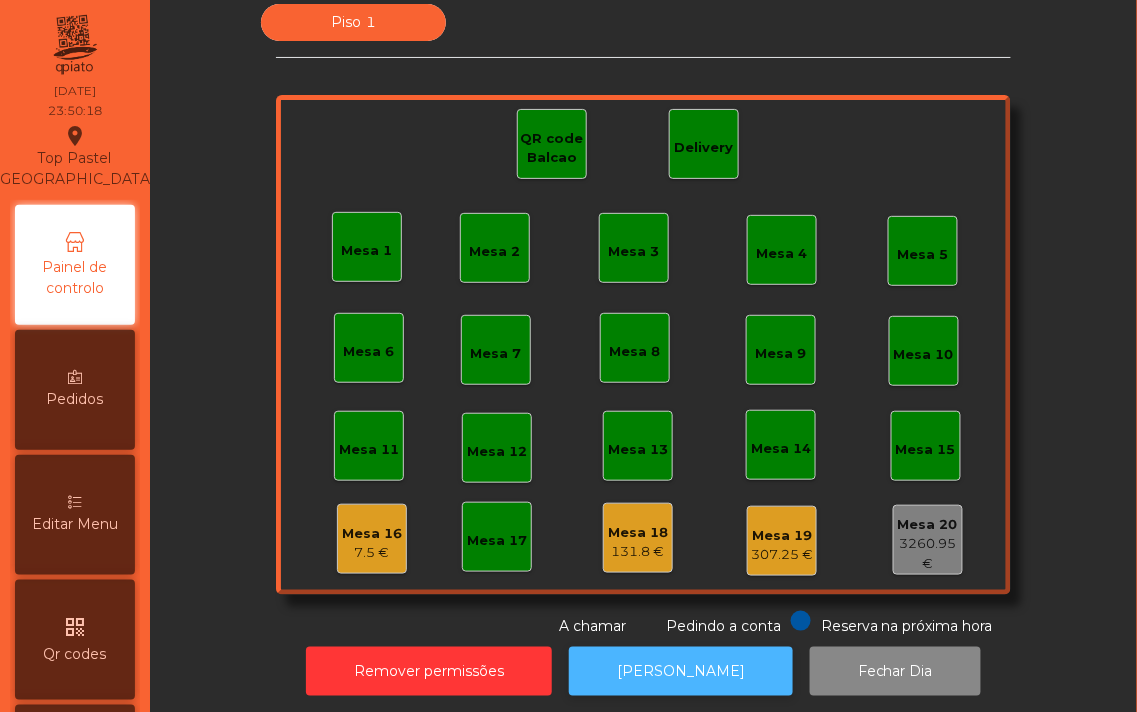 click on "[PERSON_NAME]" 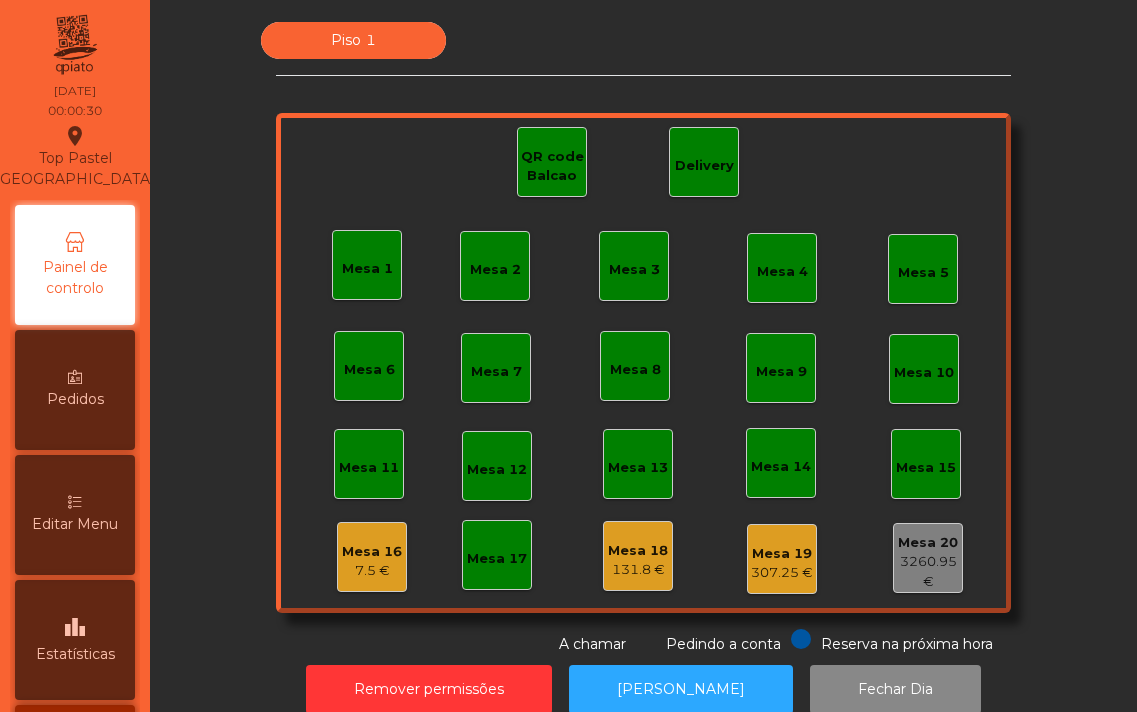 scroll, scrollTop: 0, scrollLeft: 0, axis: both 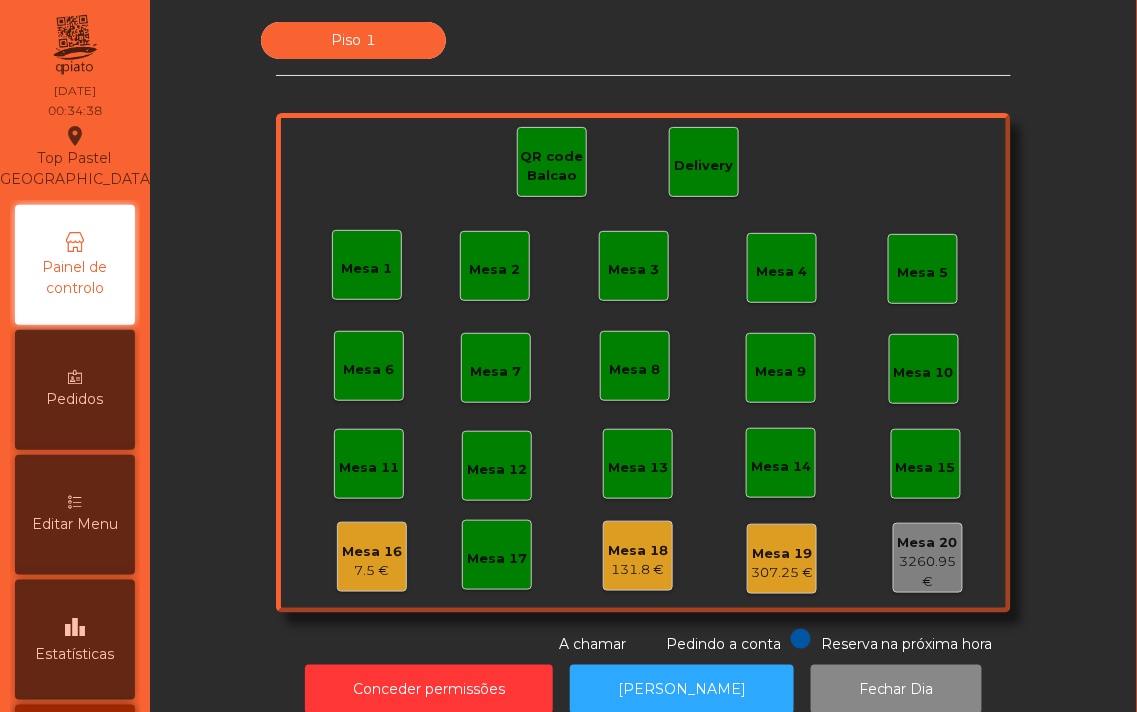 click on "Mesa 16   7.5 €" 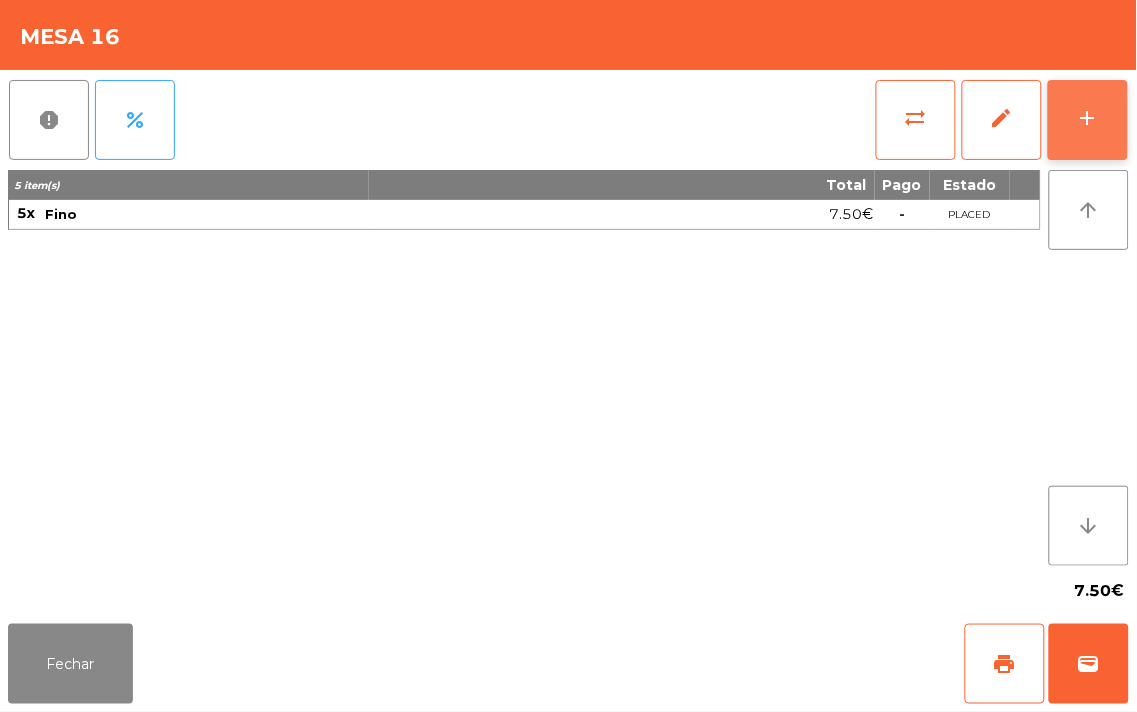 click on "add" 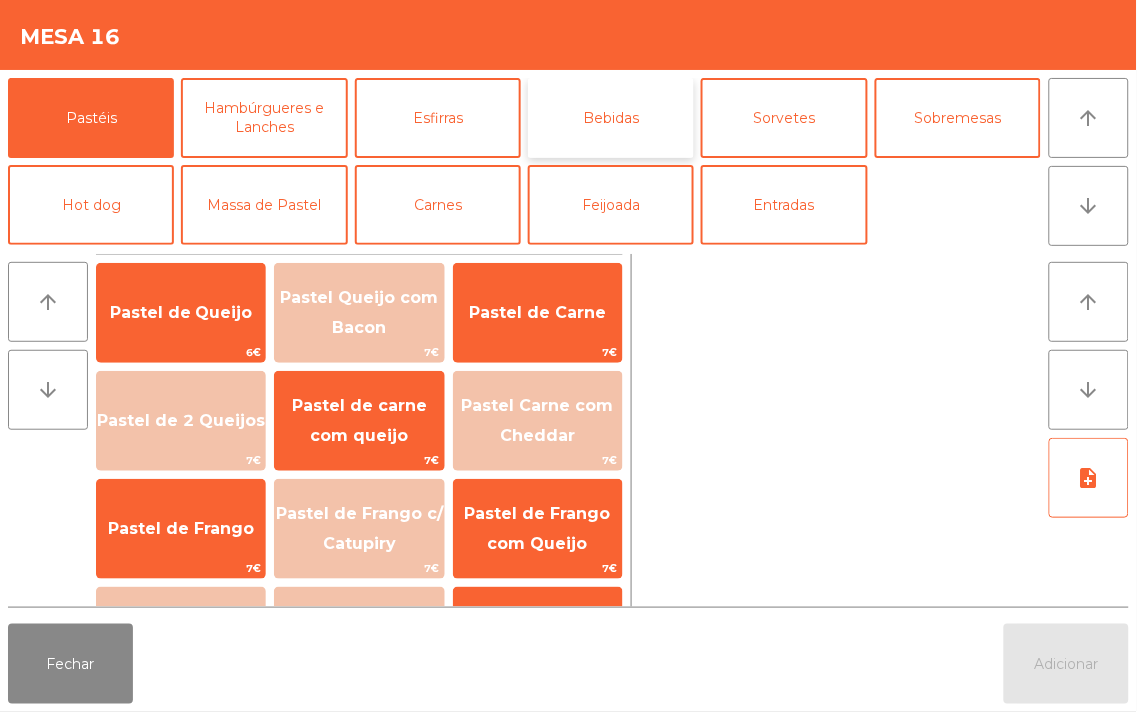 click on "Bebidas" 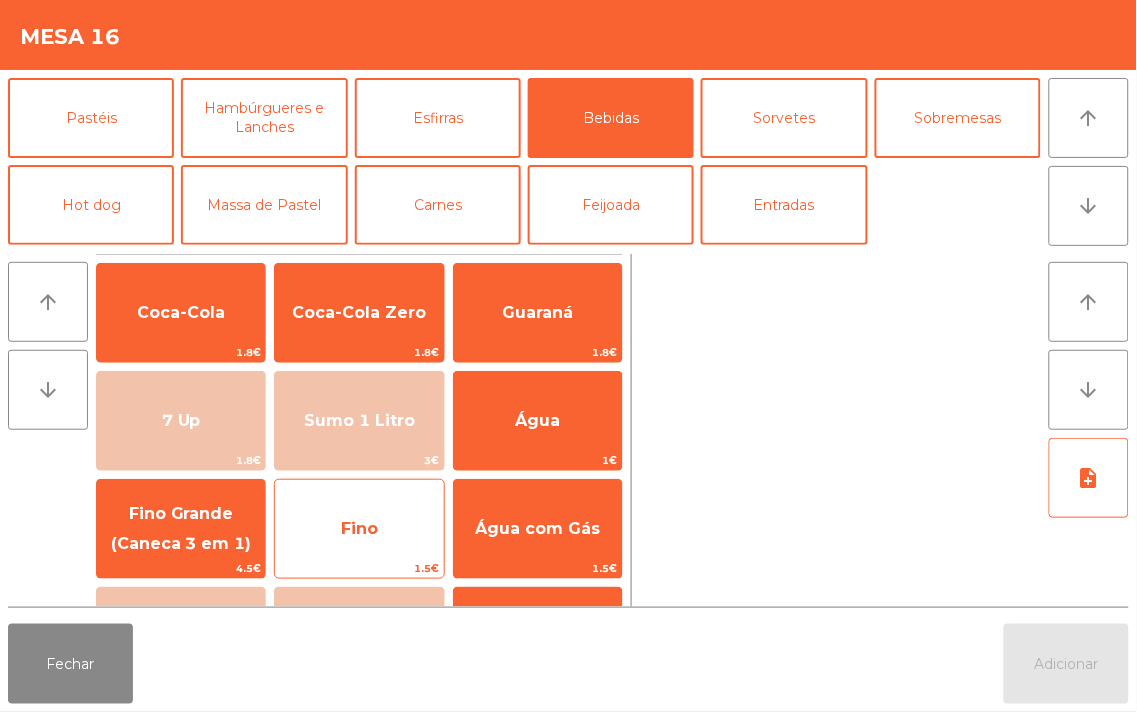 click on "Fino" 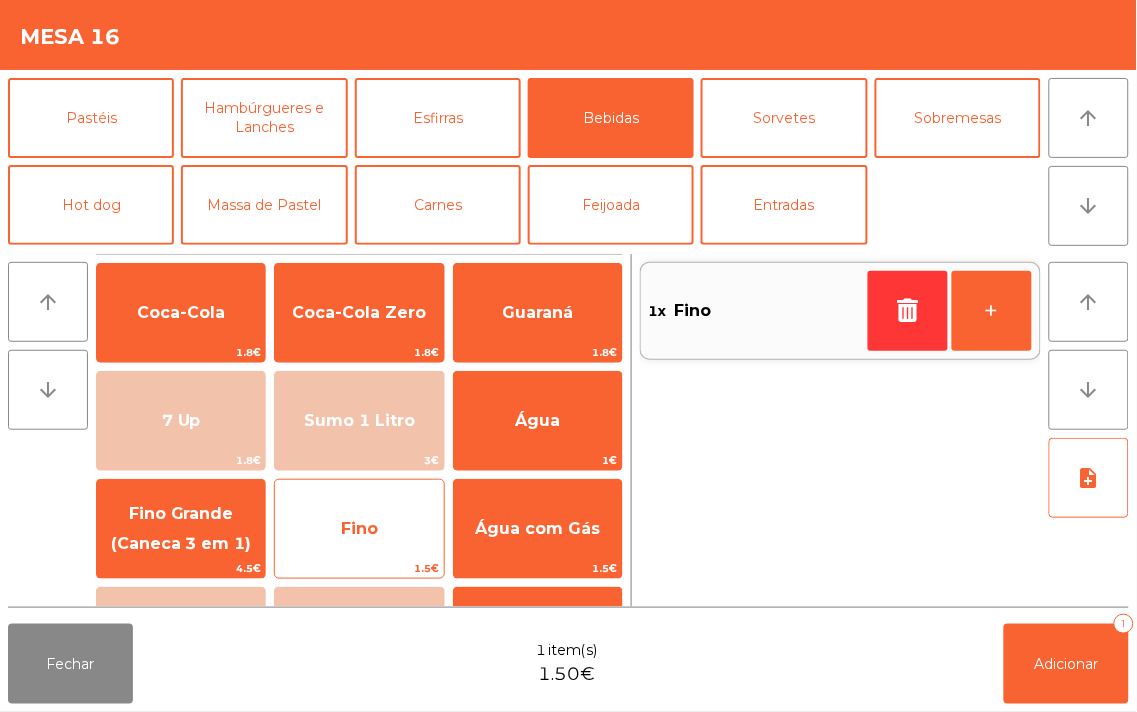 click on "Fino" 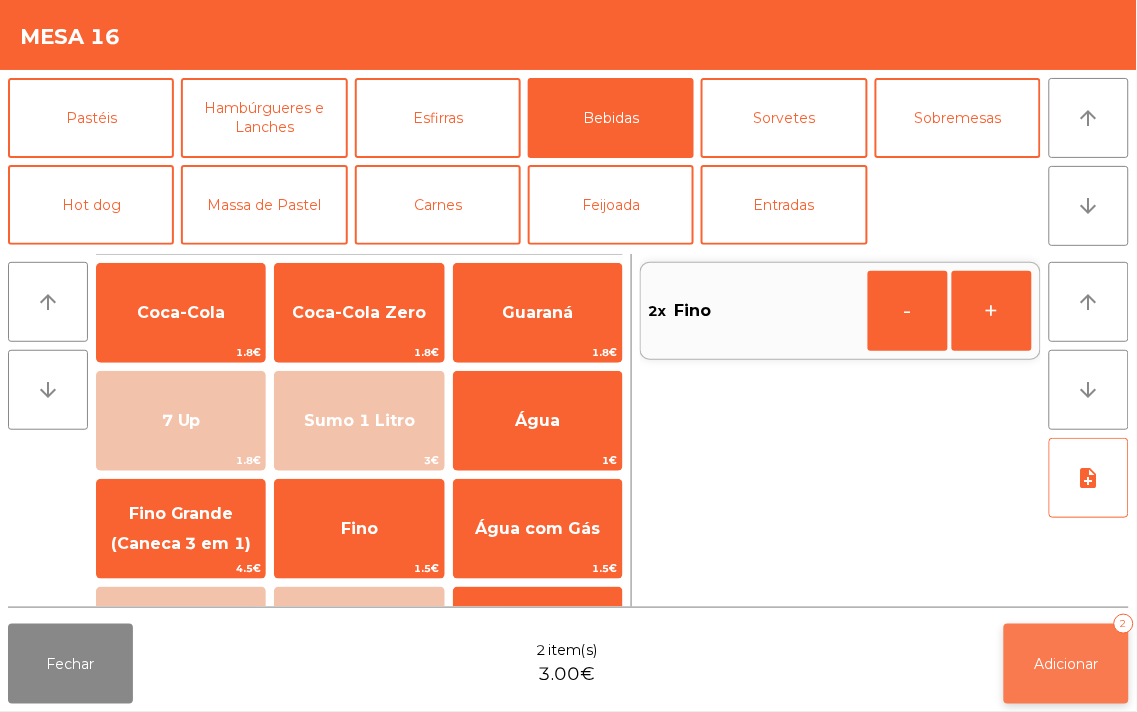 click on "Adicionar   2" 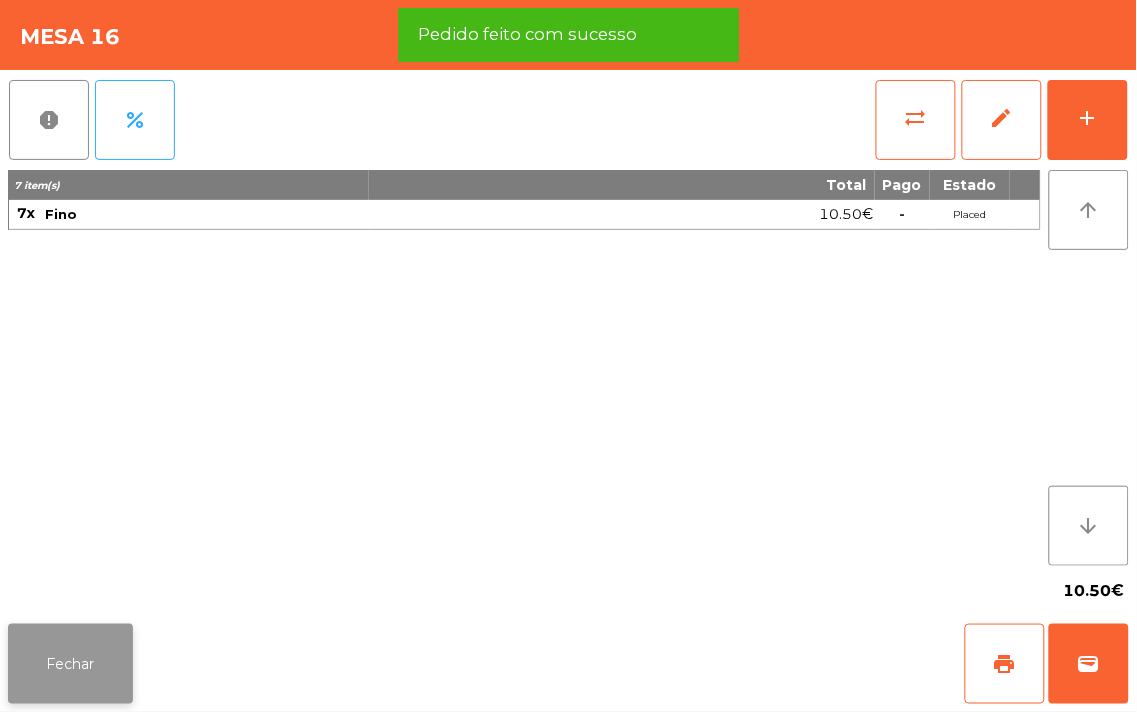 click on "Fechar" 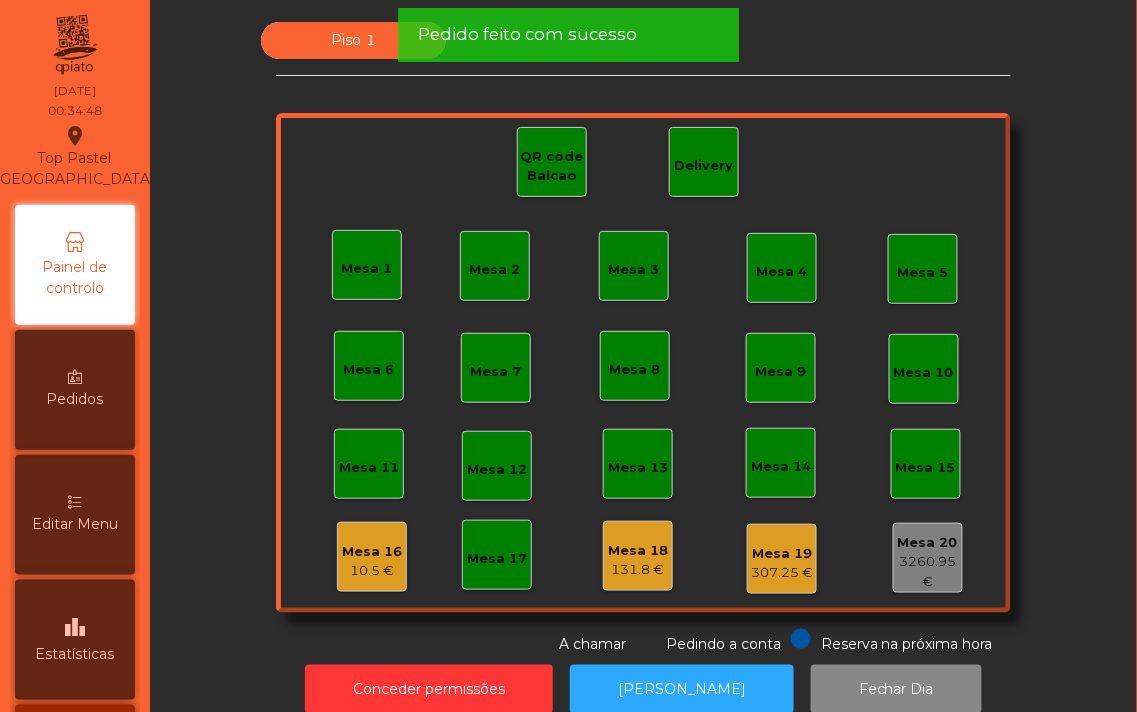 click on "Mesa 17" 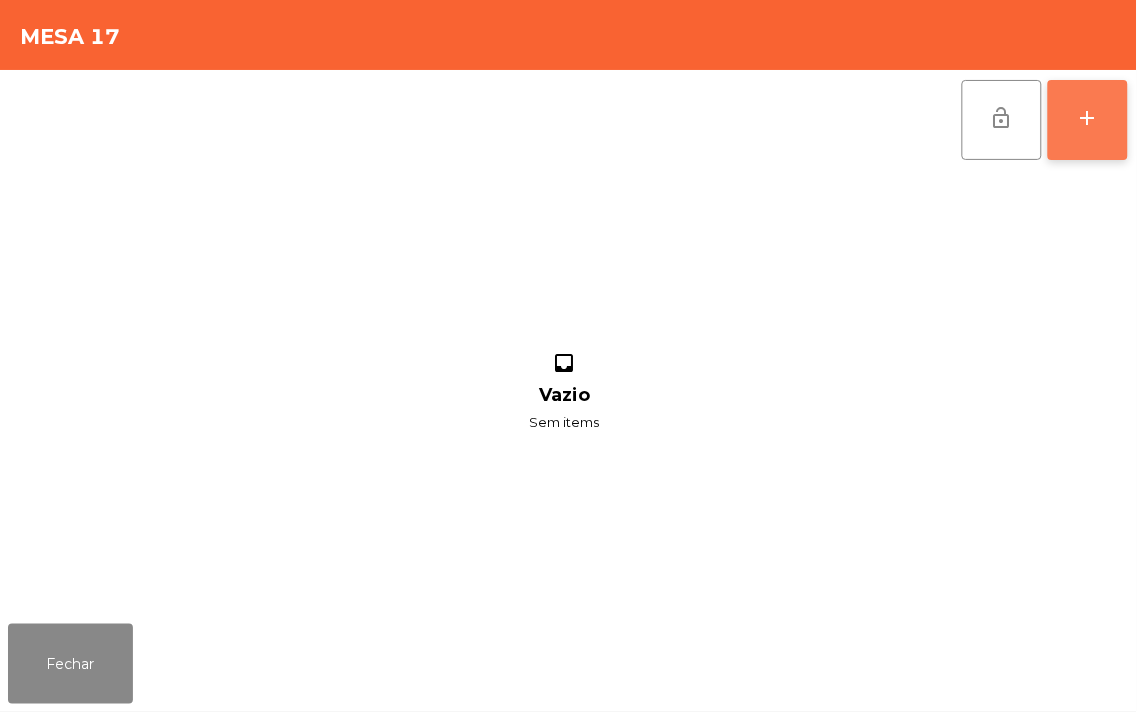 click on "add" 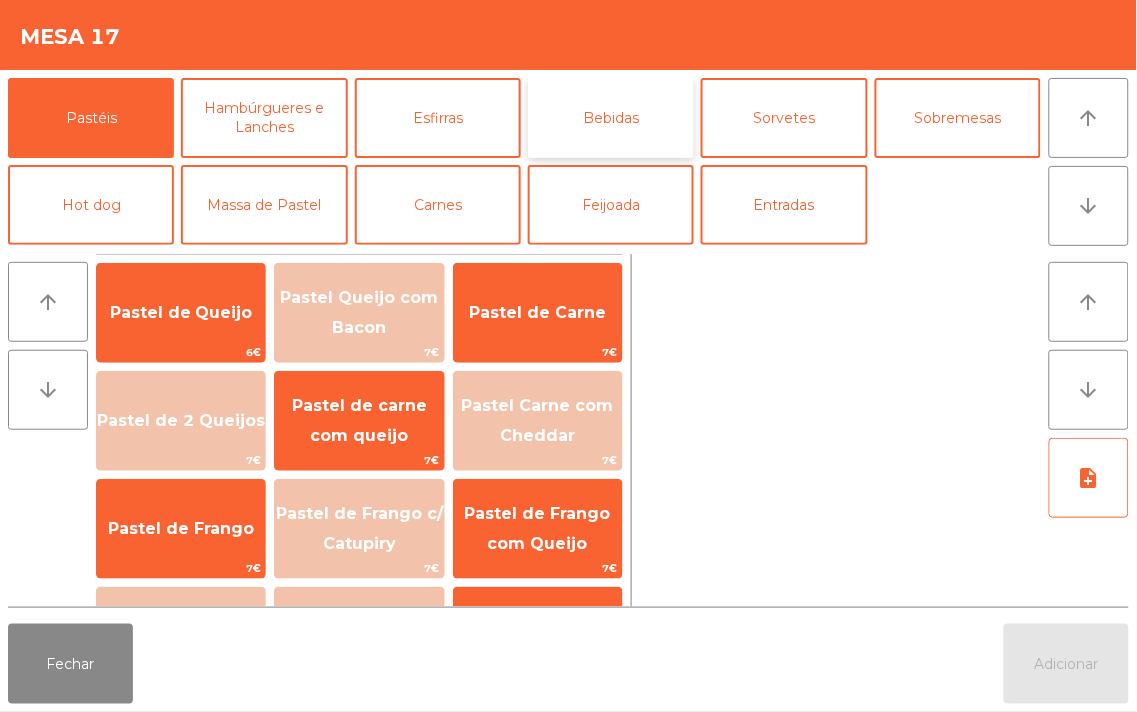 click on "Bebidas" 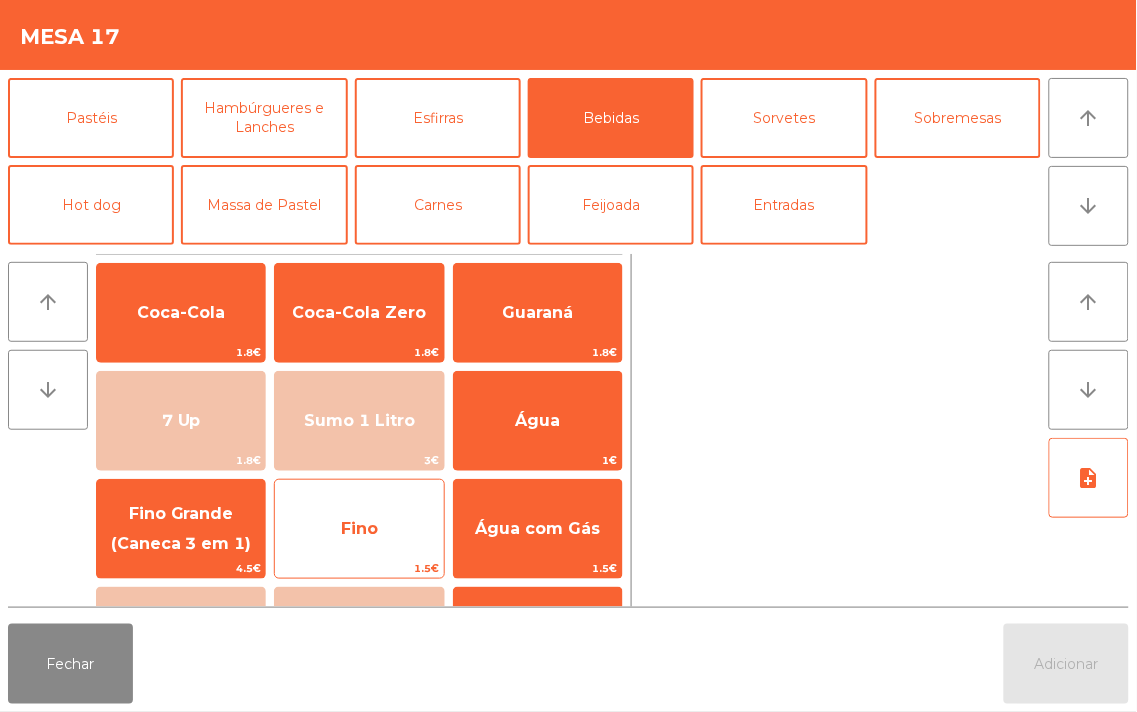 click on "Fino" 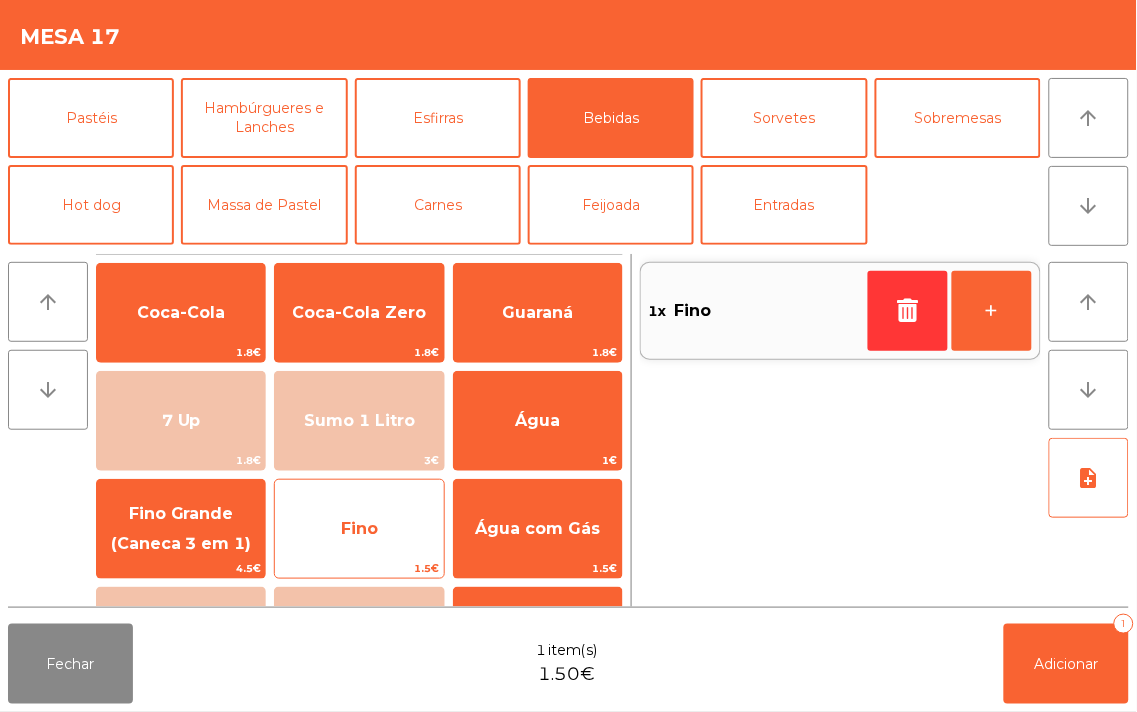 click on "Fino" 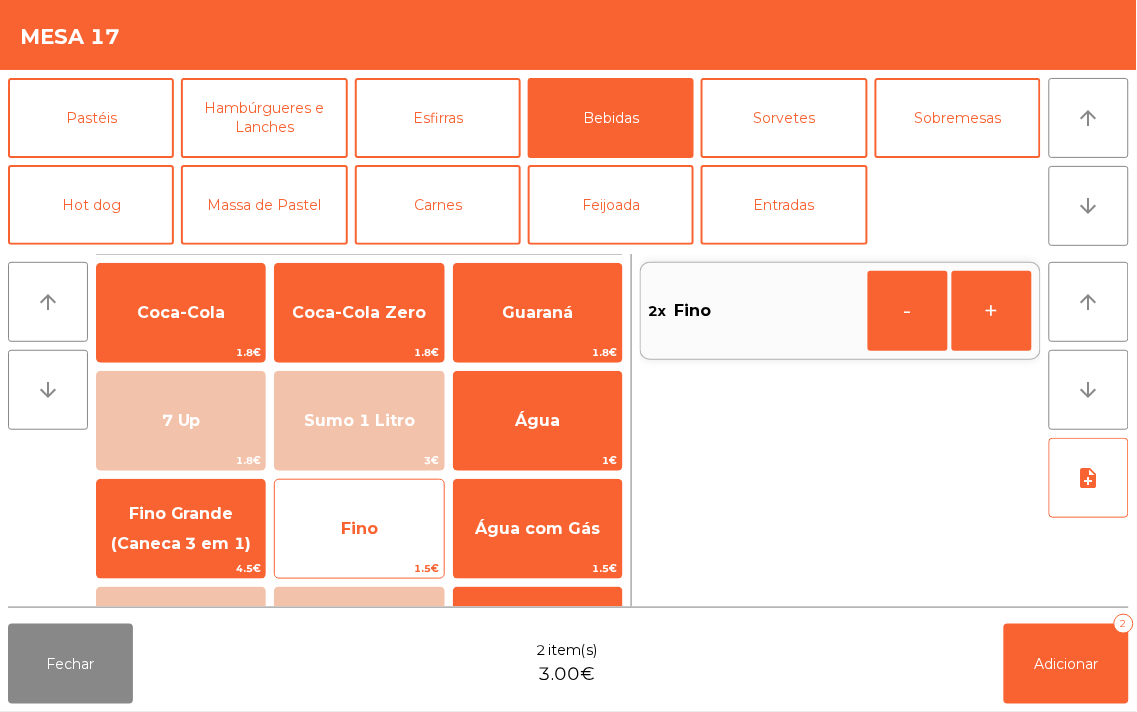 click on "Fino" 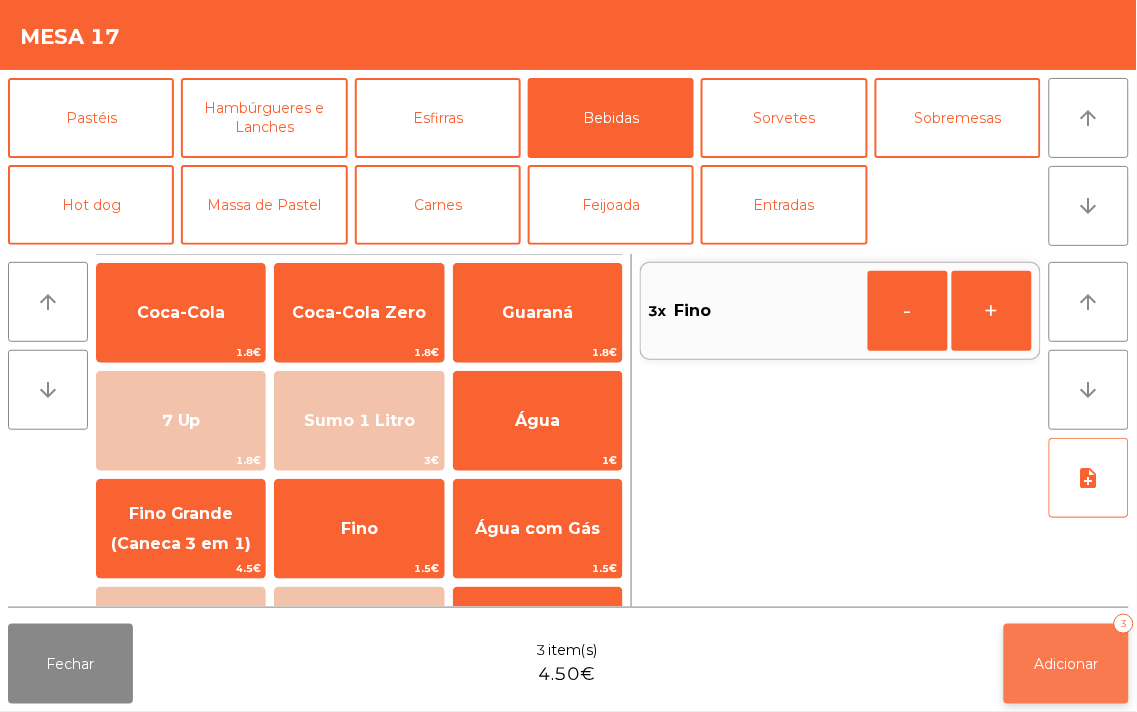 click on "Adicionar   3" 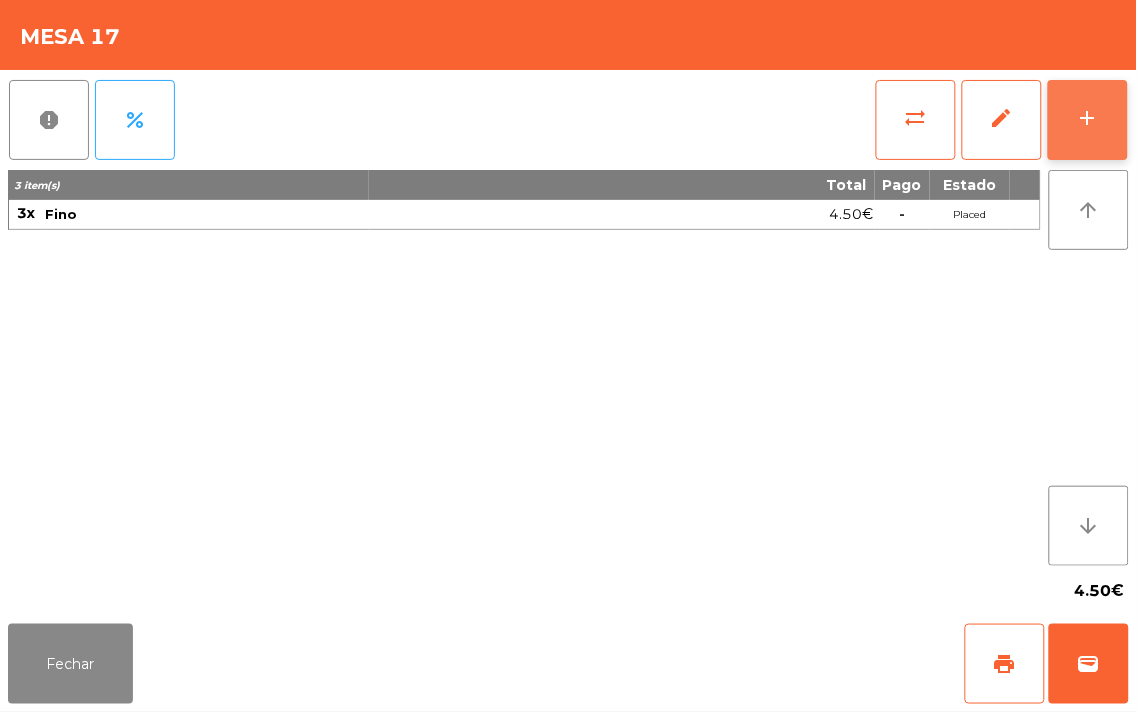 click on "add" 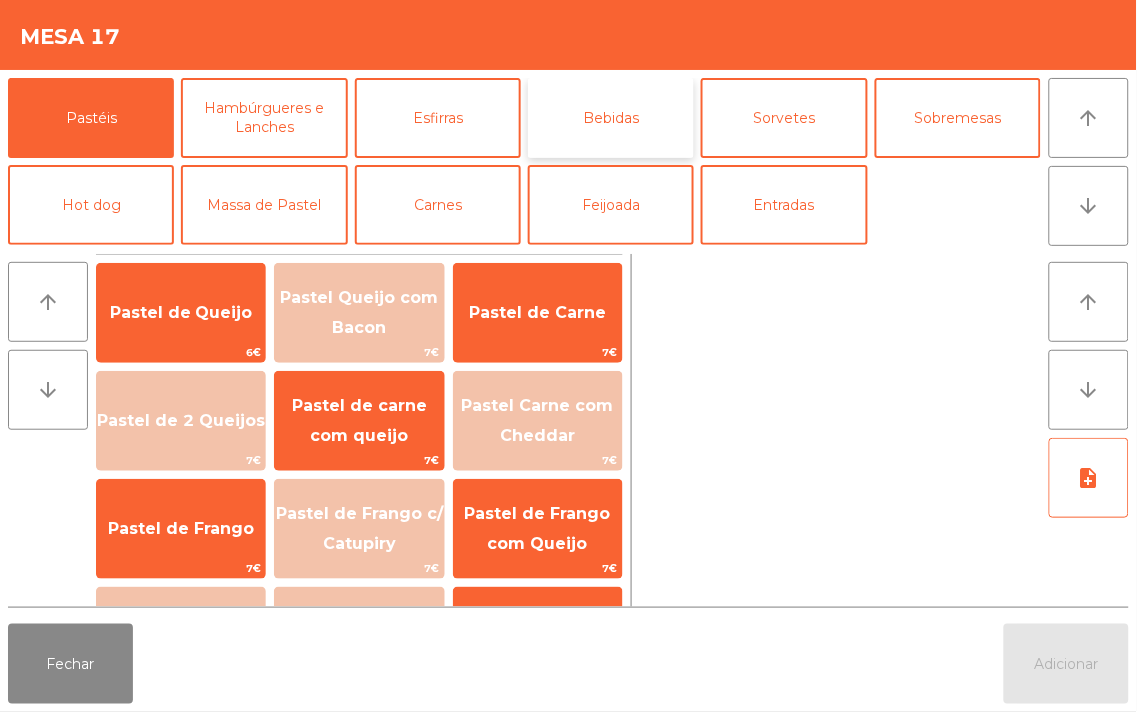 click on "Bebidas" 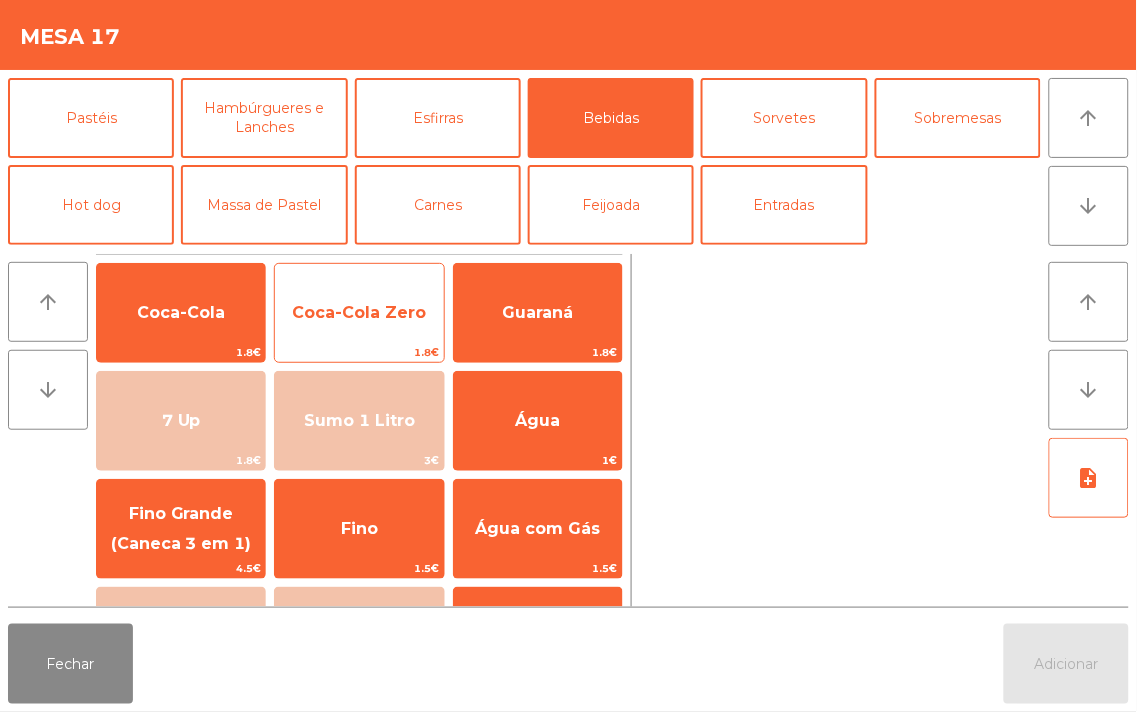 click on "Coca-Cola Zero" 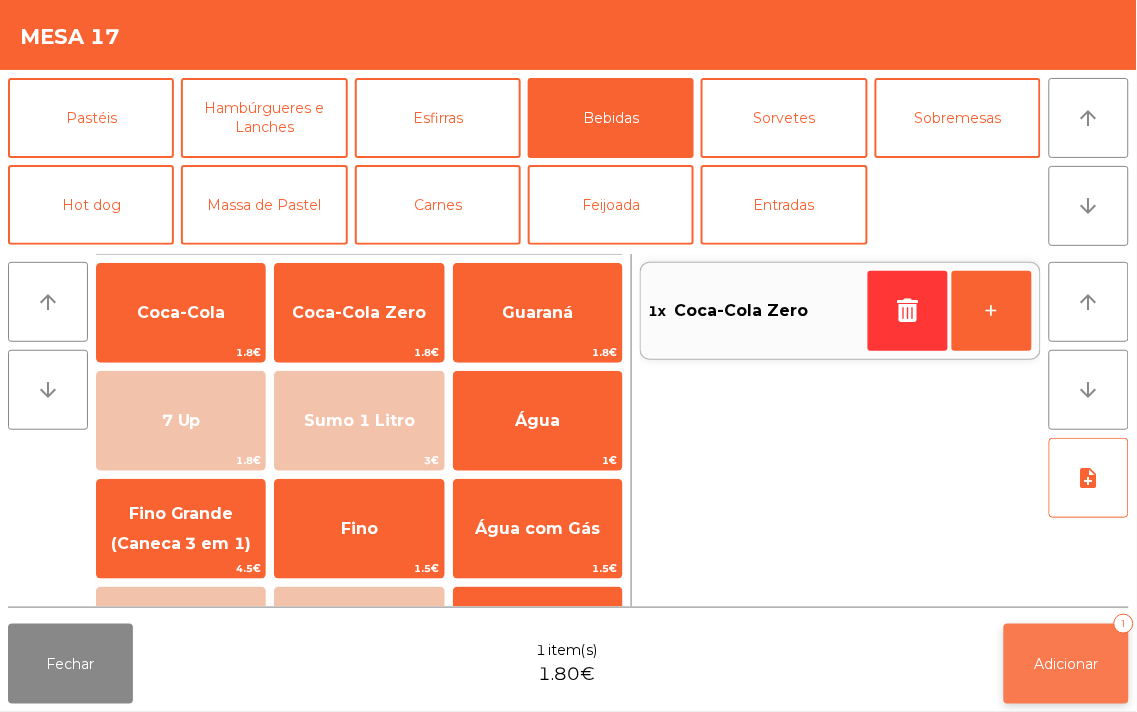click on "Adicionar   1" 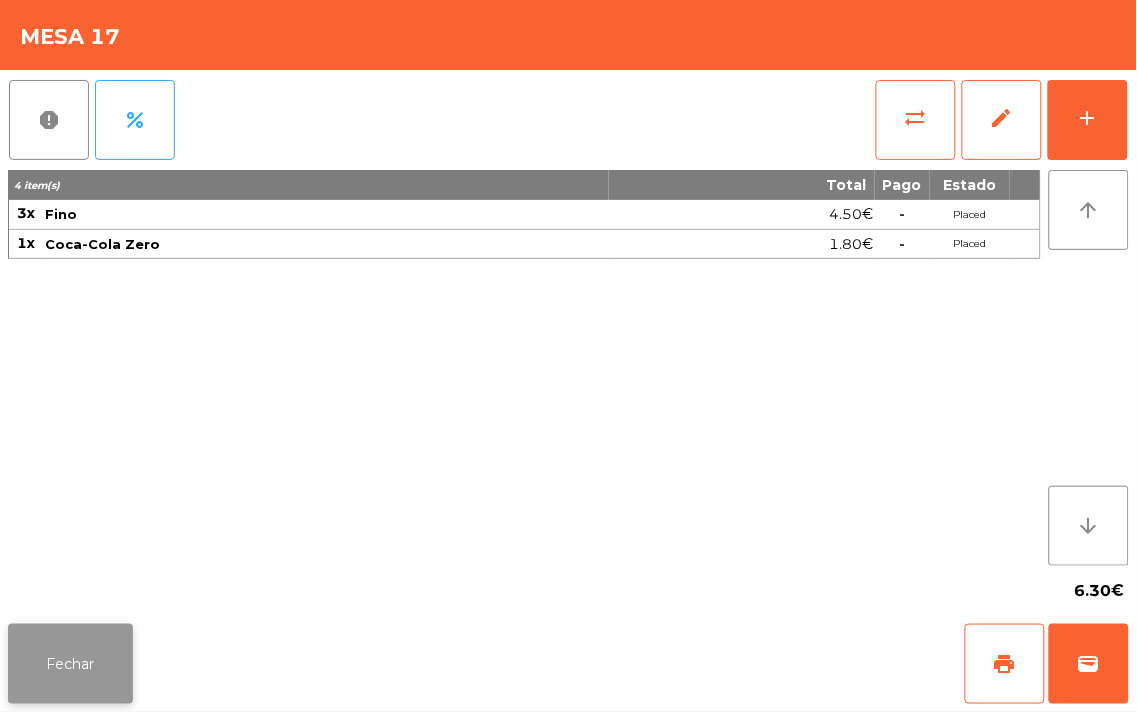 click on "Fechar" 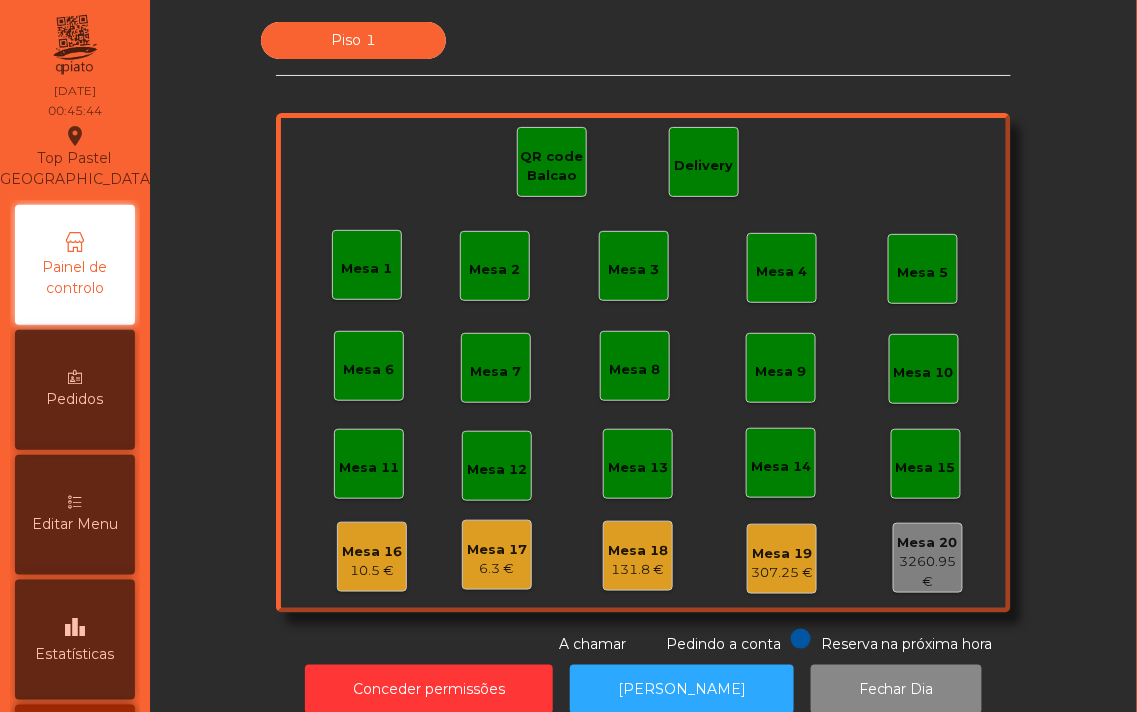click on "Delivery" 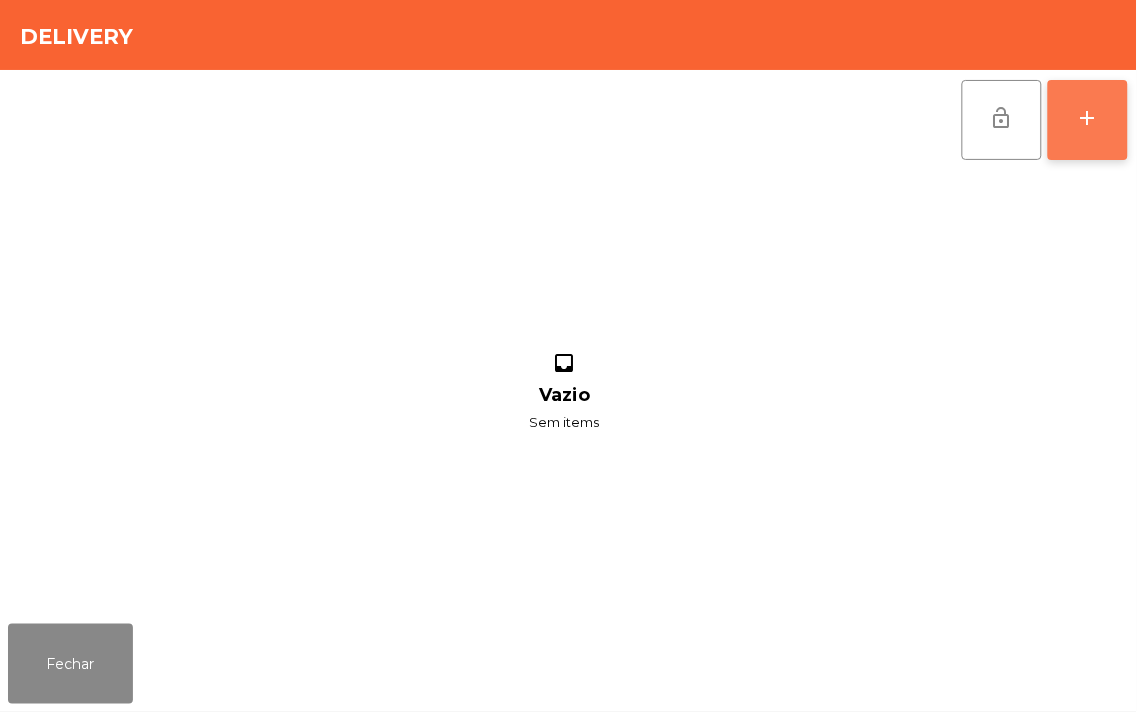 click on "add" 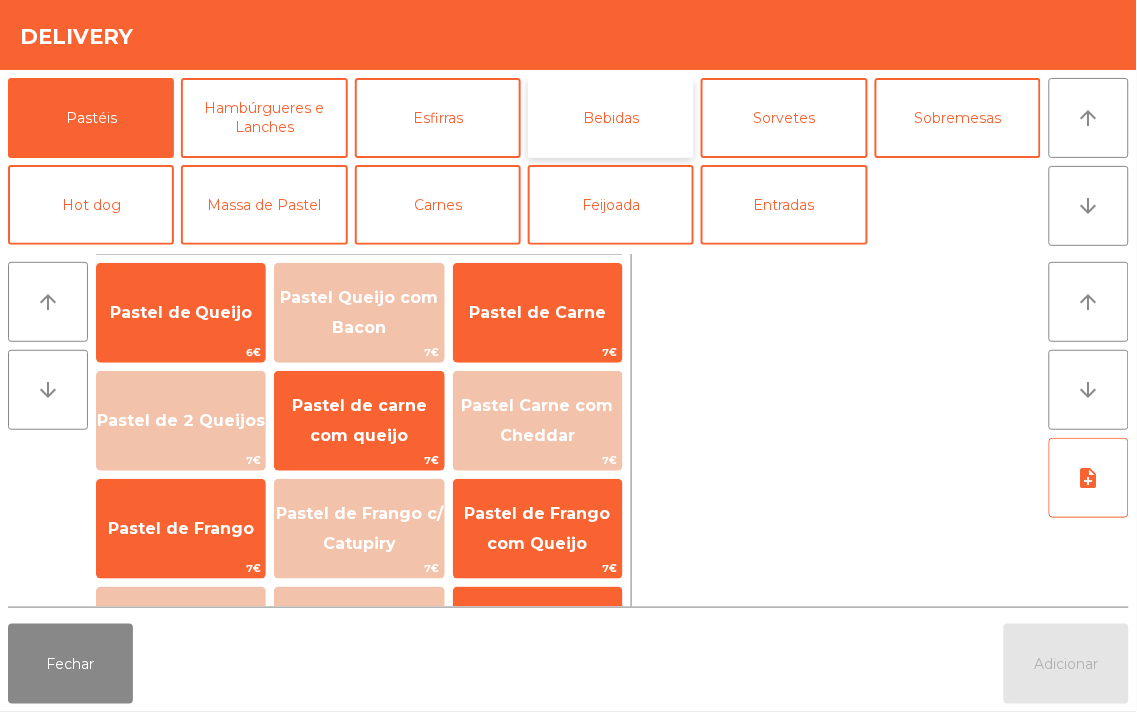 click on "Bebidas" 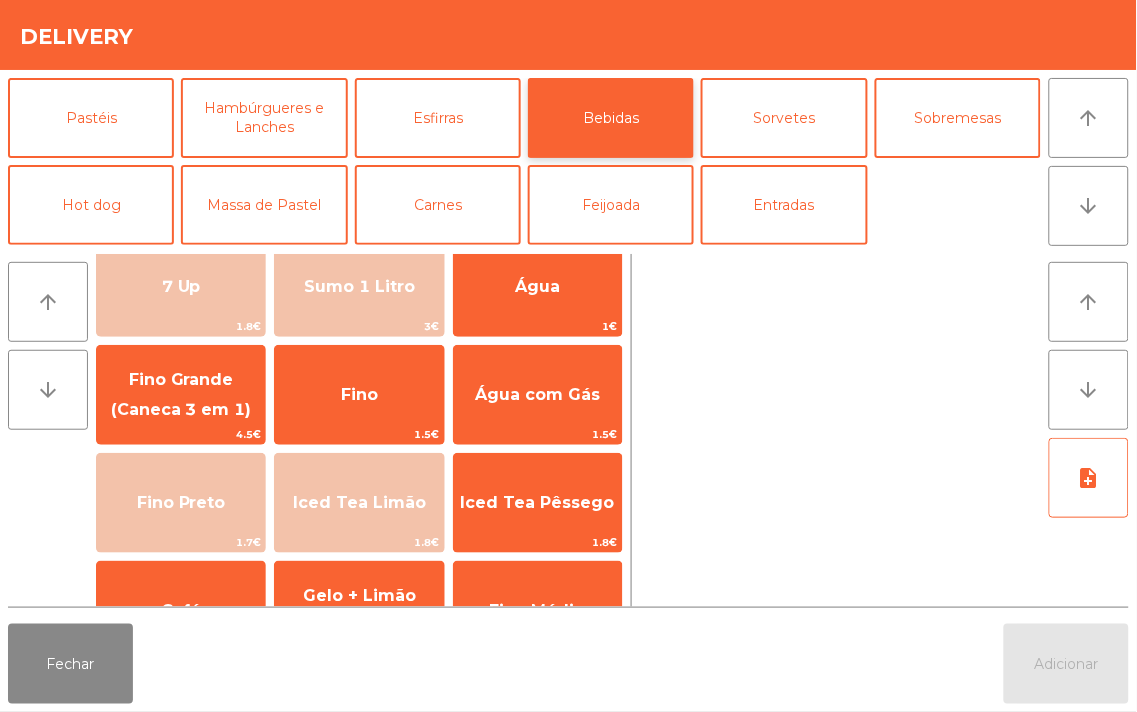 scroll, scrollTop: 118, scrollLeft: 0, axis: vertical 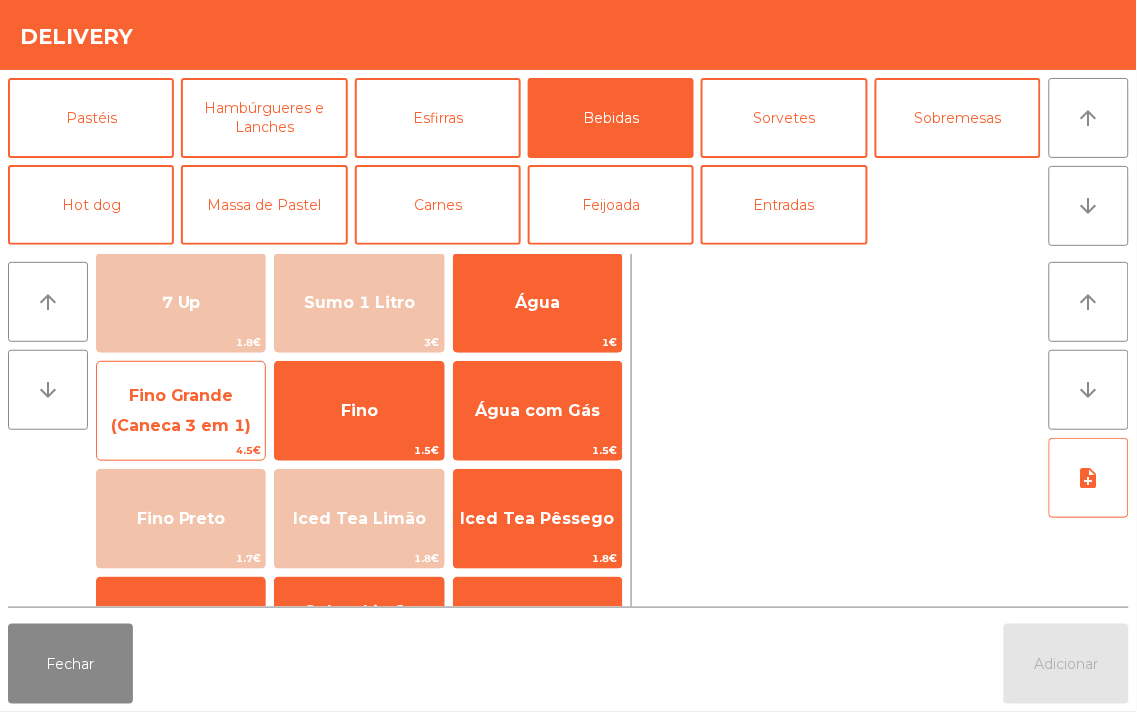 click on "Fino Grande (Caneca 3 em 1)" 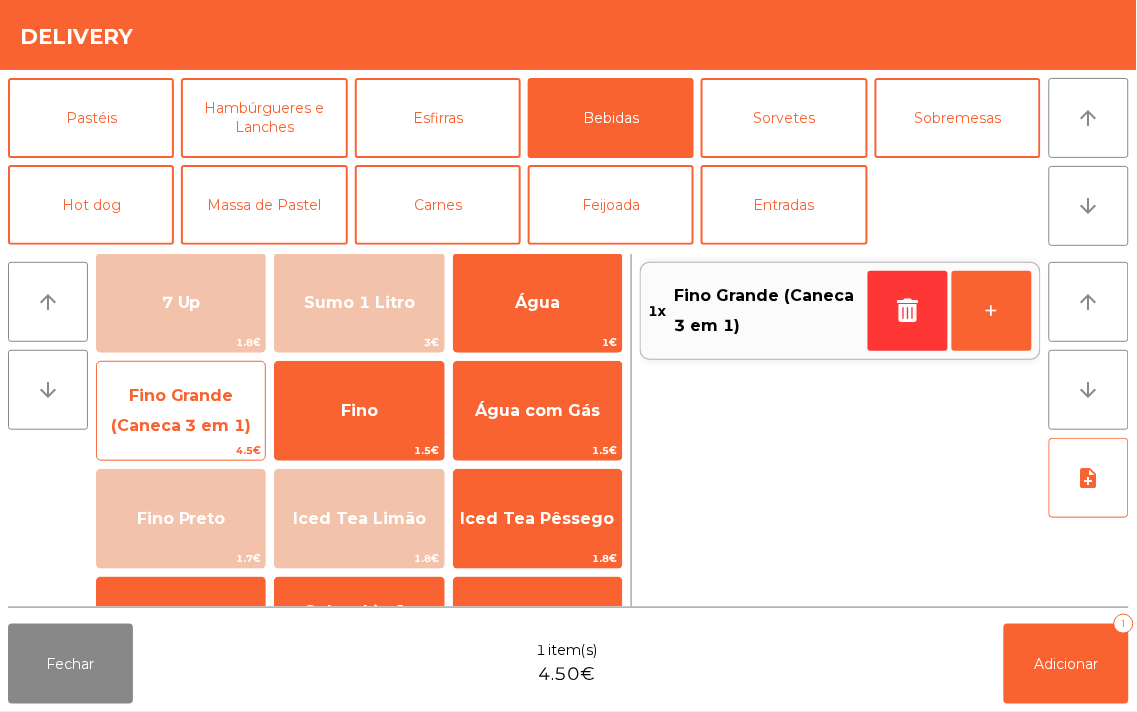 click on "Fino Grande (Caneca 3 em 1)" 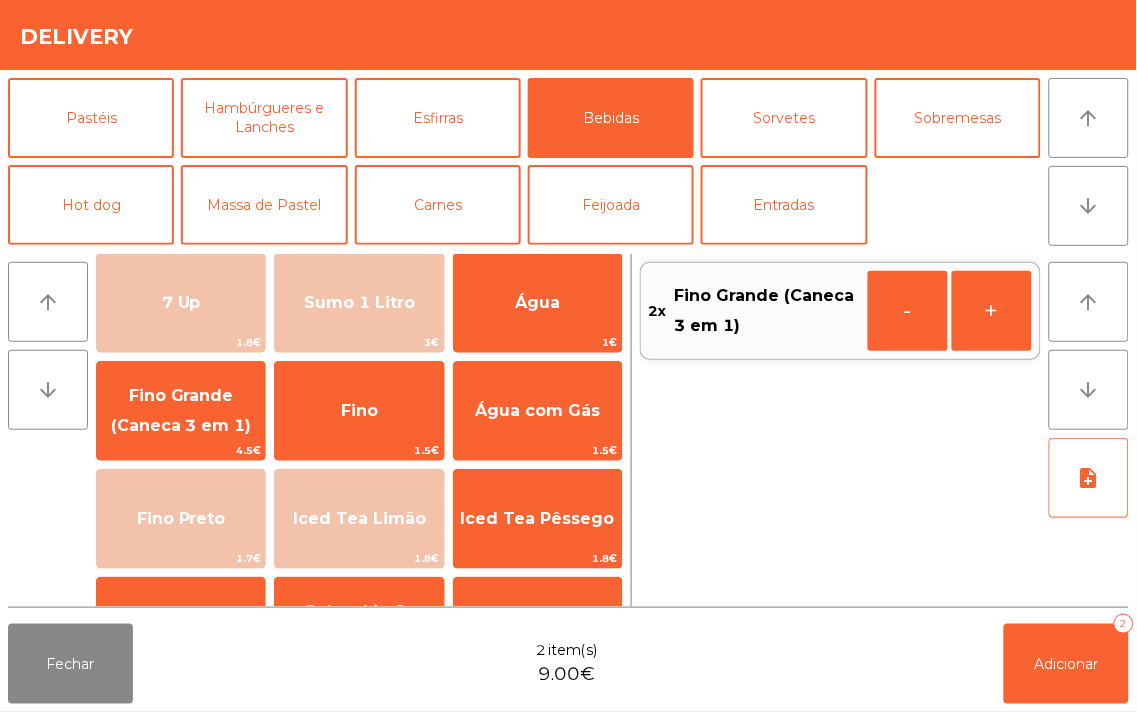 click on "2x    Fino Grande (Caneca 3 em 1)   -   +" 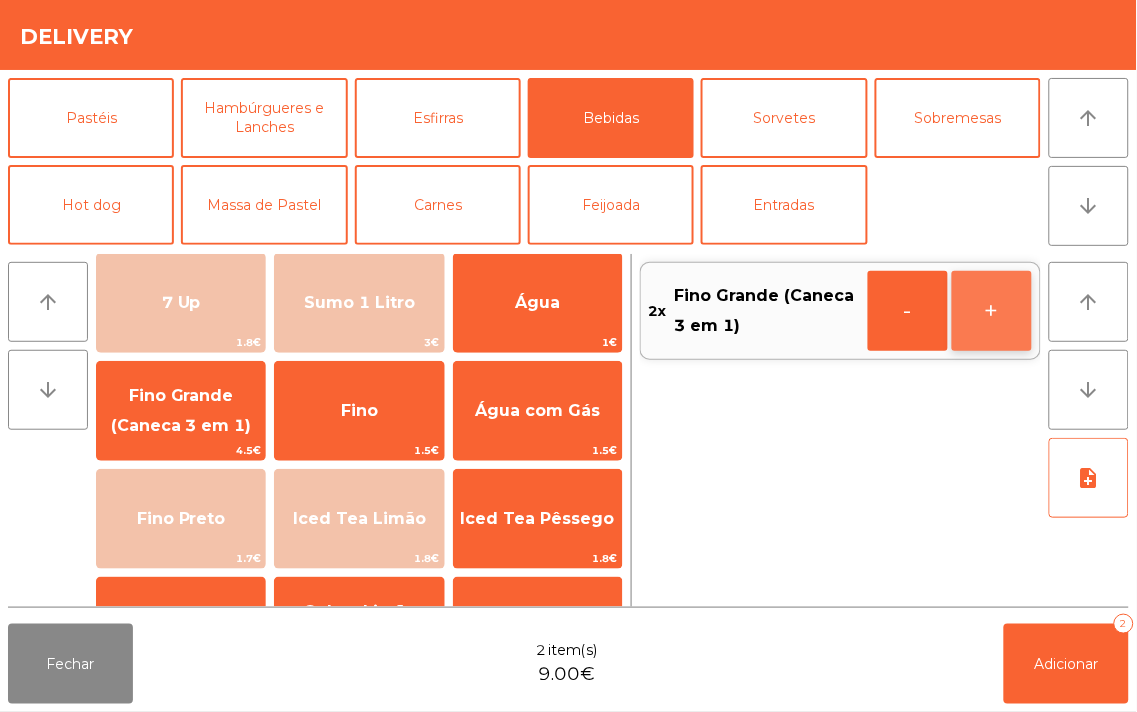 click on "+" 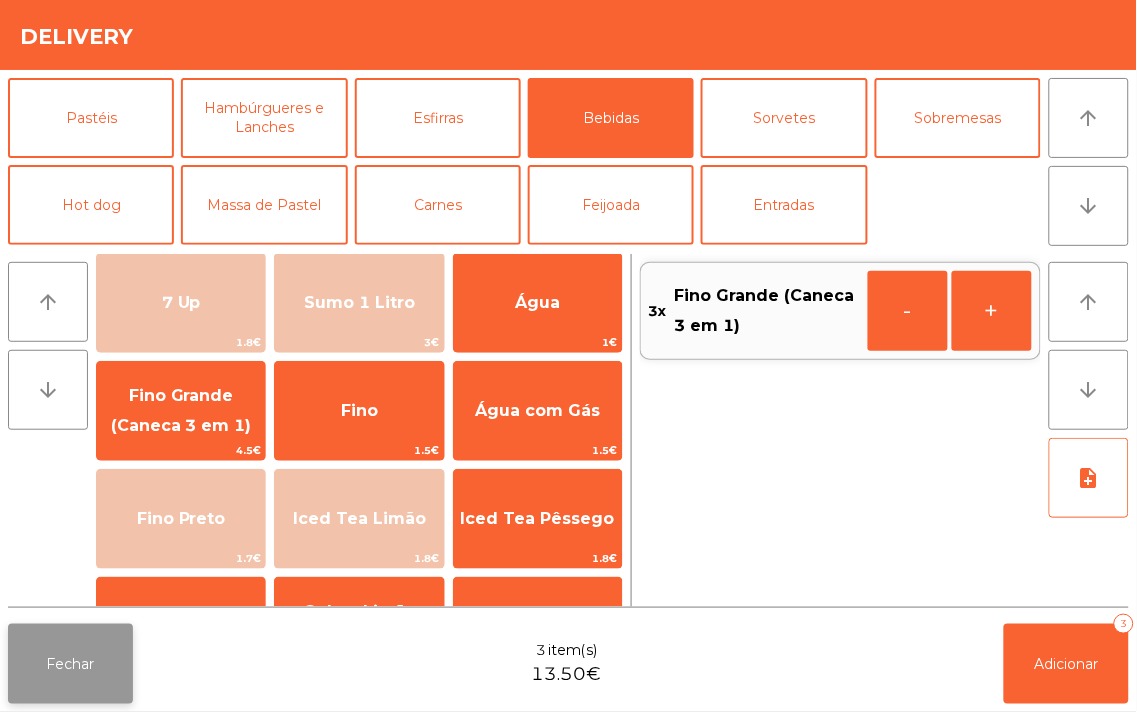 click on "Fechar" 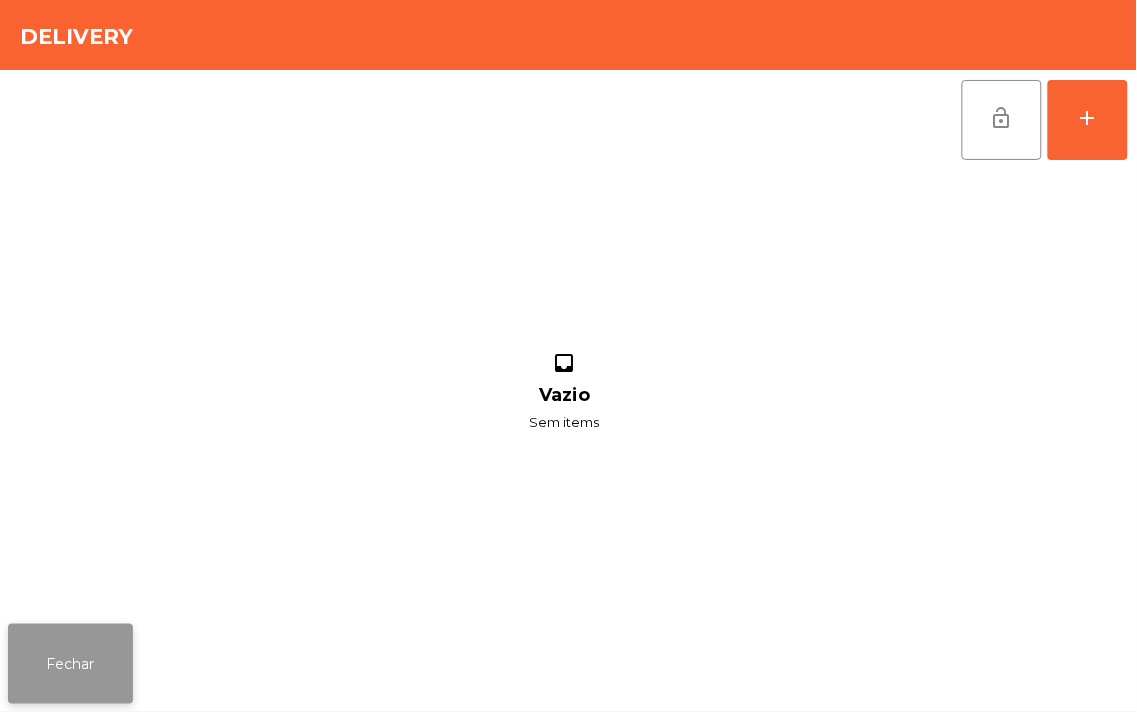 click on "Fechar" 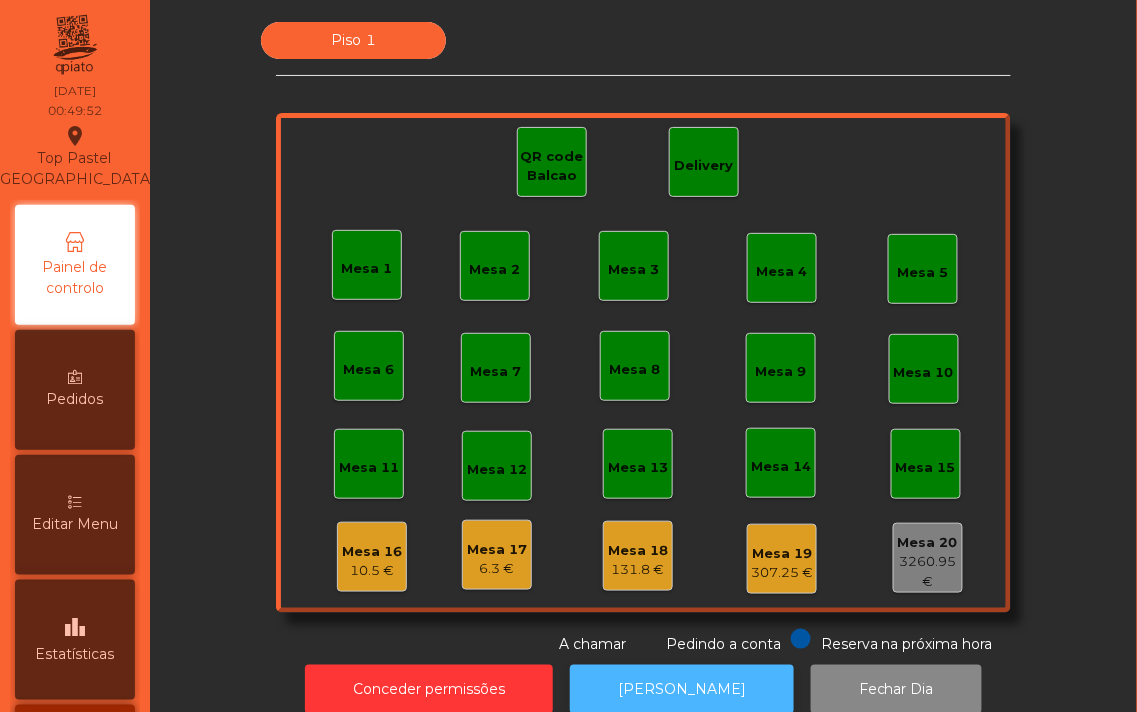 click on "[PERSON_NAME]" 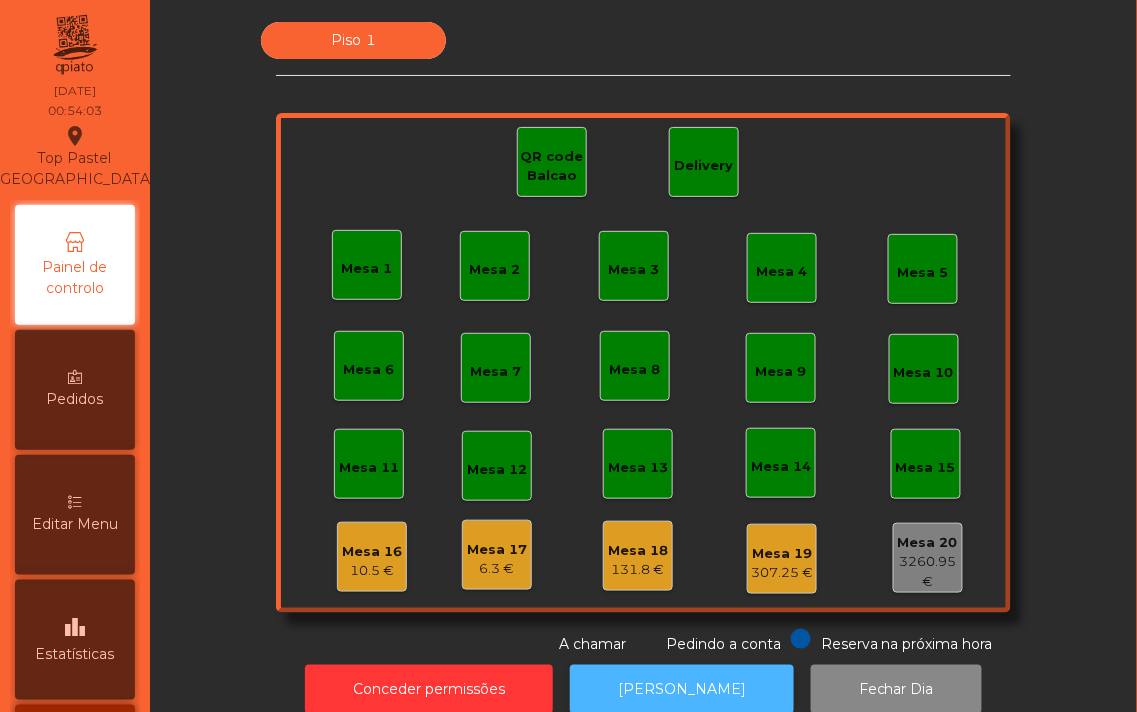 click on "[PERSON_NAME]" 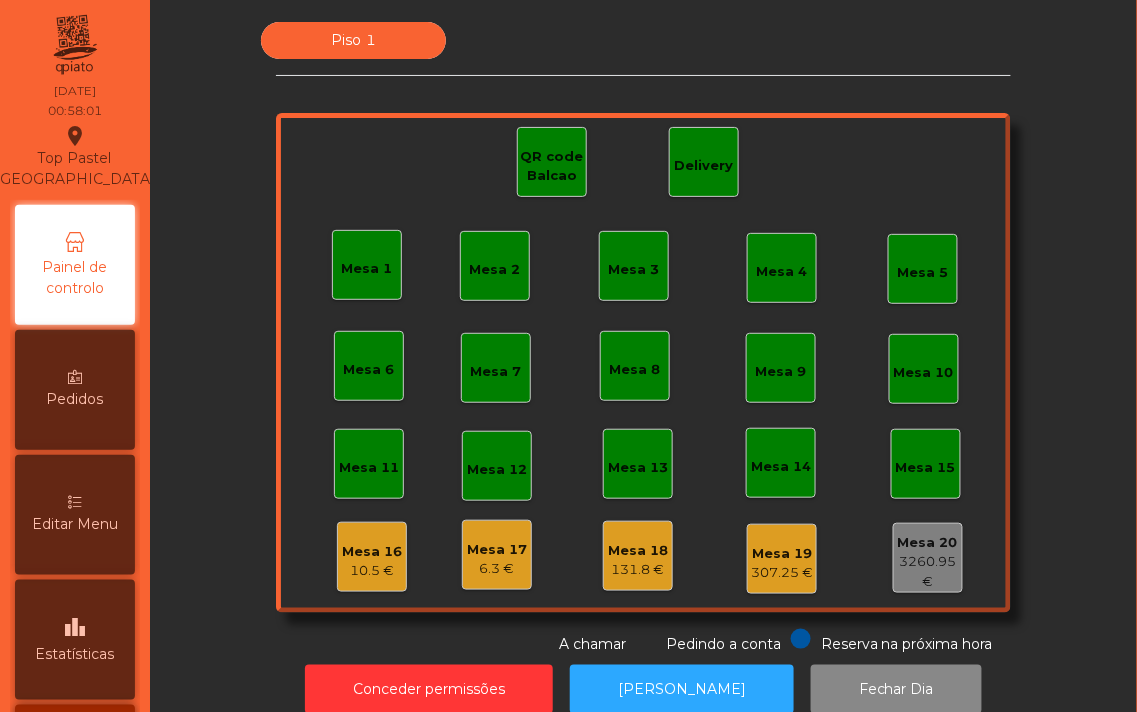 click on "6.3 €" 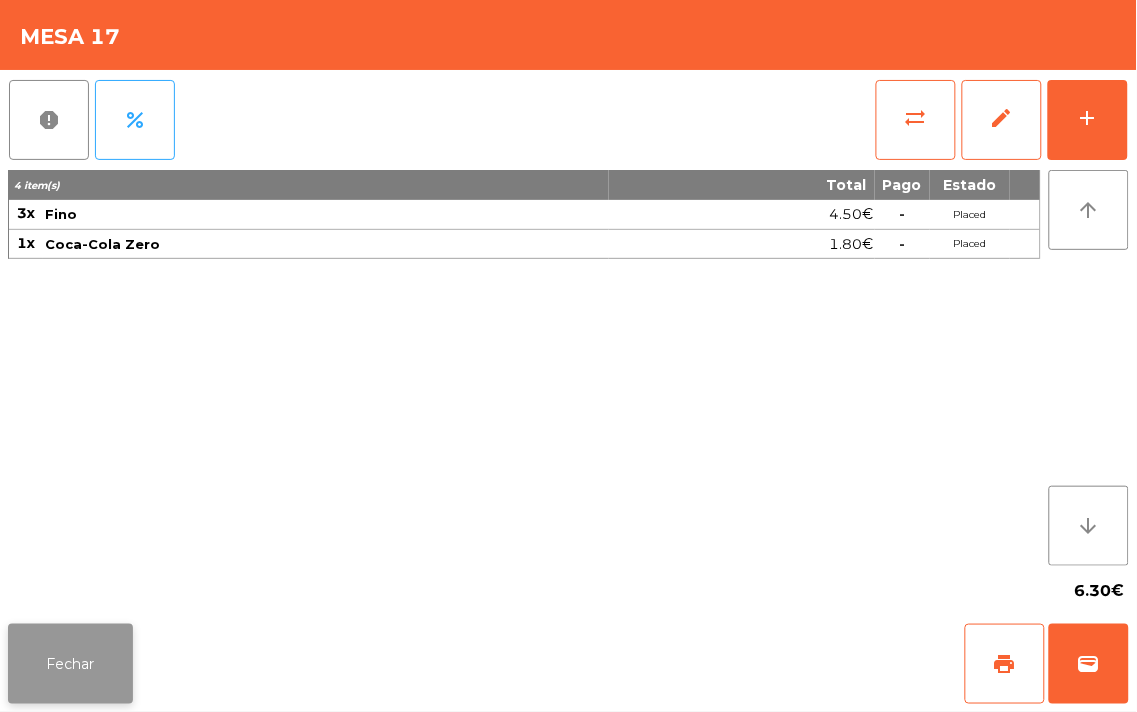 click on "Fechar" 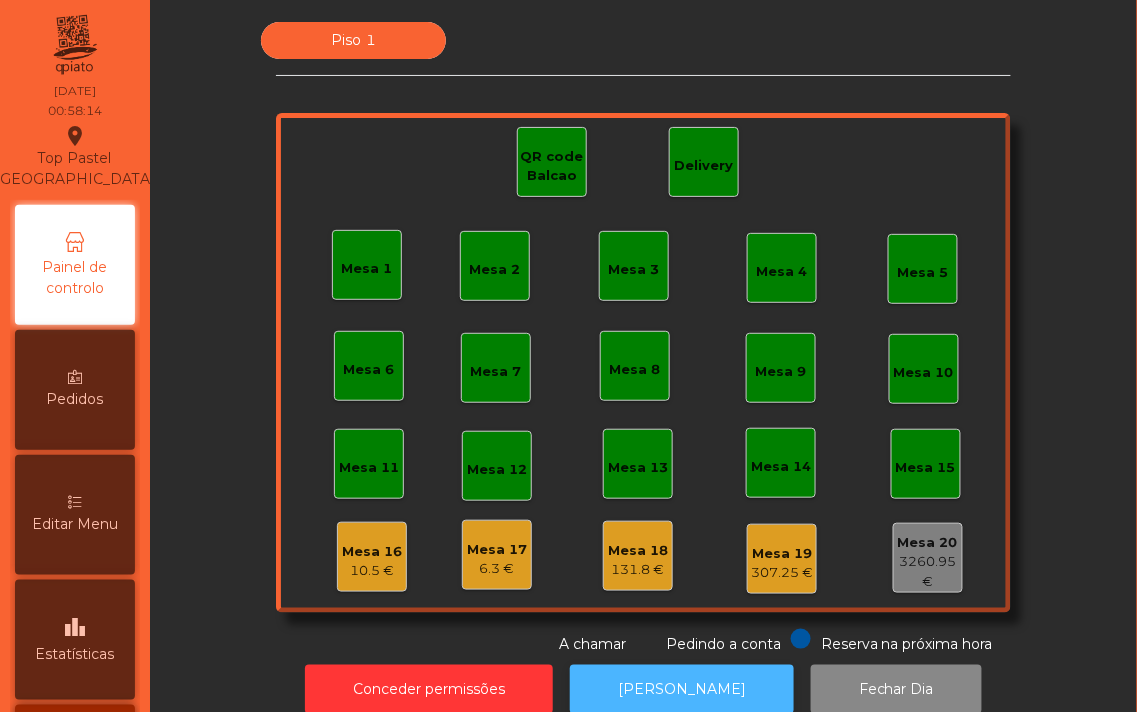 click on "[PERSON_NAME]" 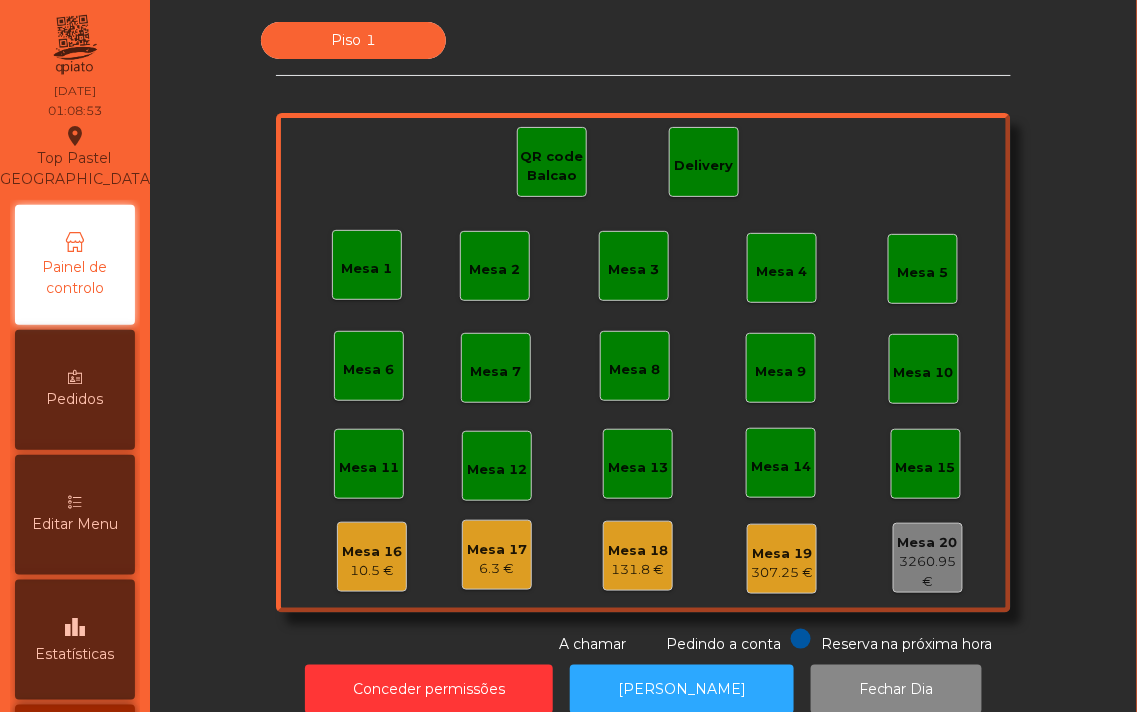 click on "10.5 €" 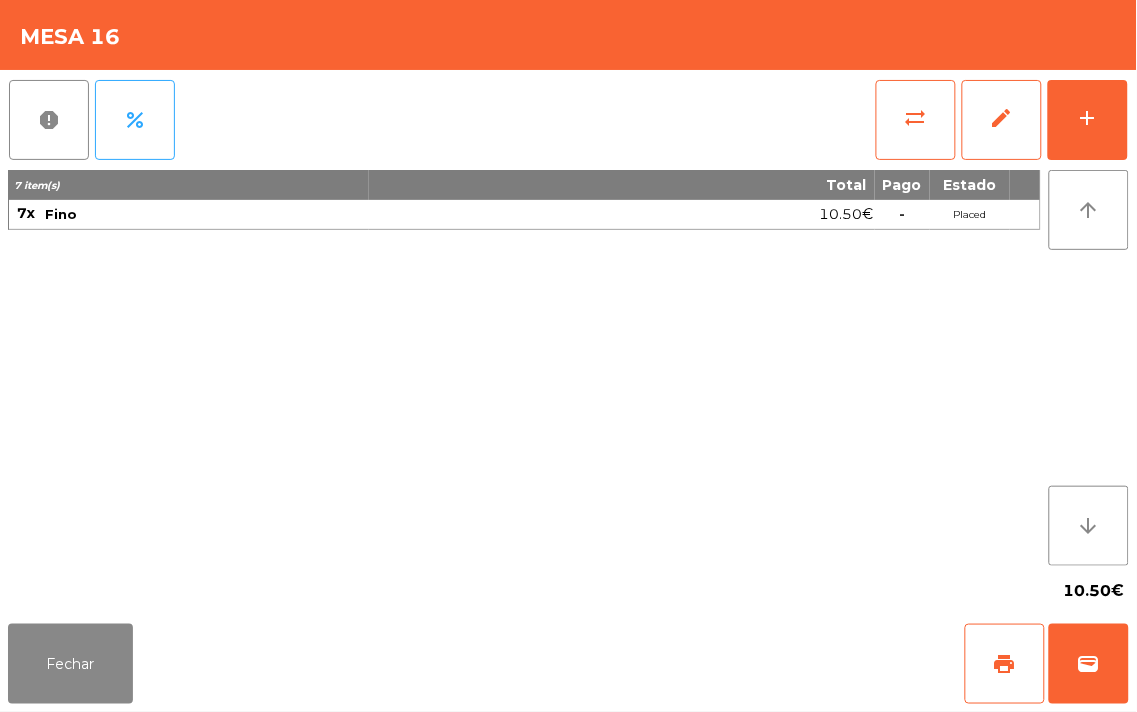click on "7 item(s) Total Pago Estado 7x Fino 10.50€  -  Placed" 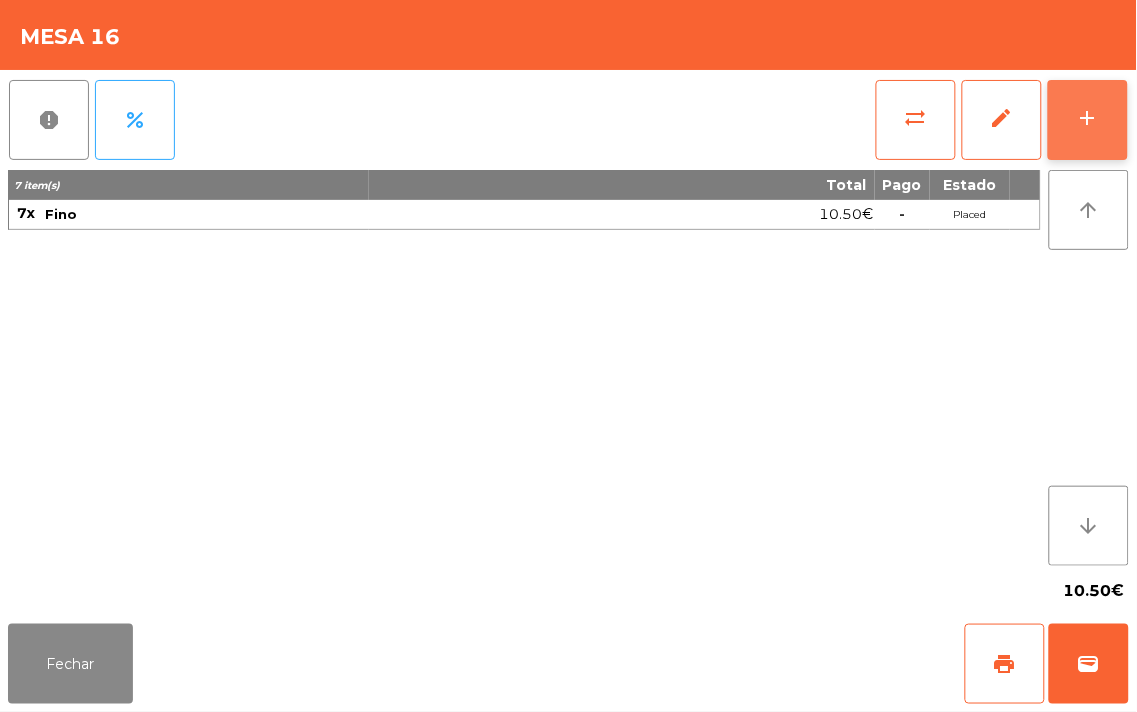 click on "add" 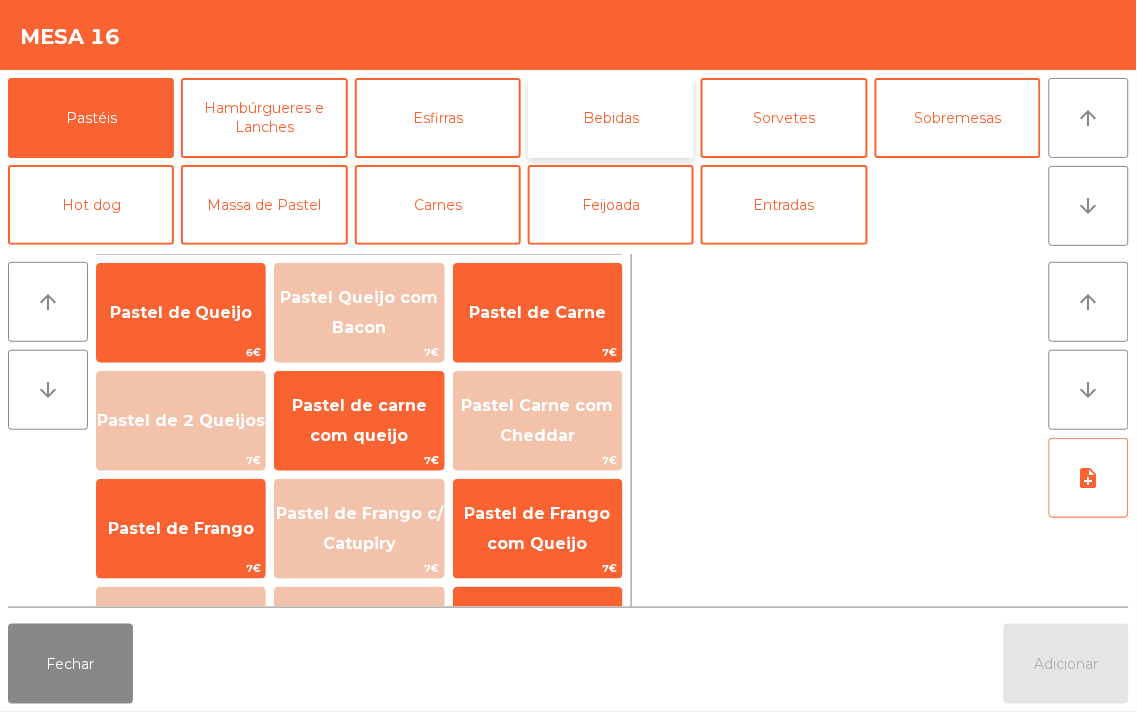 click on "Bebidas" 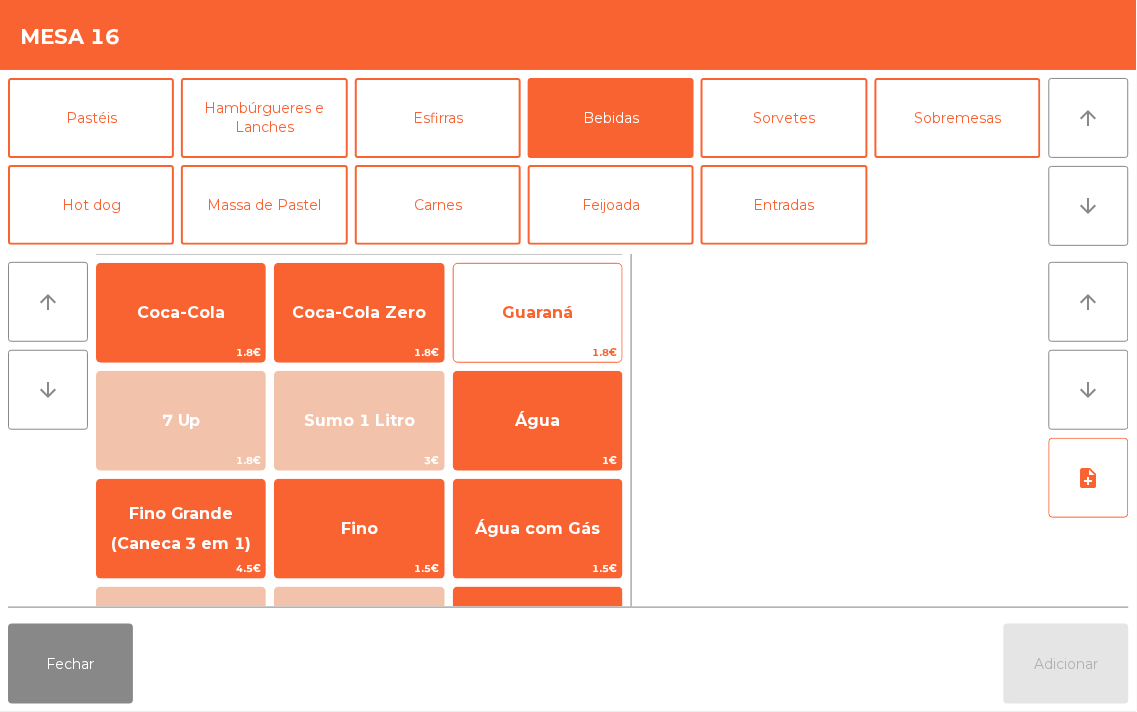 click on "Guaraná" 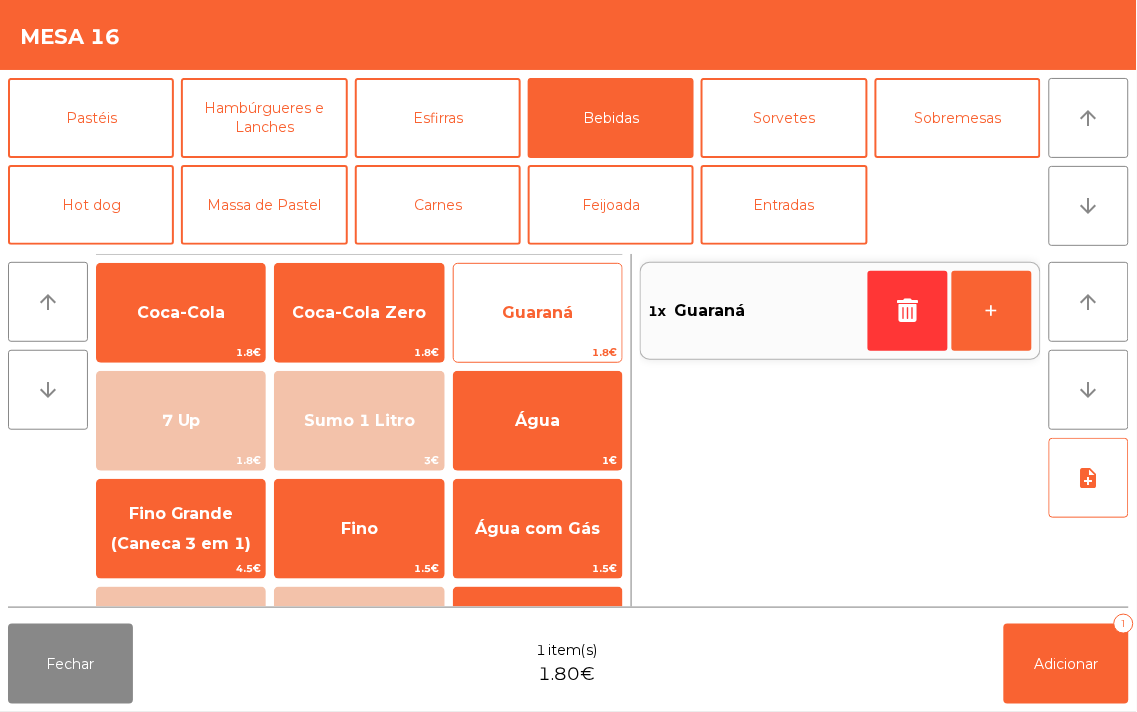 click on "Guaraná" 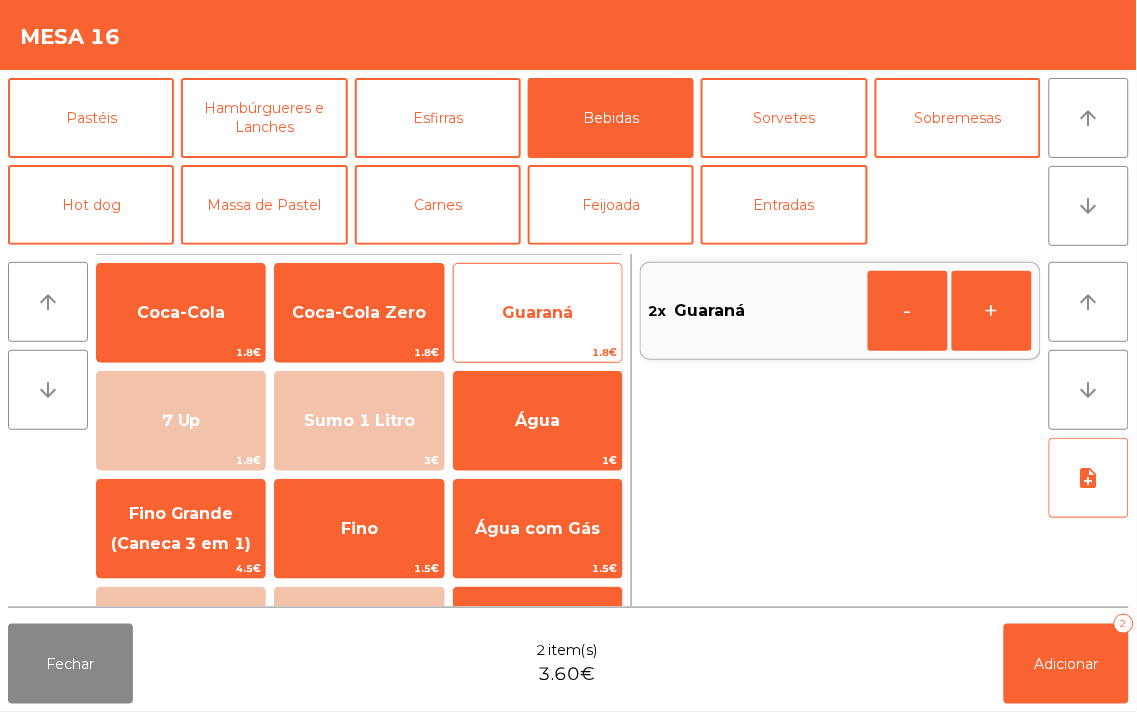 click on "Guaraná" 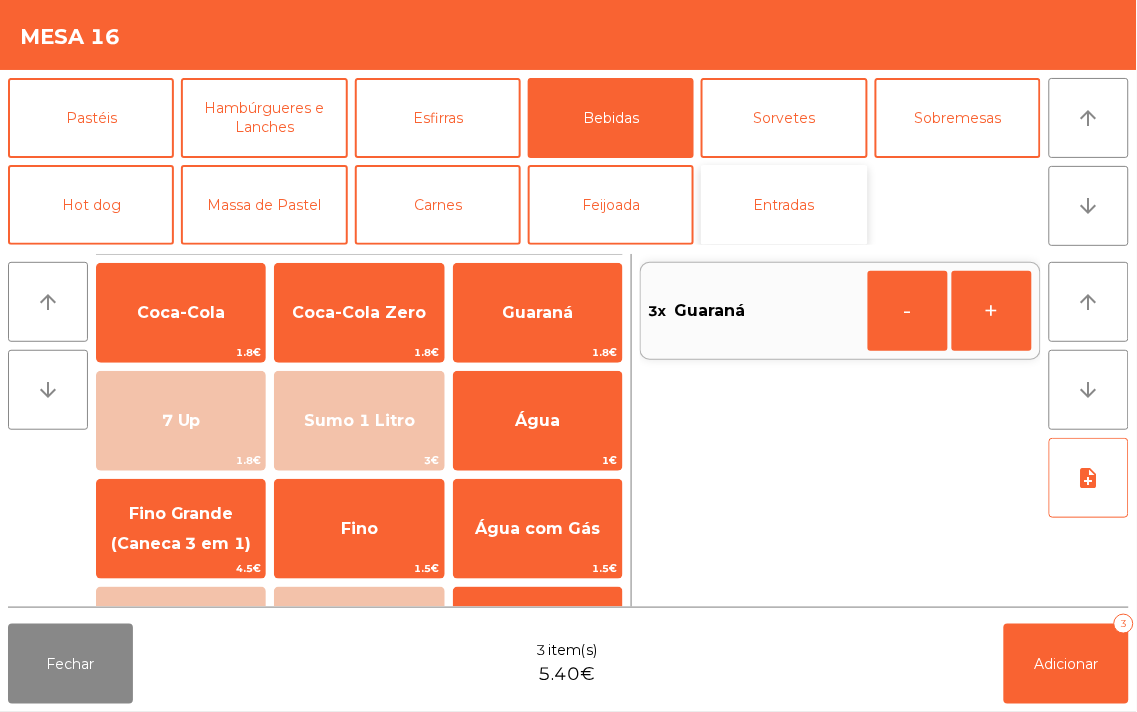 click on "Entradas" 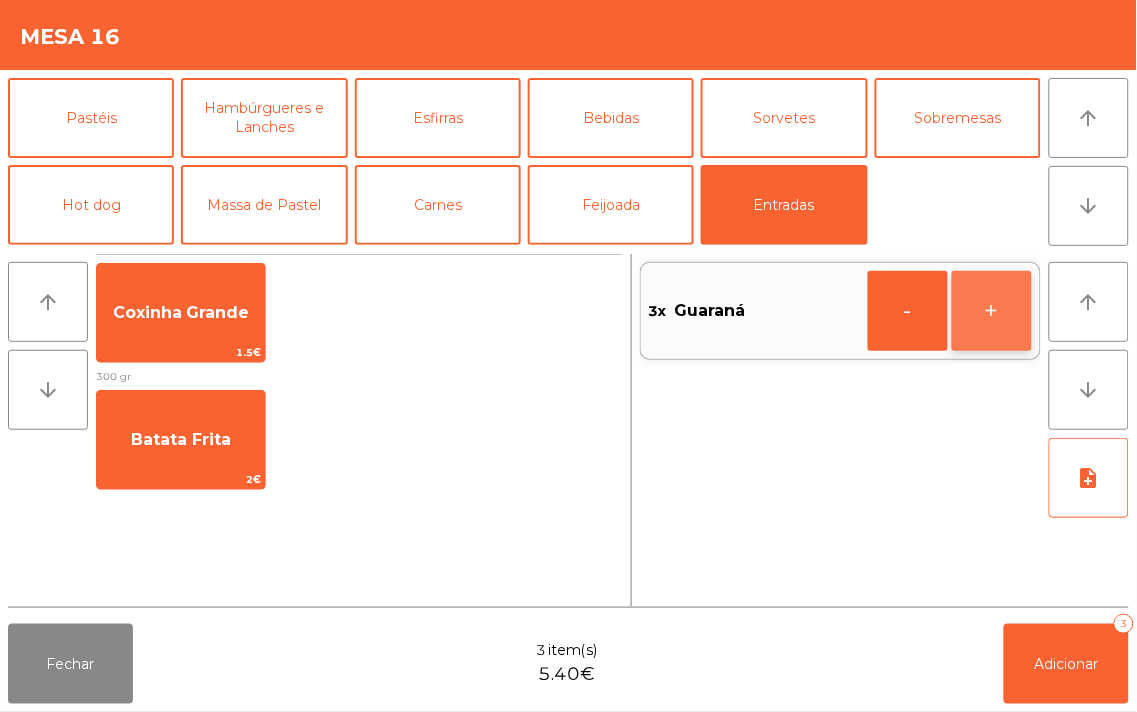 click on "+" 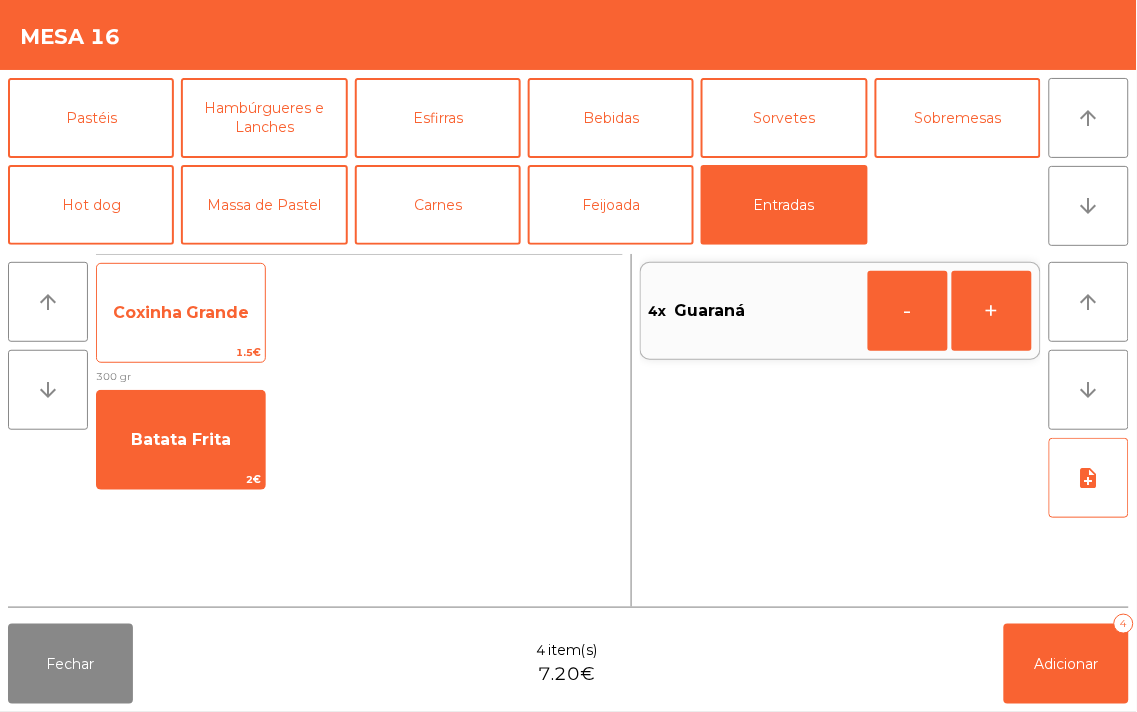 click on "Coxinha Grande" 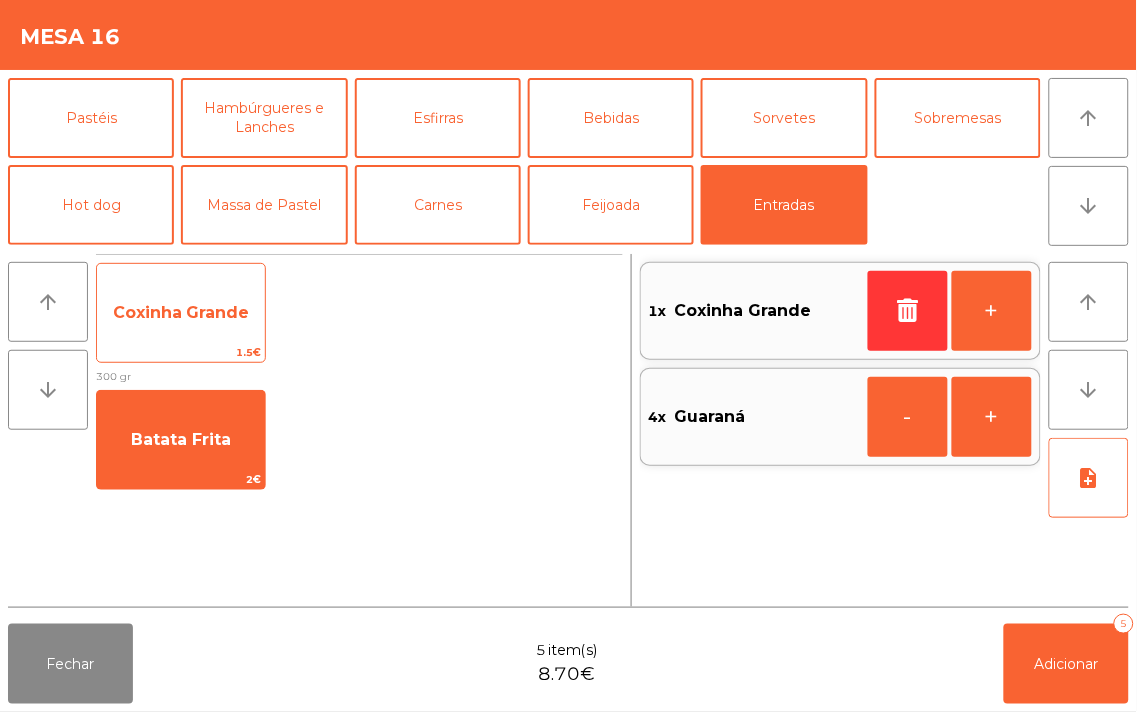 click on "Coxinha Grande" 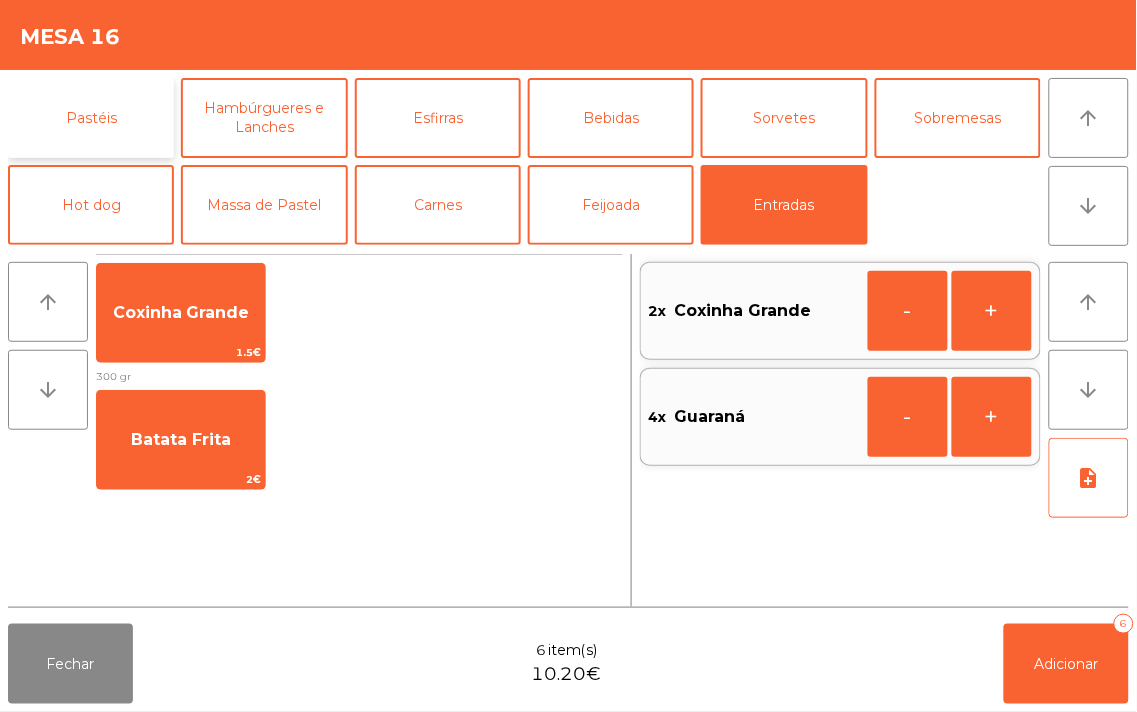 click on "Pastéis" 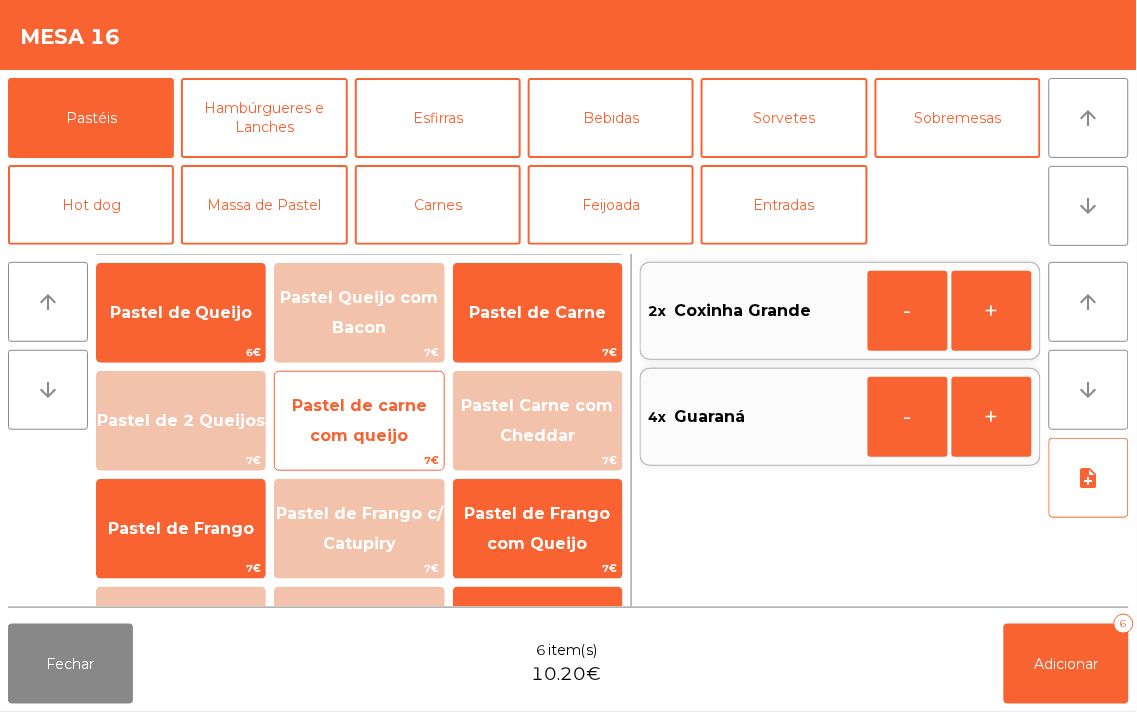 click on "Pastel de carne com queijo" 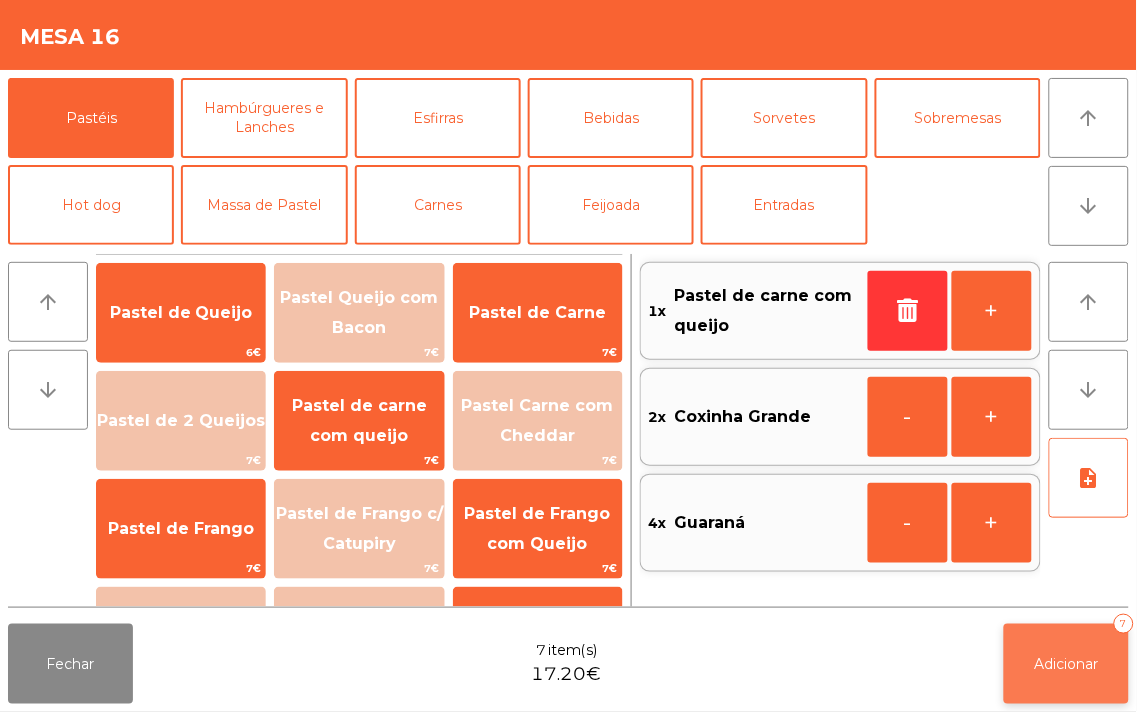 click on "Adicionar   7" 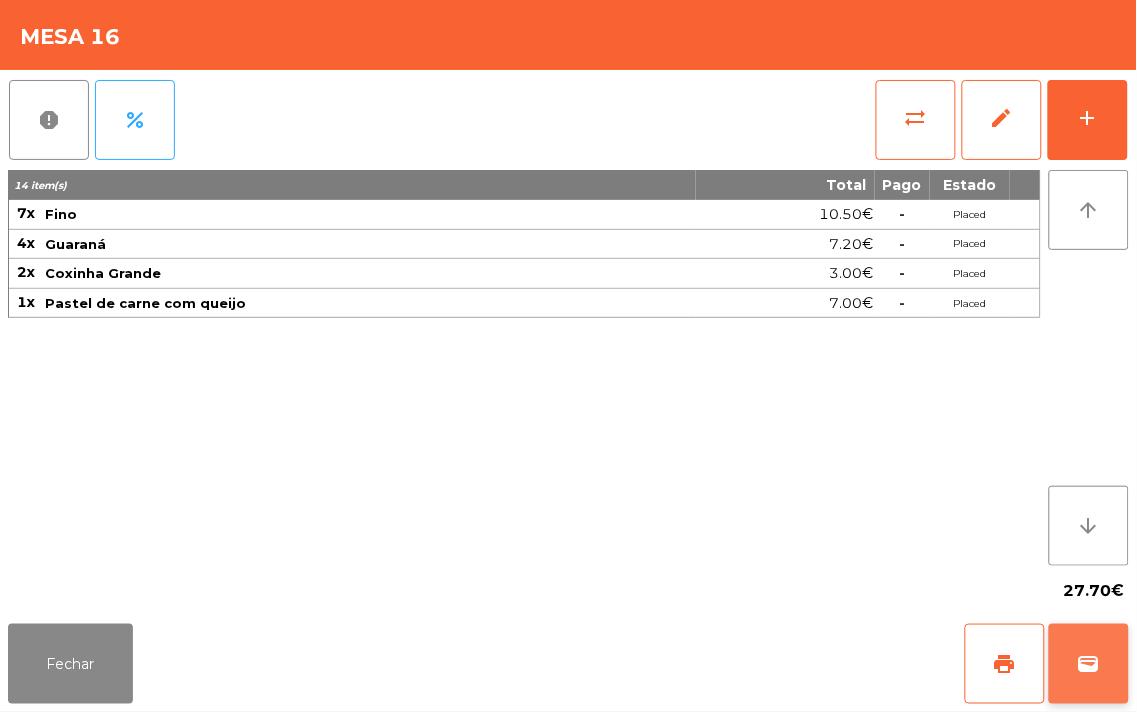 click on "wallet" 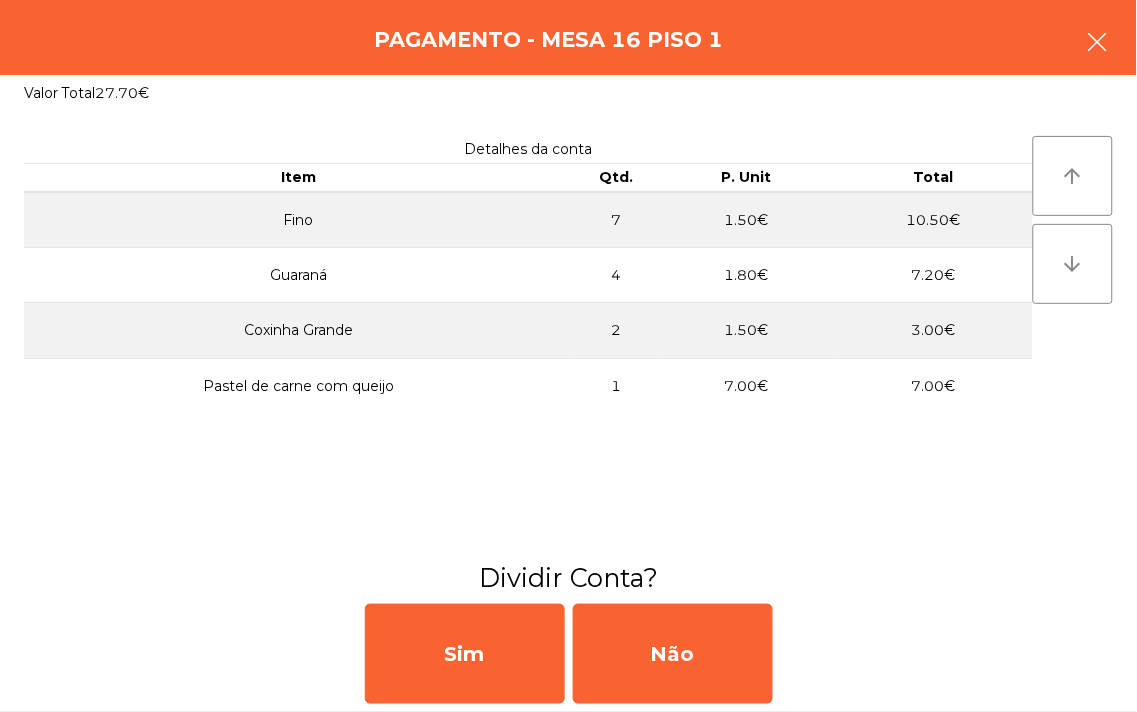 click 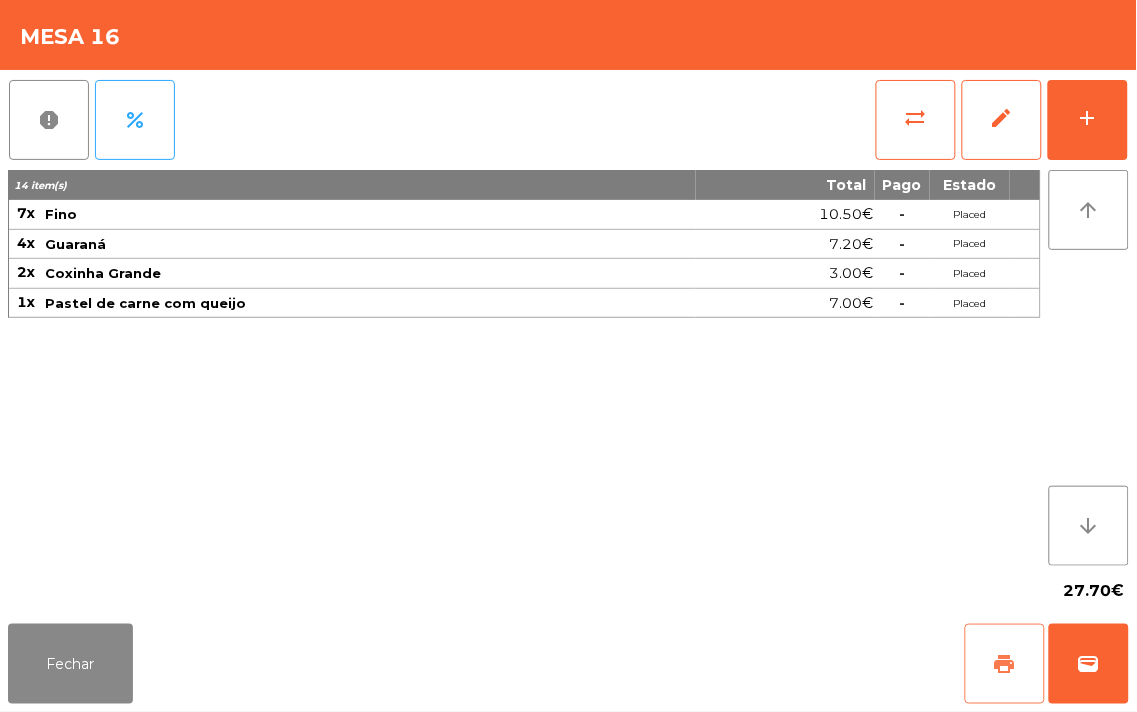 click on "print" 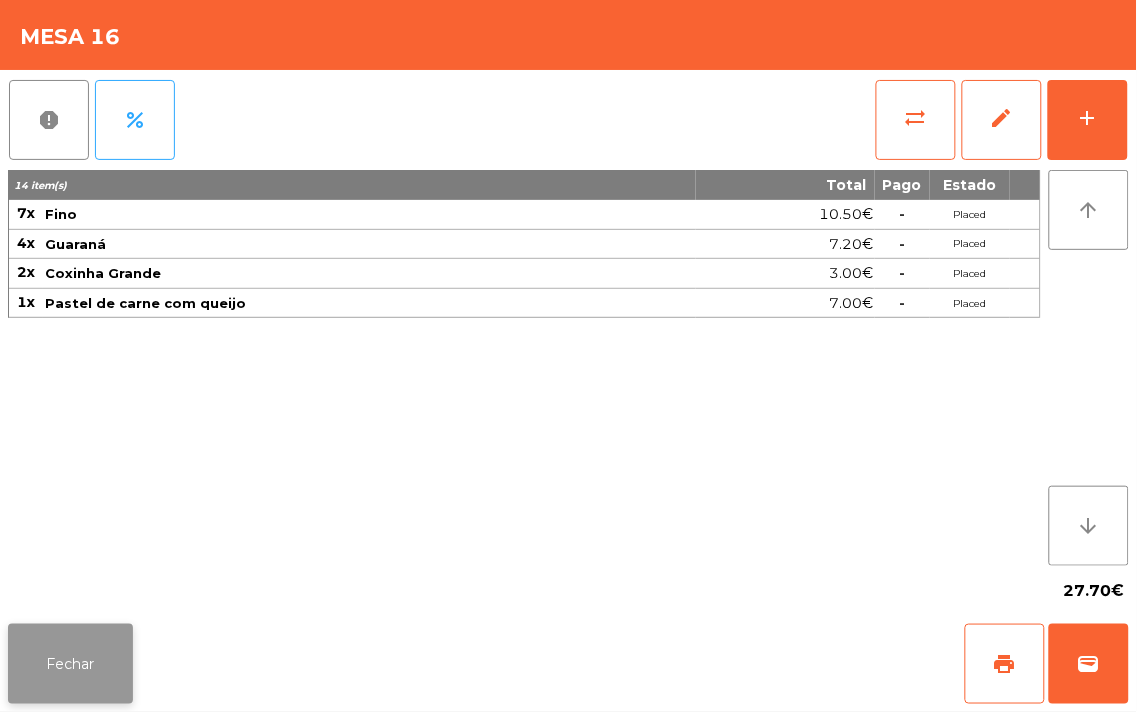 click on "Fechar" 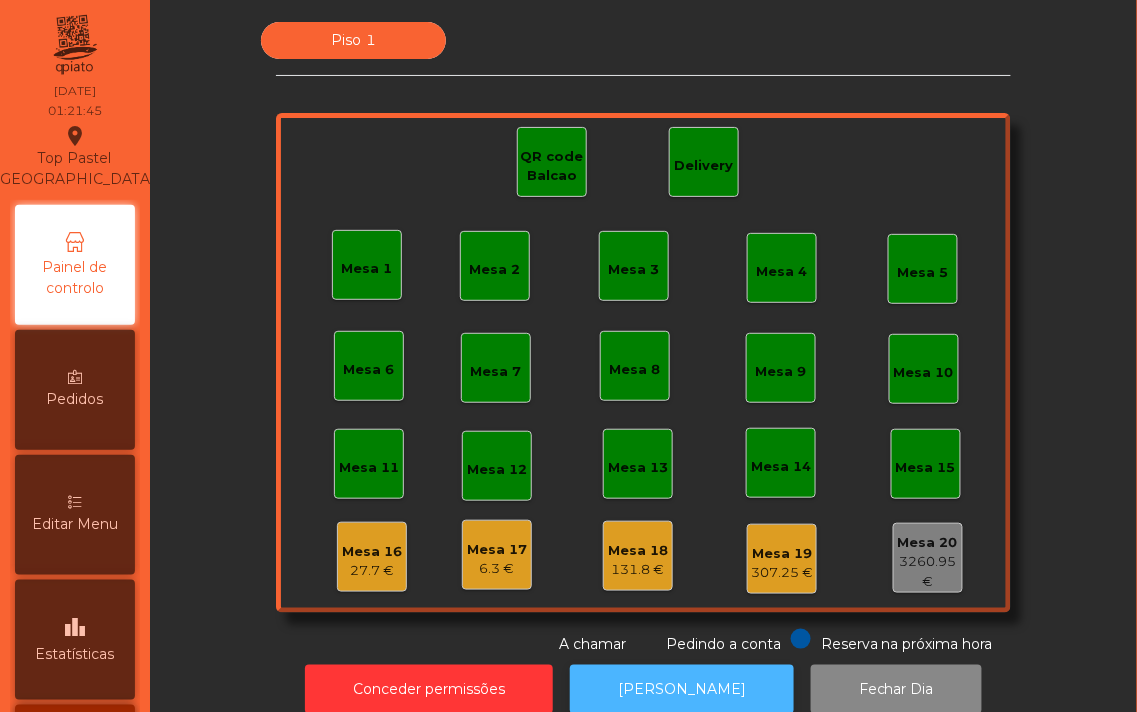 click on "[PERSON_NAME]" 